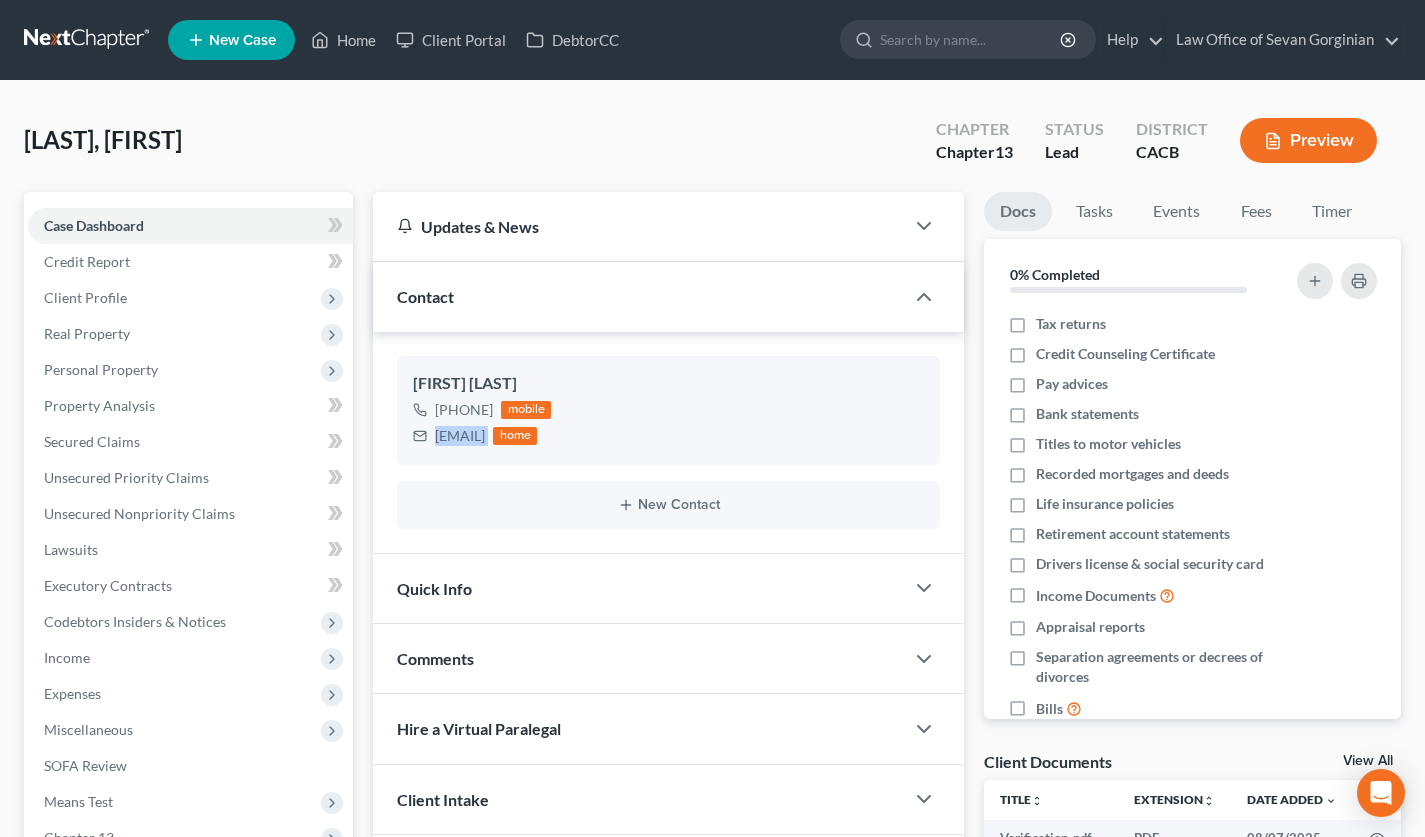 scroll, scrollTop: 450, scrollLeft: 0, axis: vertical 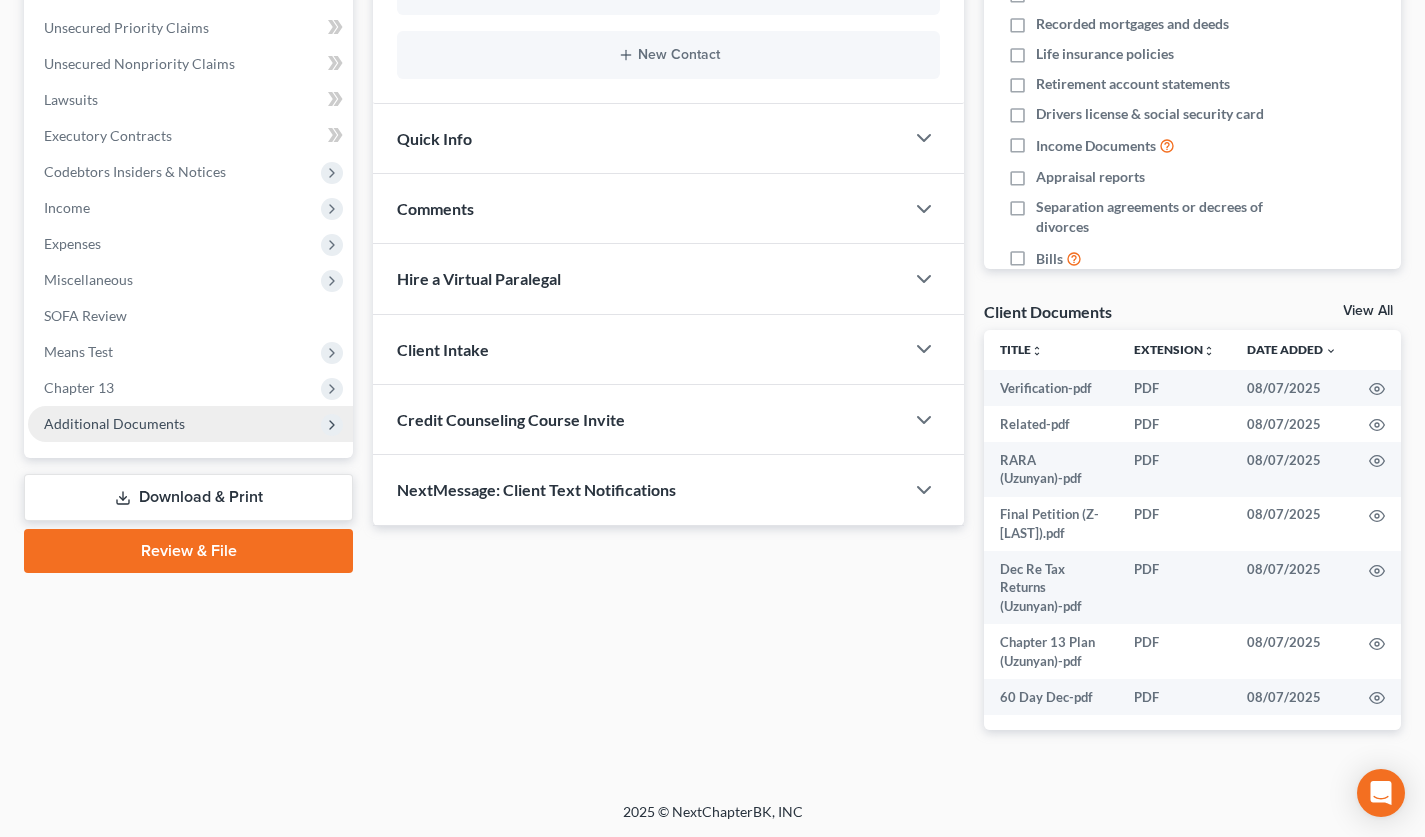 click on "Additional Documents" at bounding box center (190, 424) 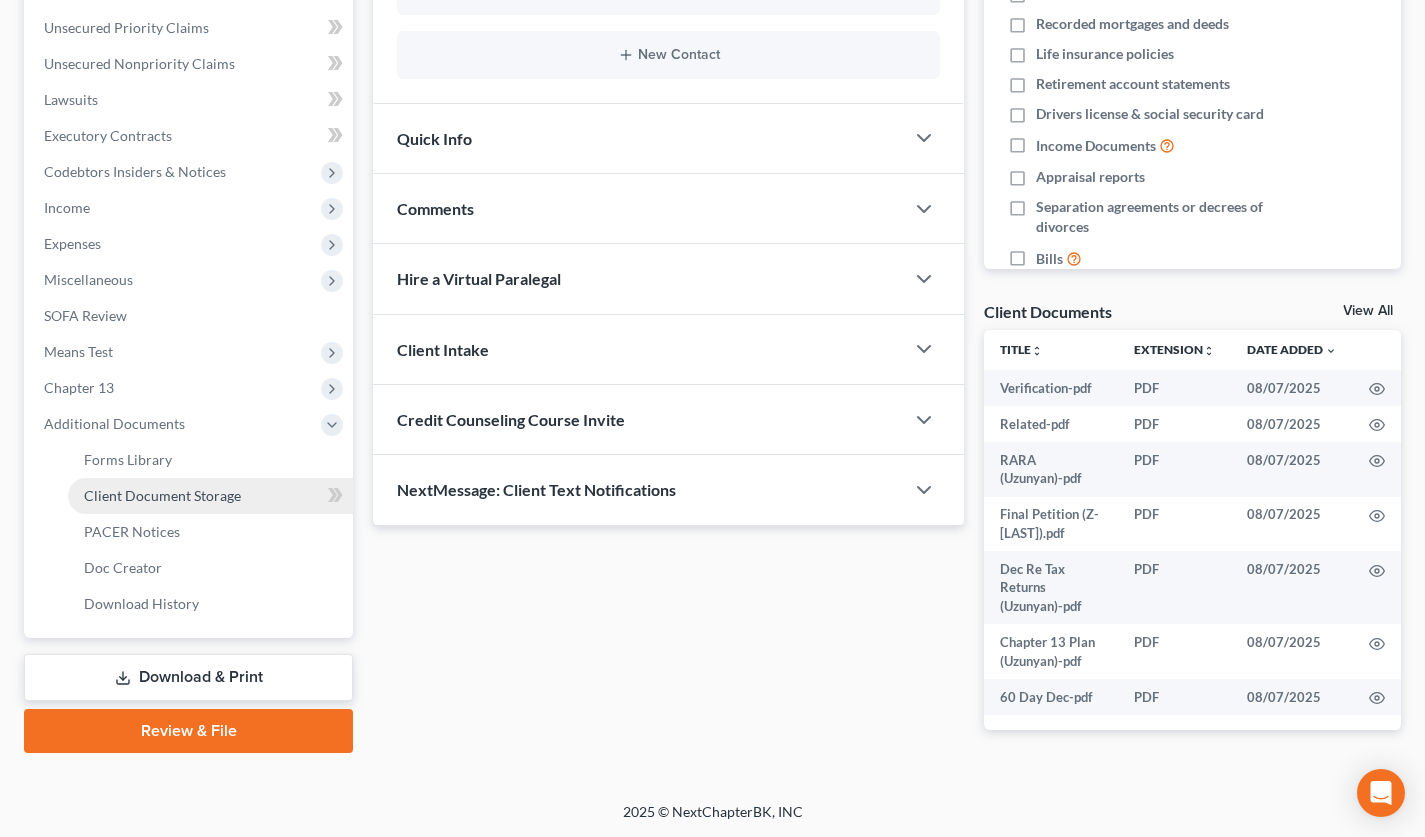 click on "Client Document Storage" at bounding box center [162, 495] 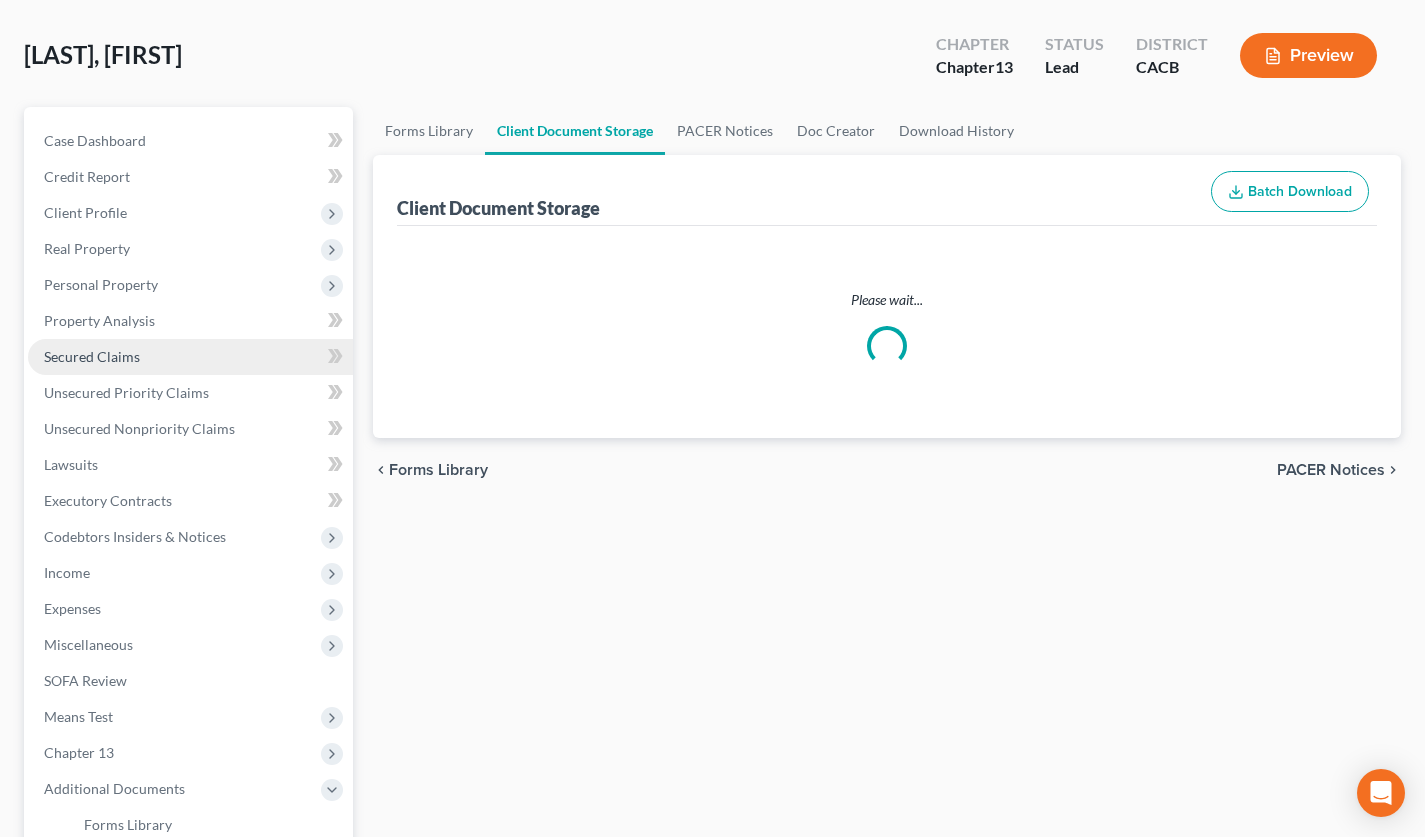 scroll, scrollTop: 40, scrollLeft: 0, axis: vertical 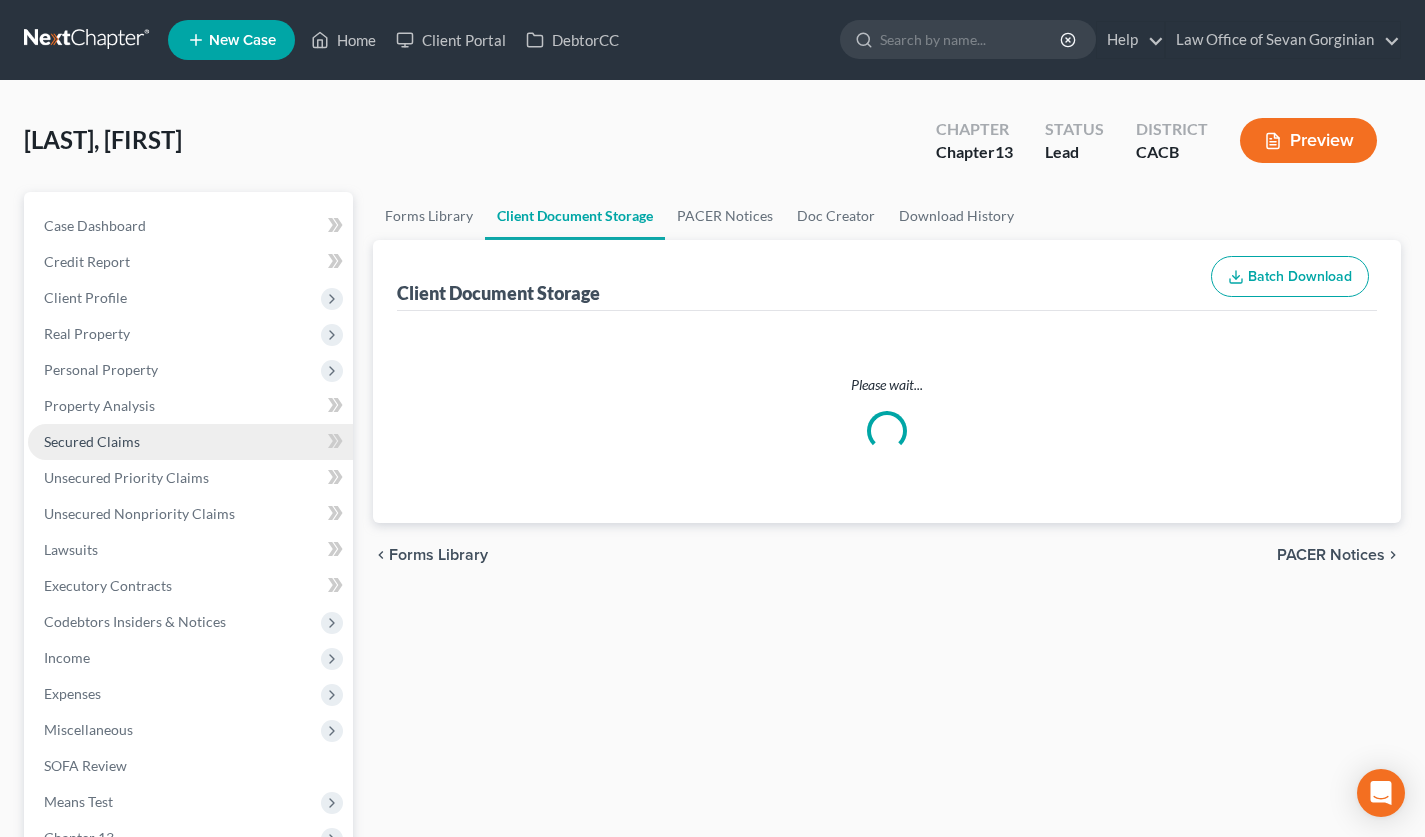 select on "30" 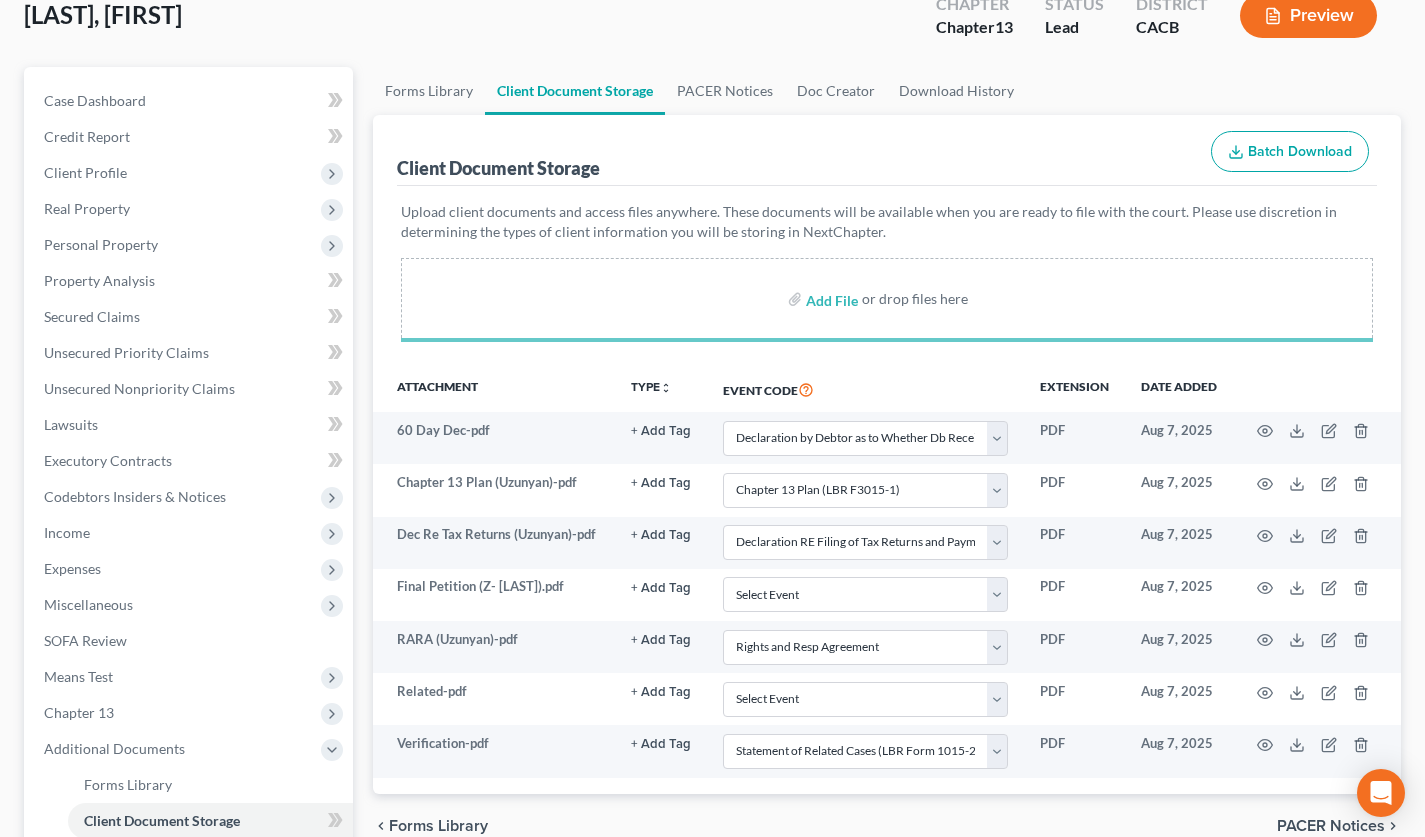 scroll, scrollTop: 0, scrollLeft: 0, axis: both 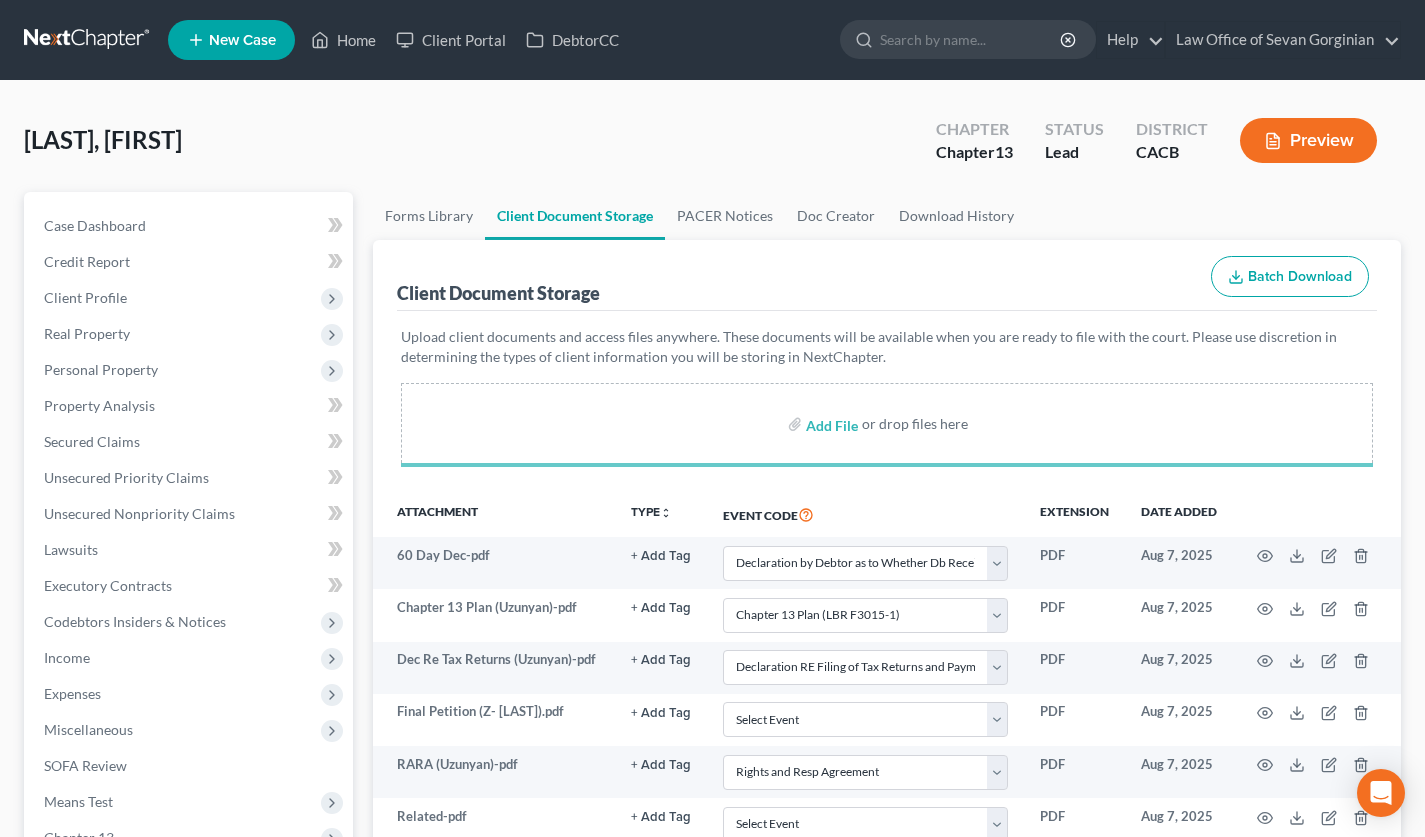 select on "30" 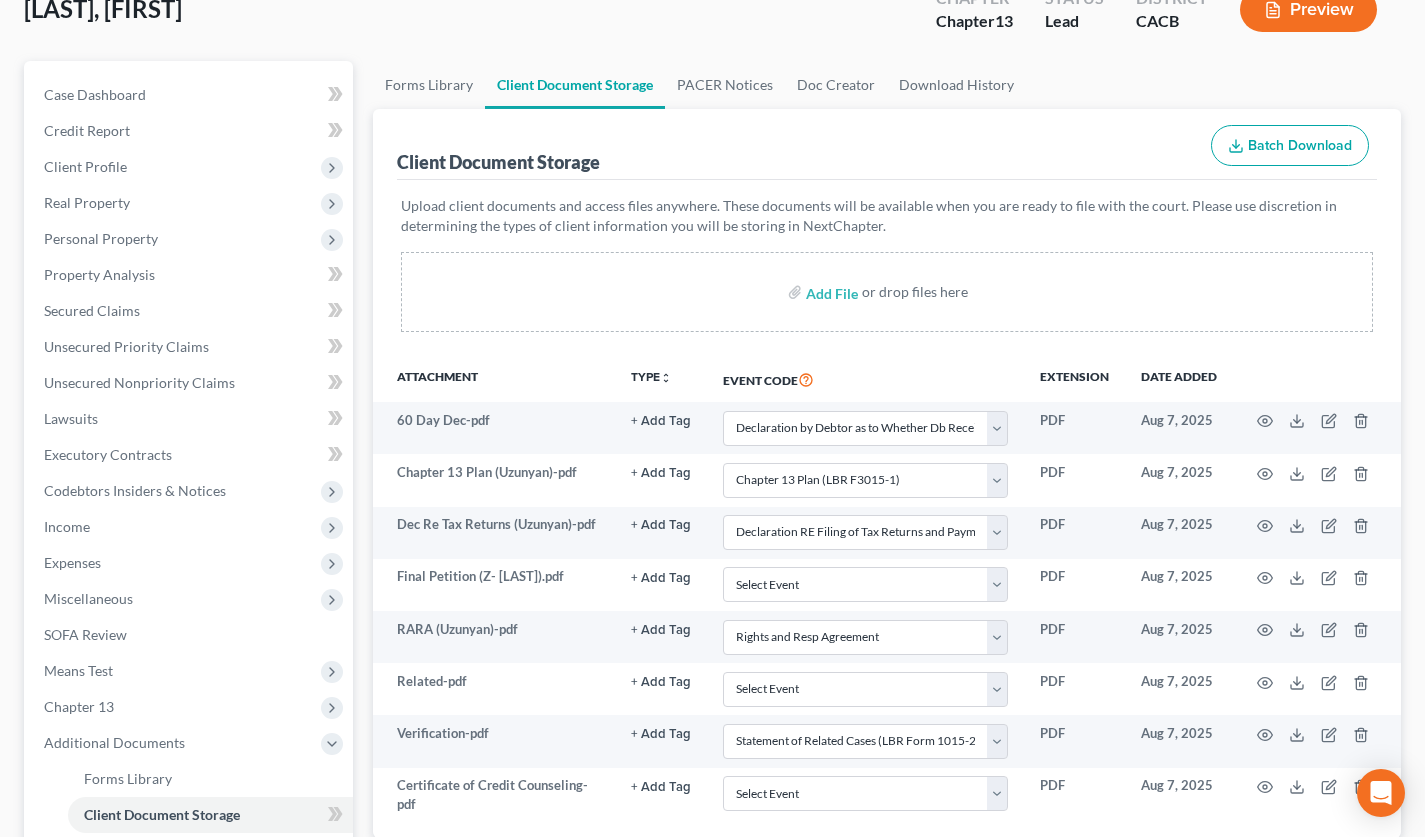 scroll, scrollTop: 223, scrollLeft: 0, axis: vertical 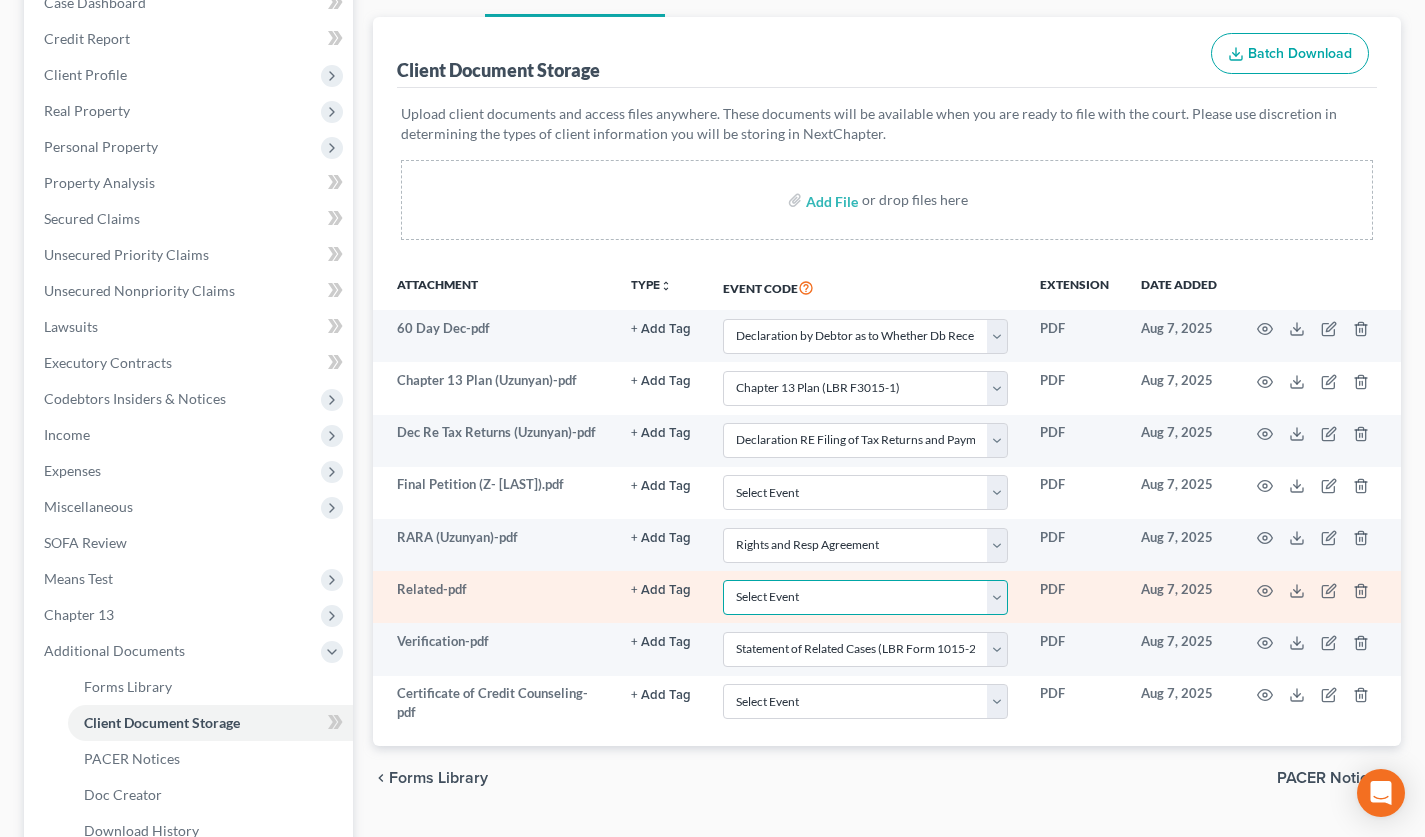 click on "Select Event Amended Chapter 11 Plan Amended Chapter 11 Small Business Plan Amended Chapter 13 Plan Amended Disclosure Statement Amended List of Creditors (Fee) Amendment - Amending Schedules D and/or E/F (Official Form 106D, 106E/F, 206D, or 206E/F) (Fee) Attachment to Voluntary Petition for Non-Individuals (Chapter 11) (Official Form 201A) Attorney's Discl of Comp Arrangement in Indv Ch 7 Case (LBR Form F2090-1) Balance Sheet Cash Flow Statement Certificate of Credit Counseling Certification About a Financial Management Course for Debtor 1 (Official Form 423) Certification About a Financial Management Course for Debtor 2 (Joint Debtor) (Official Form 423) Chapter 11 Ballots Chapter 11 Plan Chapter 11 Small Business Plan Chapter 11 Statement of Your Current Monthly Income (Official Form 122B) Chapter 11 or Chapter 9: List of Creditors Who Have the 20 Largest Unsecured Claims and Are Not Insi Chapter 13 Calculation of Disposable Income (Official Form 122C-2) Chapter 13 Plan (LBR F3015-1) Disclosure Statement" at bounding box center [865, 597] 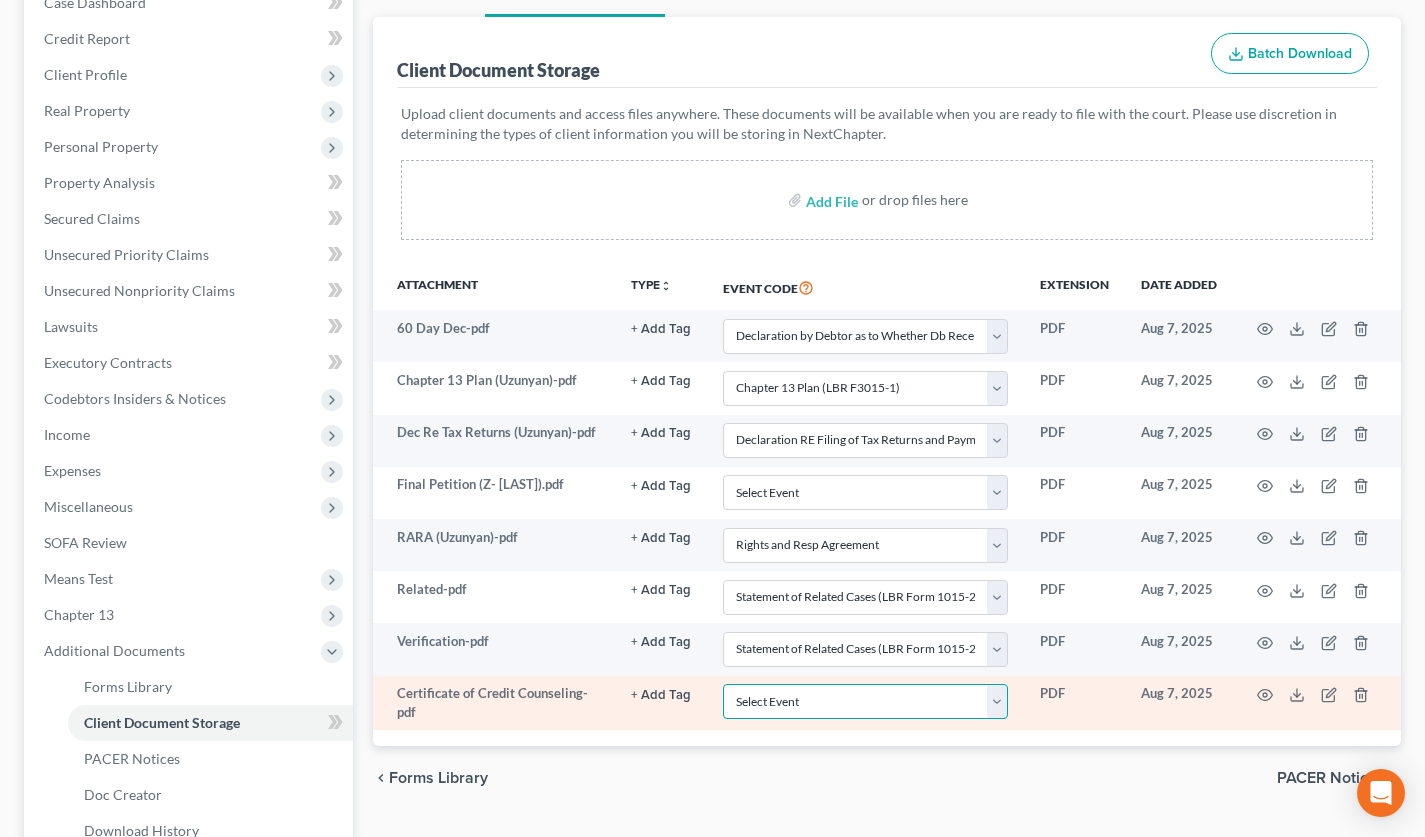 click on "Select Event Amended Chapter 11 Plan Amended Chapter 11 Small Business Plan Amended Chapter 13 Plan Amended Disclosure Statement Amended List of Creditors (Fee) Amendment - Amending Schedules D and/or E/F (Official Form 106D, 106E/F, 206D, or 206E/F) (Fee) Attachment to Voluntary Petition for Non-Individuals (Chapter 11) (Official Form 201A) Attorney's Discl of Comp Arrangement in Indv Ch 7 Case (LBR Form F2090-1) Balance Sheet Cash Flow Statement Certificate of Credit Counseling Certification About a Financial Management Course for Debtor 1 (Official Form 423) Certification About a Financial Management Course for Debtor 2 (Joint Debtor) (Official Form 423) Chapter 11 Ballots Chapter 11 Plan Chapter 11 Small Business Plan Chapter 11 Statement of Your Current Monthly Income (Official Form 122B) Chapter 11 or Chapter 9: List of Creditors Who Have the 20 Largest Unsecured Claims and Are Not Insi Chapter 13 Calculation of Disposable Income (Official Form 122C-2) Chapter 13 Plan (LBR F3015-1) Disclosure Statement" at bounding box center (865, 701) 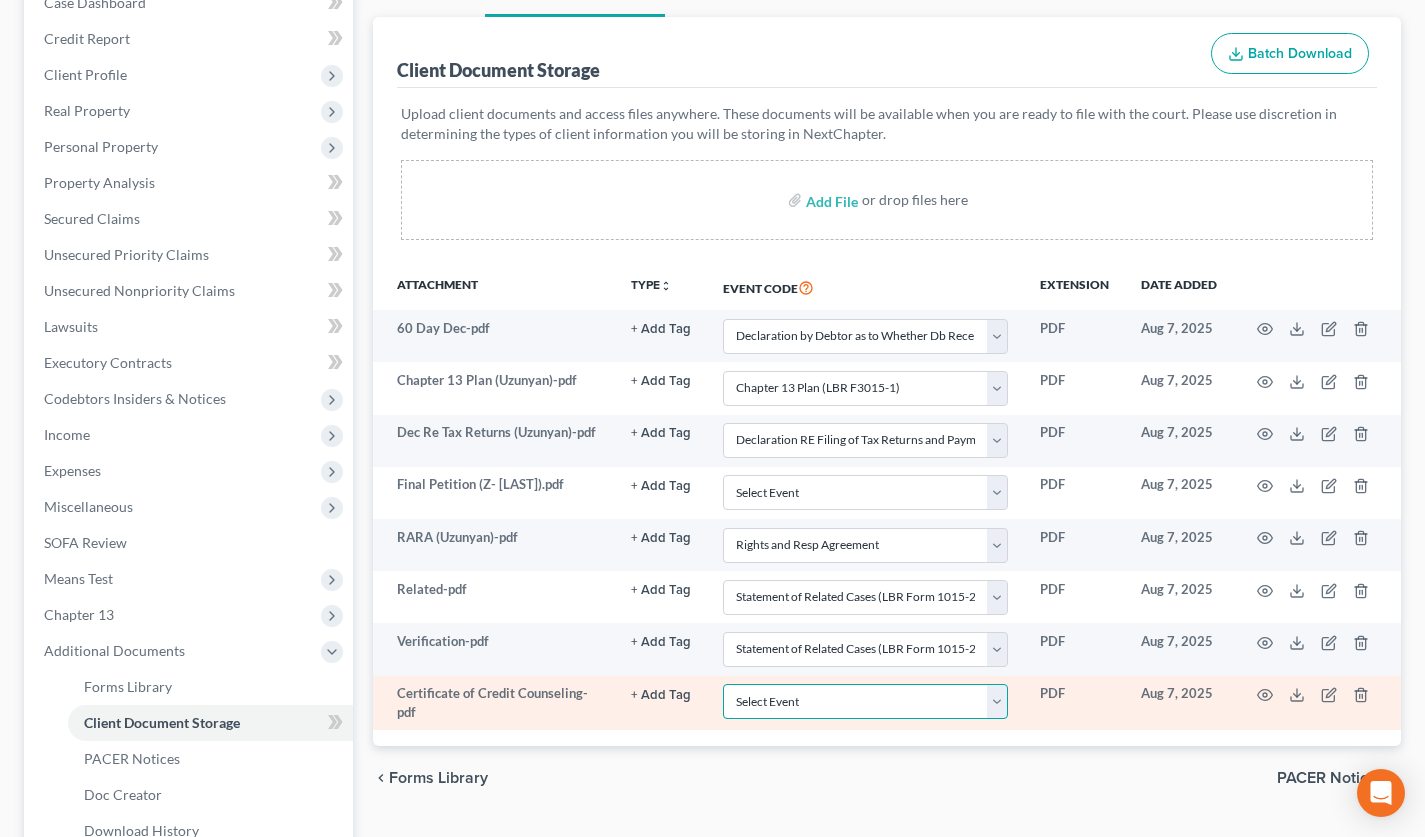 select on "10" 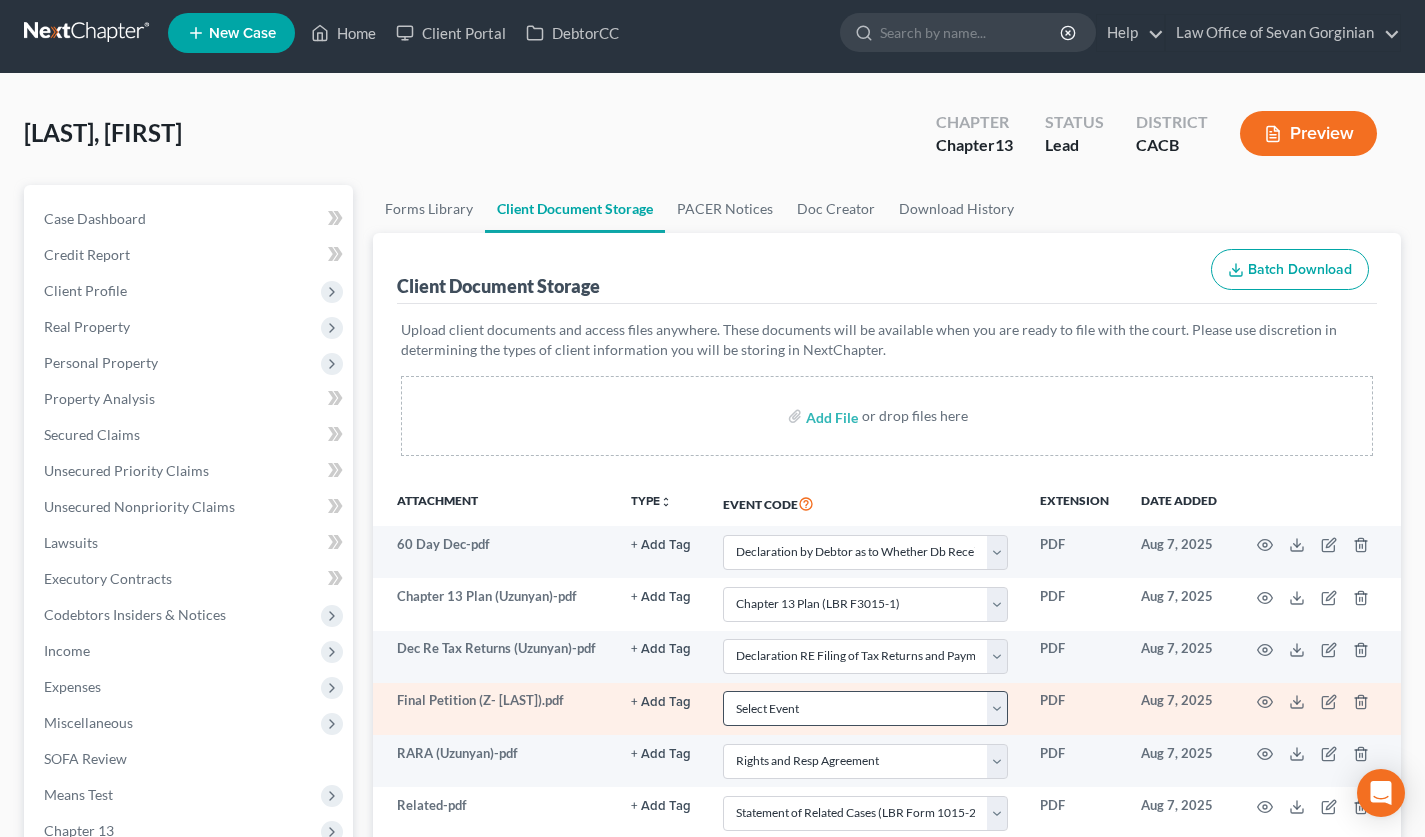 scroll, scrollTop: 0, scrollLeft: 0, axis: both 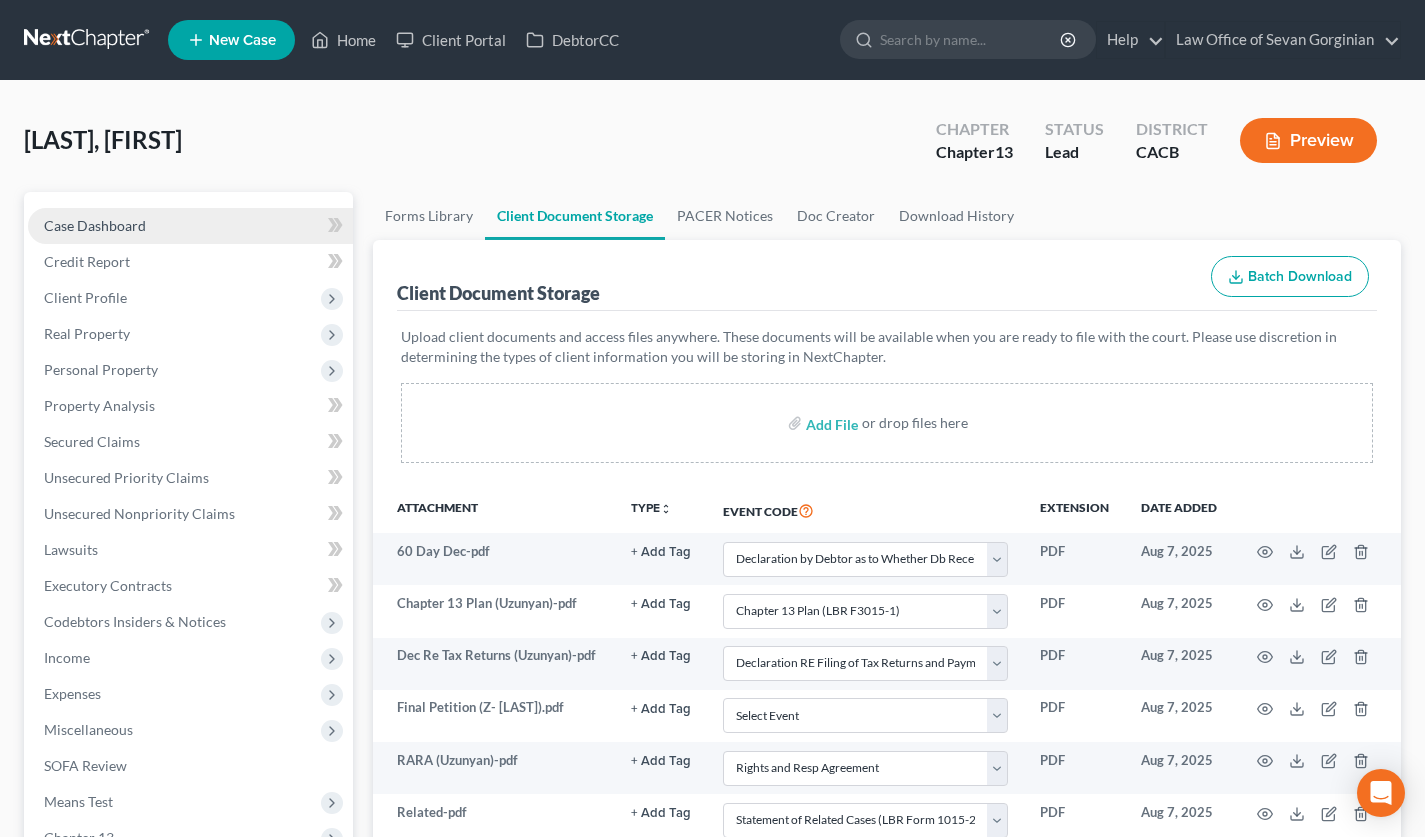 click on "Case Dashboard" at bounding box center [190, 226] 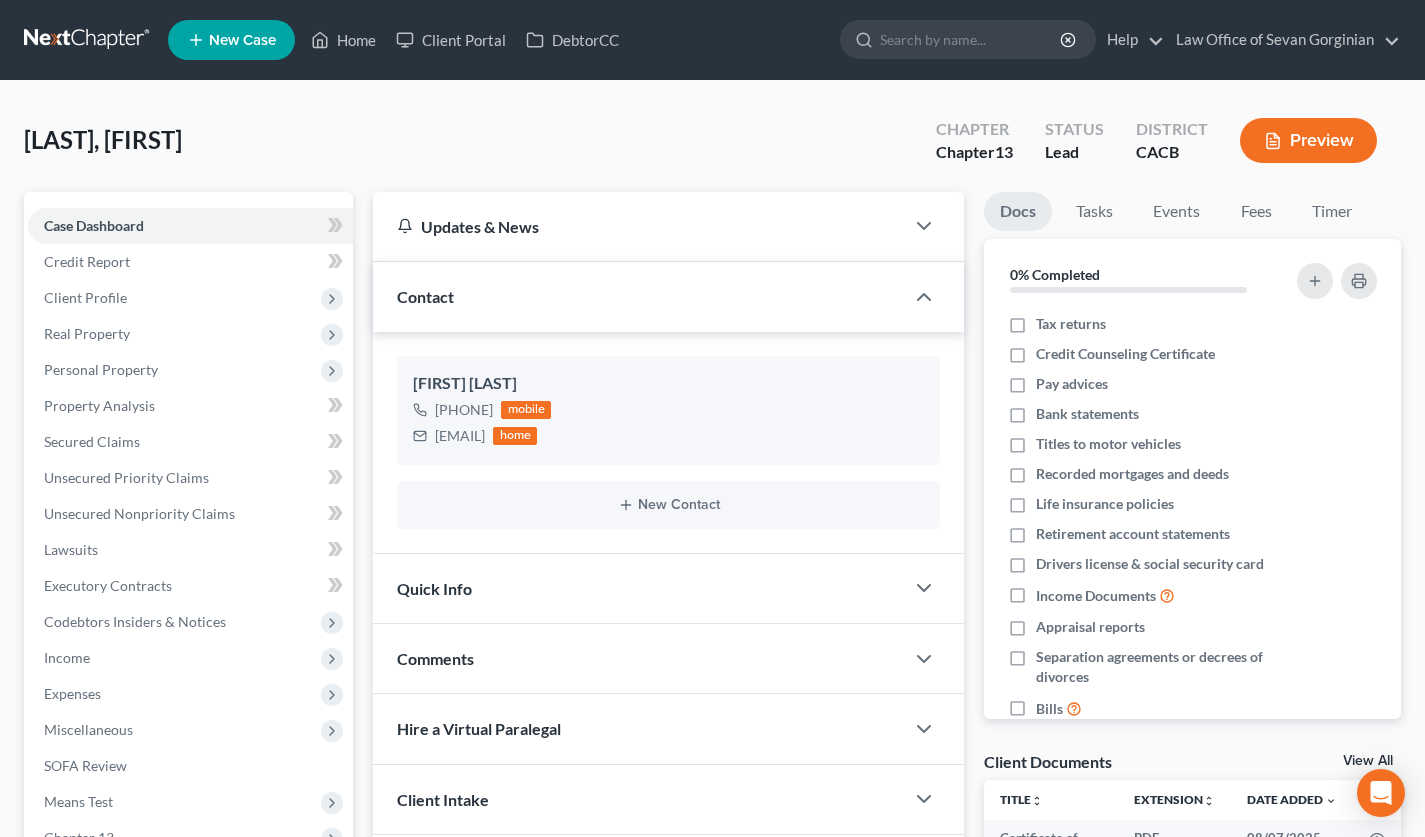 drag, startPoint x: 82, startPoint y: 34, endPoint x: 93, endPoint y: 46, distance: 16.27882 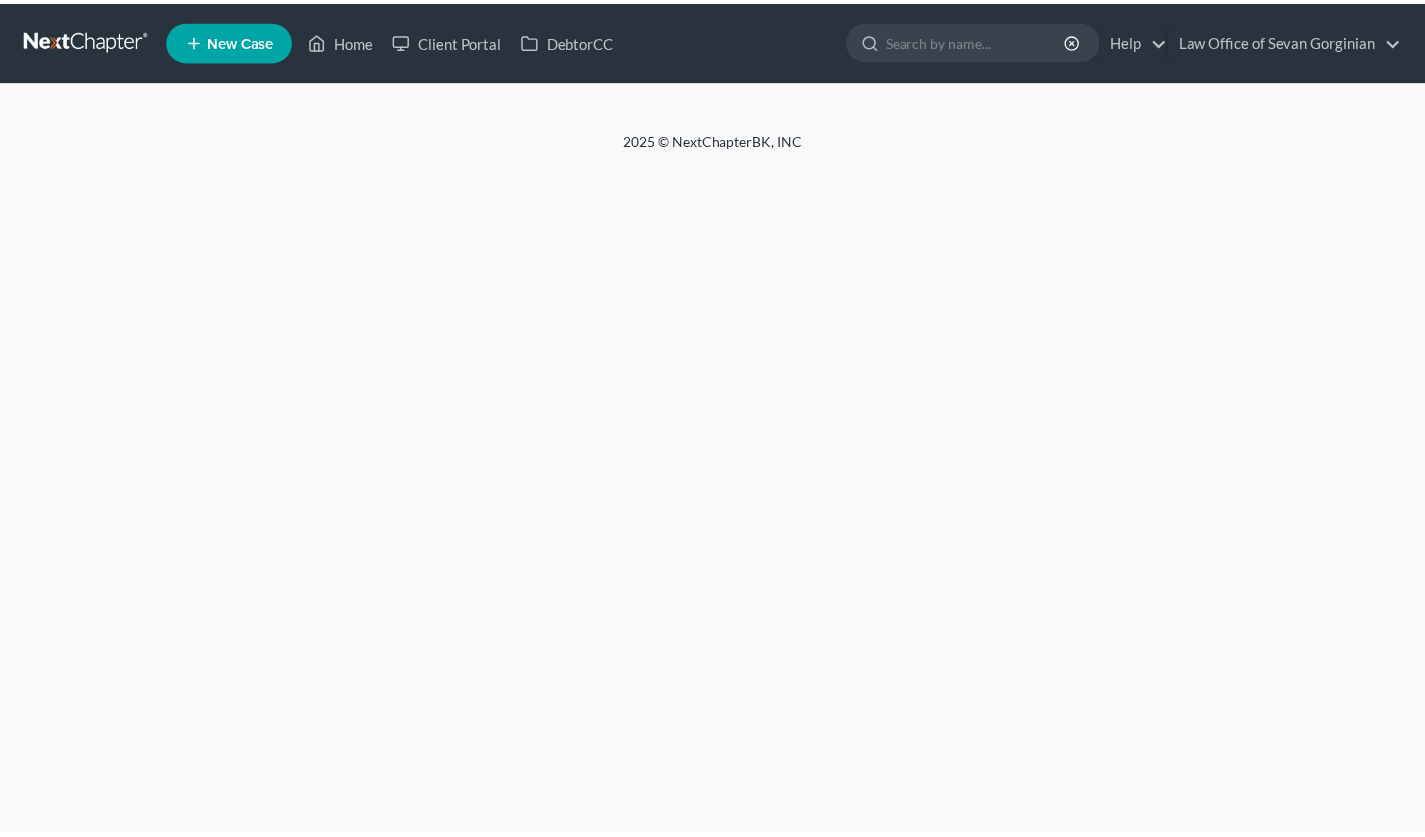 scroll, scrollTop: 0, scrollLeft: 0, axis: both 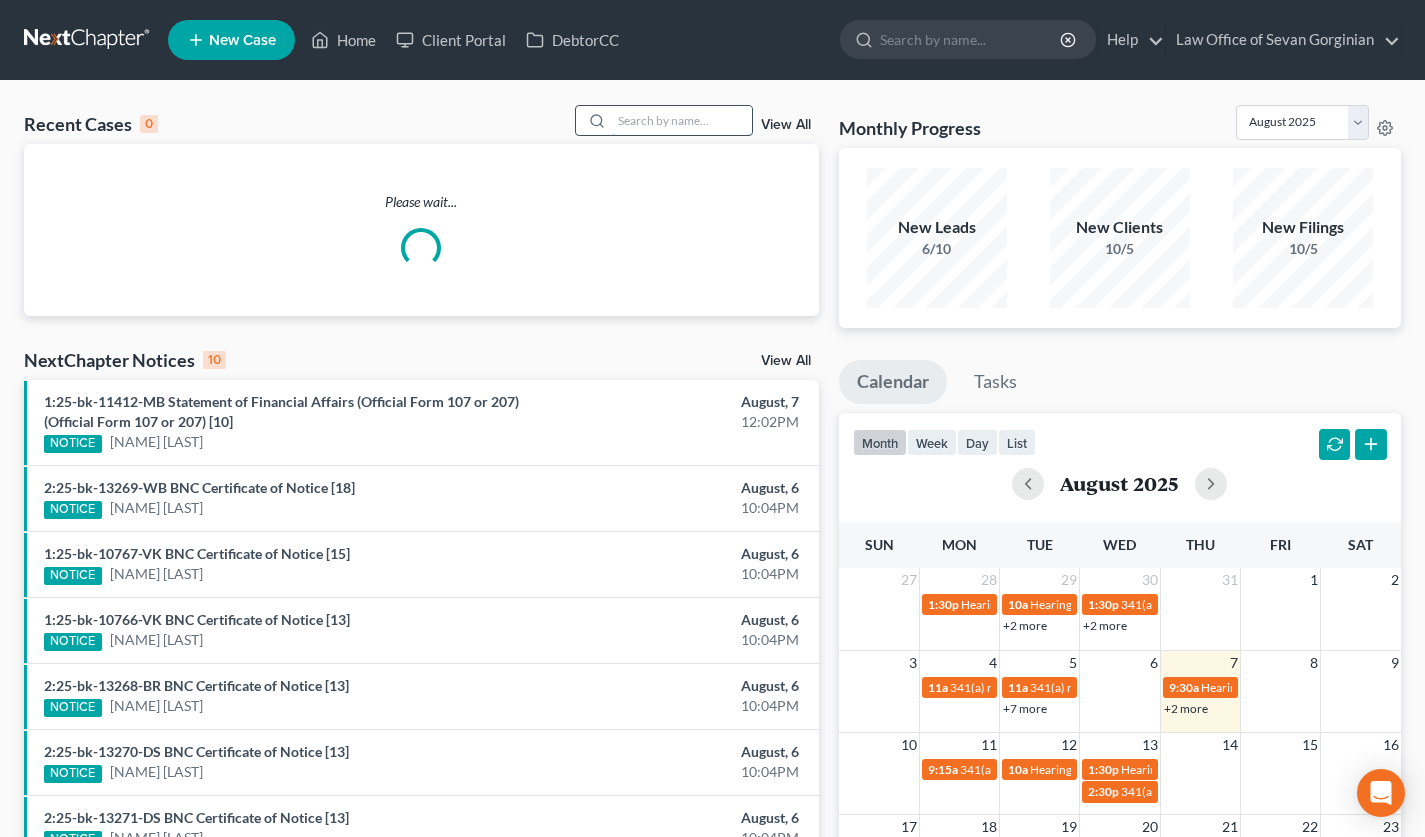 click at bounding box center [682, 120] 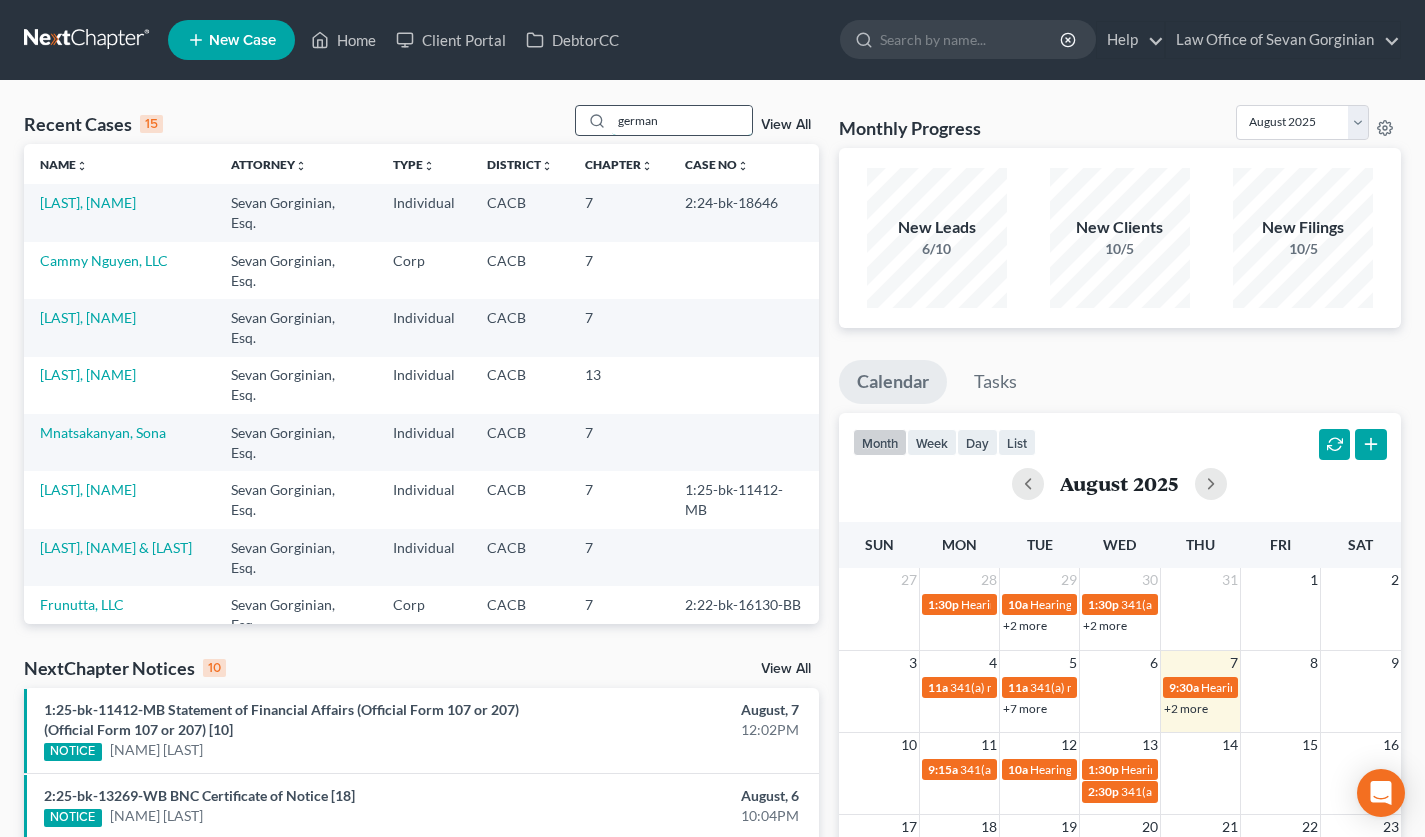 type on "german" 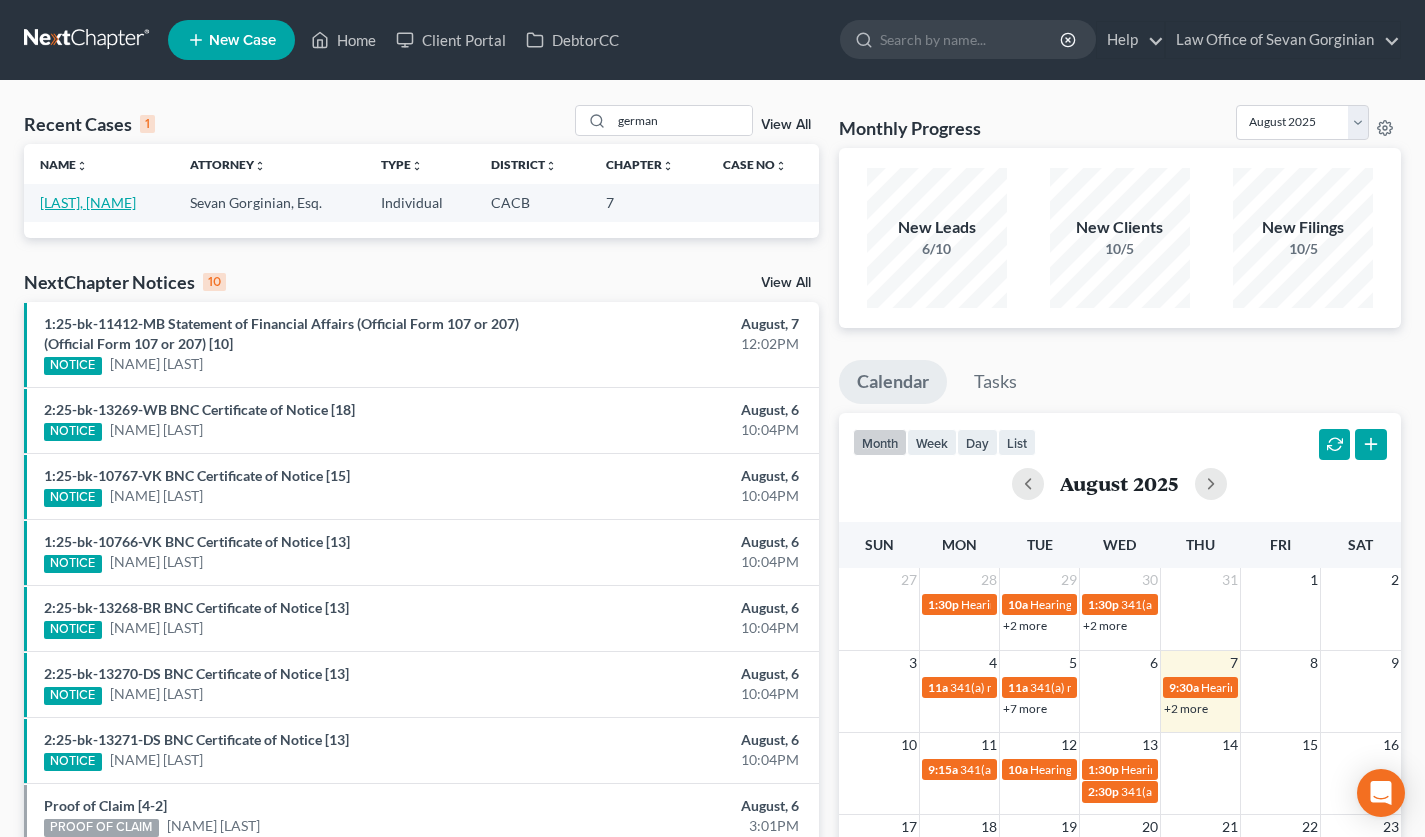 click on "[LAST], [FIRST]" at bounding box center (88, 202) 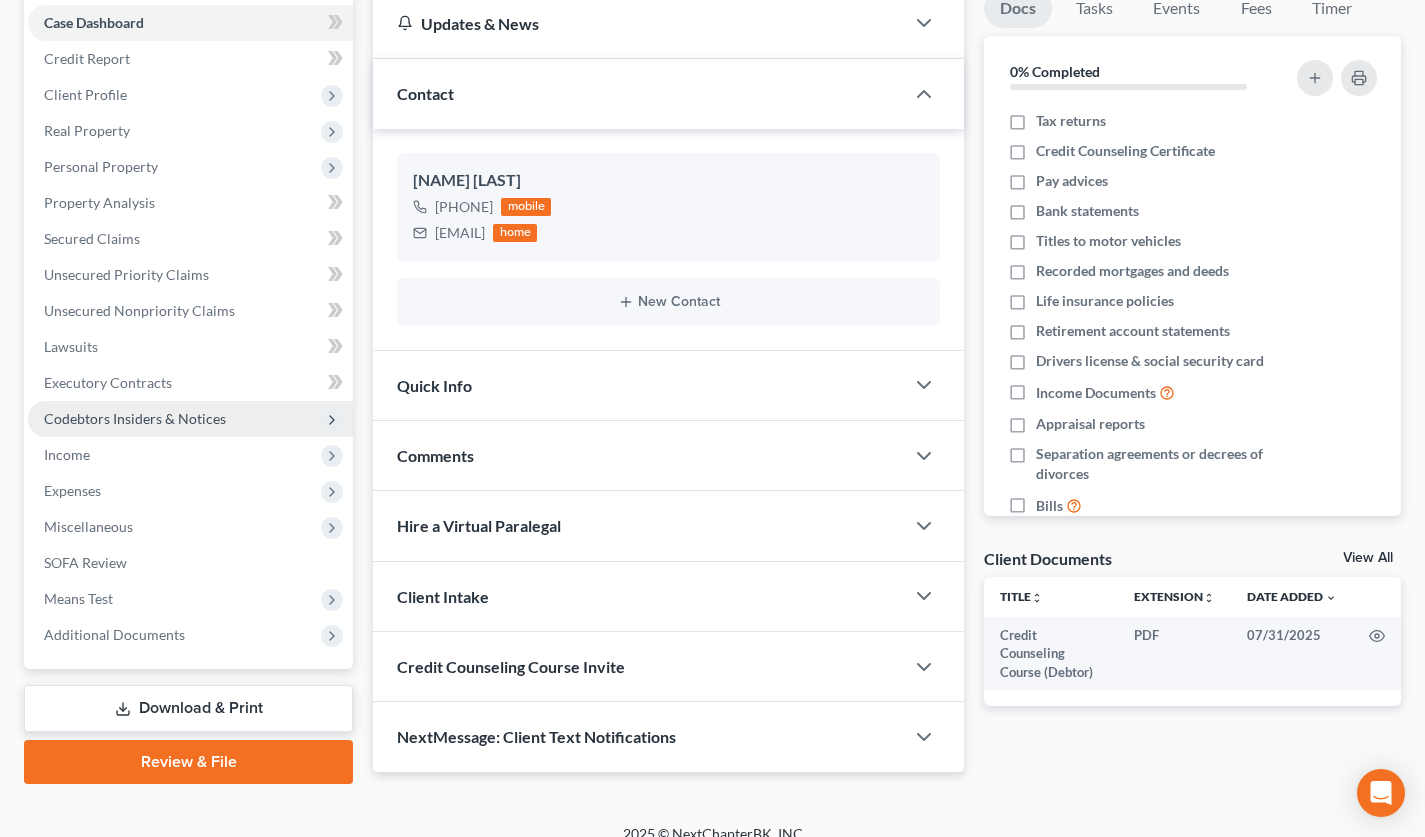 scroll, scrollTop: 224, scrollLeft: 0, axis: vertical 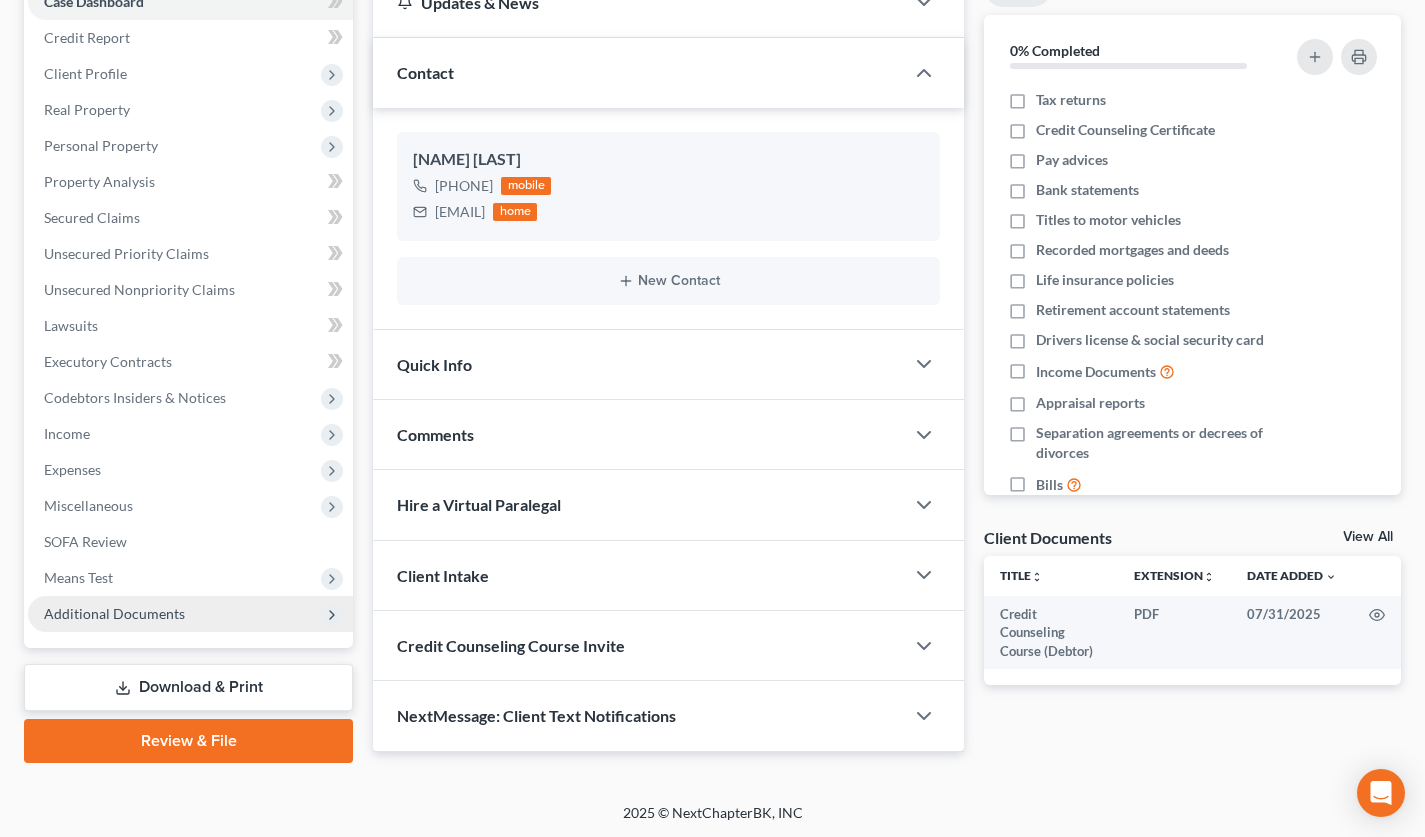 click on "Additional Documents" at bounding box center (114, 613) 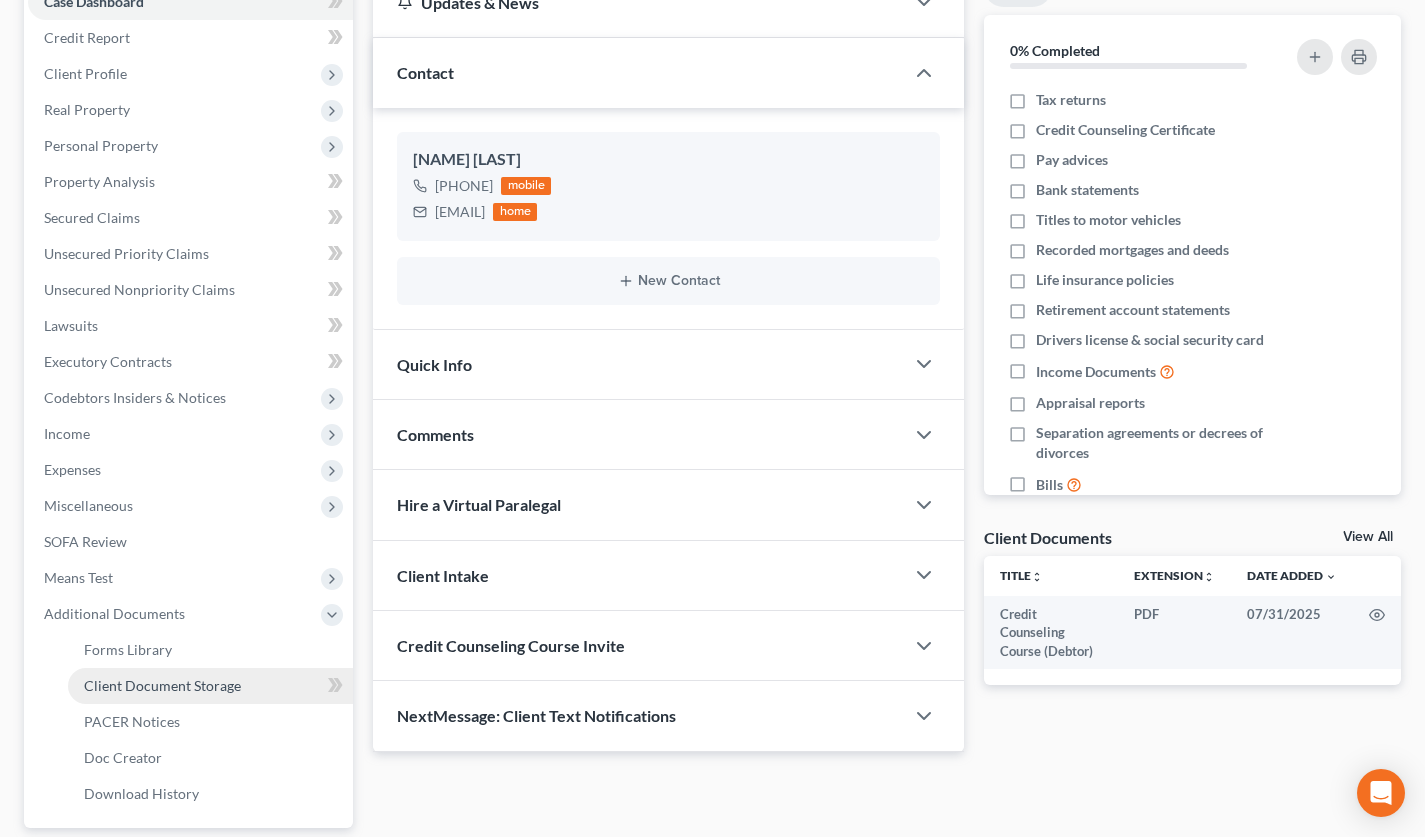 click on "Client Document Storage" at bounding box center (210, 686) 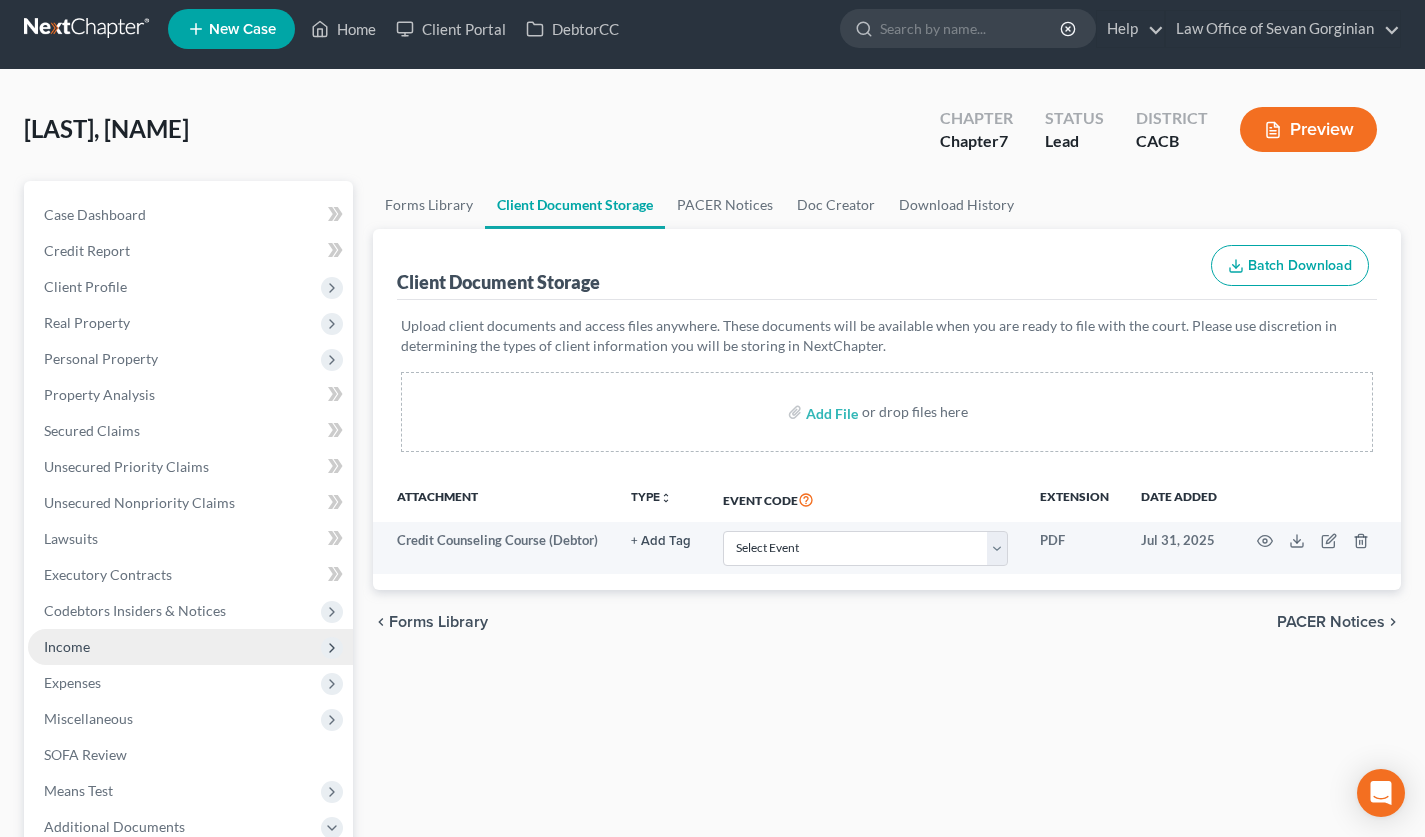 scroll, scrollTop: 0, scrollLeft: 0, axis: both 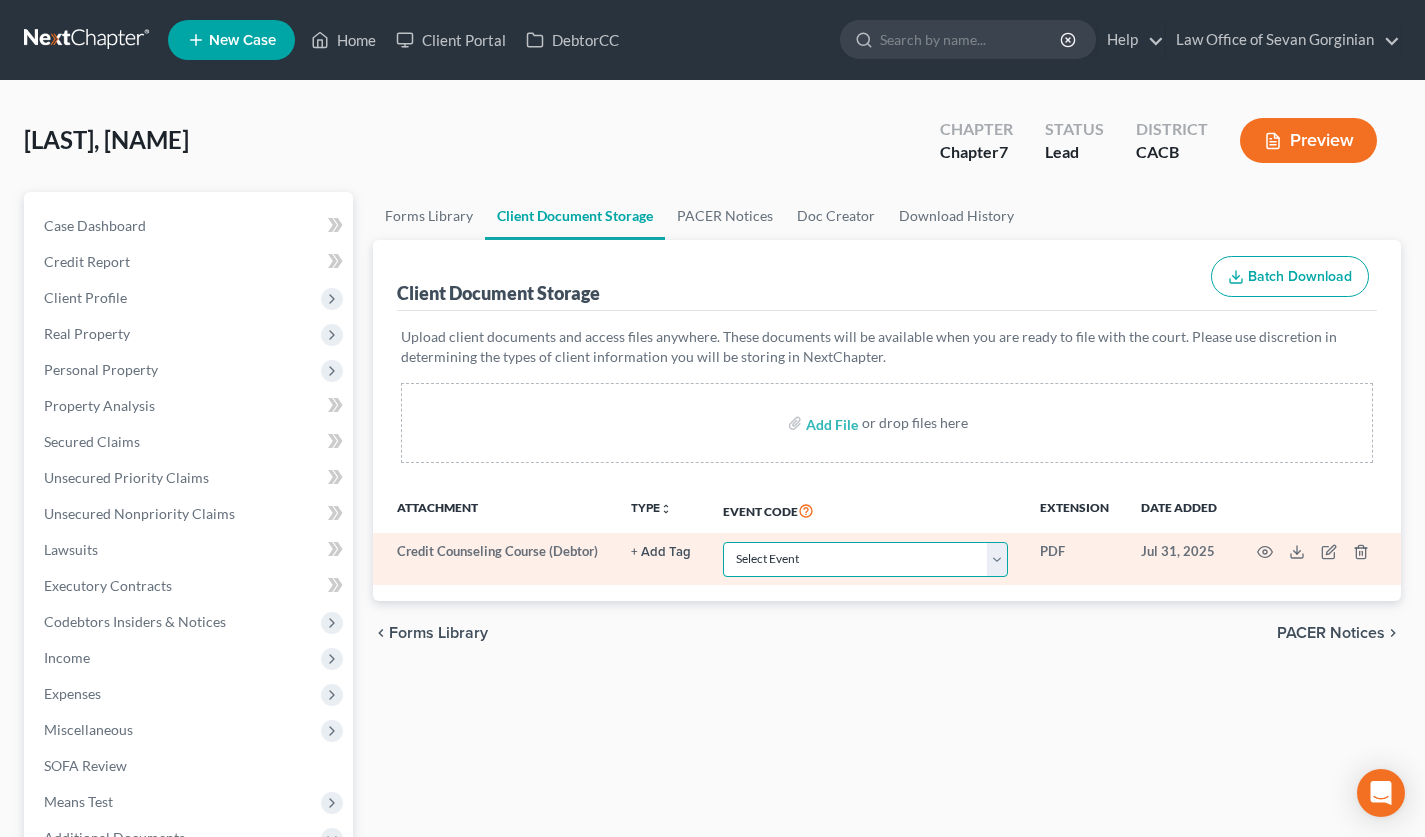 click on "Select Event Amended Chapter 11 Plan Amended Chapter 11 Small Business Plan Amended Chapter 13 Plan Amended Disclosure Statement Amended List of Creditors (Fee) Amendment - Amending Schedules D and/or E/F (Official Form 106D, 106E/F, 206D, or 206E/F) (Fee) Attachment to Voluntary Petition for Non-Individuals (Chapter 11) (Official Form 201A) Attorney's Discl of Comp Arrangement in Indv Ch 7 Case (LBR Form F2090-1) Balance Sheet Cash Flow Statement Certificate of Credit Counseling Certification About a Financial Management Course for Debtor 1 (Official Form 423) Certification About a Financial Management Course for Debtor 2 (Joint Debtor) (Official Form 423) Chapter 11 Ballots Chapter 11 Plan Chapter 11 Small Business Plan Chapter 11 Statement of Your Current Monthly Income (Official Form 122B) Chapter 11 or Chapter 9: List of Creditors Who Have the 20 Largest Unsecured Claims and Are Not Insi Chapter 13 Calculation of Disposable Income (Official Form 122C-2) Chapter 13 Plan (LBR F3015-1) Disclosure Statement" at bounding box center (865, 559) 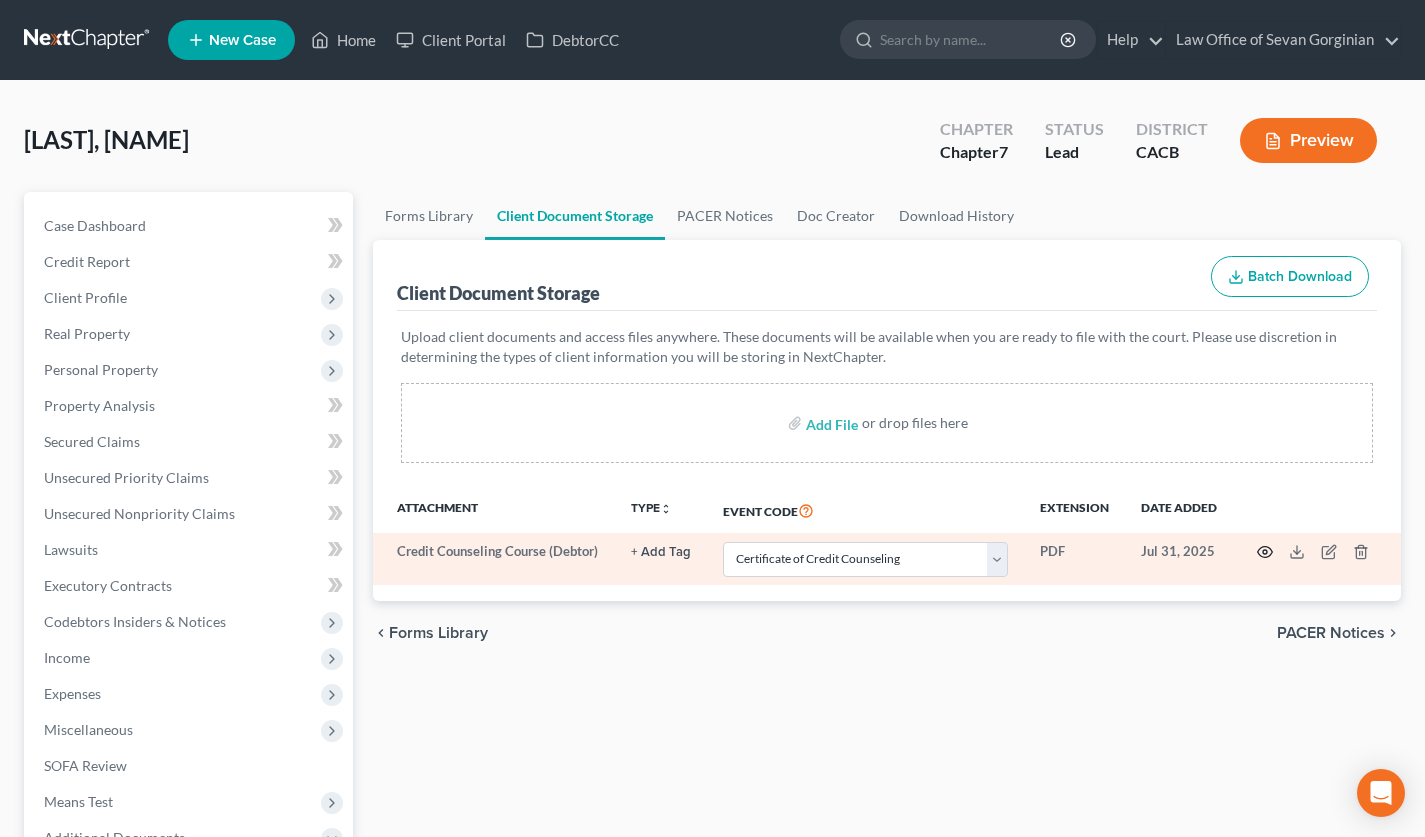 click 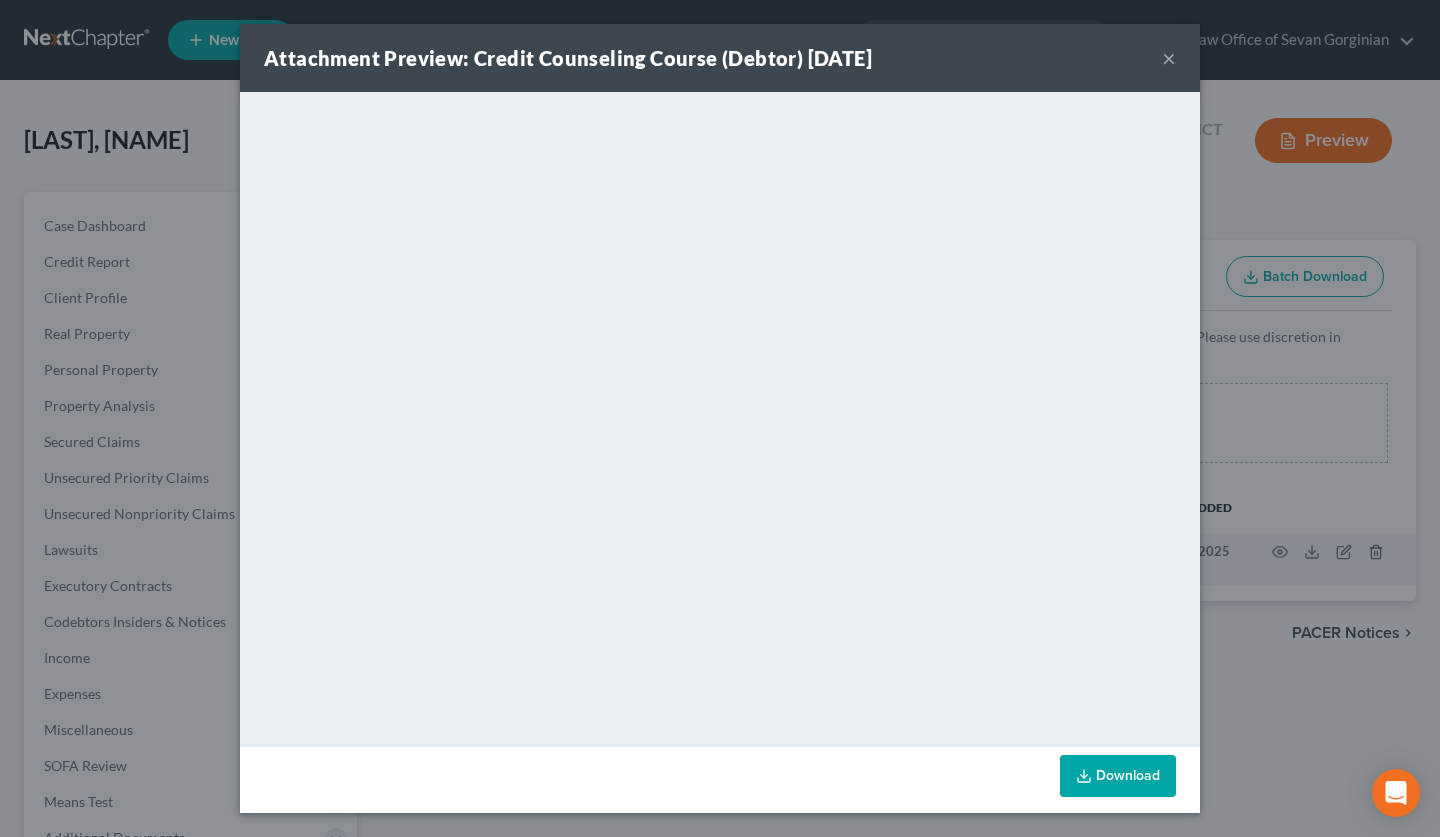 click on "×" at bounding box center [1169, 58] 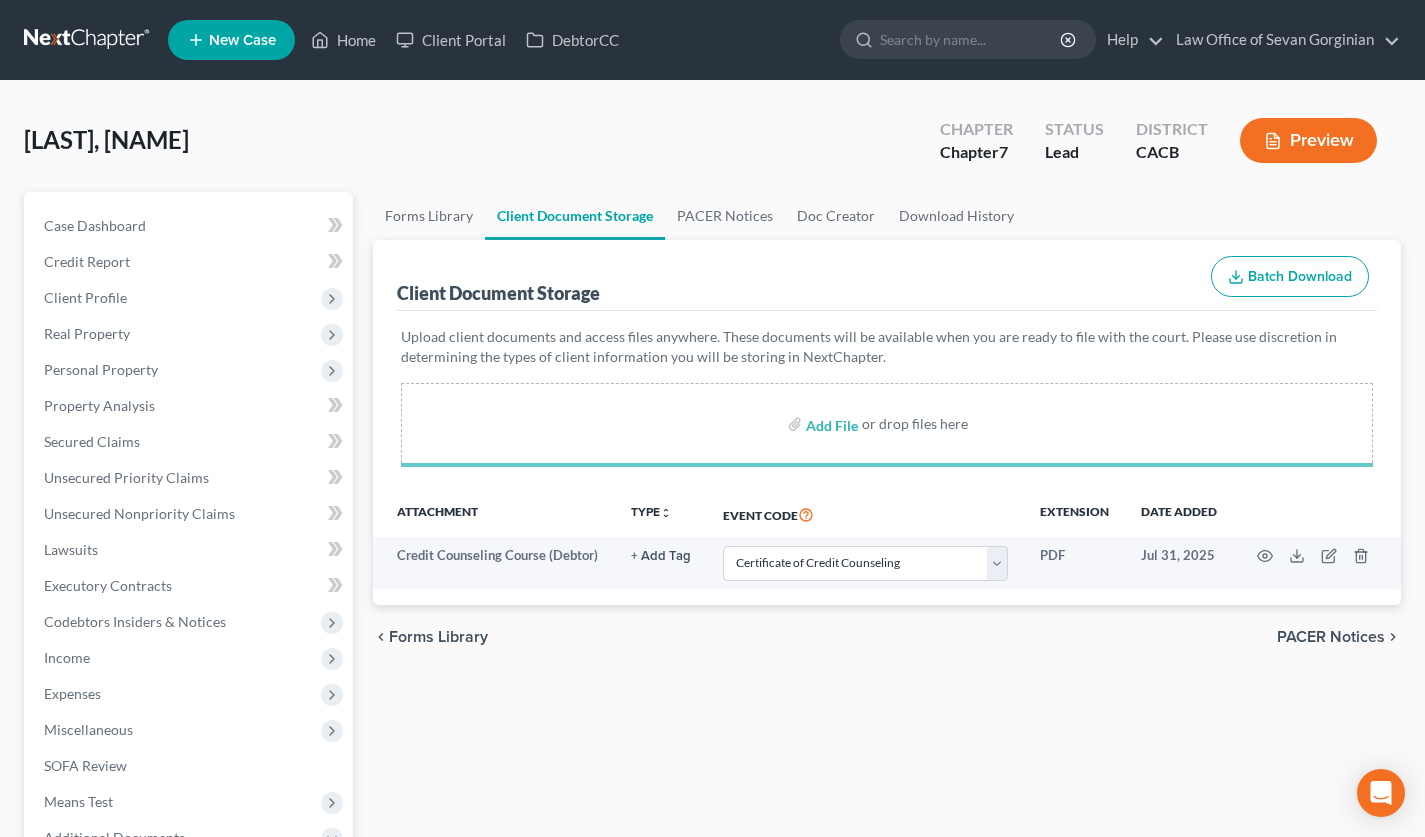 select on "10" 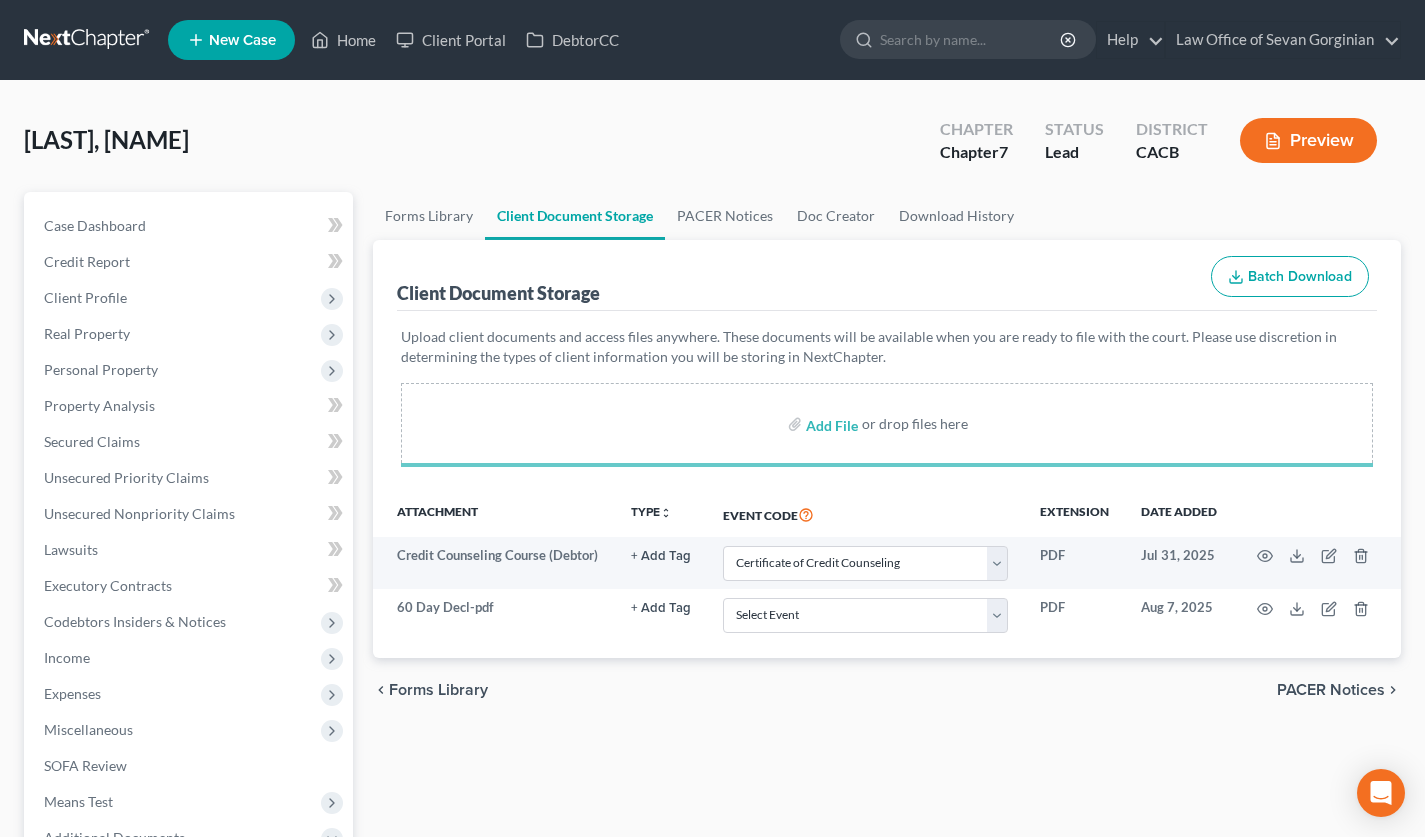 select on "10" 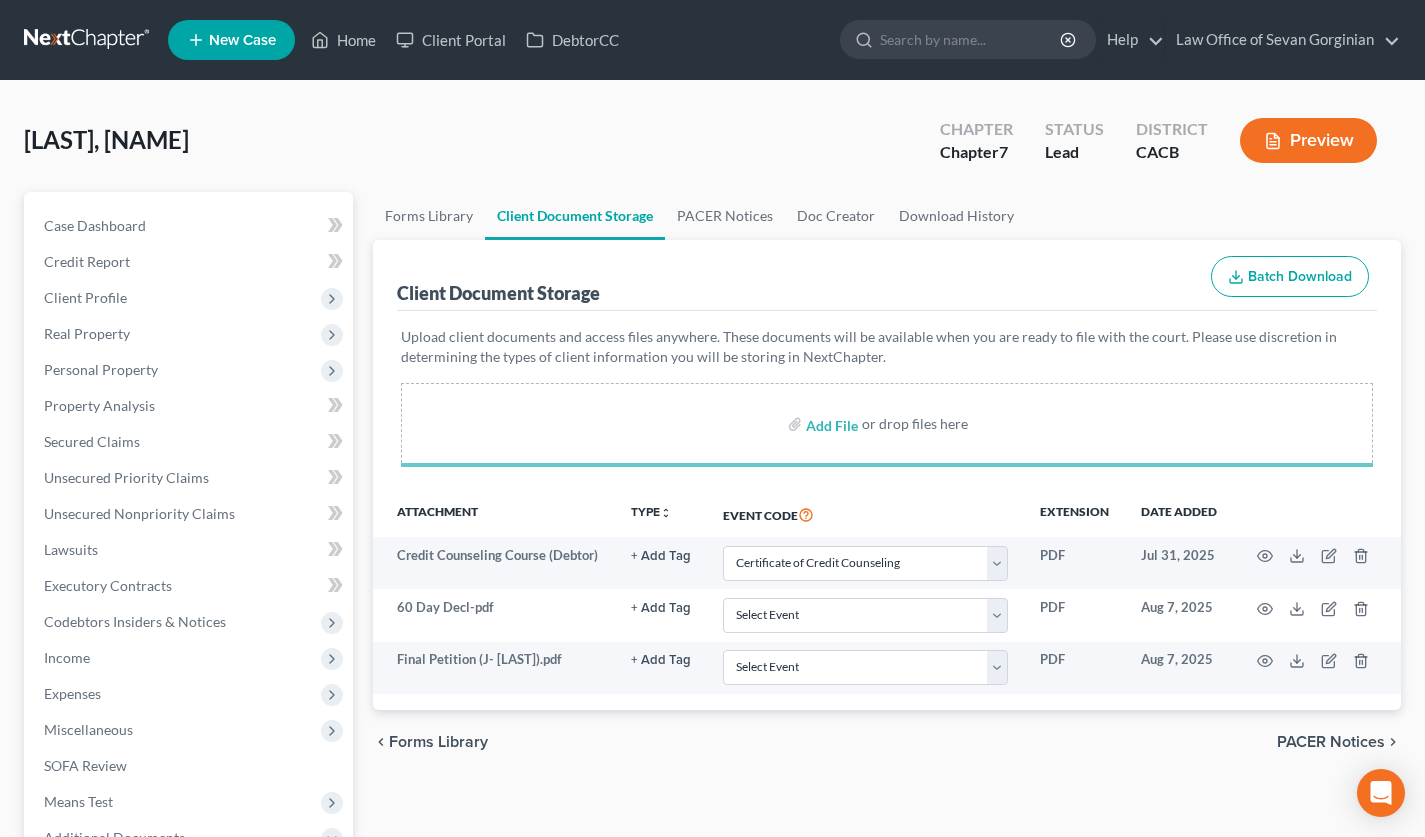 select on "10" 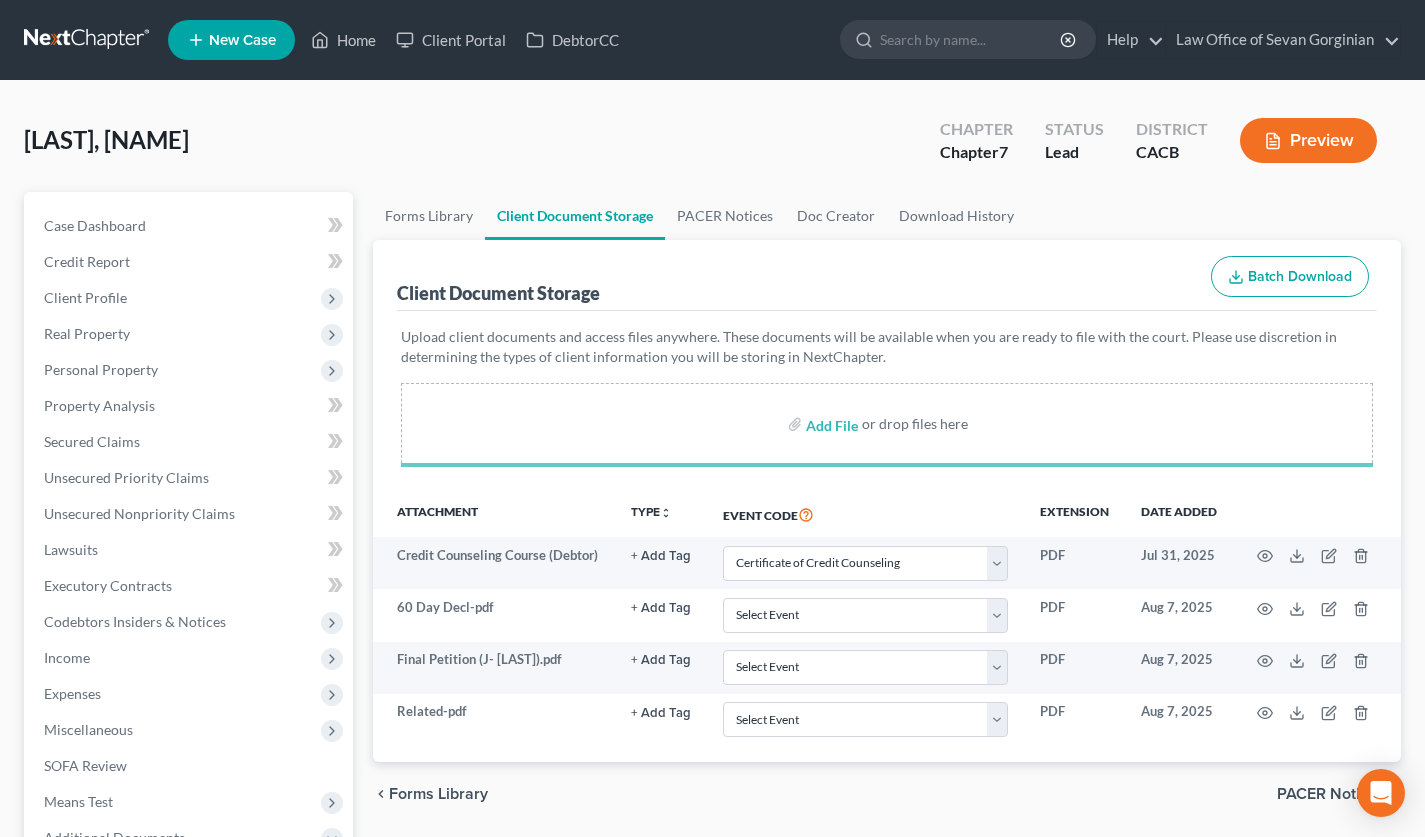 select on "10" 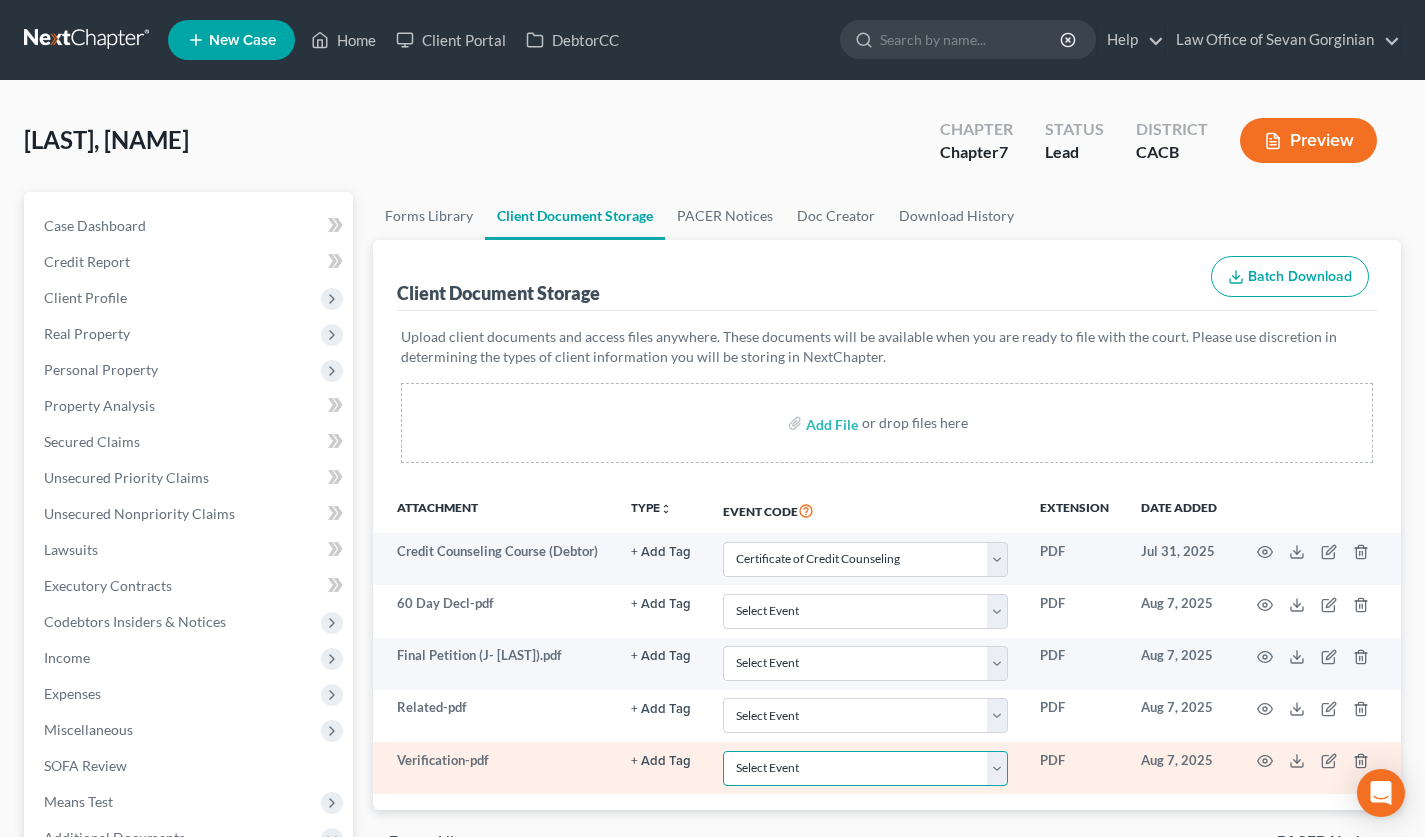 click on "Select Event Amended Chapter 11 Plan Amended Chapter 11 Small Business Plan Amended Chapter 13 Plan Amended Disclosure Statement Amended List of Creditors (Fee) Amendment - Amending Schedules D and/or E/F (Official Form 106D, 106E/F, 206D, or 206E/F) (Fee) Attachment to Voluntary Petition for Non-Individuals (Chapter 11) (Official Form 201A) Attorney's Discl of Comp Arrangement in Indv Ch 7 Case (LBR Form F2090-1) Balance Sheet Cash Flow Statement Certificate of Credit Counseling Certification About a Financial Management Course for Debtor 1 (Official Form 423) Certification About a Financial Management Course for Debtor 2 (Joint Debtor) (Official Form 423) Chapter 11 Ballots Chapter 11 Plan Chapter 11 Small Business Plan Chapter 11 Statement of Your Current Monthly Income (Official Form 122B) Chapter 11 or Chapter 9: List of Creditors Who Have the 20 Largest Unsecured Claims and Are Not Insi Chapter 13 Calculation of Disposable Income (Official Form 122C-2) Chapter 13 Plan (LBR F3015-1) Disclosure Statement" at bounding box center (865, 768) 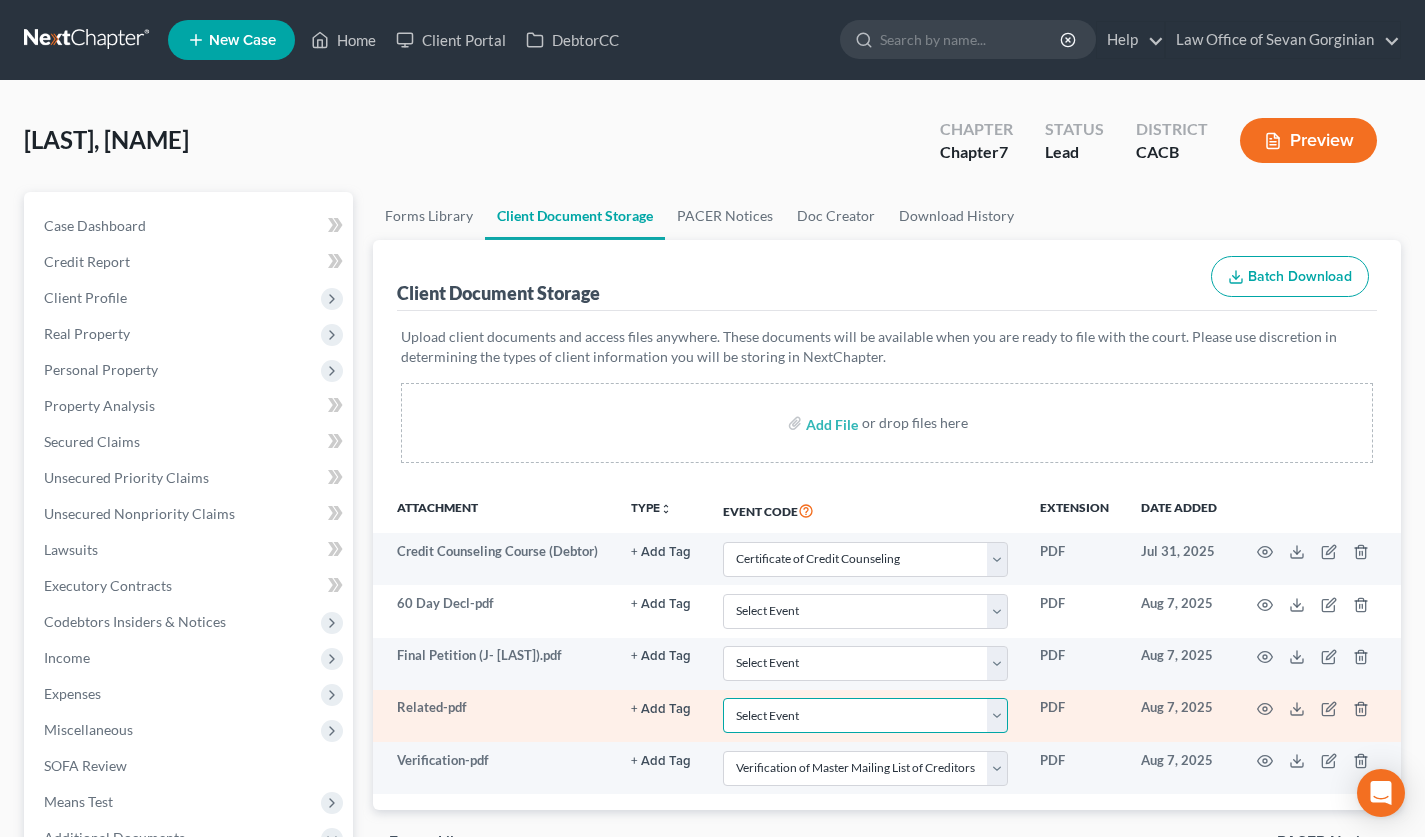click on "Select Event Amended Chapter 11 Plan Amended Chapter 11 Small Business Plan Amended Chapter 13 Plan Amended Disclosure Statement Amended List of Creditors (Fee) Amendment - Amending Schedules D and/or E/F (Official Form 106D, 106E/F, 206D, or 206E/F) (Fee) Attachment to Voluntary Petition for Non-Individuals (Chapter 11) (Official Form 201A) Attorney's Discl of Comp Arrangement in Indv Ch 7 Case (LBR Form F2090-1) Balance Sheet Cash Flow Statement Certificate of Credit Counseling Certification About a Financial Management Course for Debtor 1 (Official Form 423) Certification About a Financial Management Course for Debtor 2 (Joint Debtor) (Official Form 423) Chapter 11 Ballots Chapter 11 Plan Chapter 11 Small Business Plan Chapter 11 Statement of Your Current Monthly Income (Official Form 122B) Chapter 11 or Chapter 9: List of Creditors Who Have the 20 Largest Unsecured Claims and Are Not Insi Chapter 13 Calculation of Disposable Income (Official Form 122C-2) Chapter 13 Plan (LBR F3015-1) Disclosure Statement" at bounding box center [865, 715] 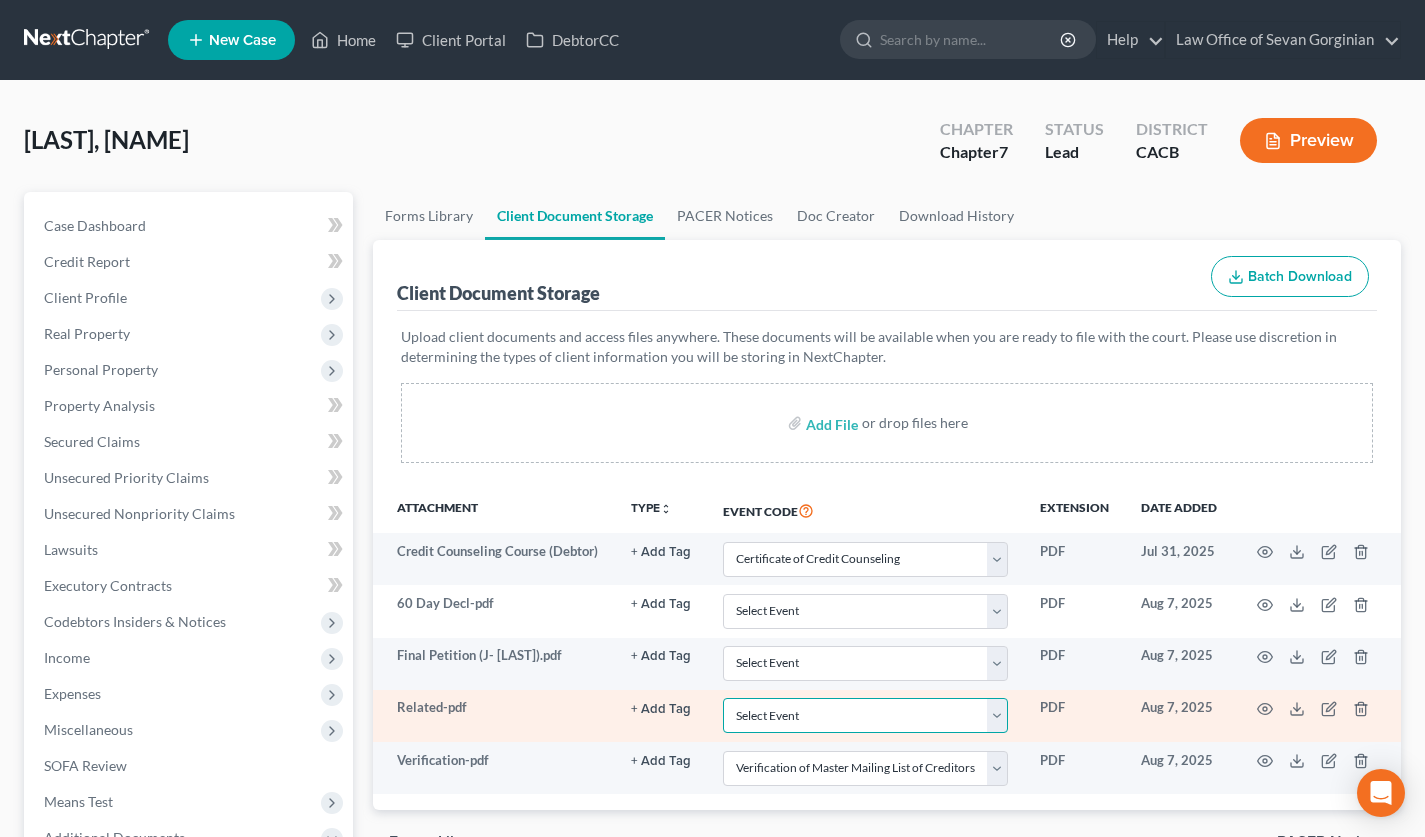 select on "65" 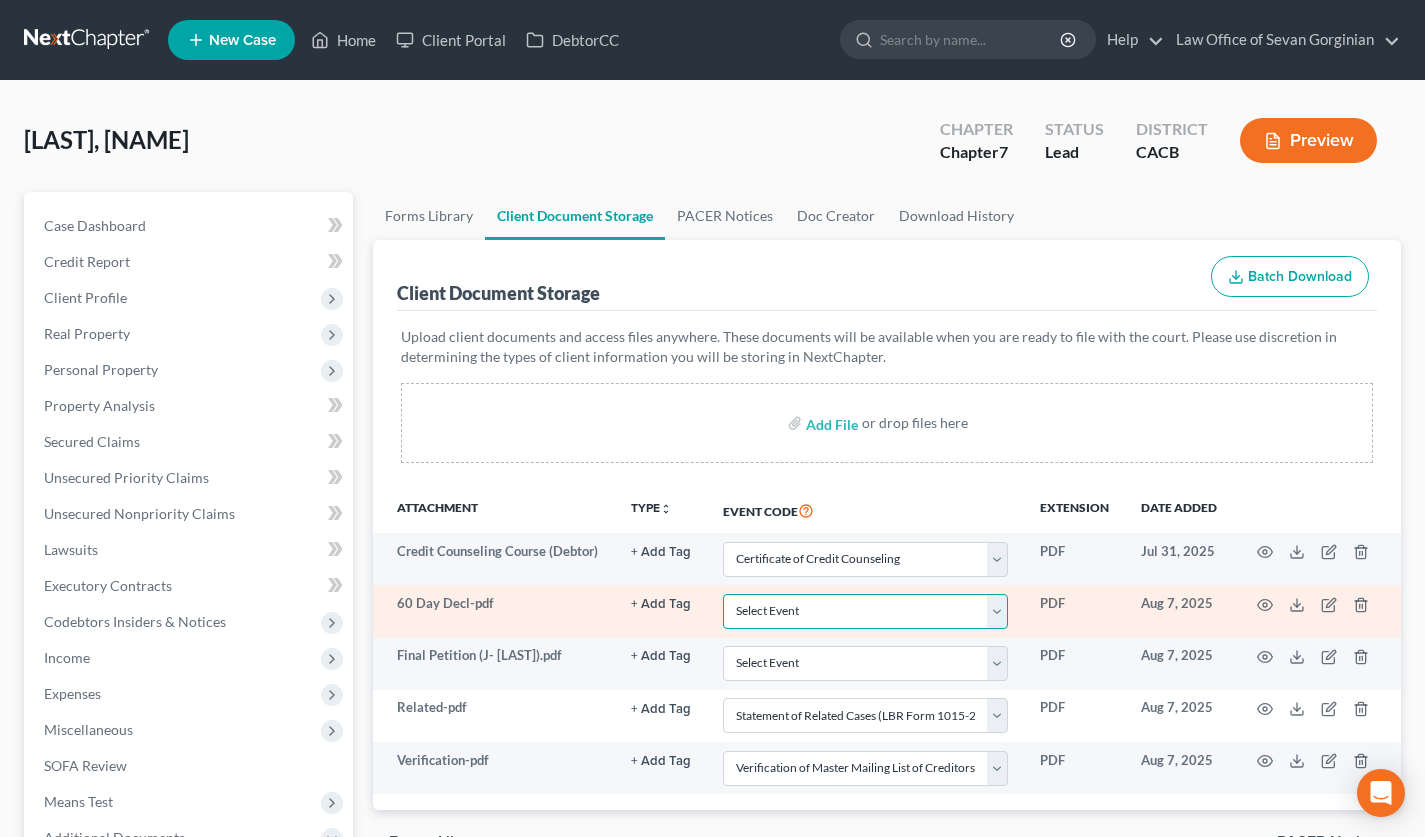 click on "Select Event Amended Chapter 11 Plan Amended Chapter 11 Small Business Plan Amended Chapter 13 Plan Amended Disclosure Statement Amended List of Creditors (Fee) Amendment - Amending Schedules D and/or E/F (Official Form 106D, 106E/F, 206D, or 206E/F) (Fee) Attachment to Voluntary Petition for Non-Individuals (Chapter 11) (Official Form 201A) Attorney's Discl of Comp Arrangement in Indv Ch 7 Case (LBR Form F2090-1) Balance Sheet Cash Flow Statement Certificate of Credit Counseling Certification About a Financial Management Course for Debtor 1 (Official Form 423) Certification About a Financial Management Course for Debtor 2 (Joint Debtor) (Official Form 423) Chapter 11 Ballots Chapter 11 Plan Chapter 11 Small Business Plan Chapter 11 Statement of Your Current Monthly Income (Official Form 122B) Chapter 11 or Chapter 9: List of Creditors Who Have the 20 Largest Unsecured Claims and Are Not Insi Chapter 13 Calculation of Disposable Income (Official Form 122C-2) Chapter 13 Plan (LBR F3015-1) Disclosure Statement" at bounding box center [865, 611] 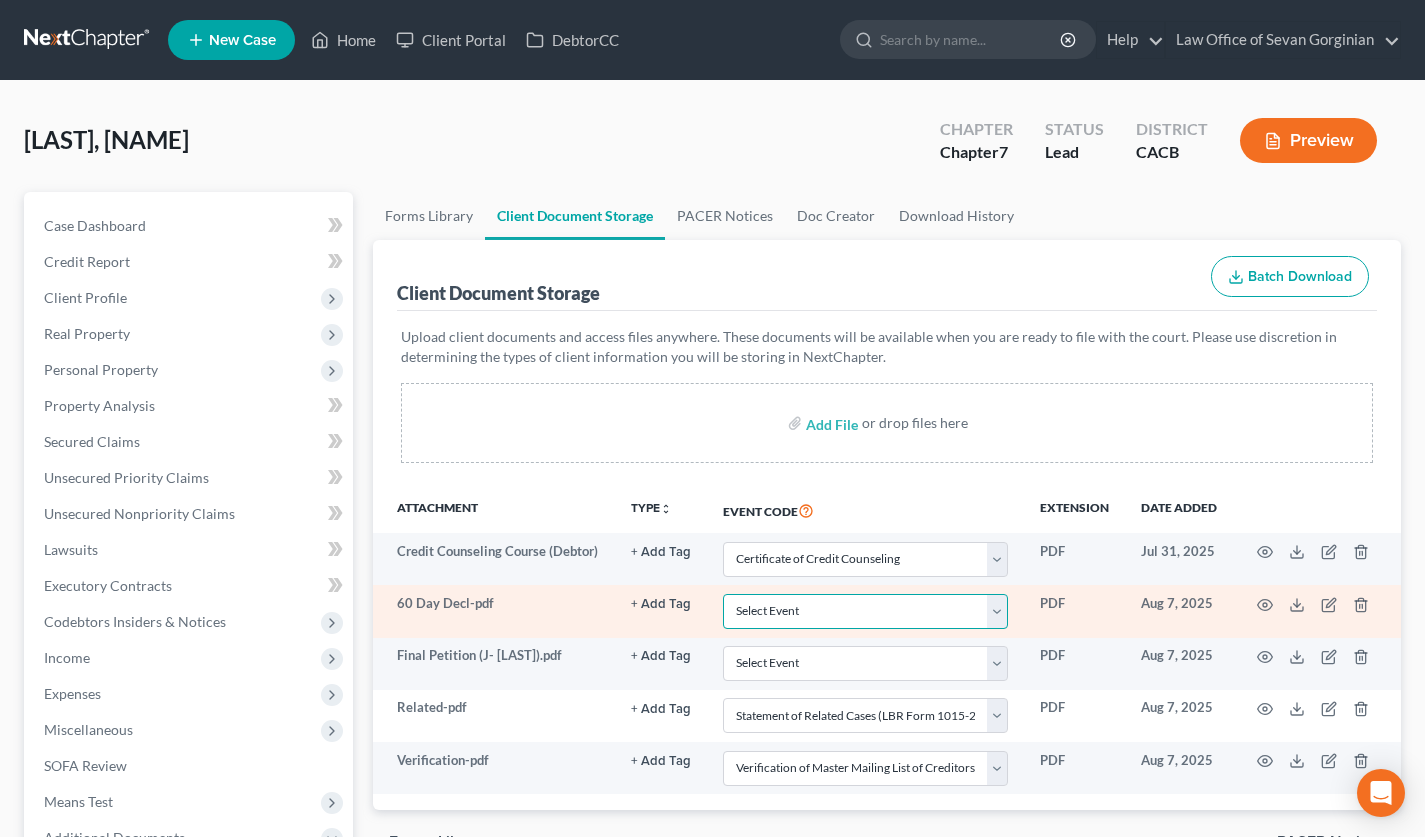 select on "30" 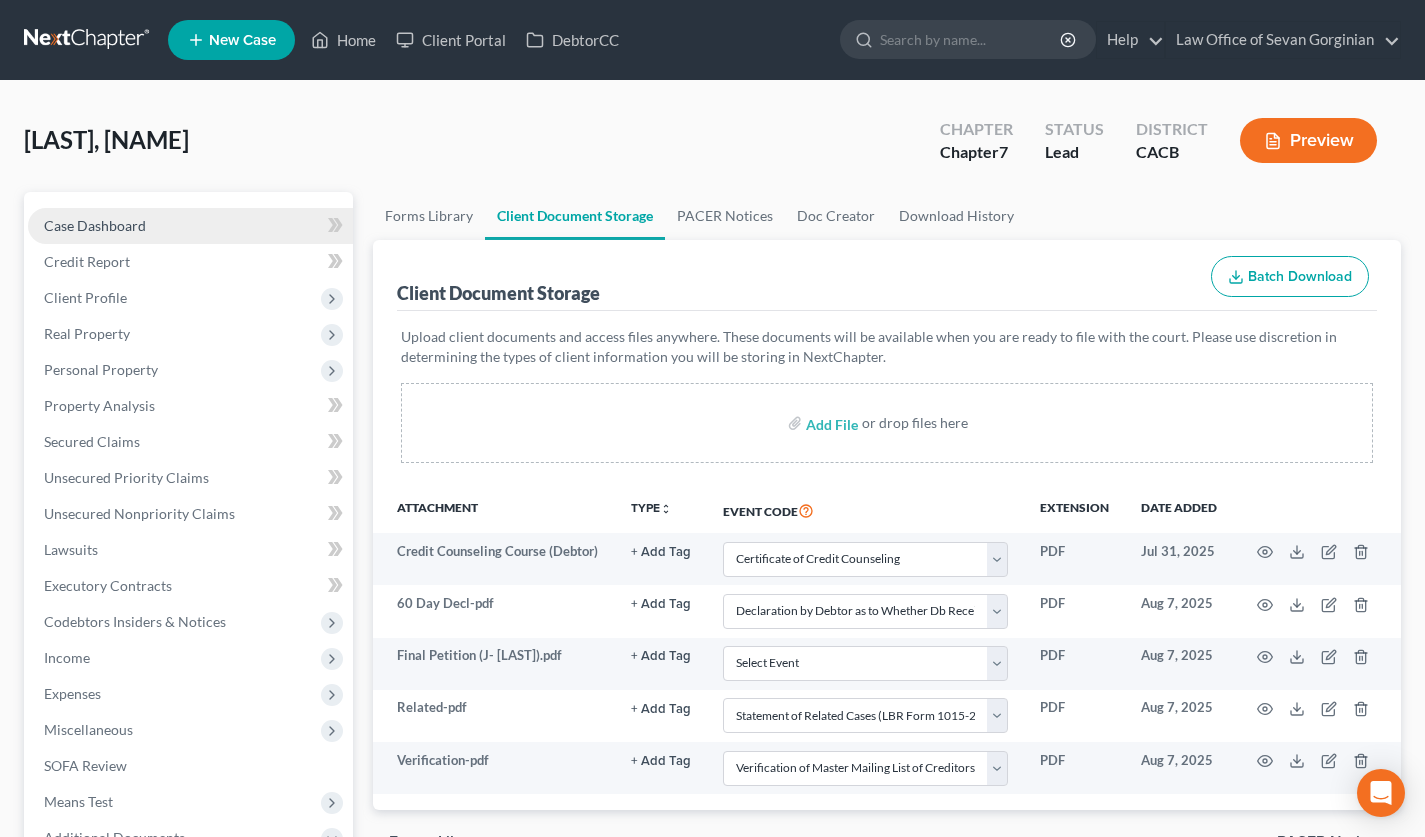 click on "Case Dashboard" at bounding box center [190, 226] 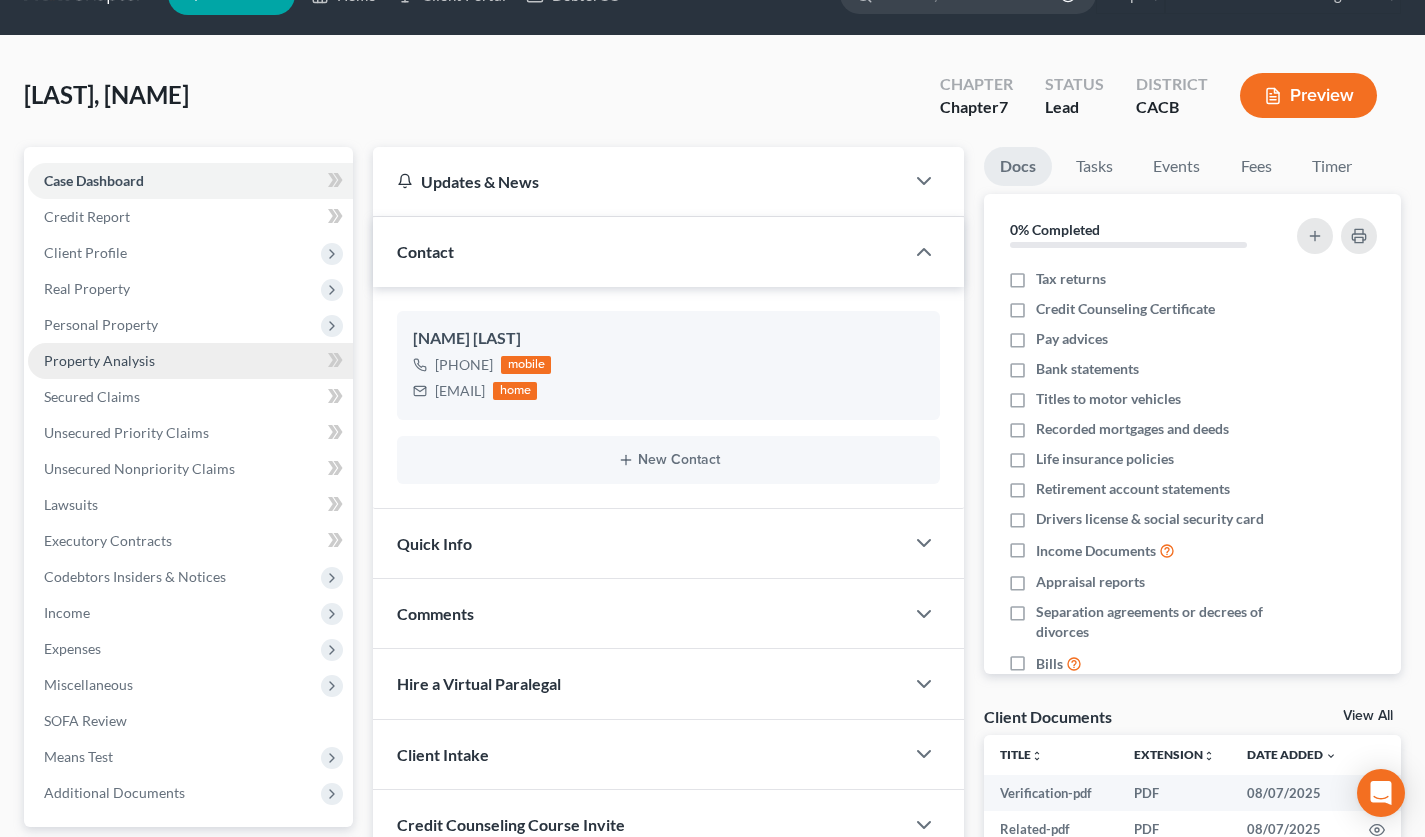 scroll, scrollTop: 0, scrollLeft: 0, axis: both 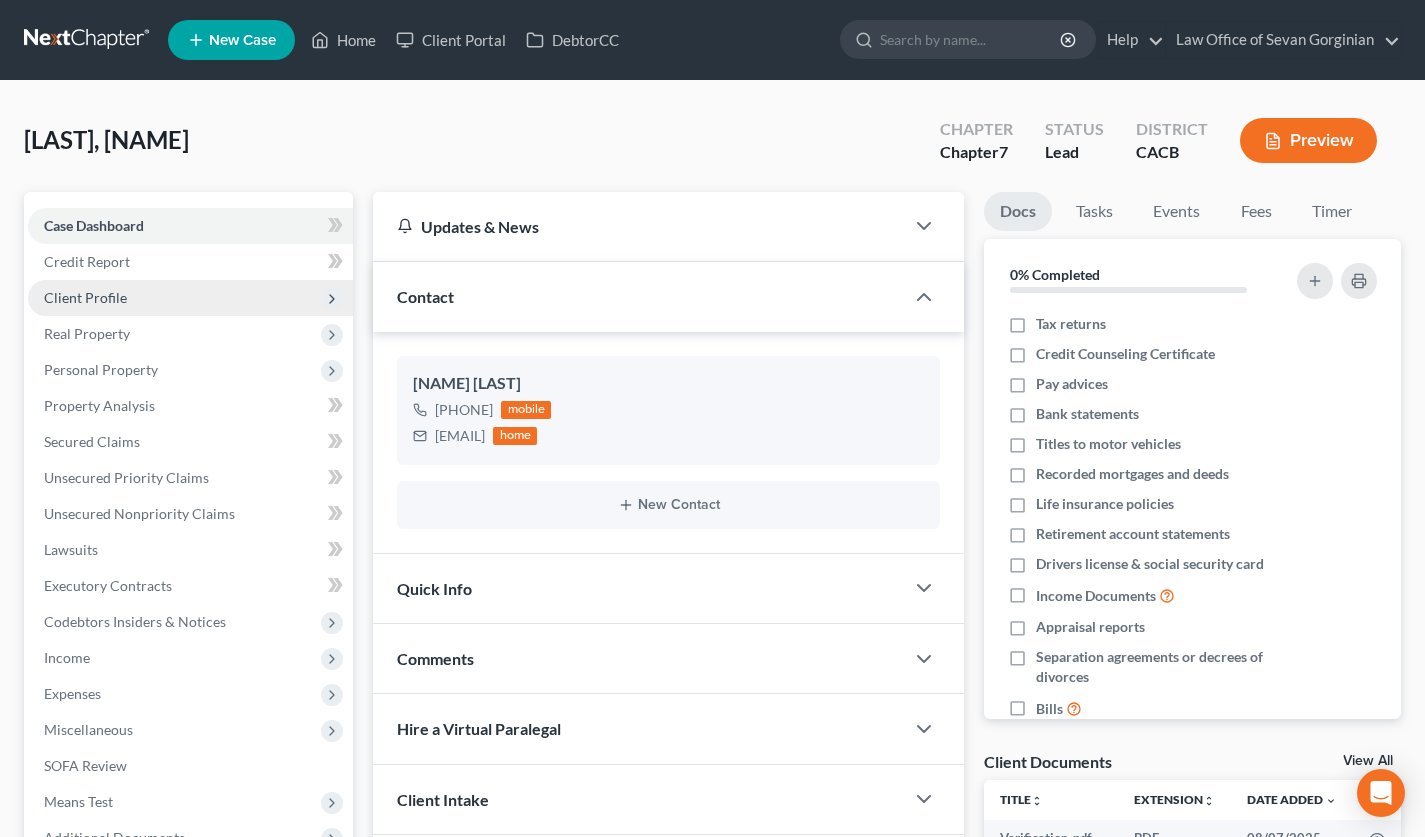 click on "Client Profile" at bounding box center [190, 298] 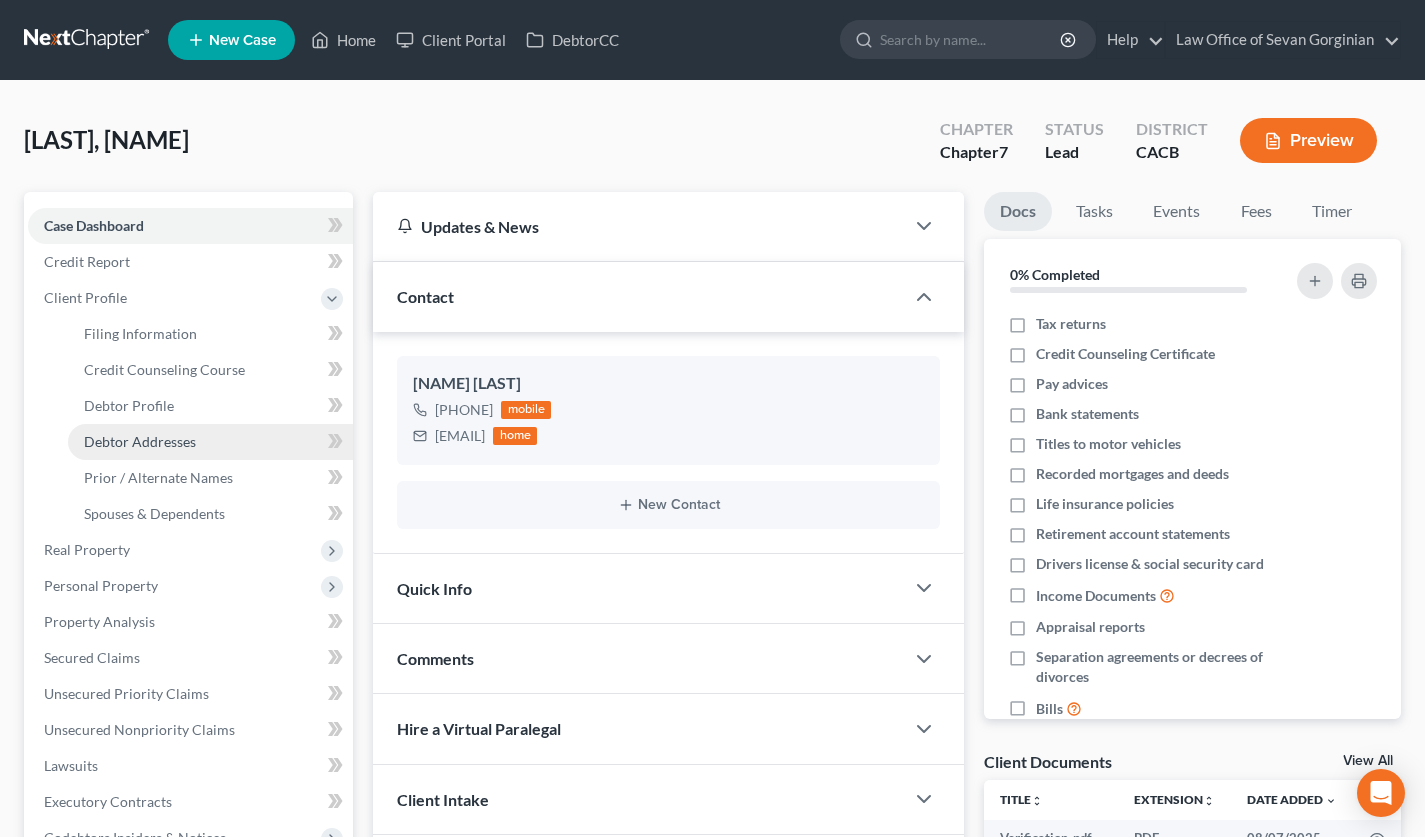 click on "Debtor Addresses" at bounding box center [140, 441] 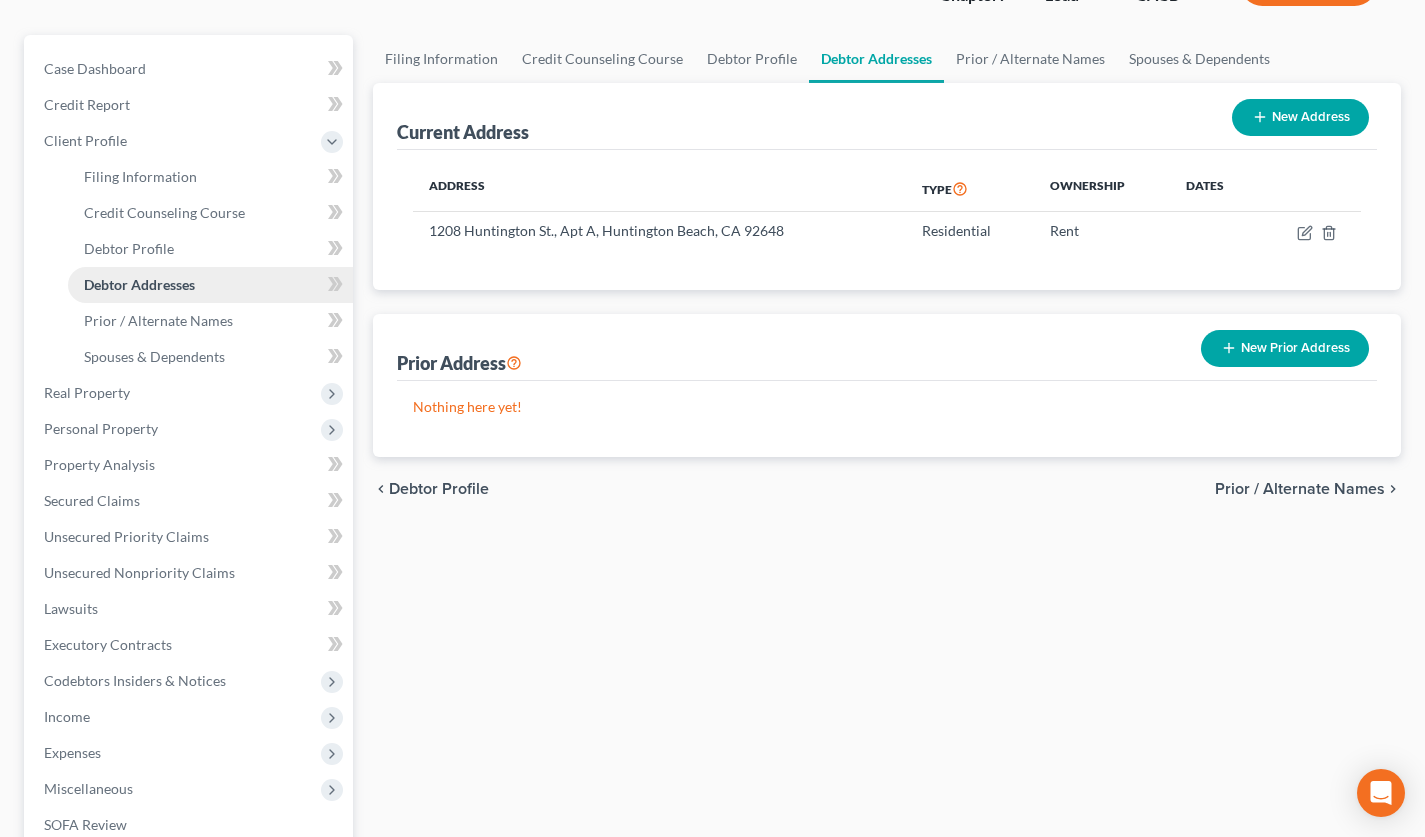 scroll, scrollTop: 223, scrollLeft: 0, axis: vertical 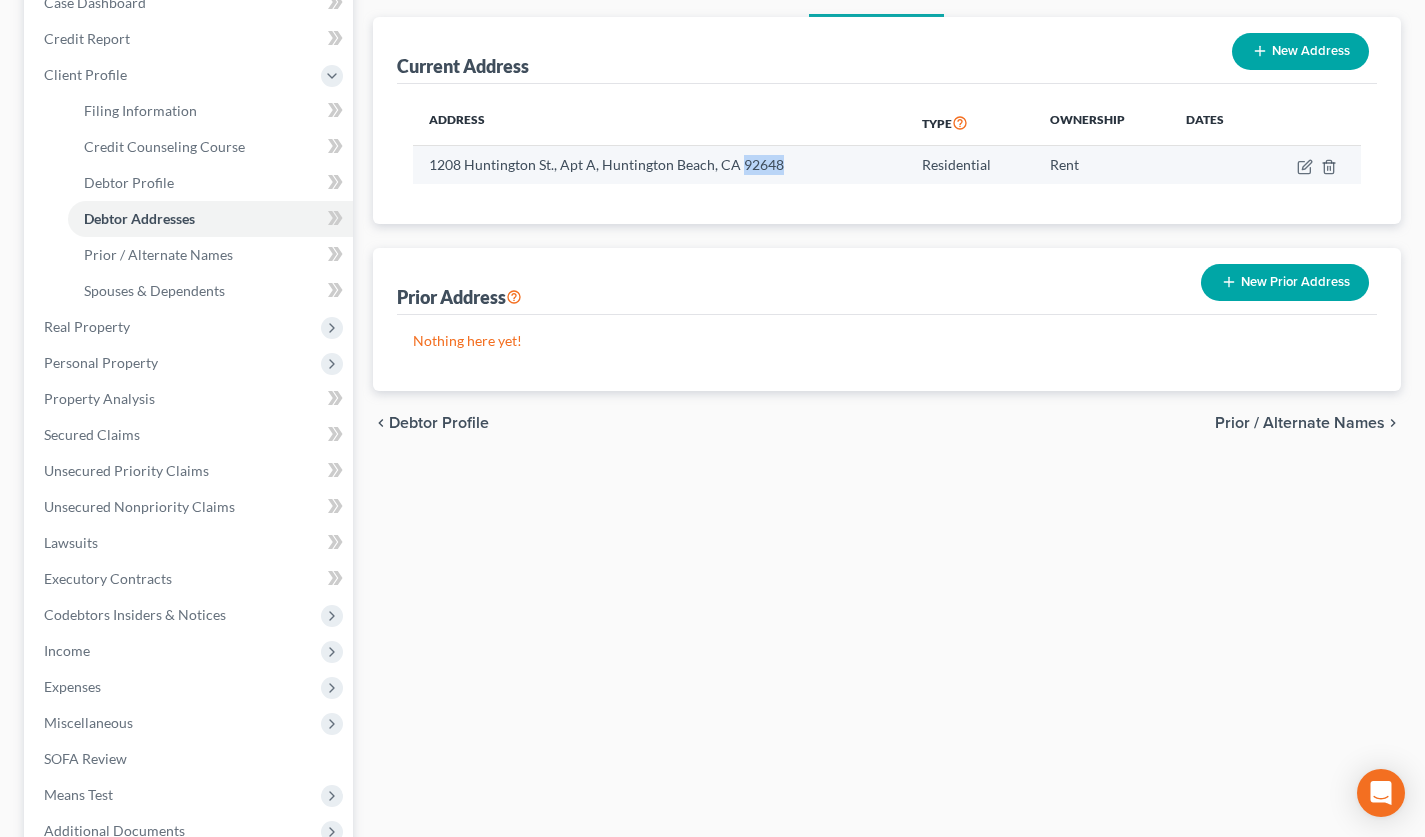 drag, startPoint x: 791, startPoint y: 158, endPoint x: 739, endPoint y: 162, distance: 52.153618 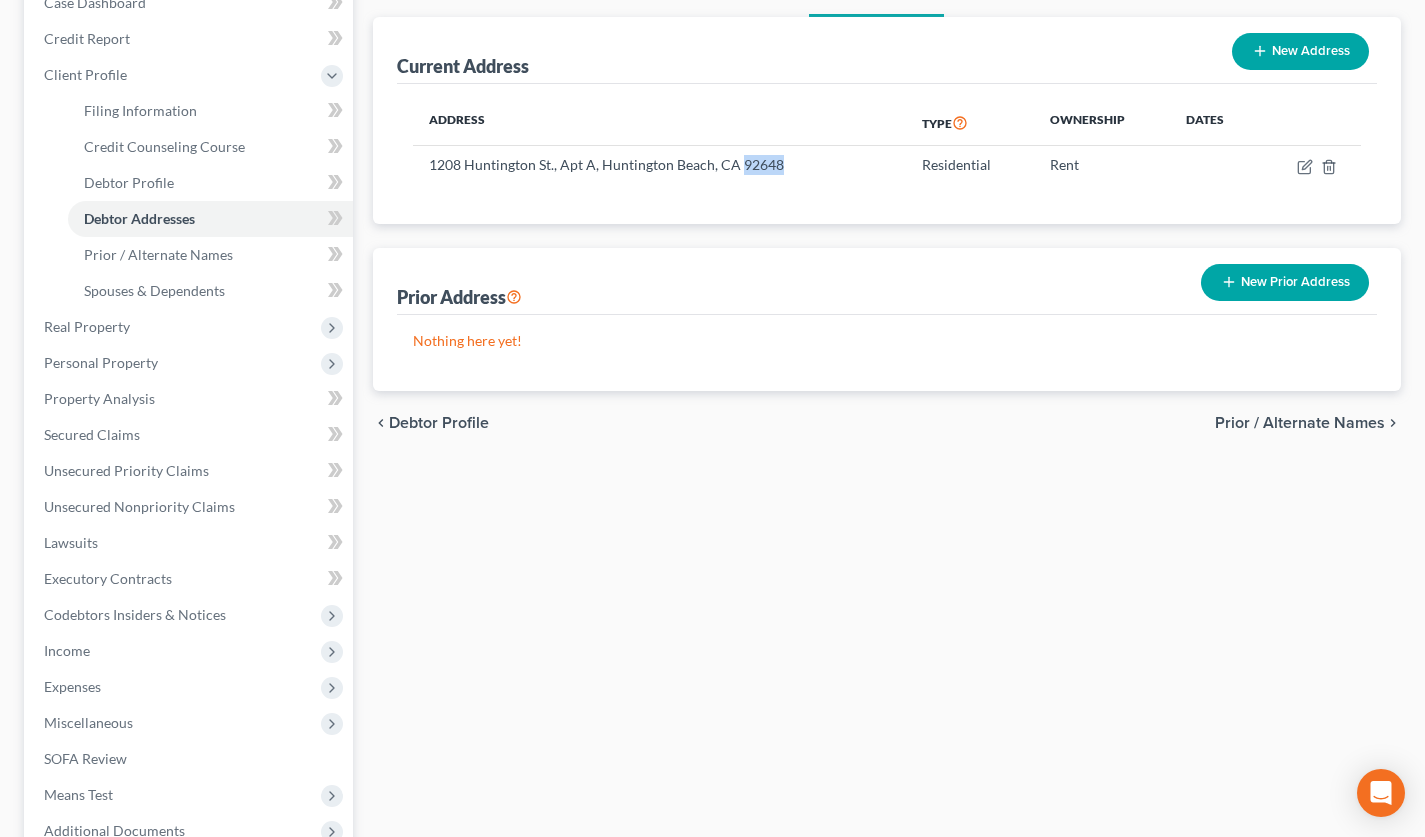 copy on "92648" 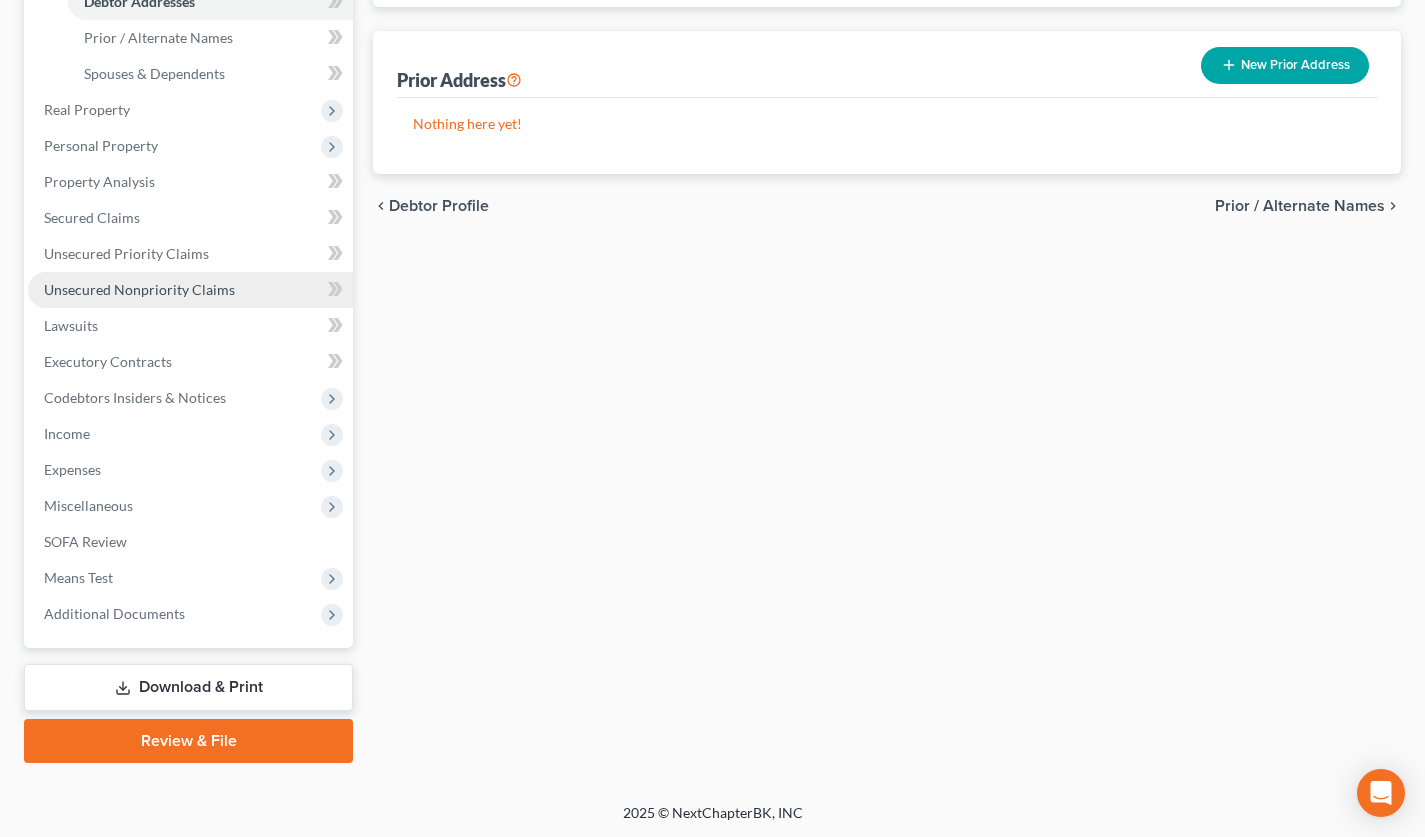scroll, scrollTop: 208, scrollLeft: 0, axis: vertical 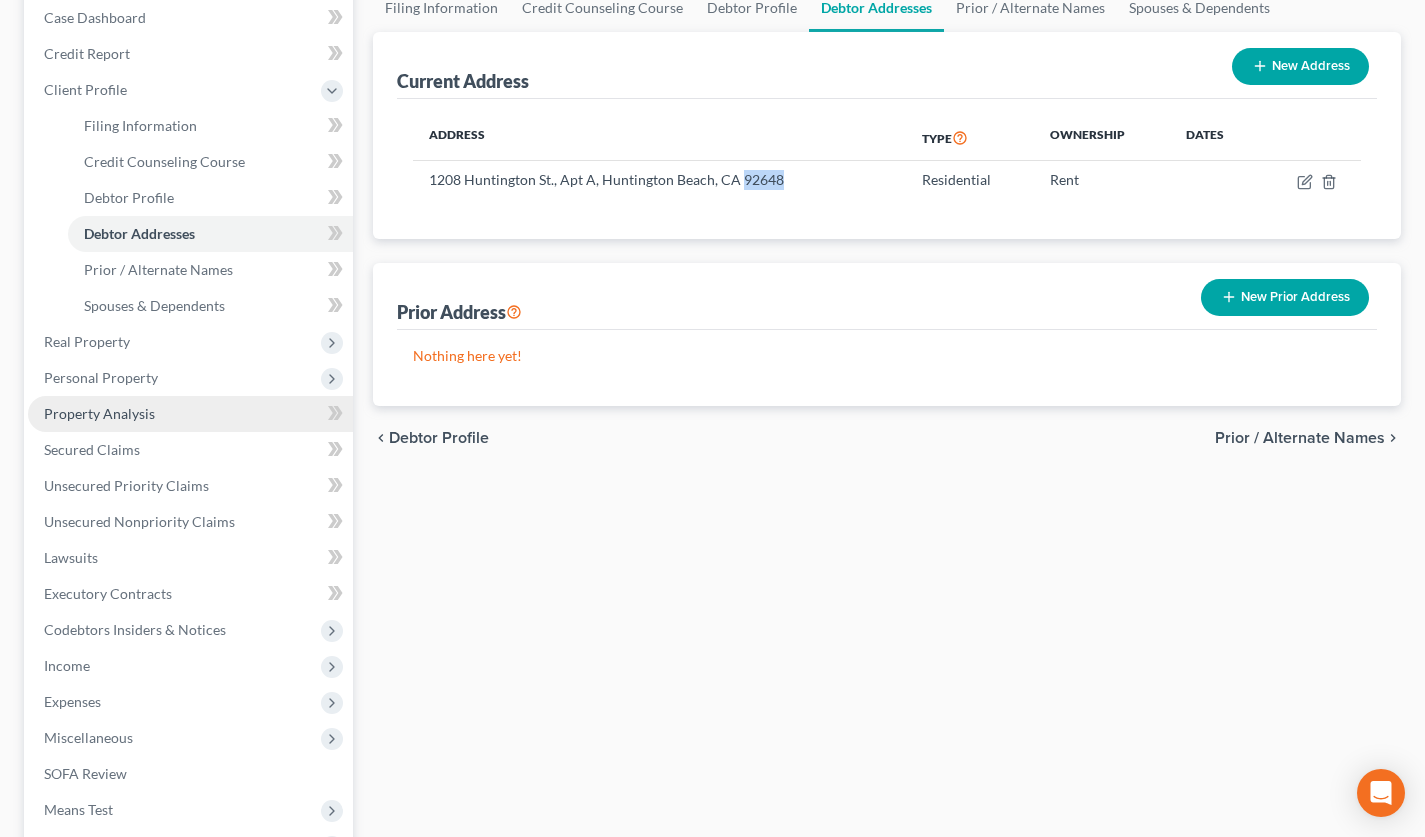 click on "Property Analysis" at bounding box center (99, 413) 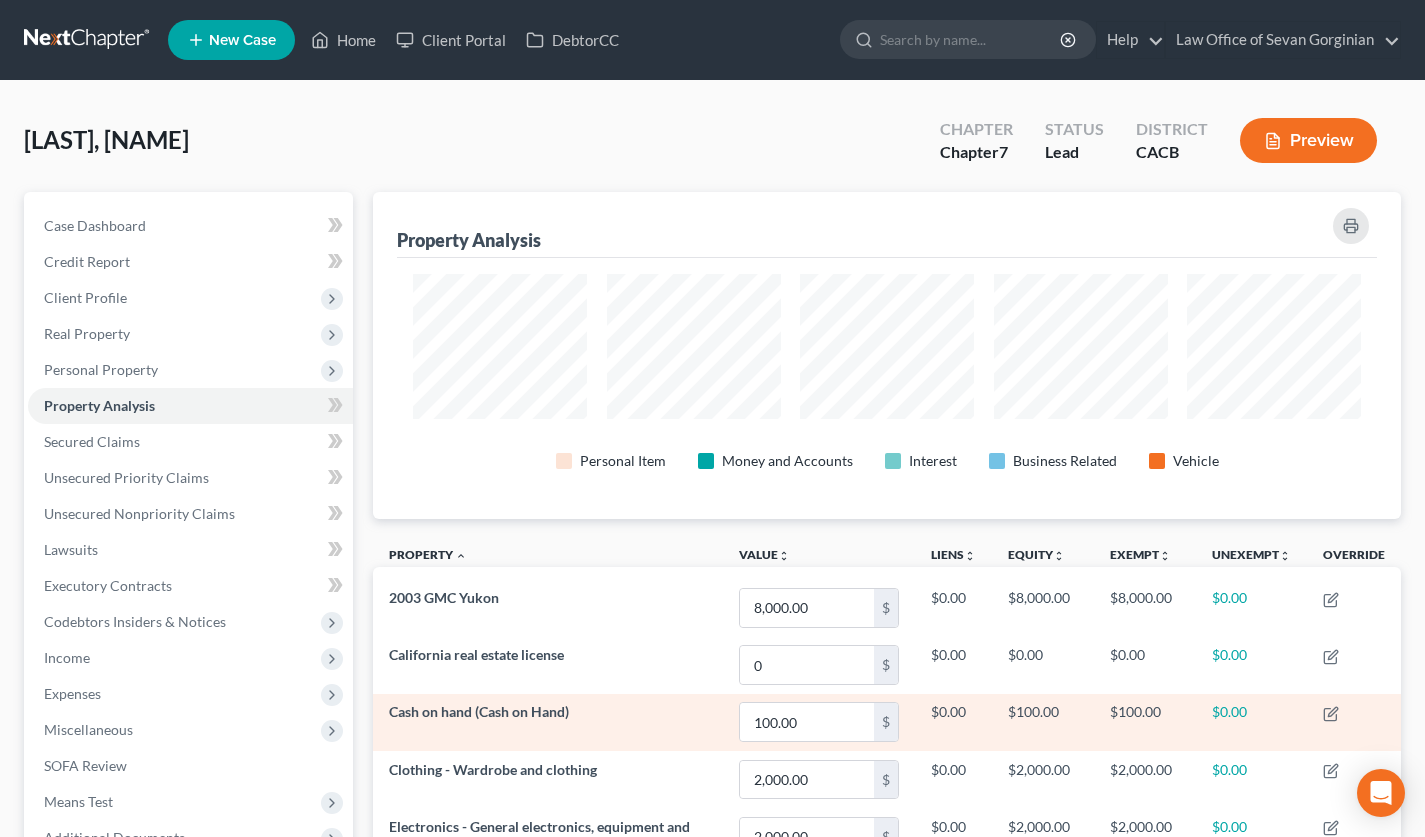 scroll, scrollTop: 224, scrollLeft: 0, axis: vertical 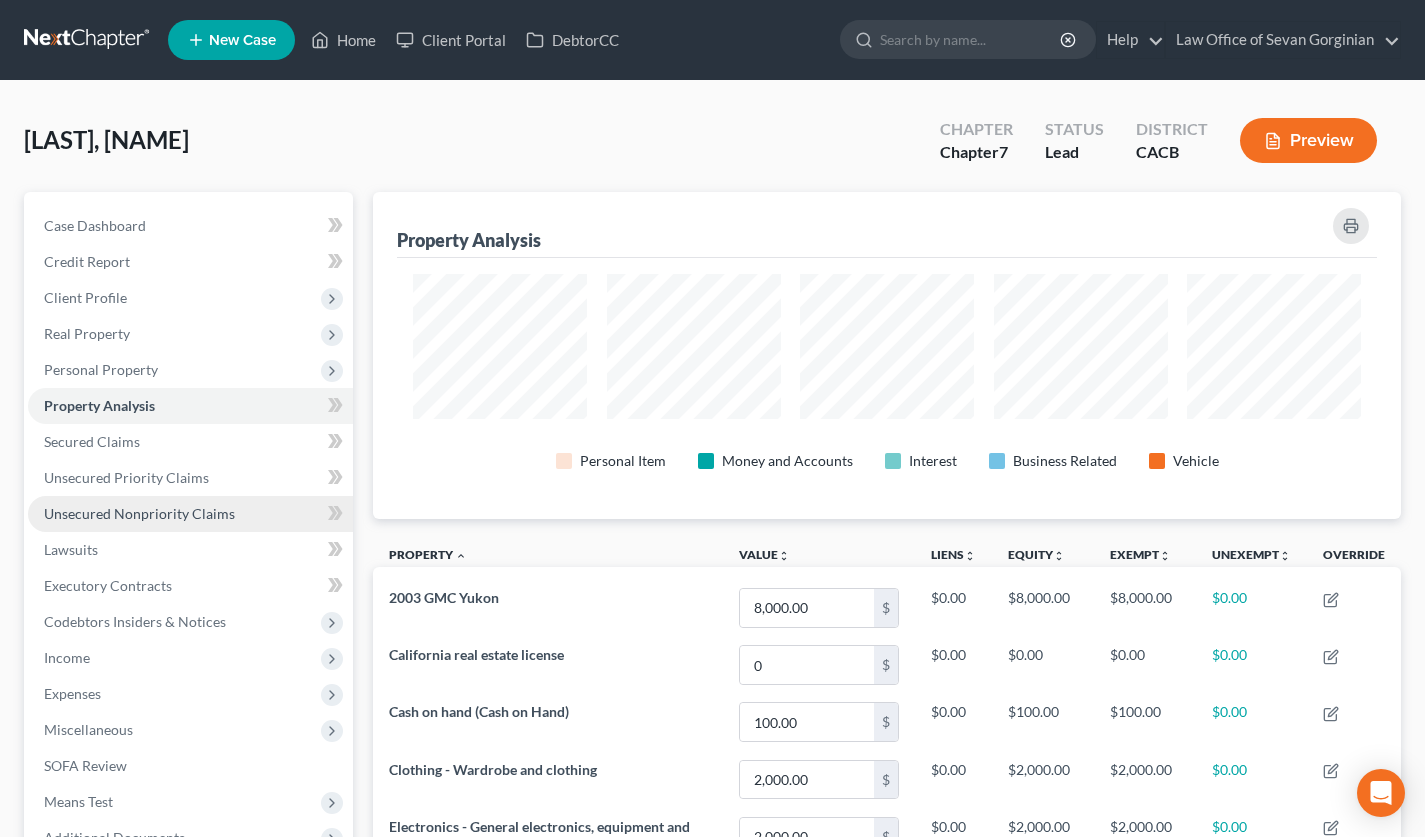 click on "Unsecured Nonpriority Claims" at bounding box center (139, 513) 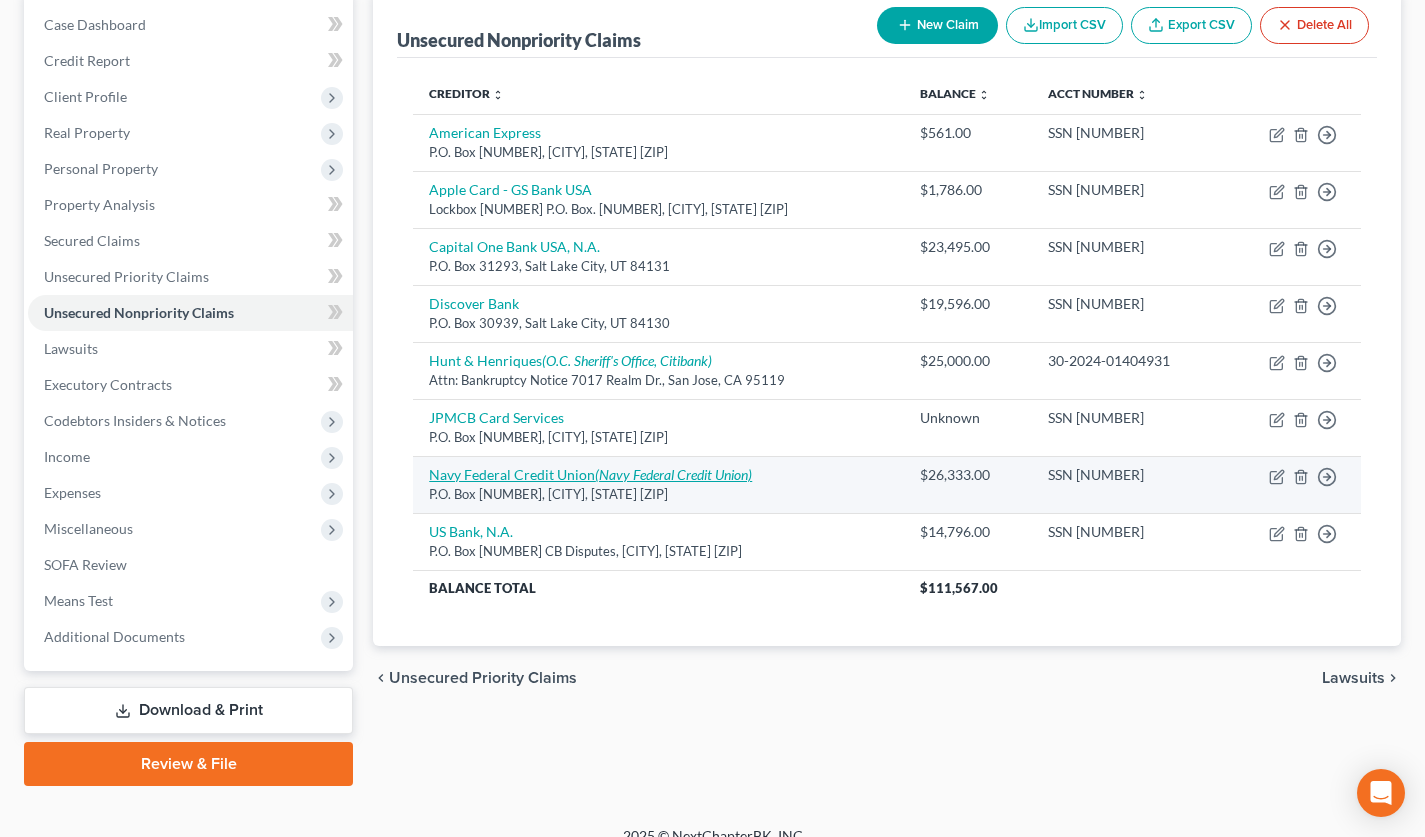 scroll, scrollTop: 224, scrollLeft: 0, axis: vertical 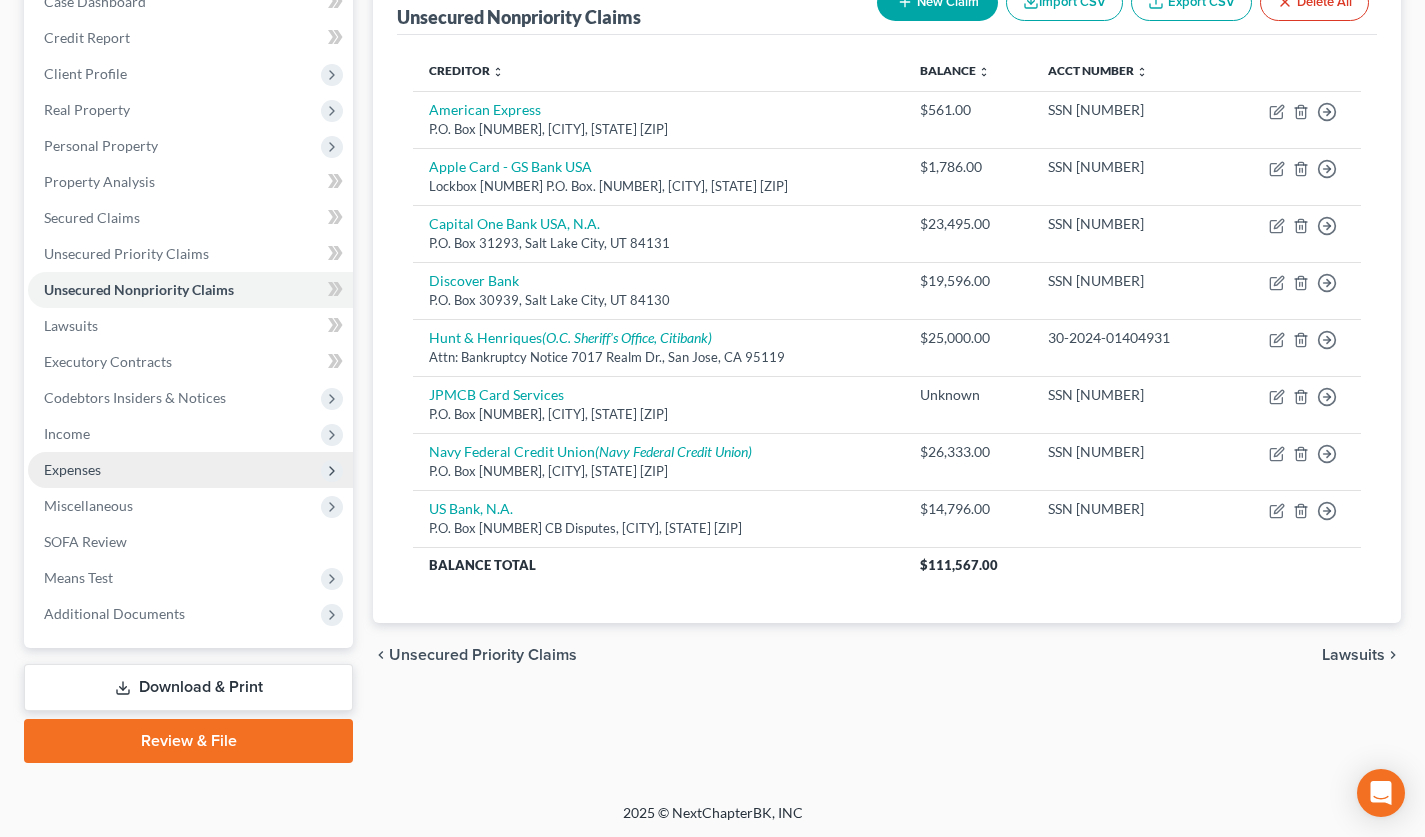 click on "Expenses" at bounding box center [190, 470] 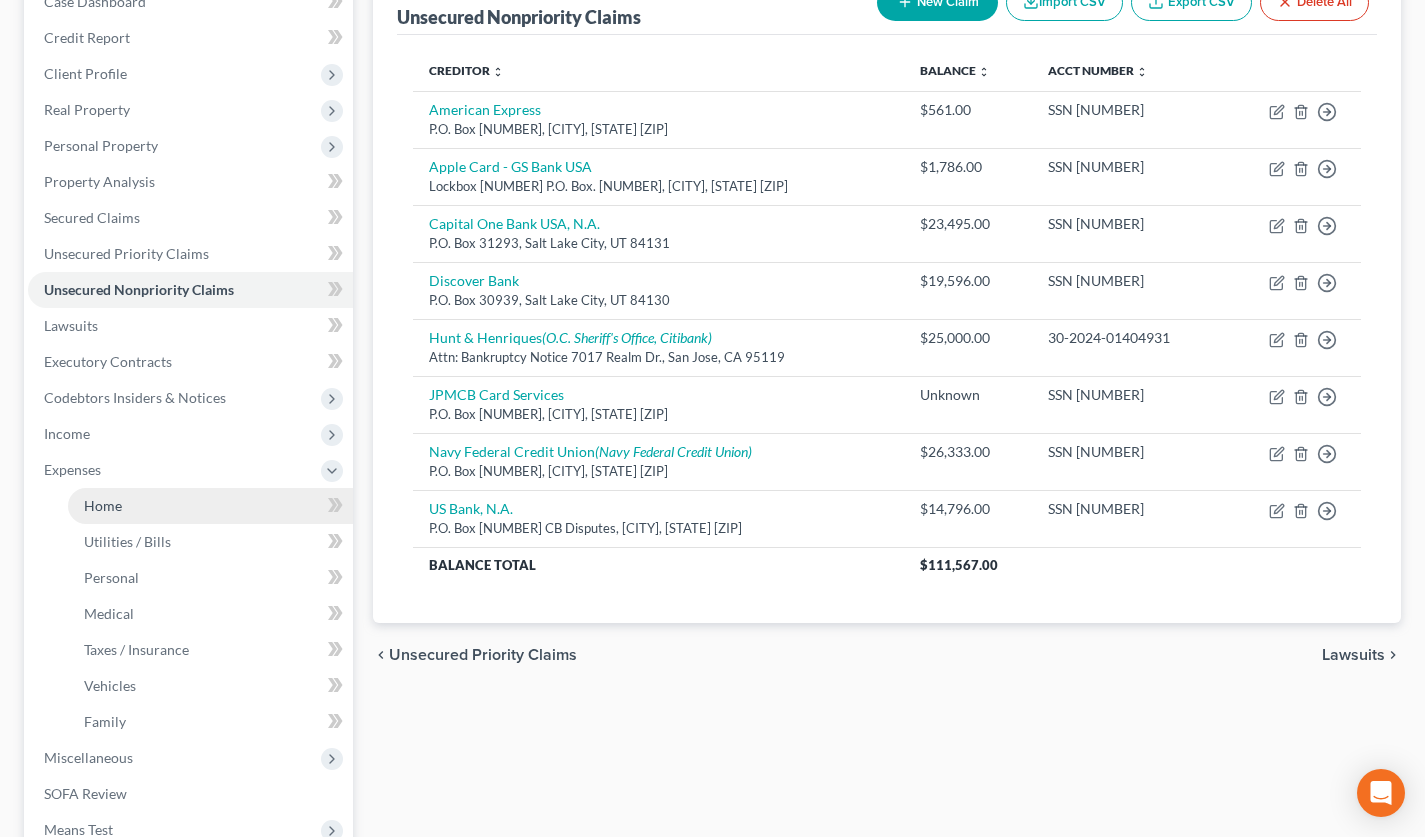 click on "Home" at bounding box center [210, 506] 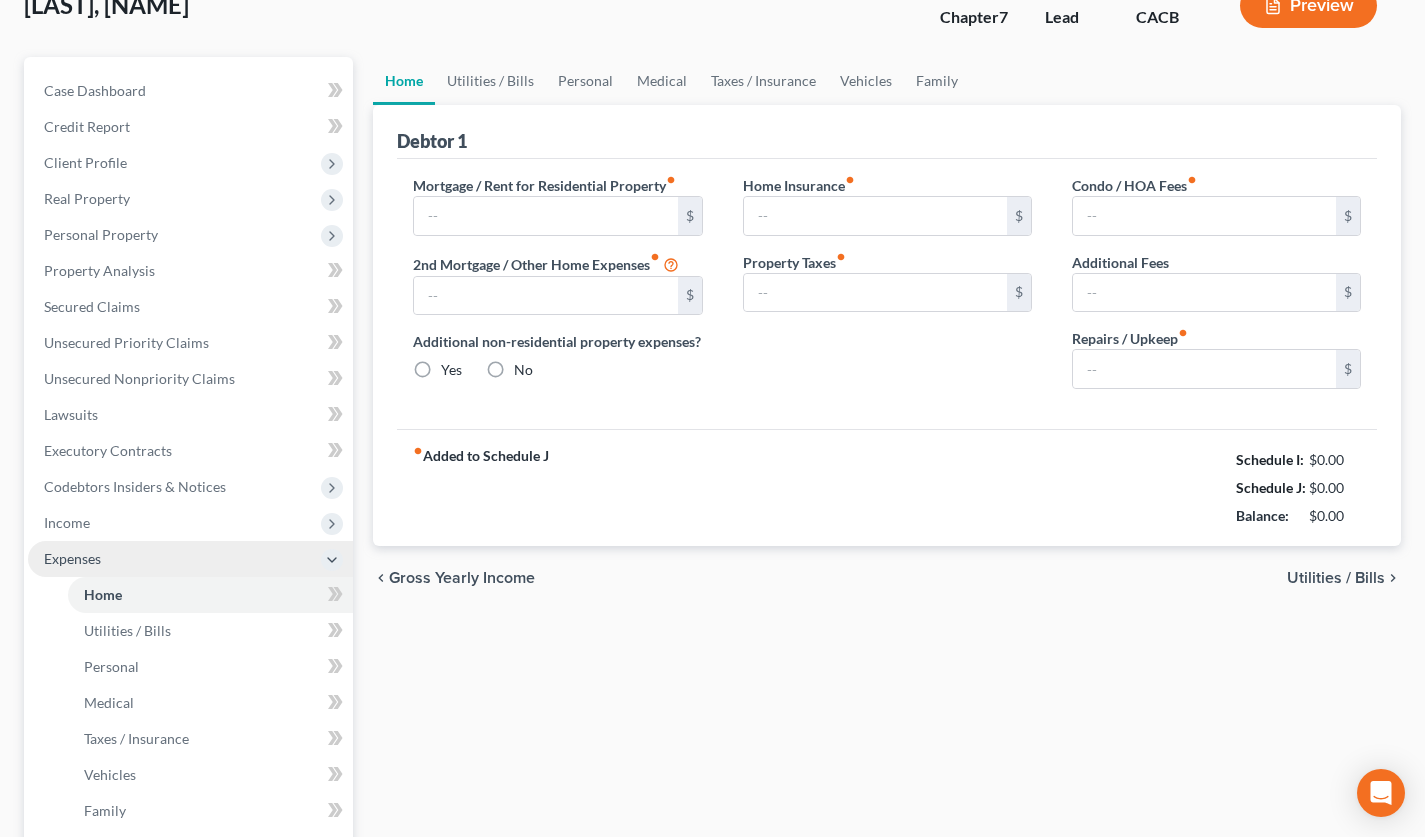 type on "2,550.00" 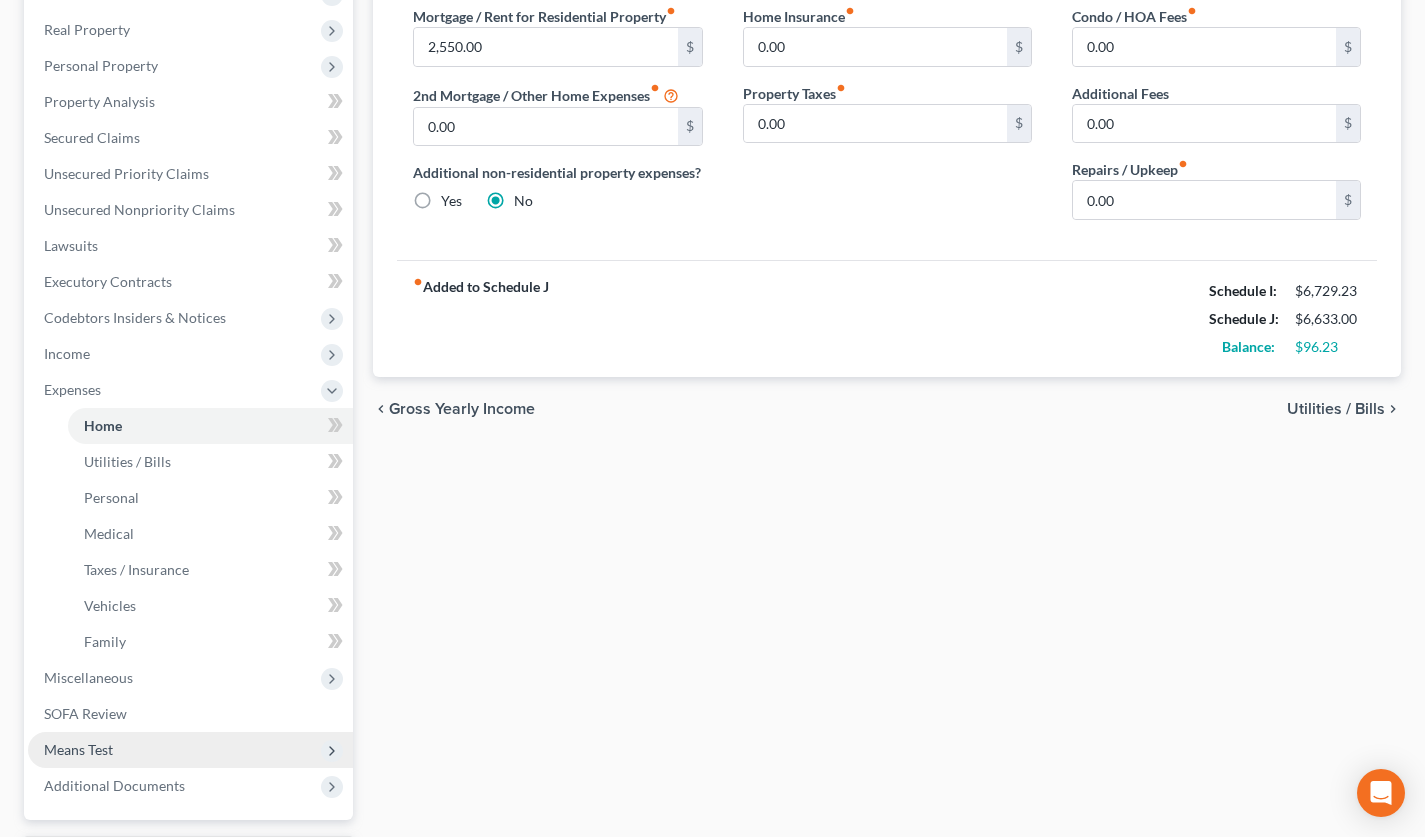 scroll, scrollTop: 476, scrollLeft: 0, axis: vertical 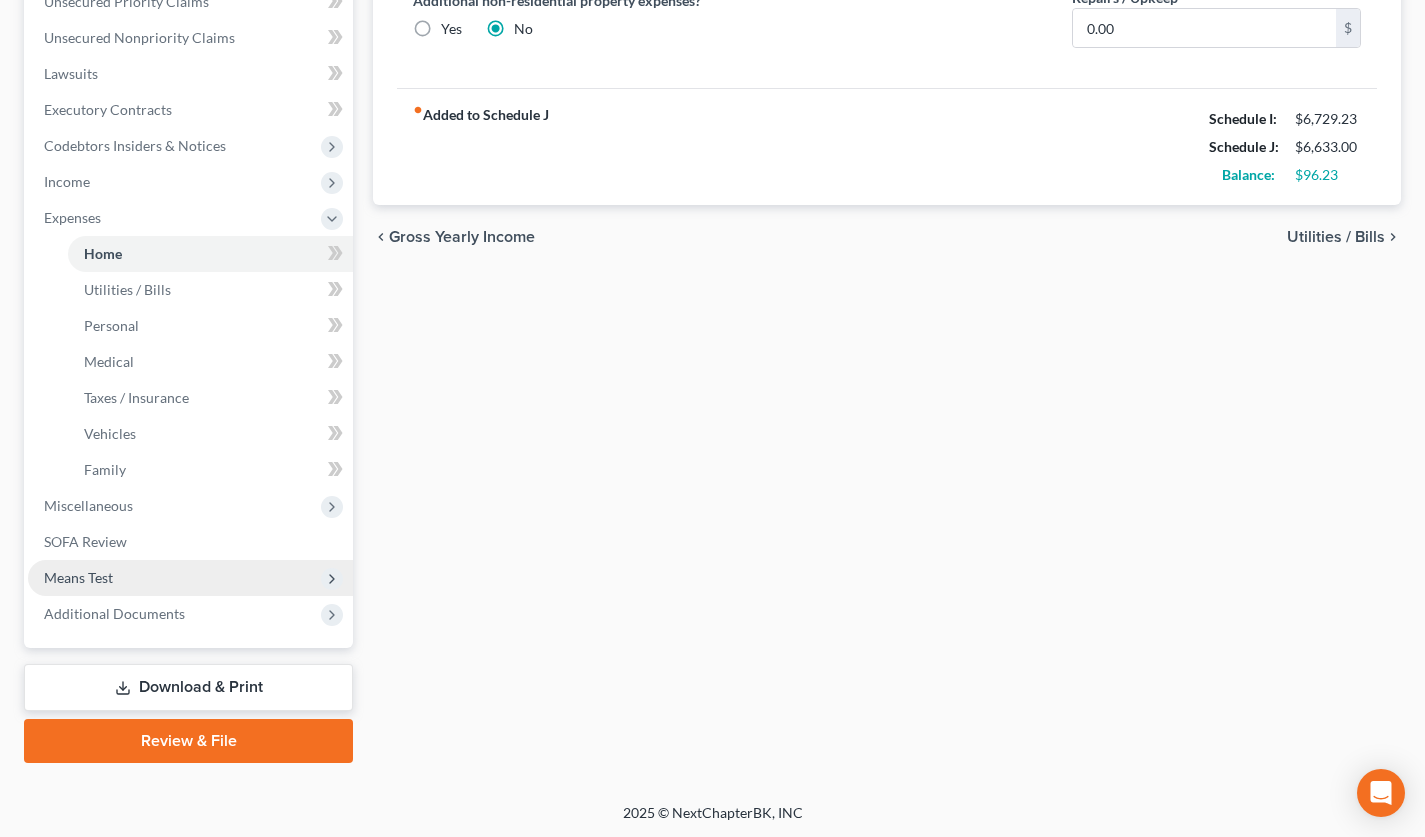 click on "Means Test" at bounding box center [190, 578] 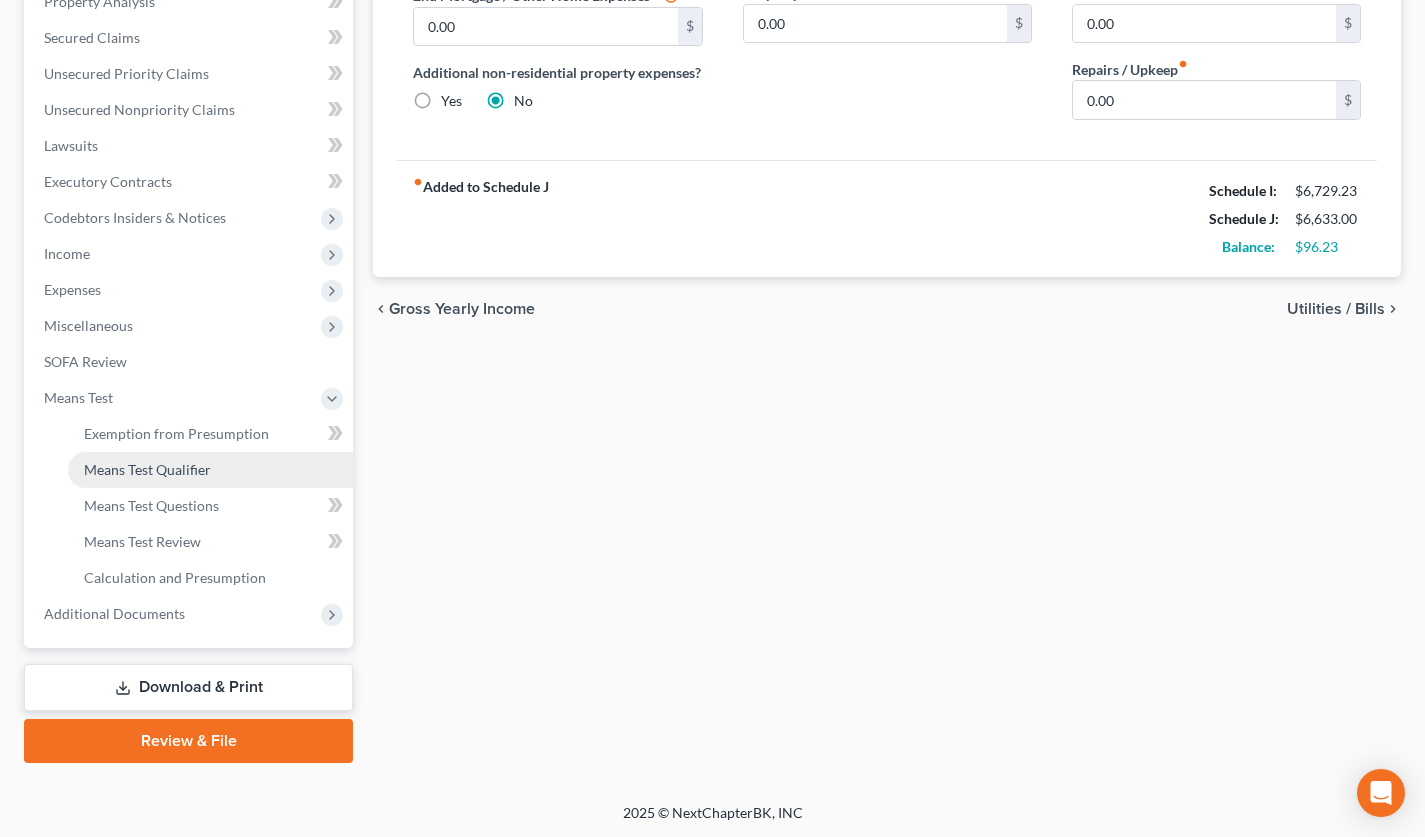click on "Means Test Qualifier" at bounding box center (147, 469) 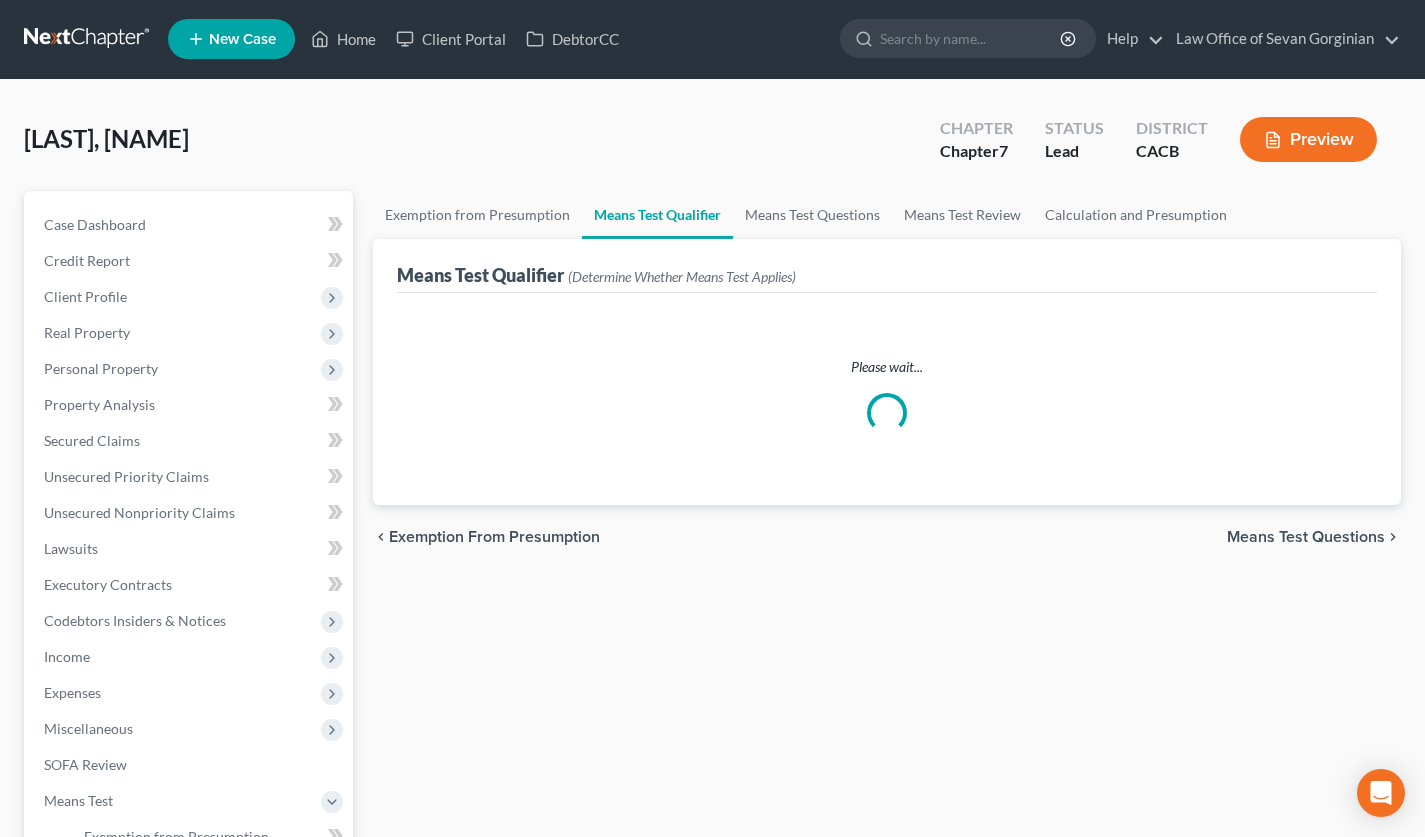 scroll, scrollTop: 0, scrollLeft: 0, axis: both 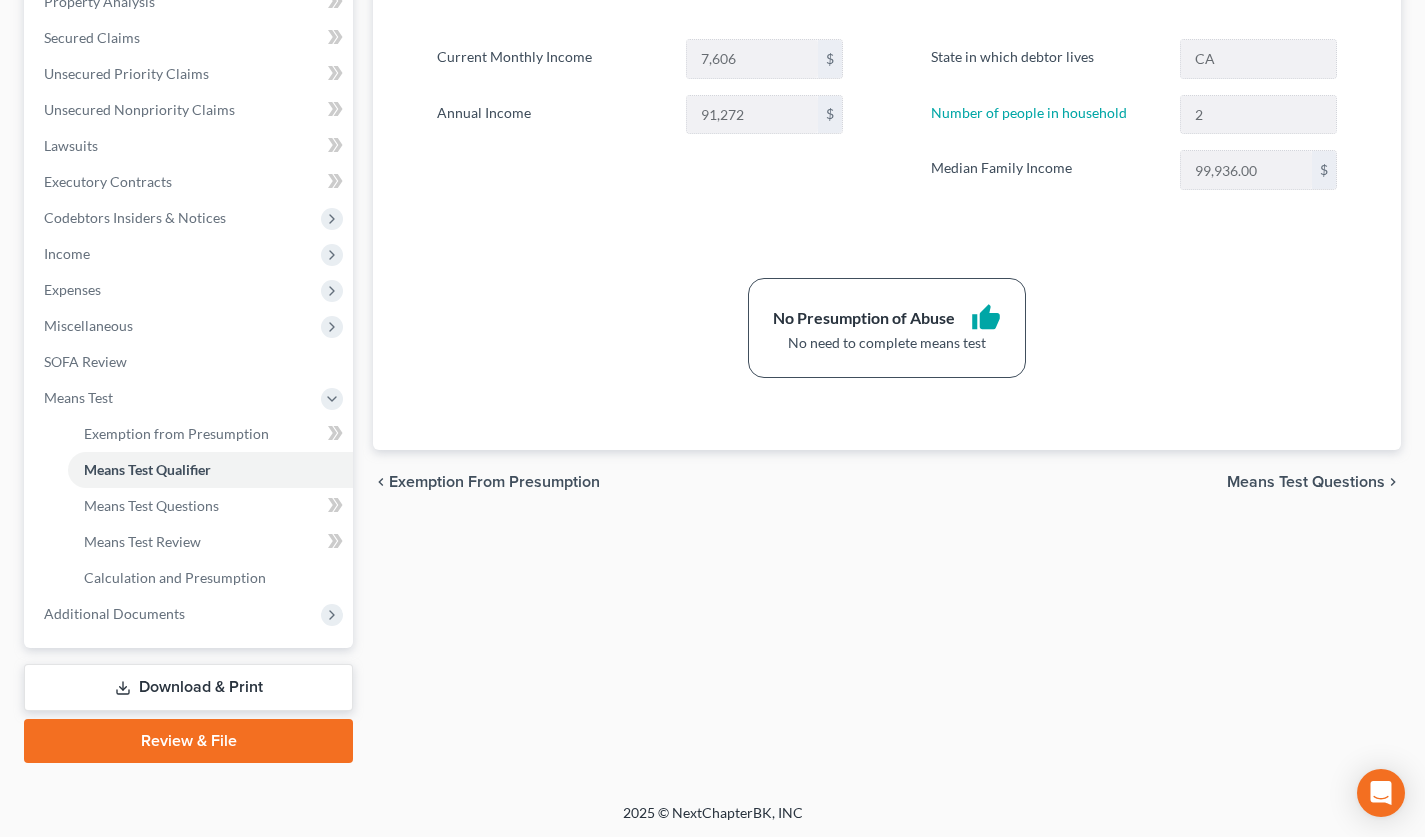 click on "Review & File" at bounding box center (188, 741) 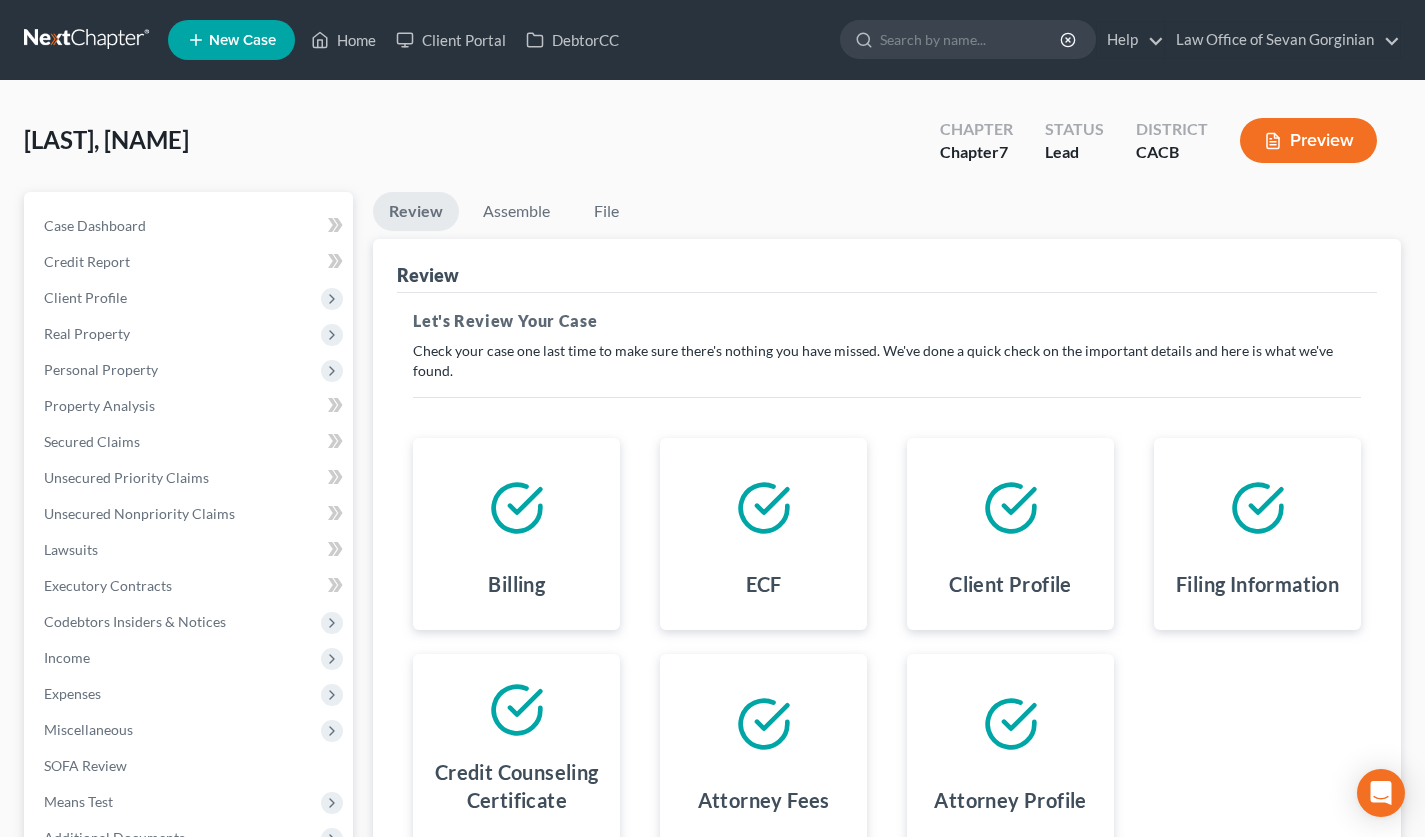 scroll, scrollTop: 0, scrollLeft: 0, axis: both 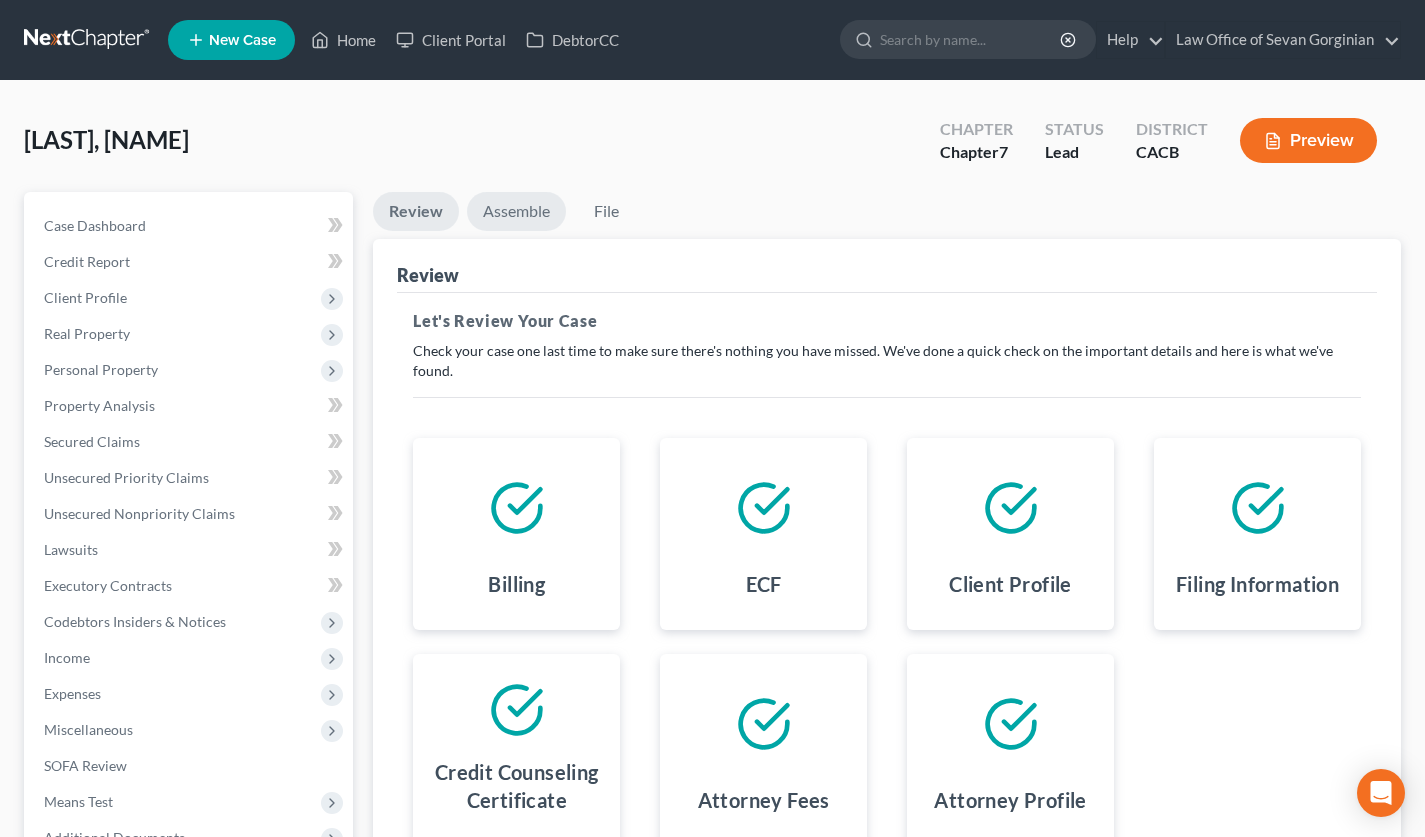 click on "Assemble" at bounding box center [516, 211] 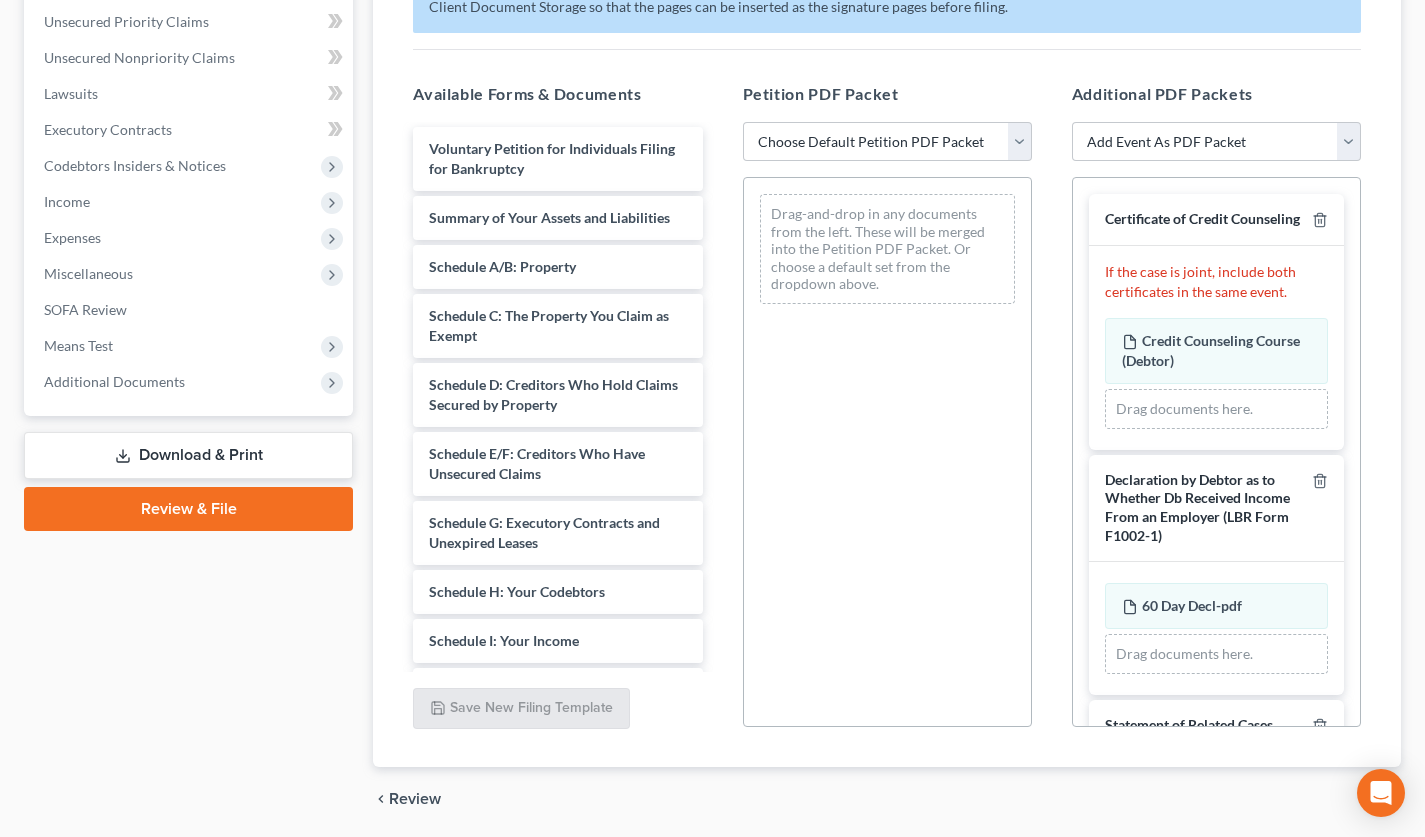 scroll, scrollTop: 525, scrollLeft: 0, axis: vertical 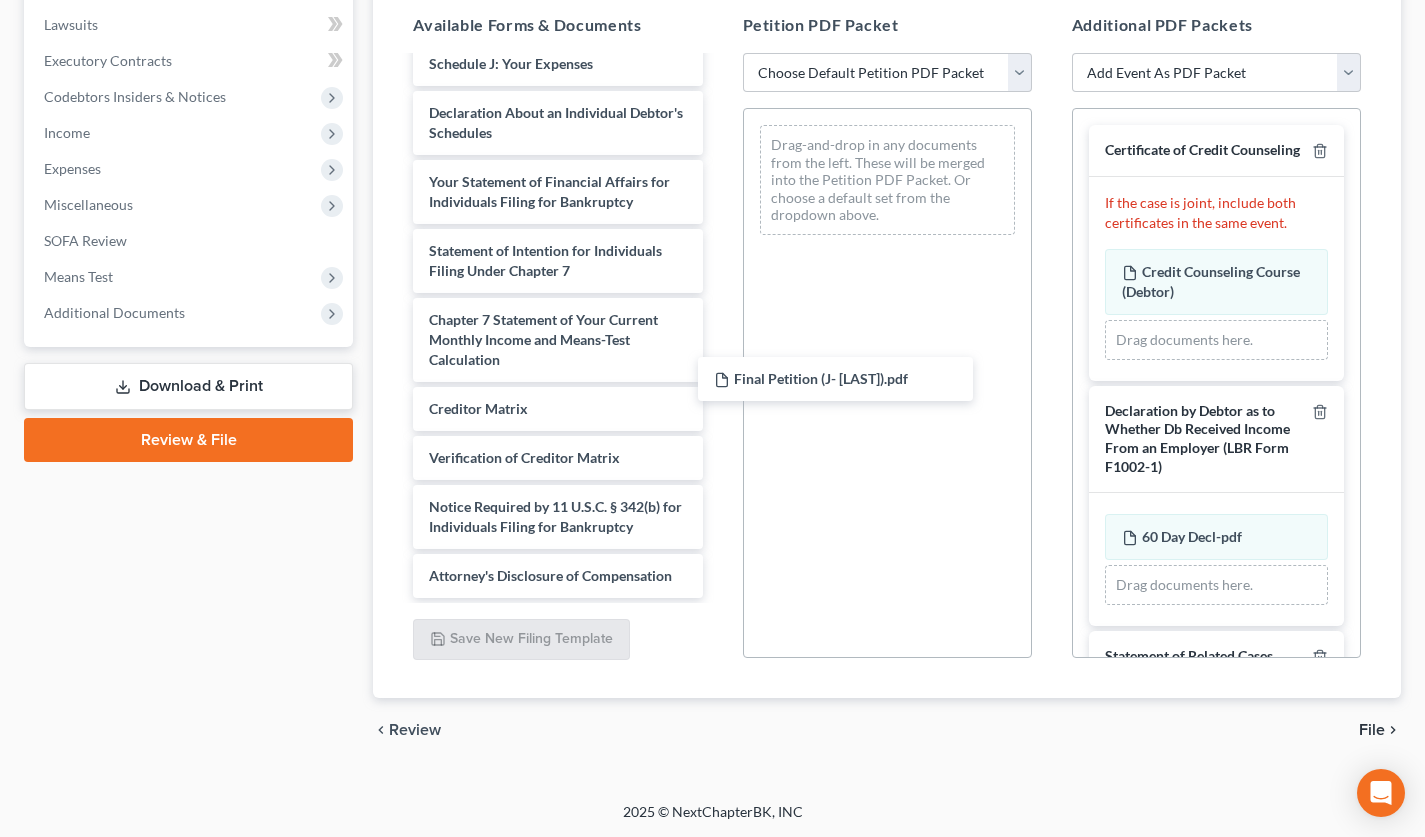 drag, startPoint x: 584, startPoint y: 572, endPoint x: 885, endPoint y: 373, distance: 360.83514 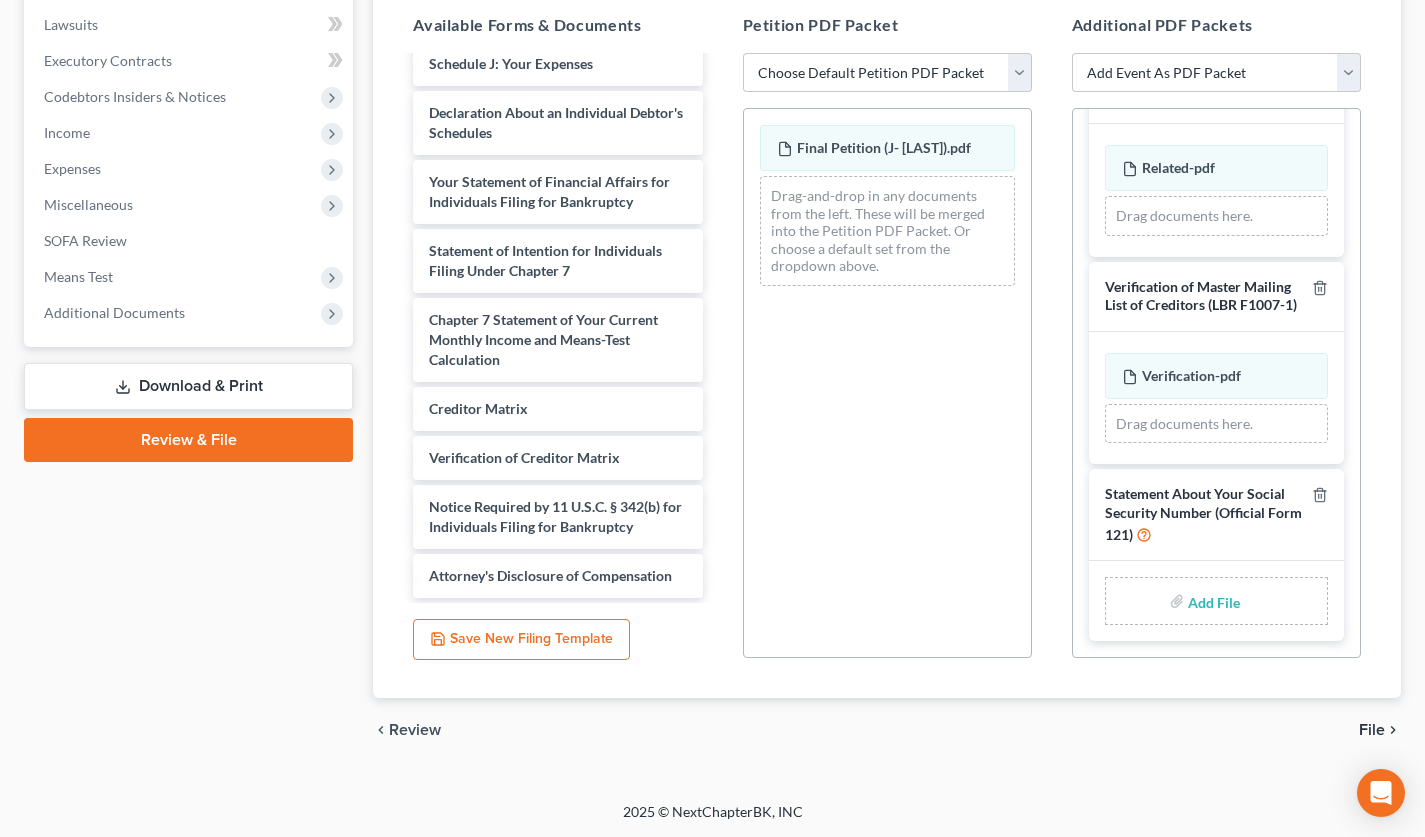 click at bounding box center [1212, 601] 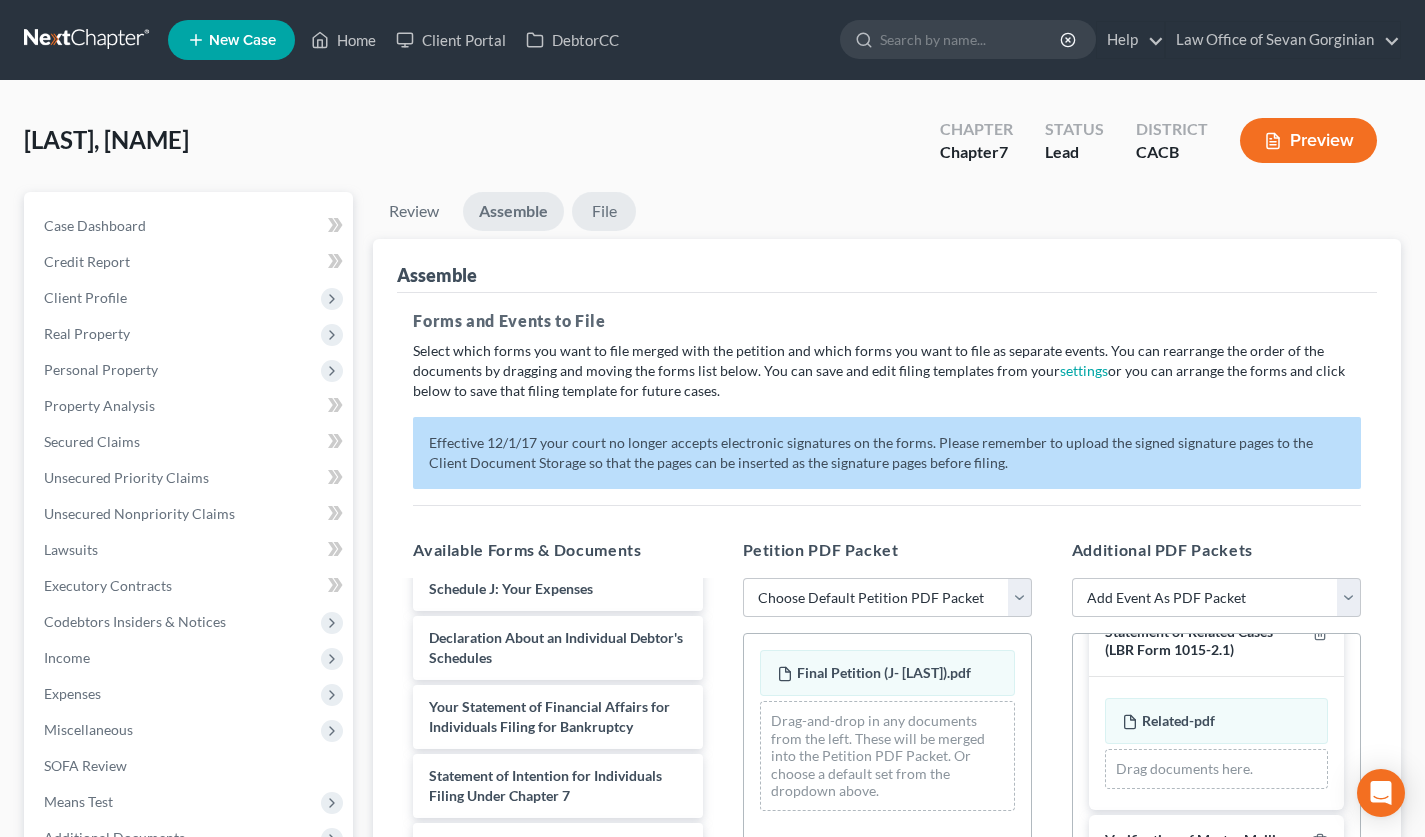 click on "File" at bounding box center (604, 211) 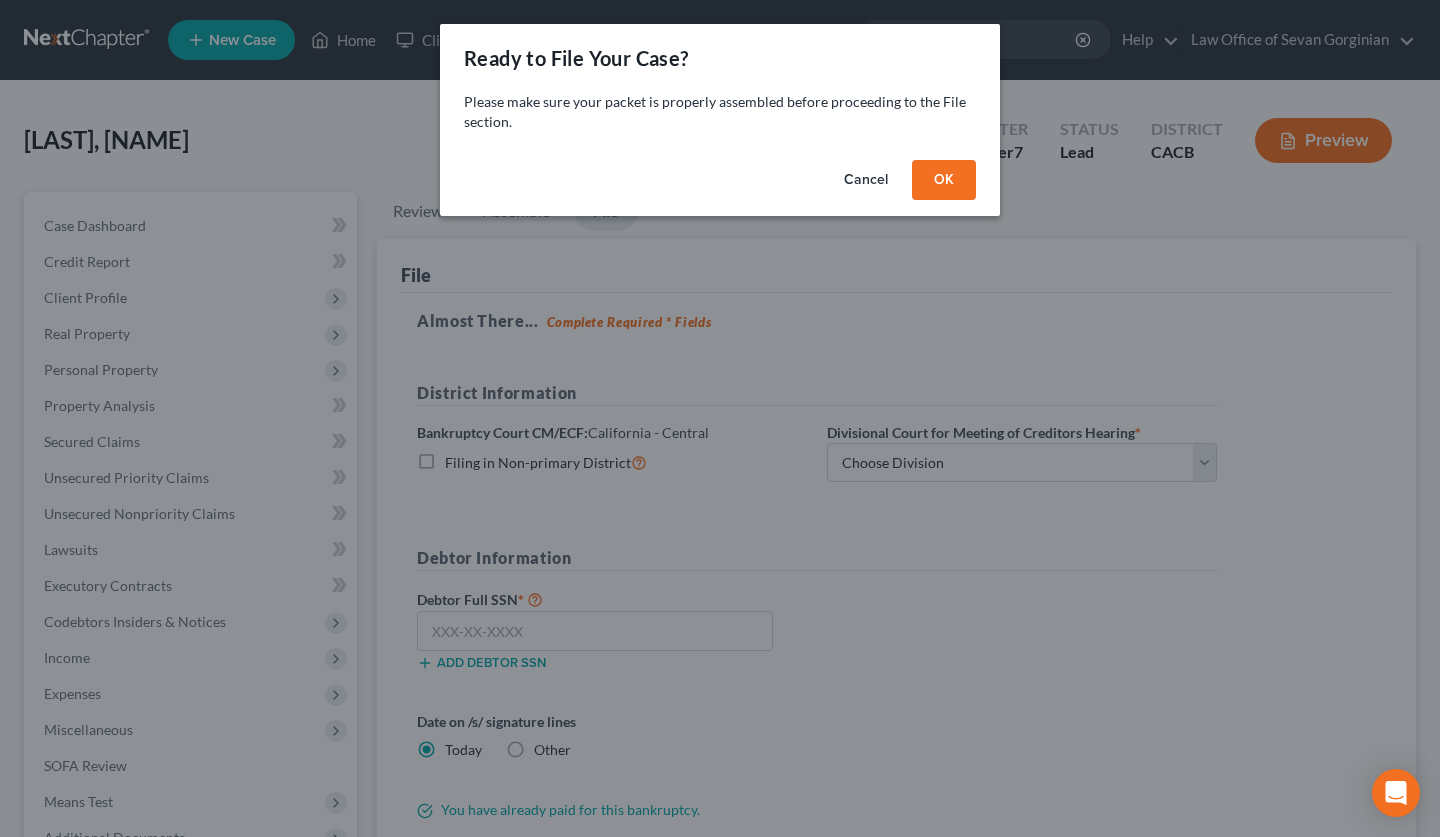 click on "OK" at bounding box center [944, 180] 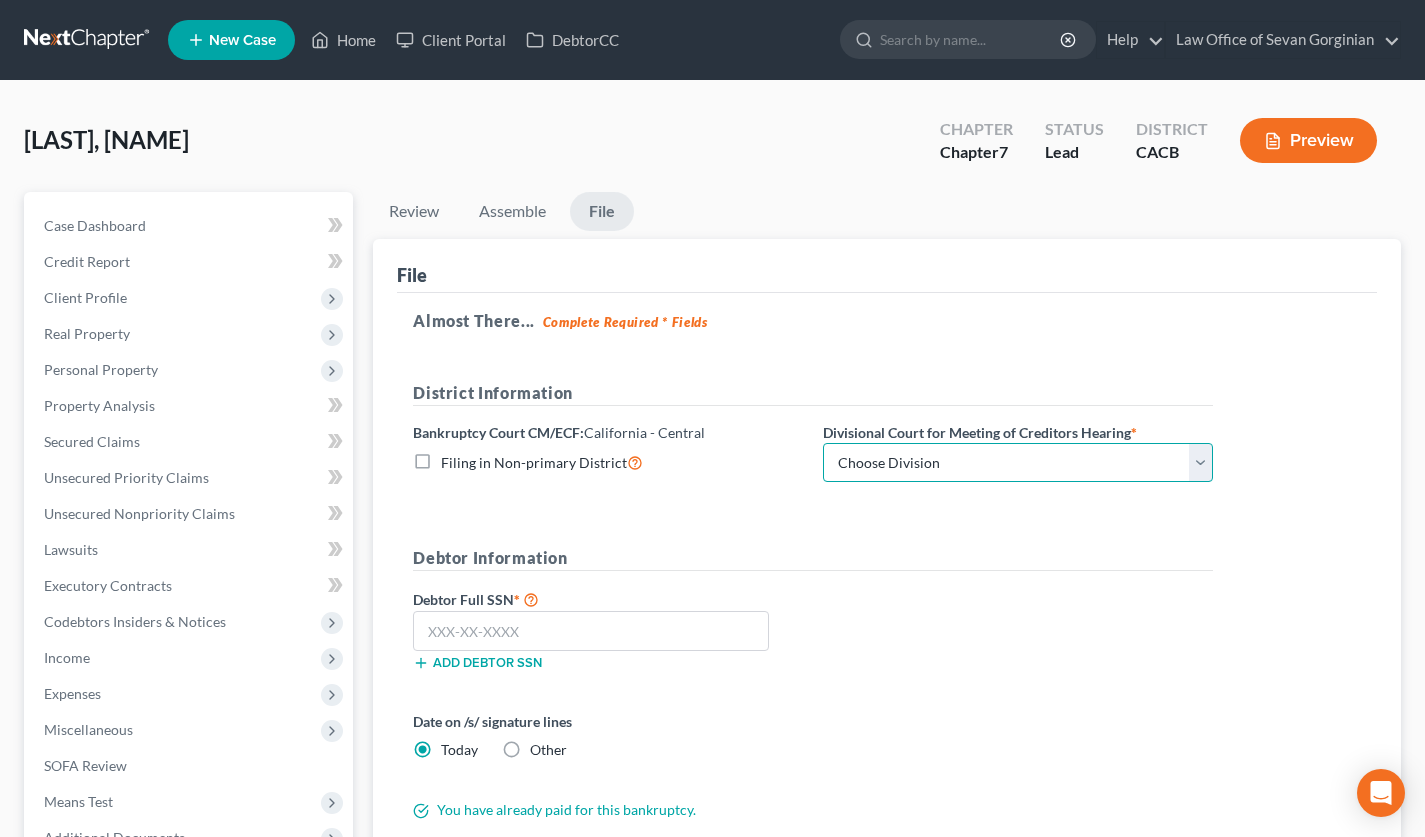 click on "Choose Division San Fernando Valley Los Angeles Riverside Santa Ana Santa Barbara" at bounding box center [1018, 463] 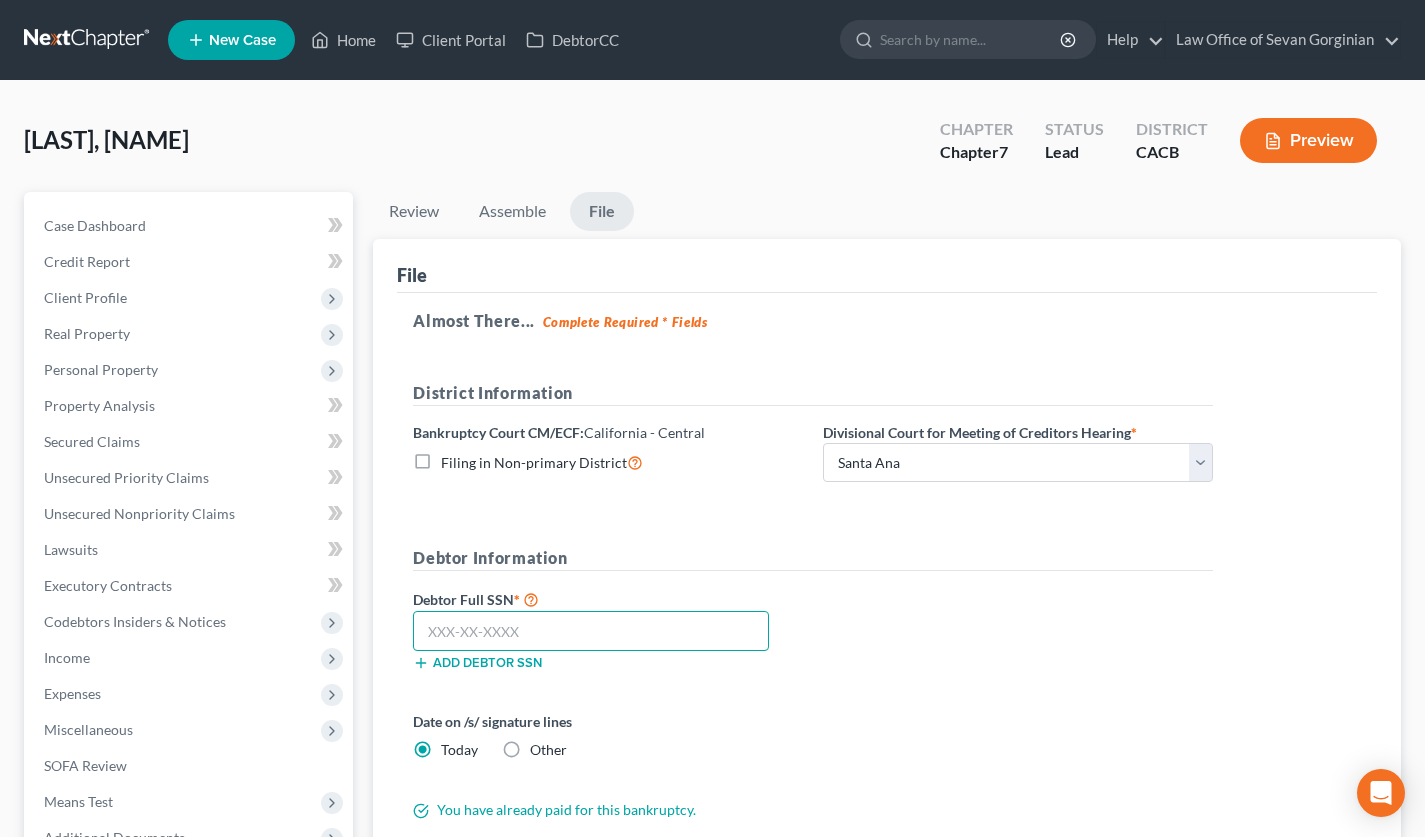 click at bounding box center (591, 631) 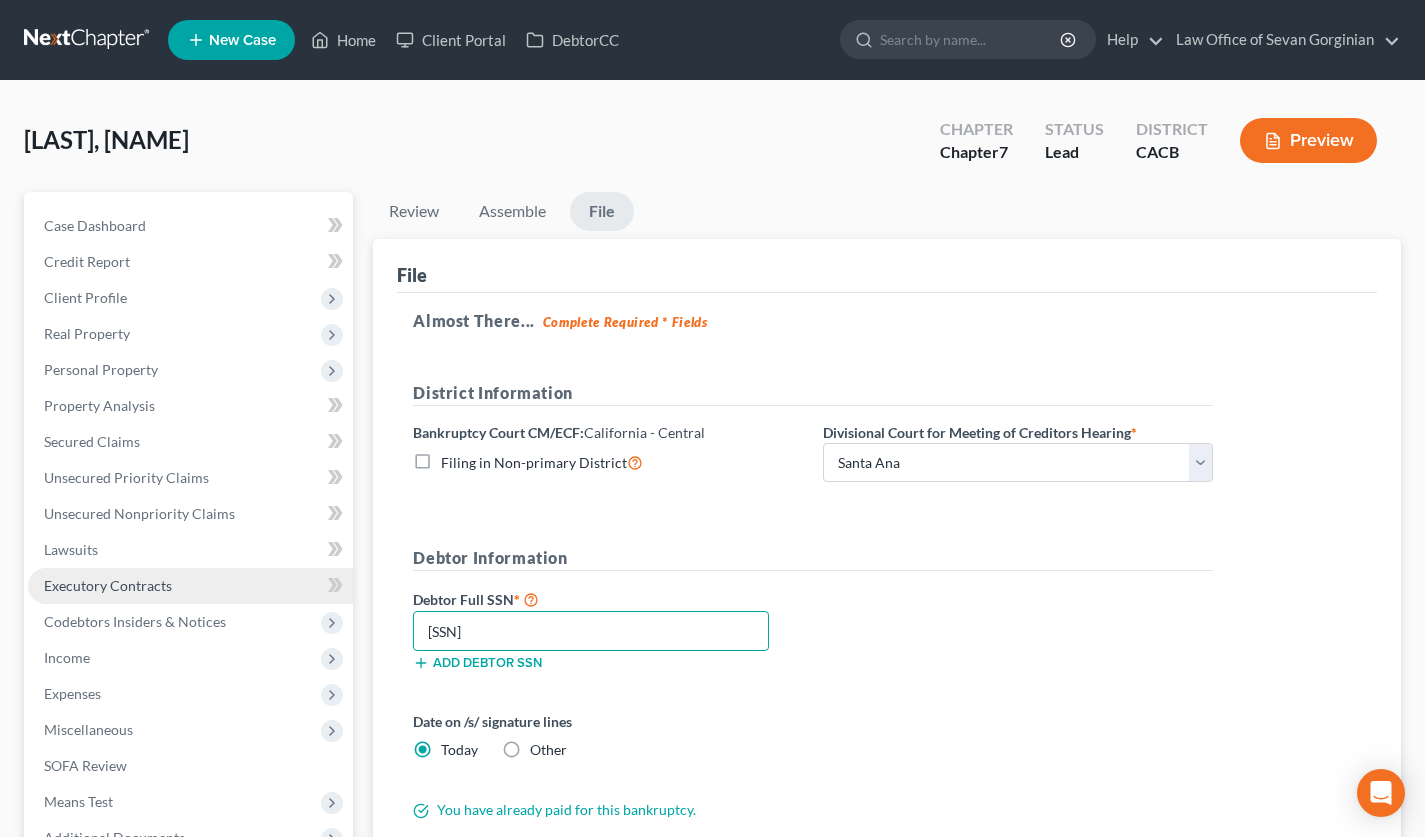 type on "554-59-2816" 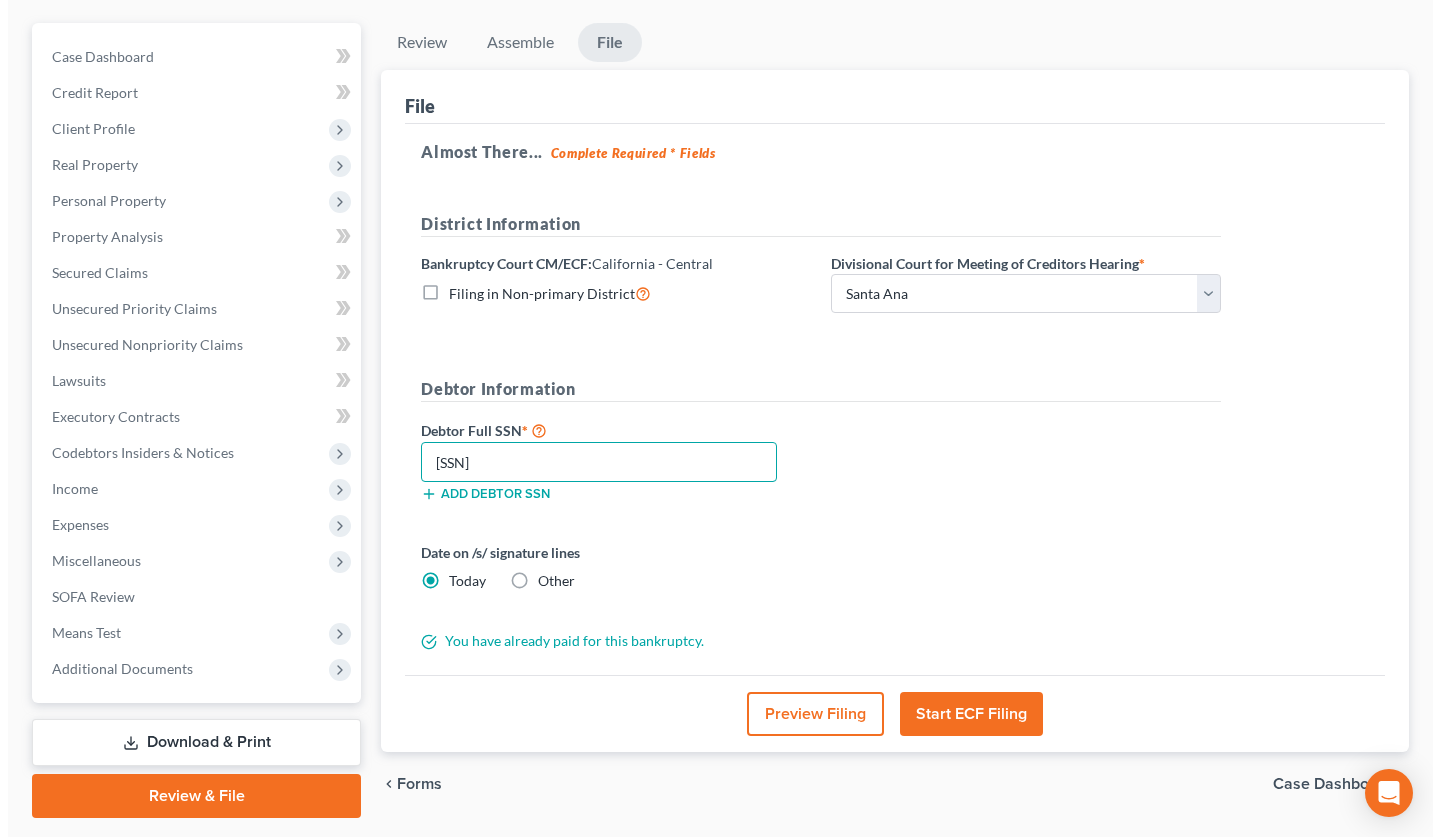 scroll, scrollTop: 224, scrollLeft: 0, axis: vertical 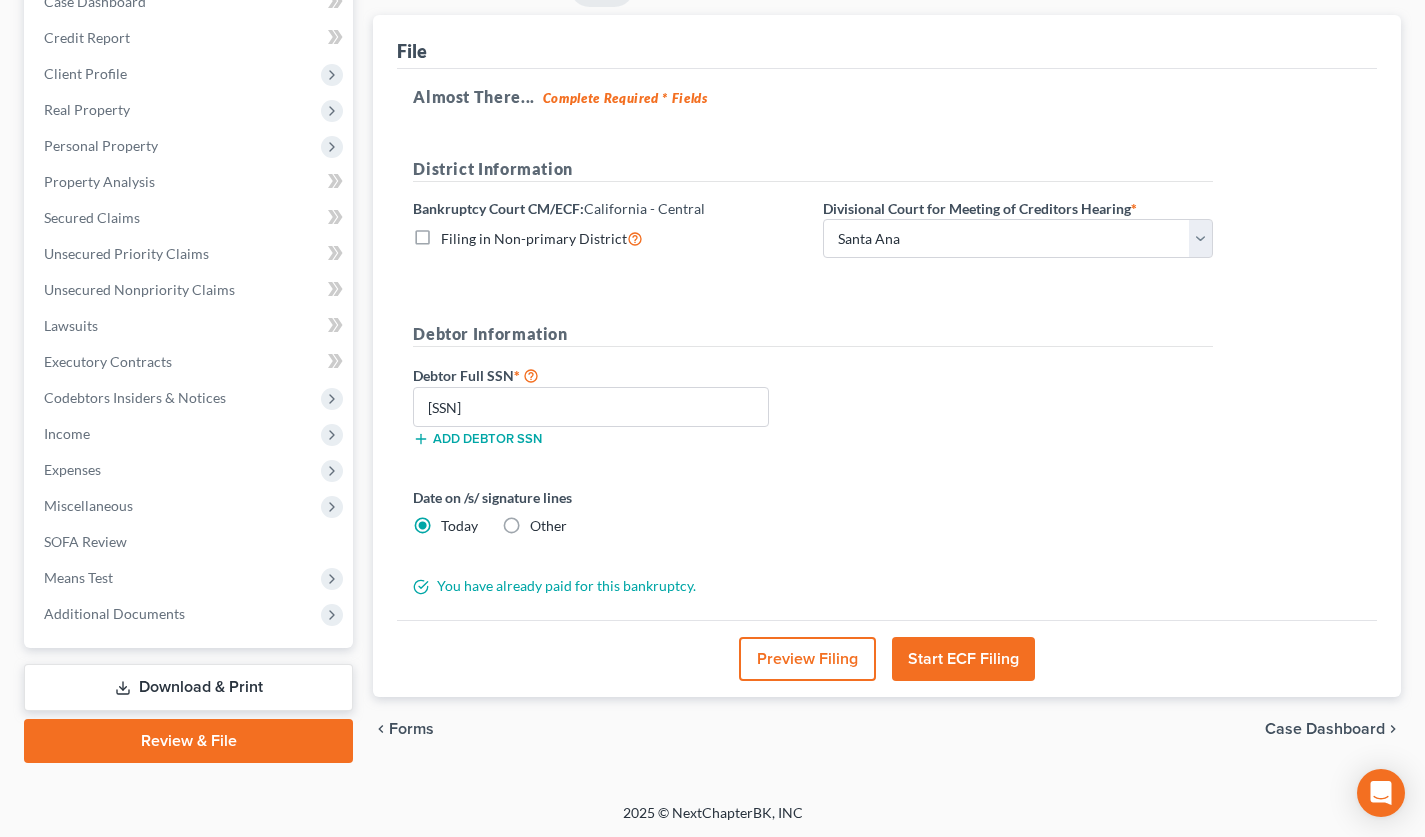 click on "Preview Filing" at bounding box center [807, 659] 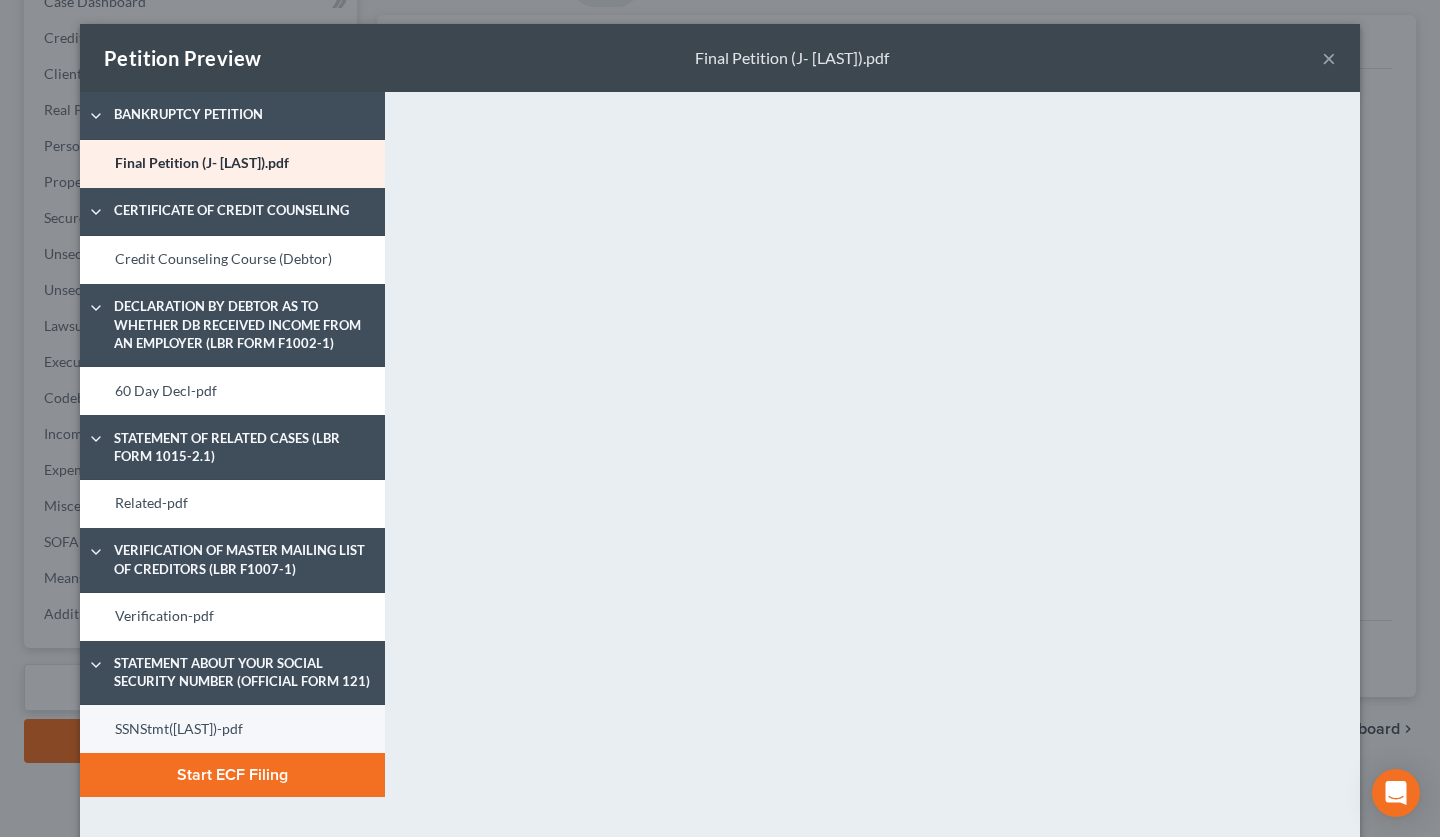 click on "SSNStmt(German)-pdf" at bounding box center [232, 729] 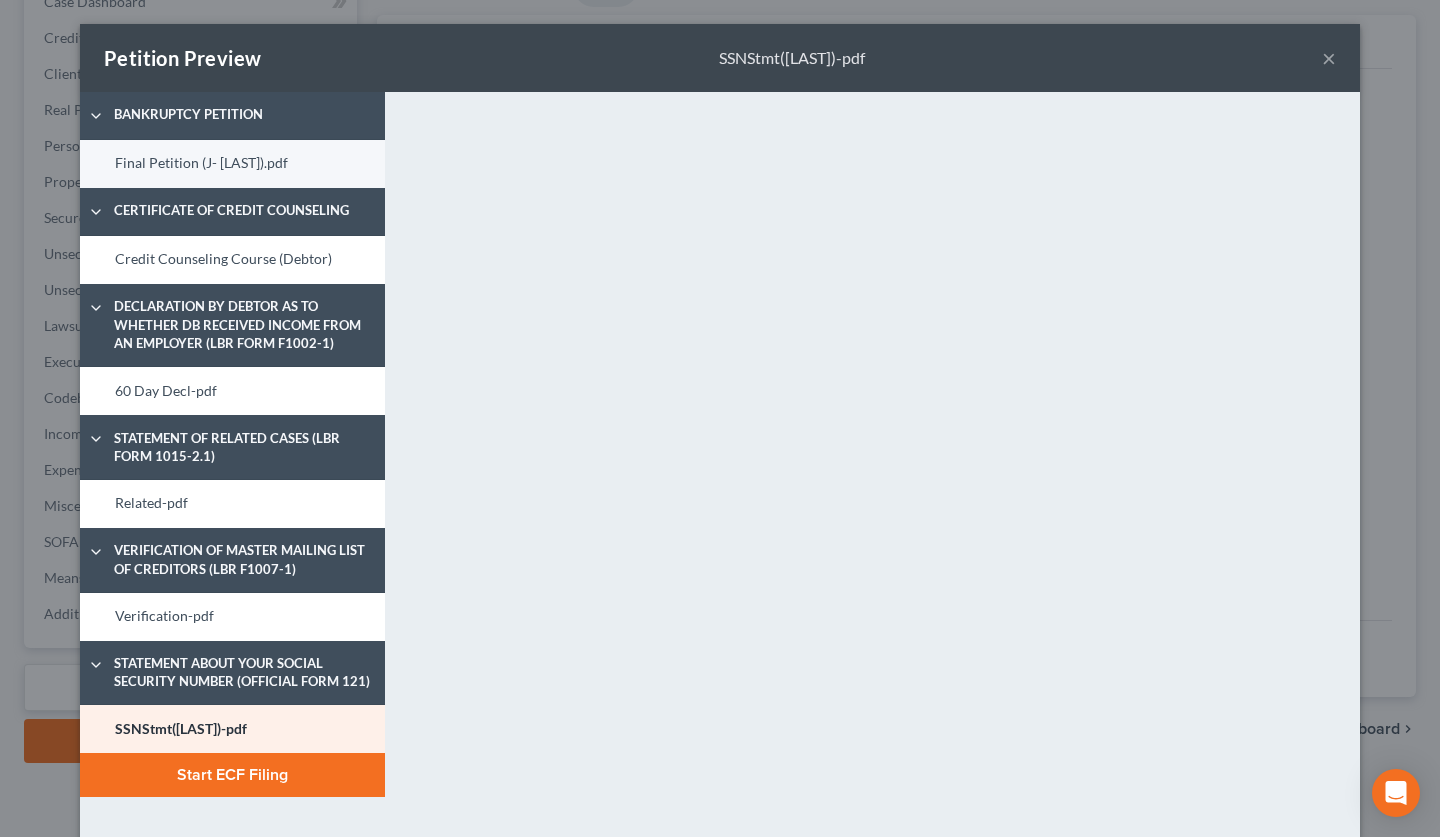 click on "Final Petition (J- German).pdf" at bounding box center [232, 164] 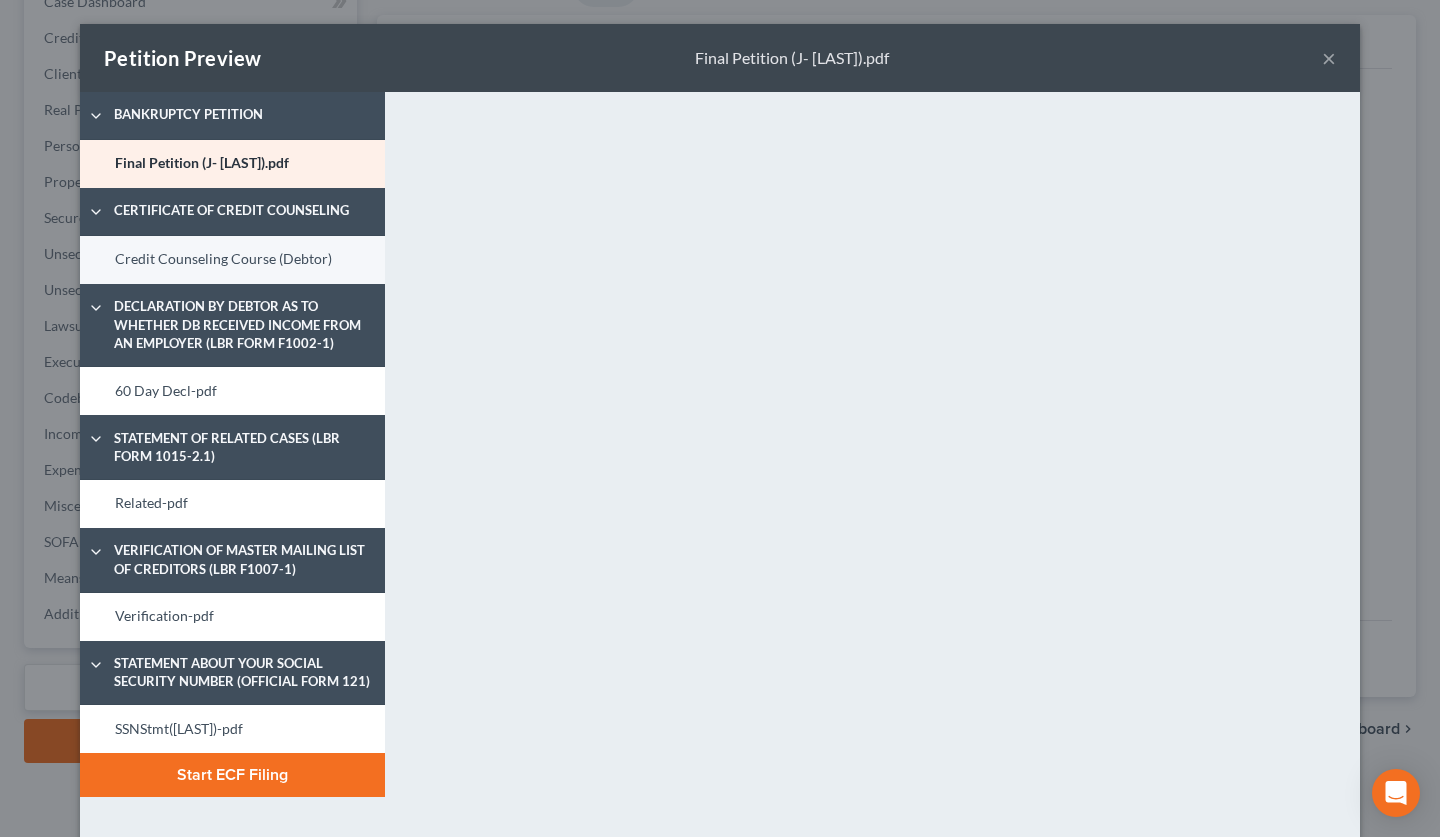 click on "Credit Counseling Course (Debtor)" at bounding box center [232, 260] 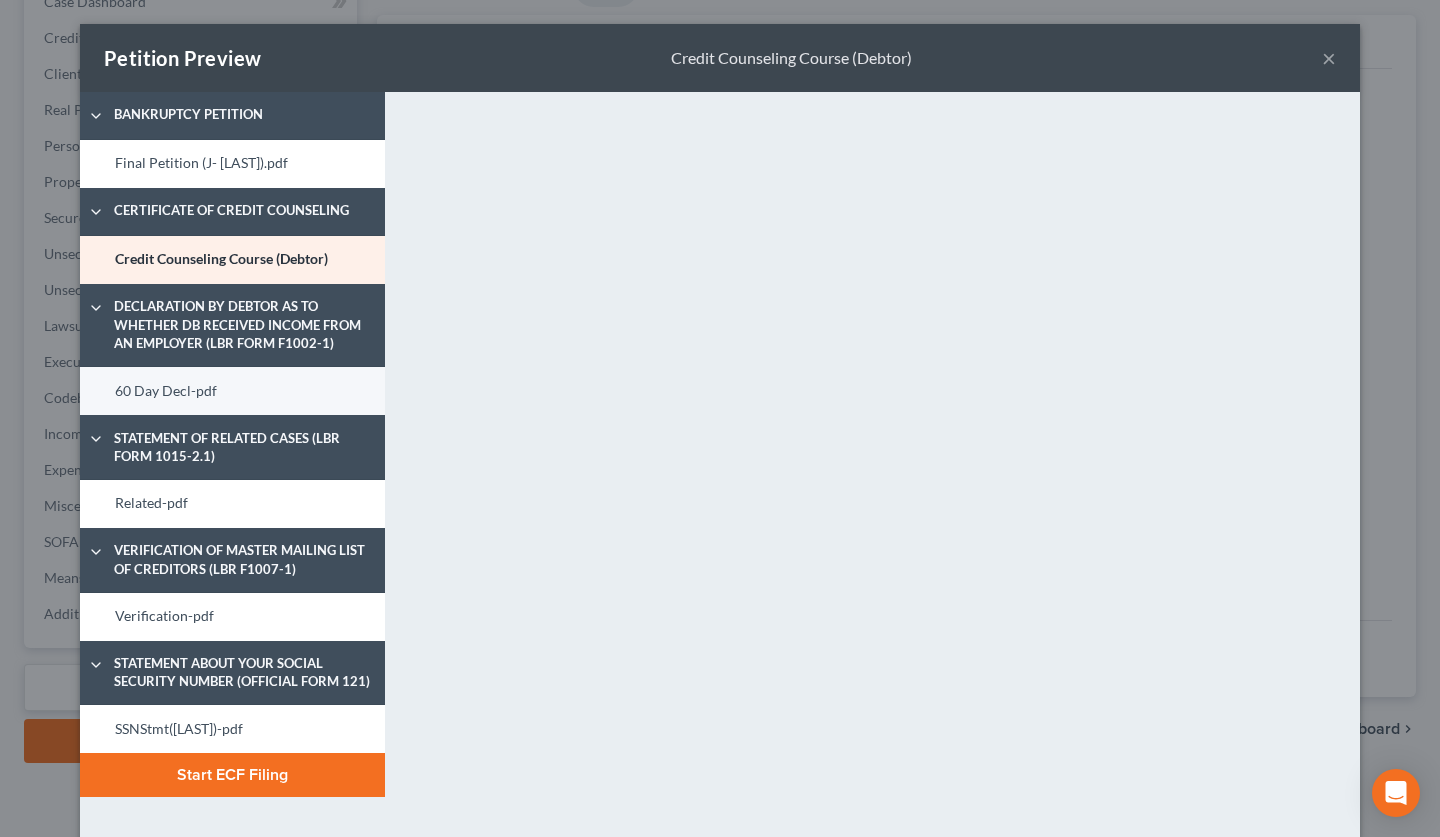 click on "60 Day Decl-pdf" at bounding box center [232, 391] 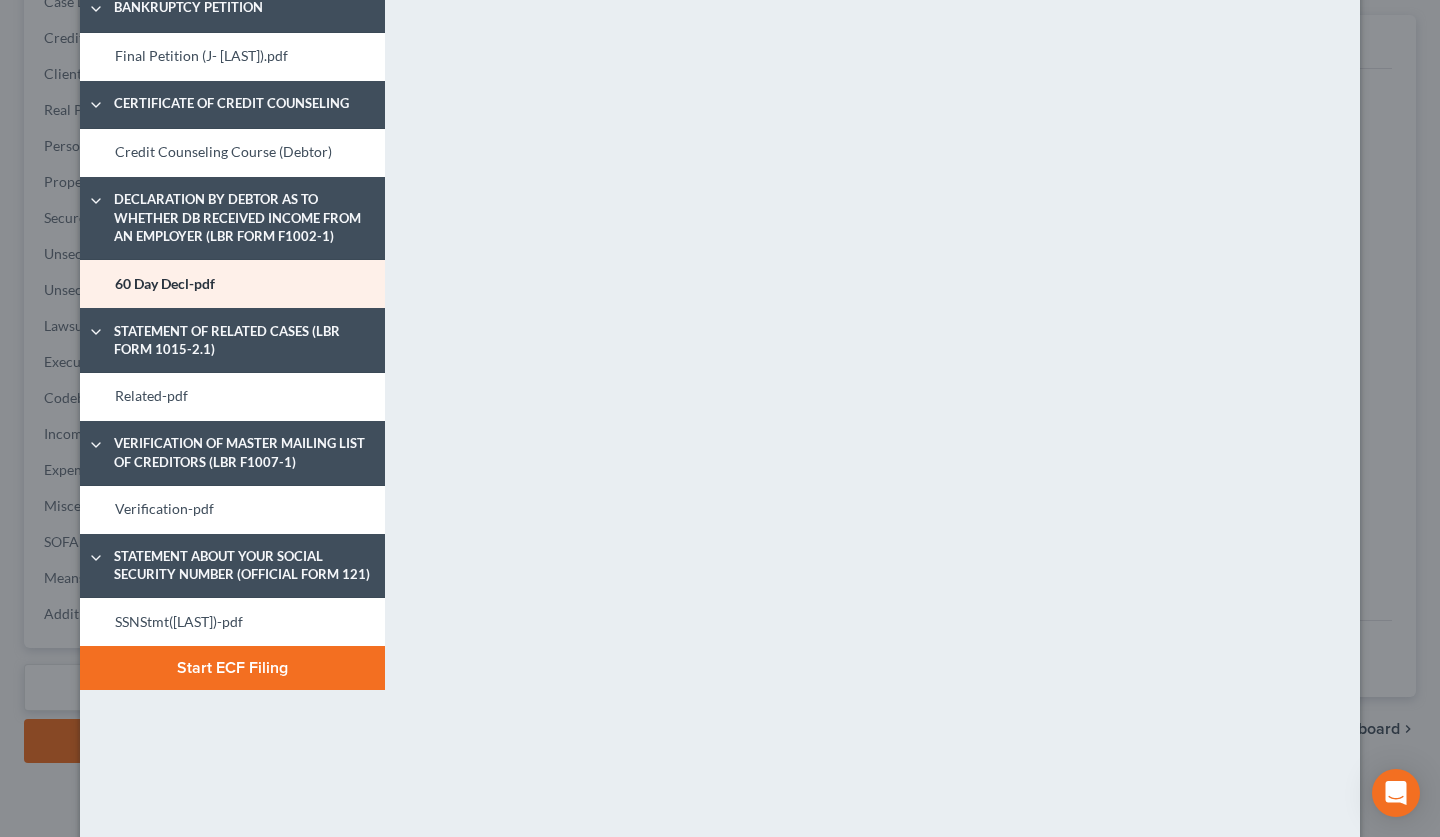 scroll, scrollTop: 179, scrollLeft: 0, axis: vertical 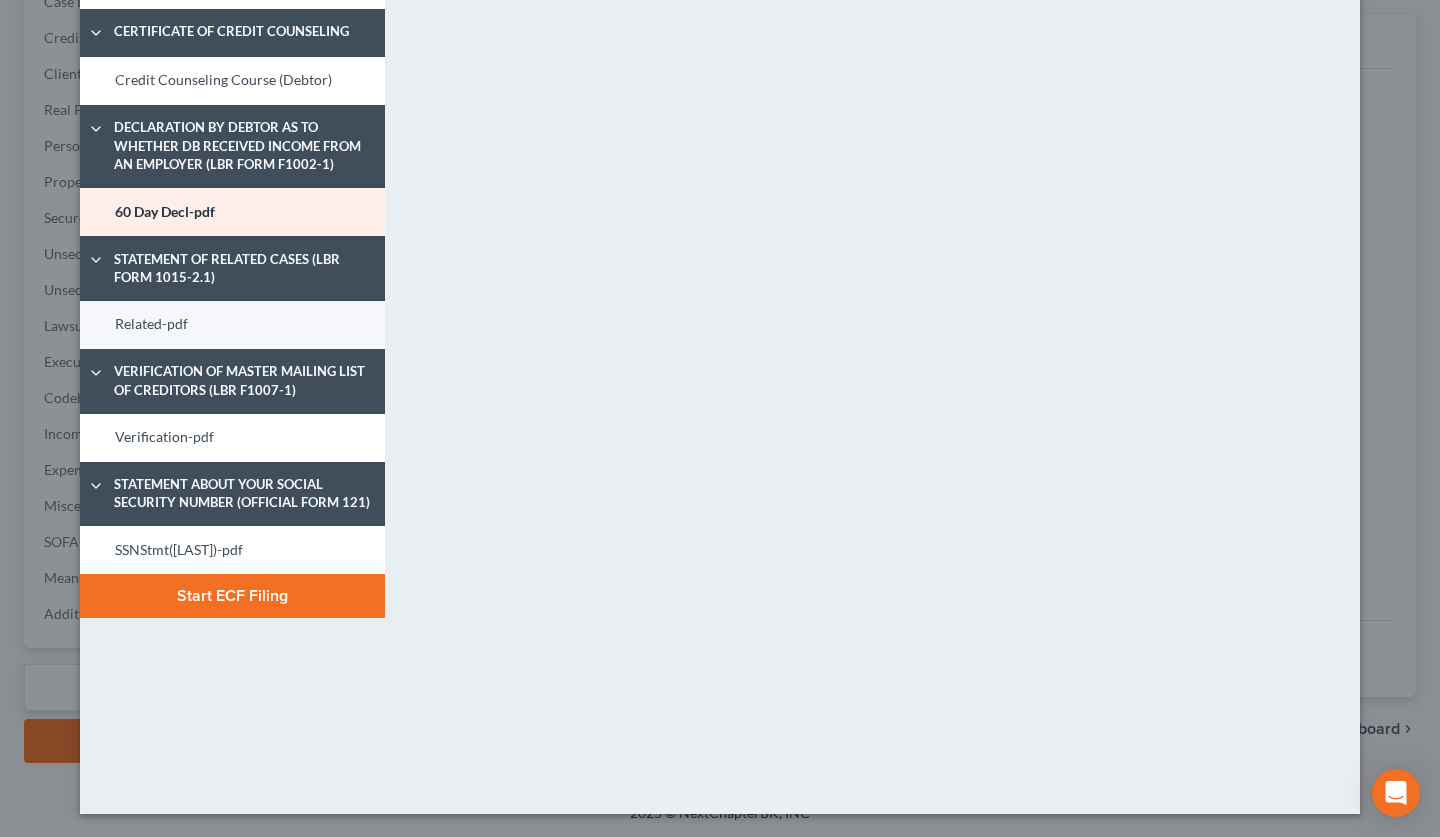 click on "Related-pdf" at bounding box center [232, 325] 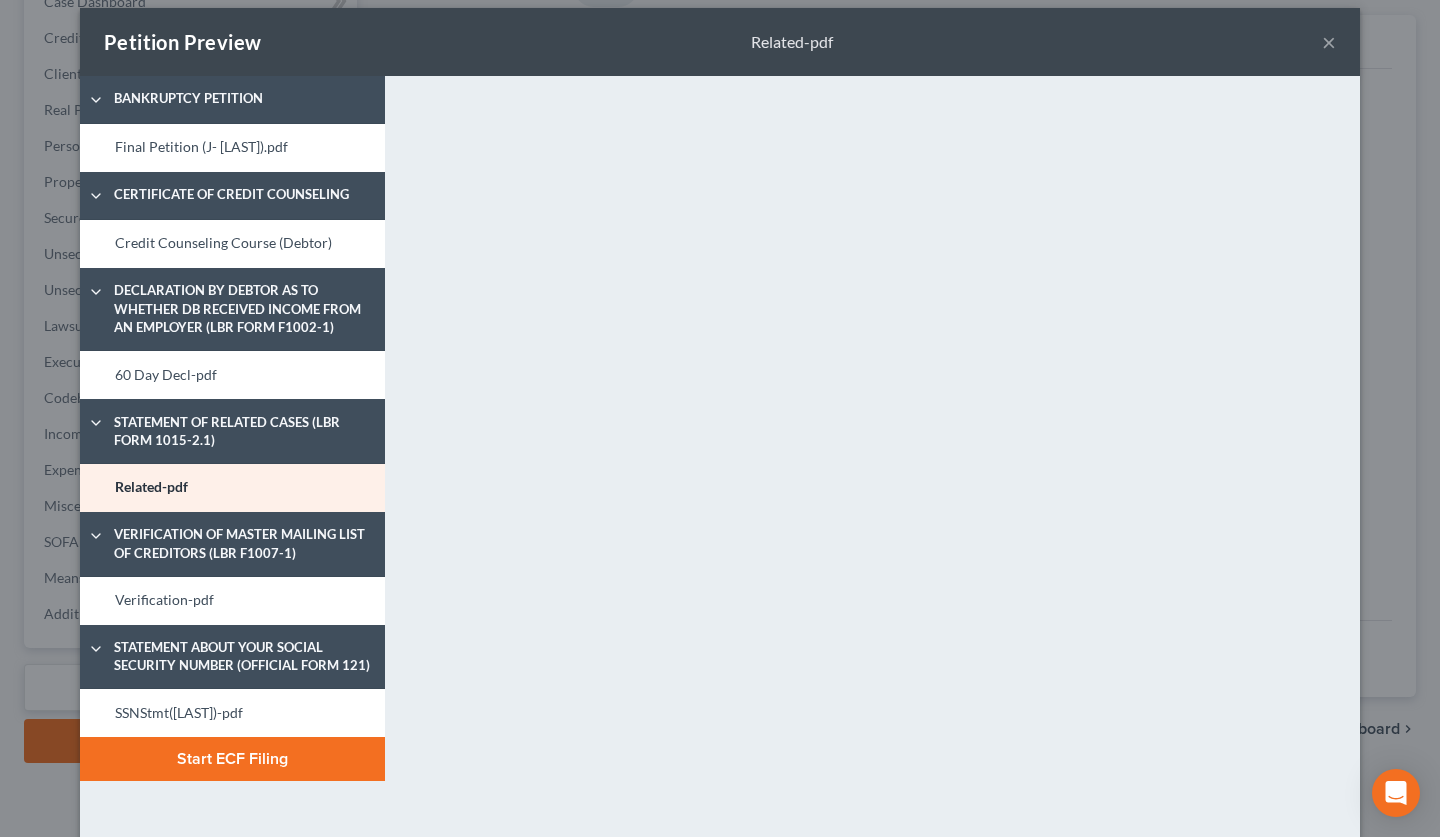 scroll, scrollTop: 39, scrollLeft: 0, axis: vertical 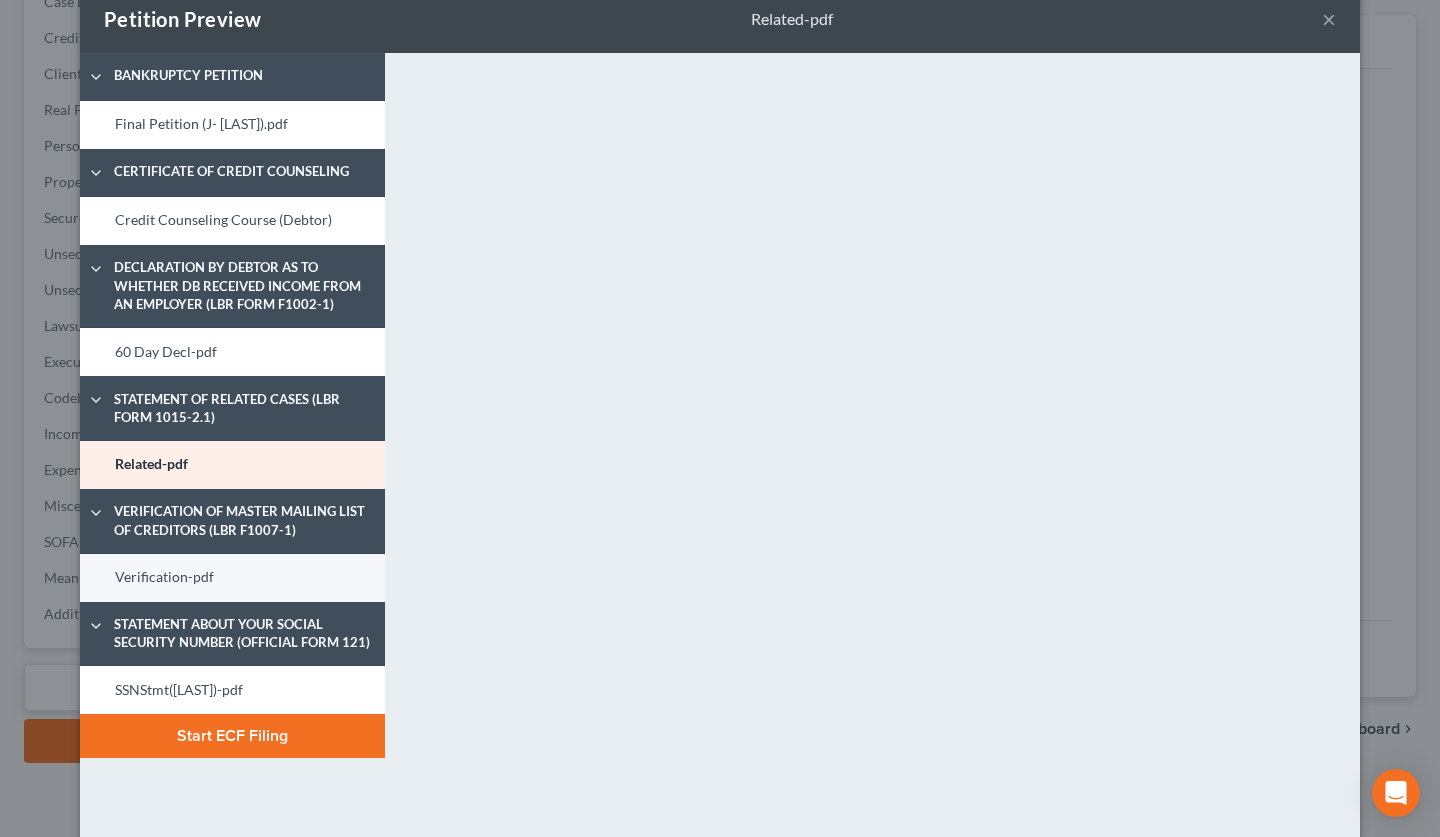 click on "Verification-pdf" at bounding box center (232, 578) 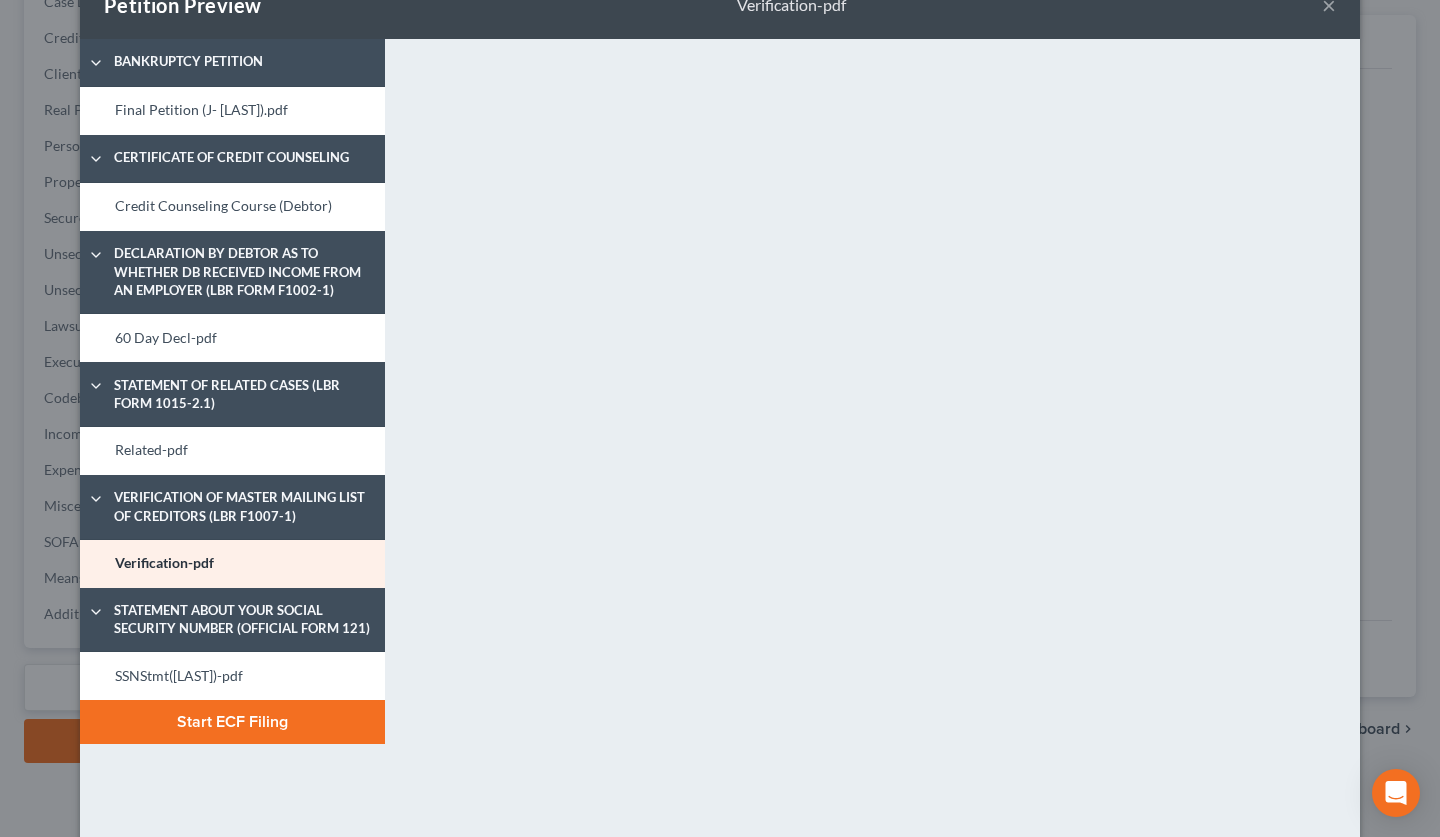 scroll, scrollTop: 0, scrollLeft: 0, axis: both 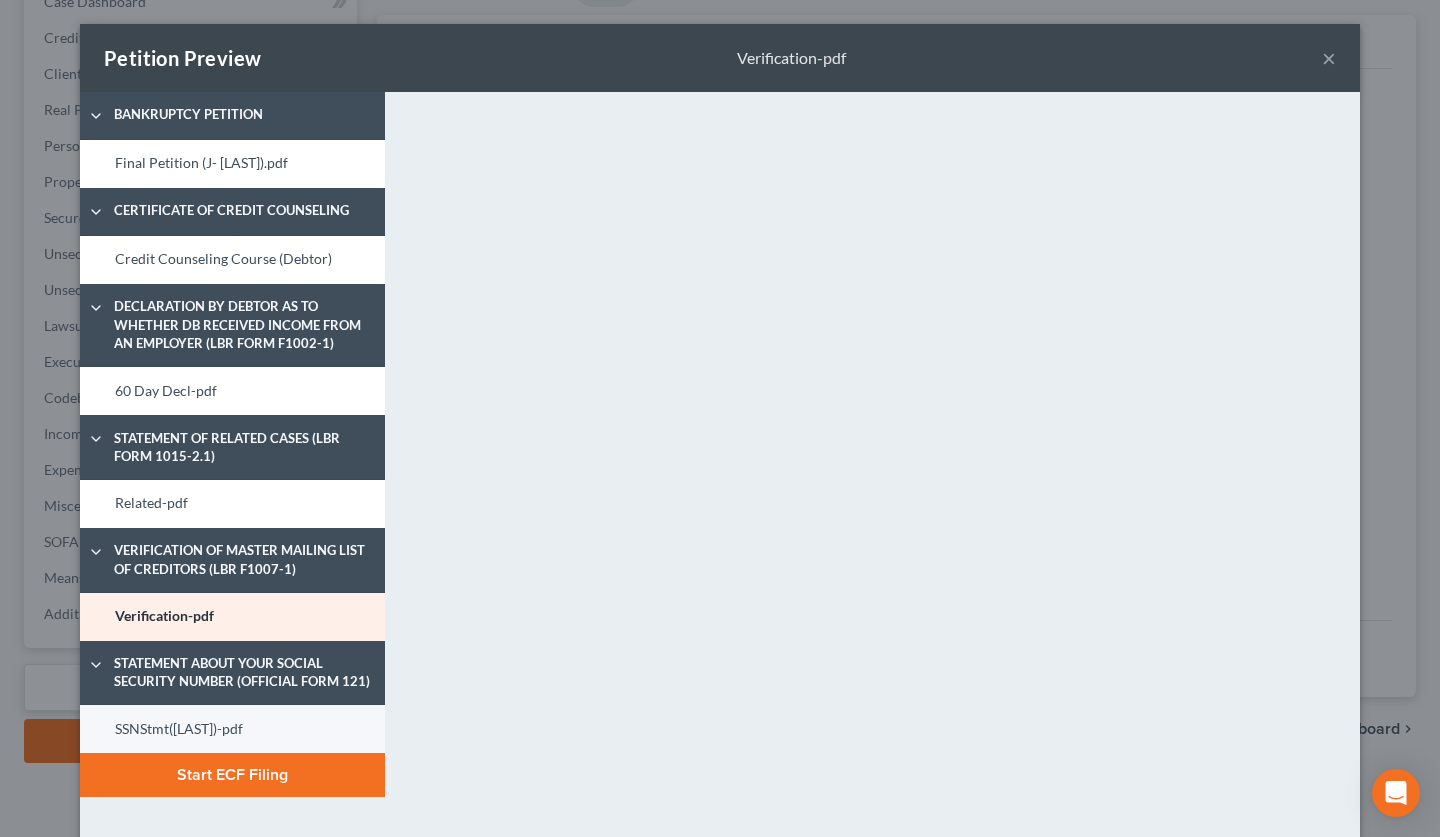 click on "SSNStmt(German)-pdf" at bounding box center [232, 729] 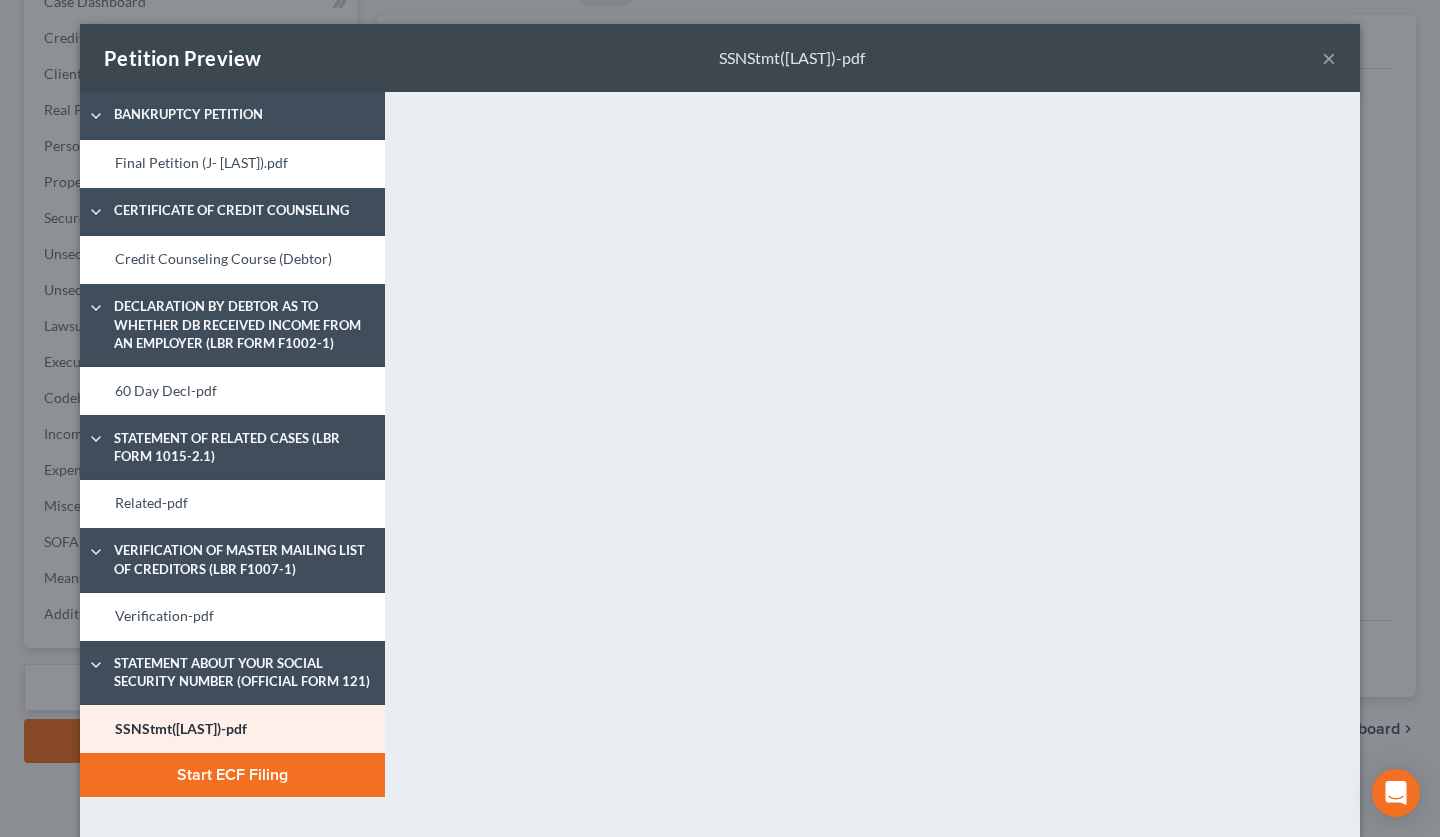 click on "Start ECF Filing" at bounding box center [232, 775] 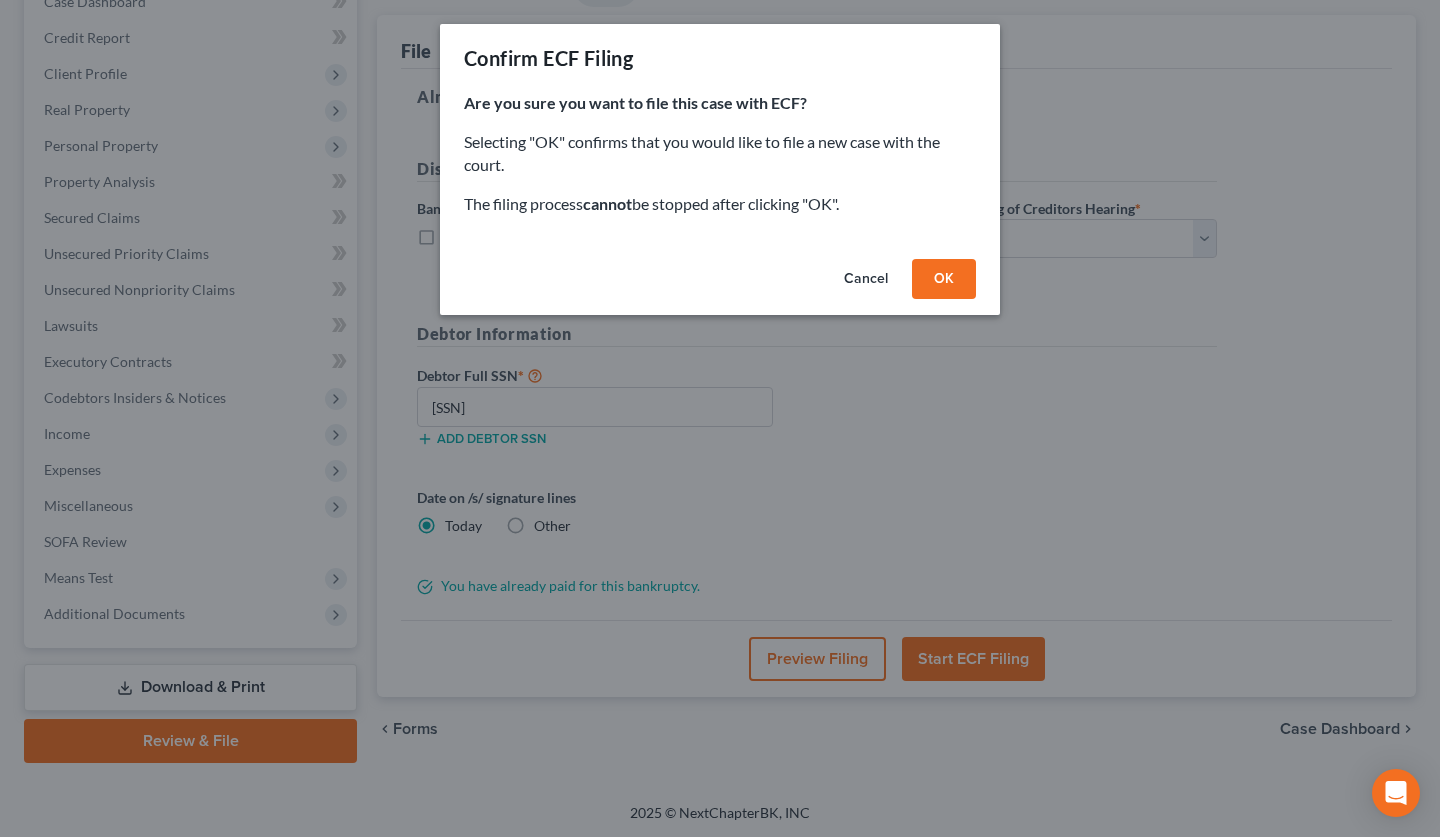 click on "OK" at bounding box center [944, 279] 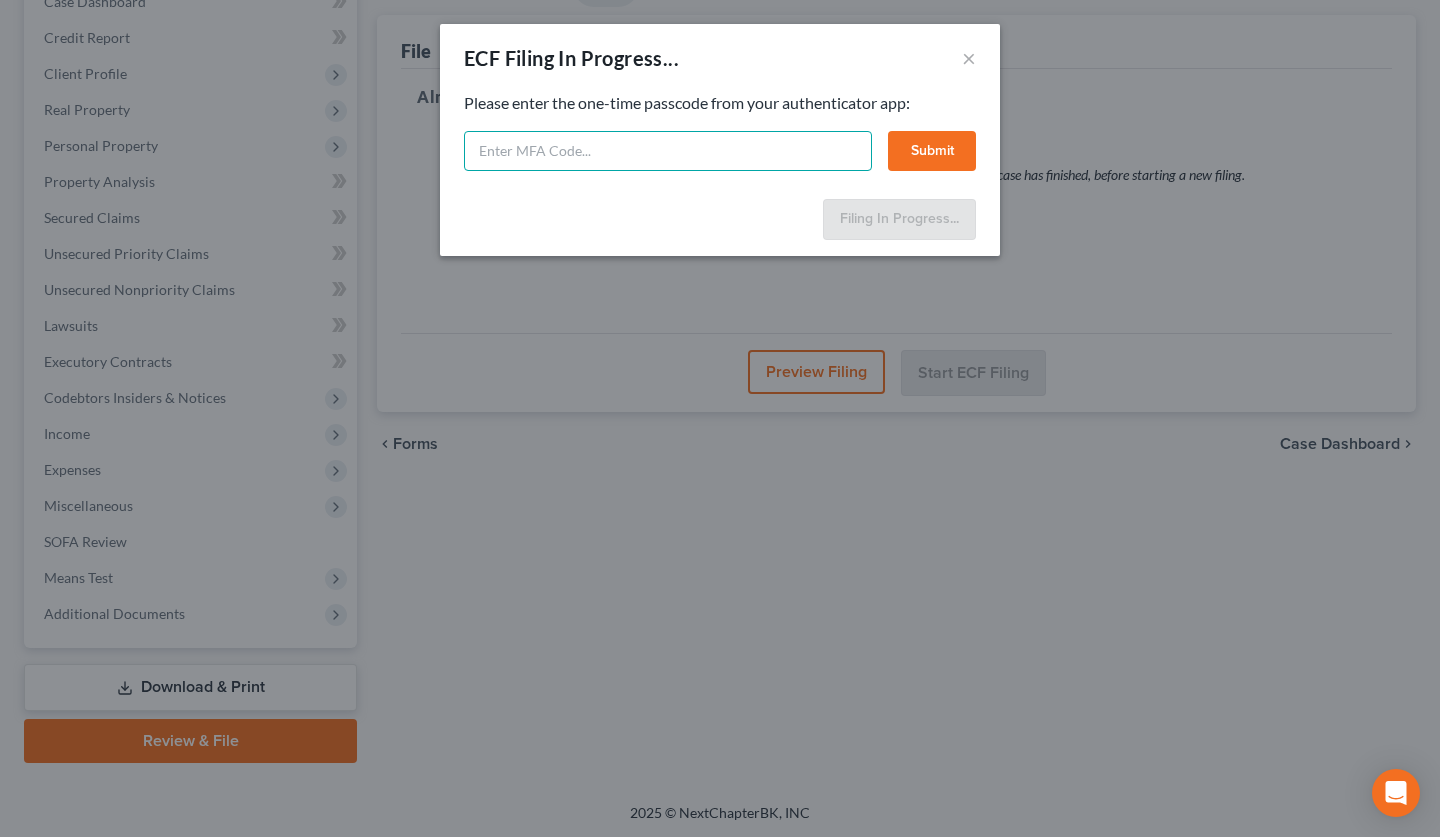 click at bounding box center (668, 151) 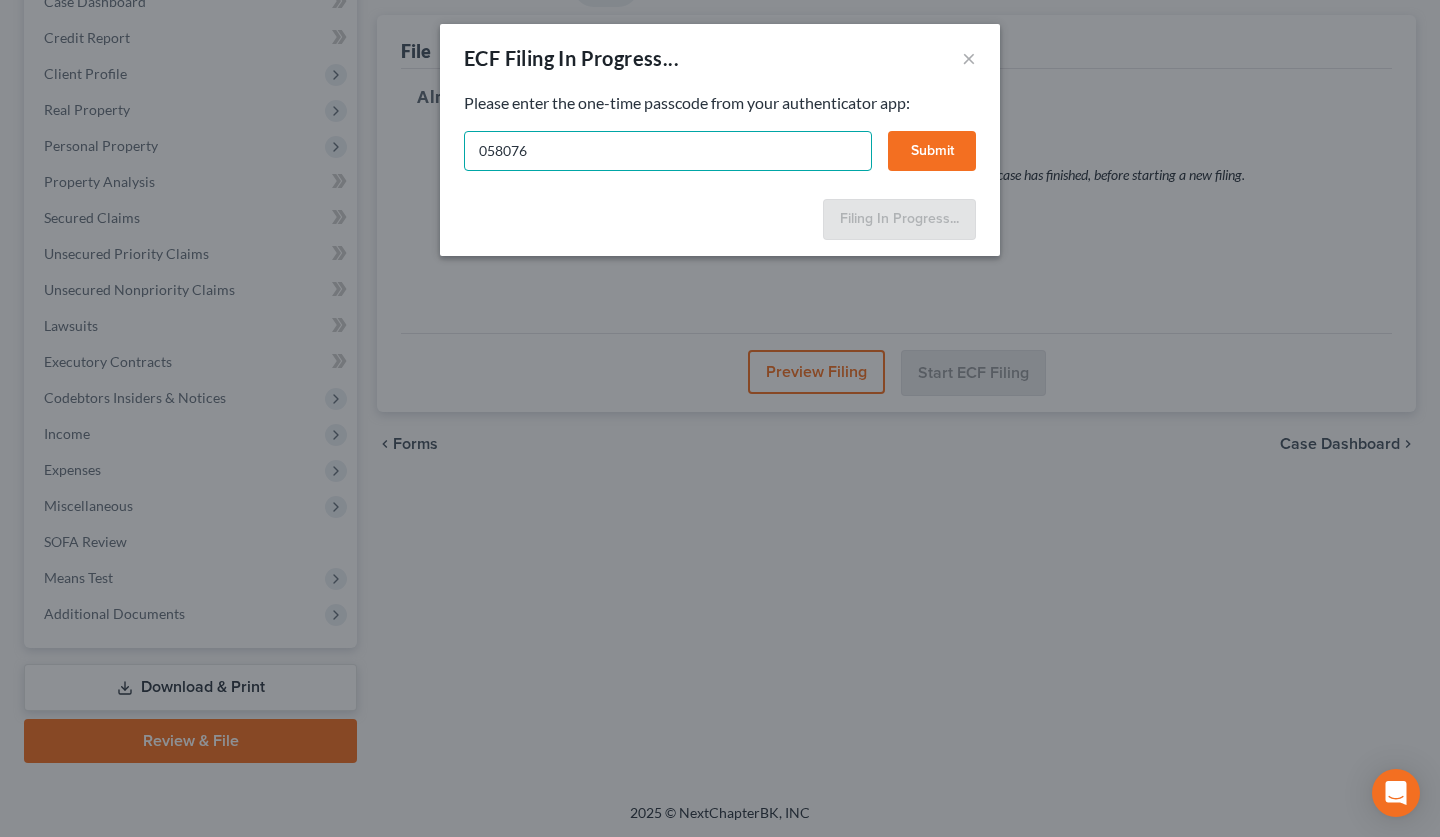 type on "058076" 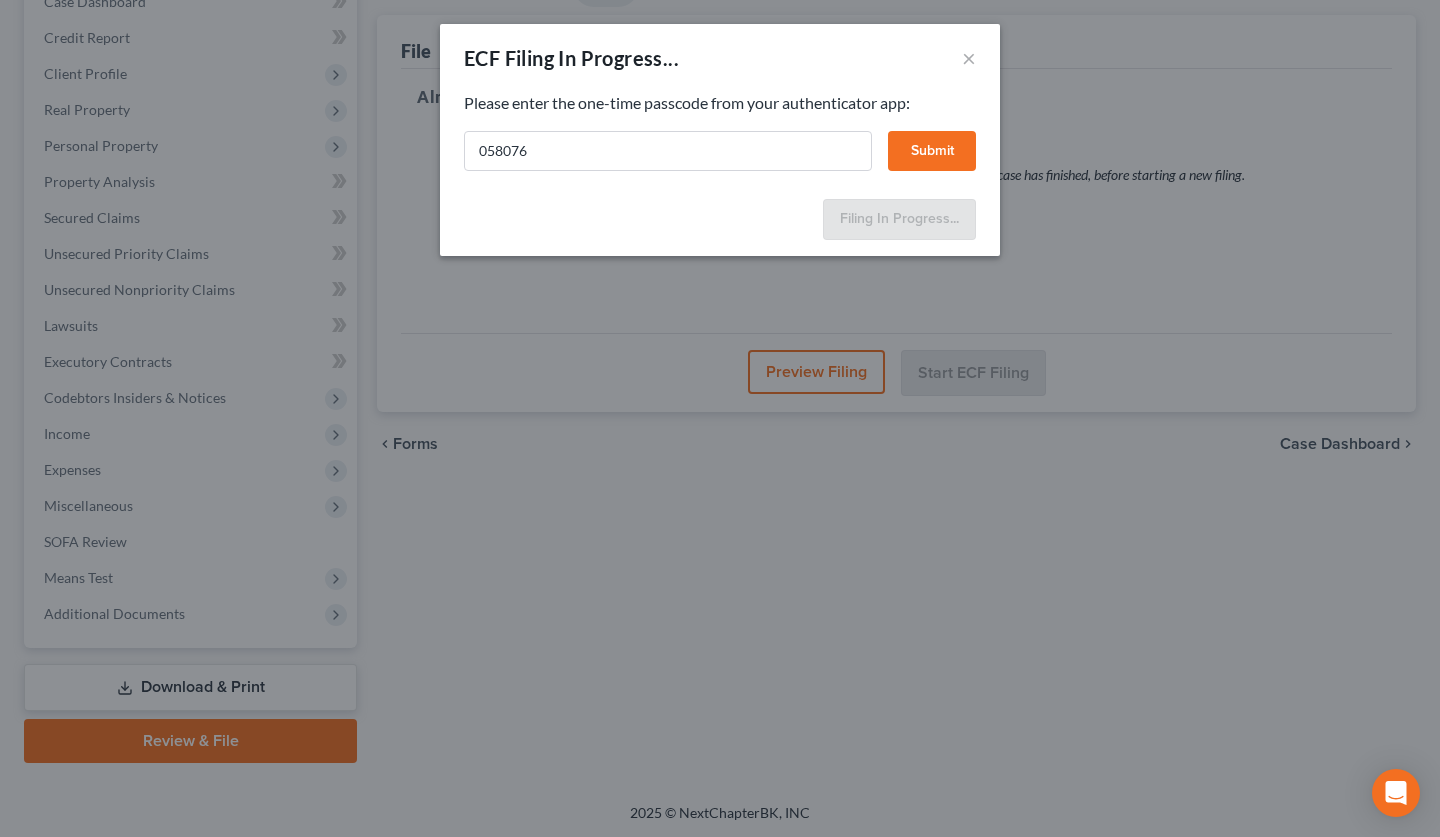 click on "Submit" at bounding box center [932, 151] 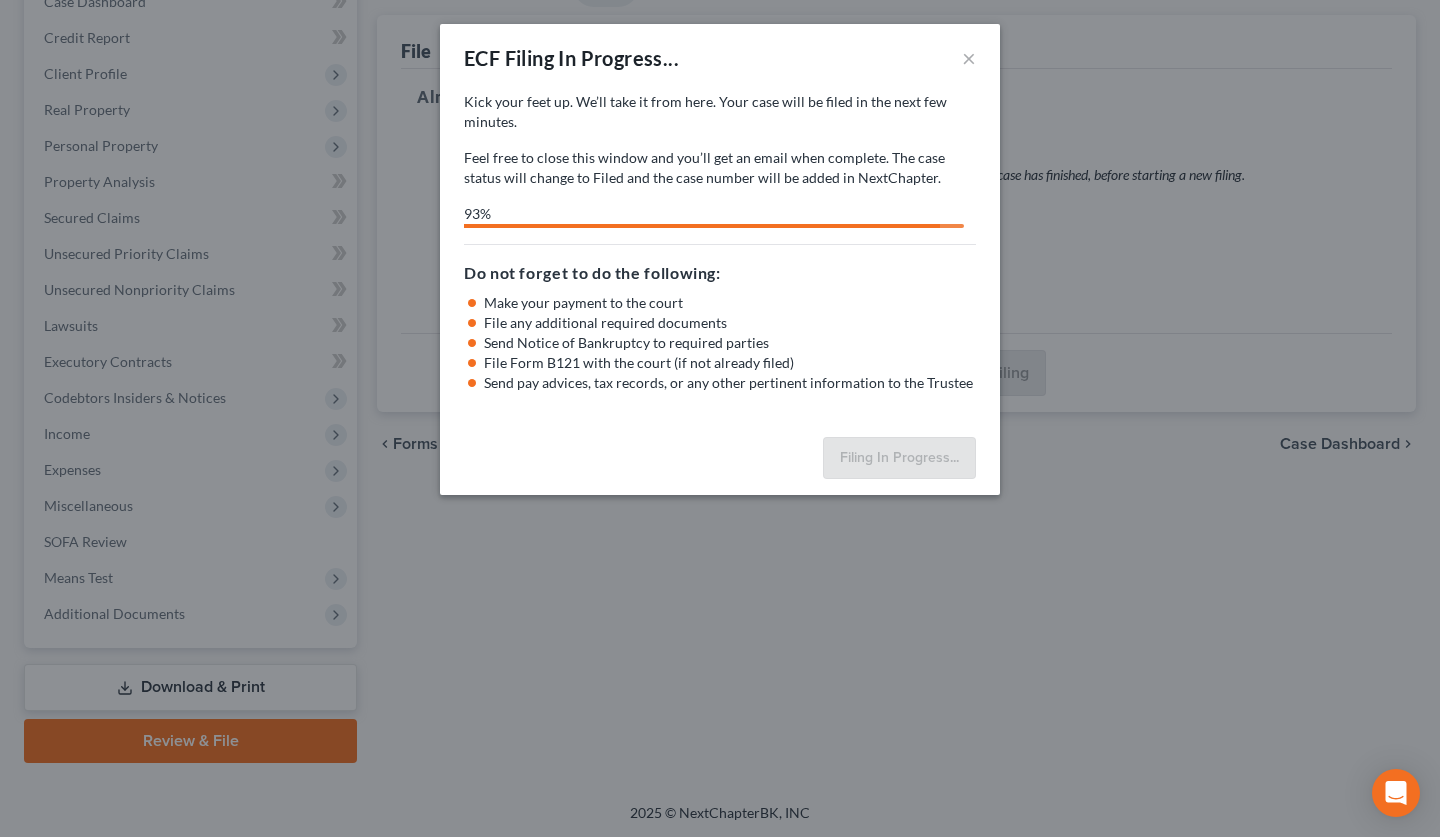 select on "3" 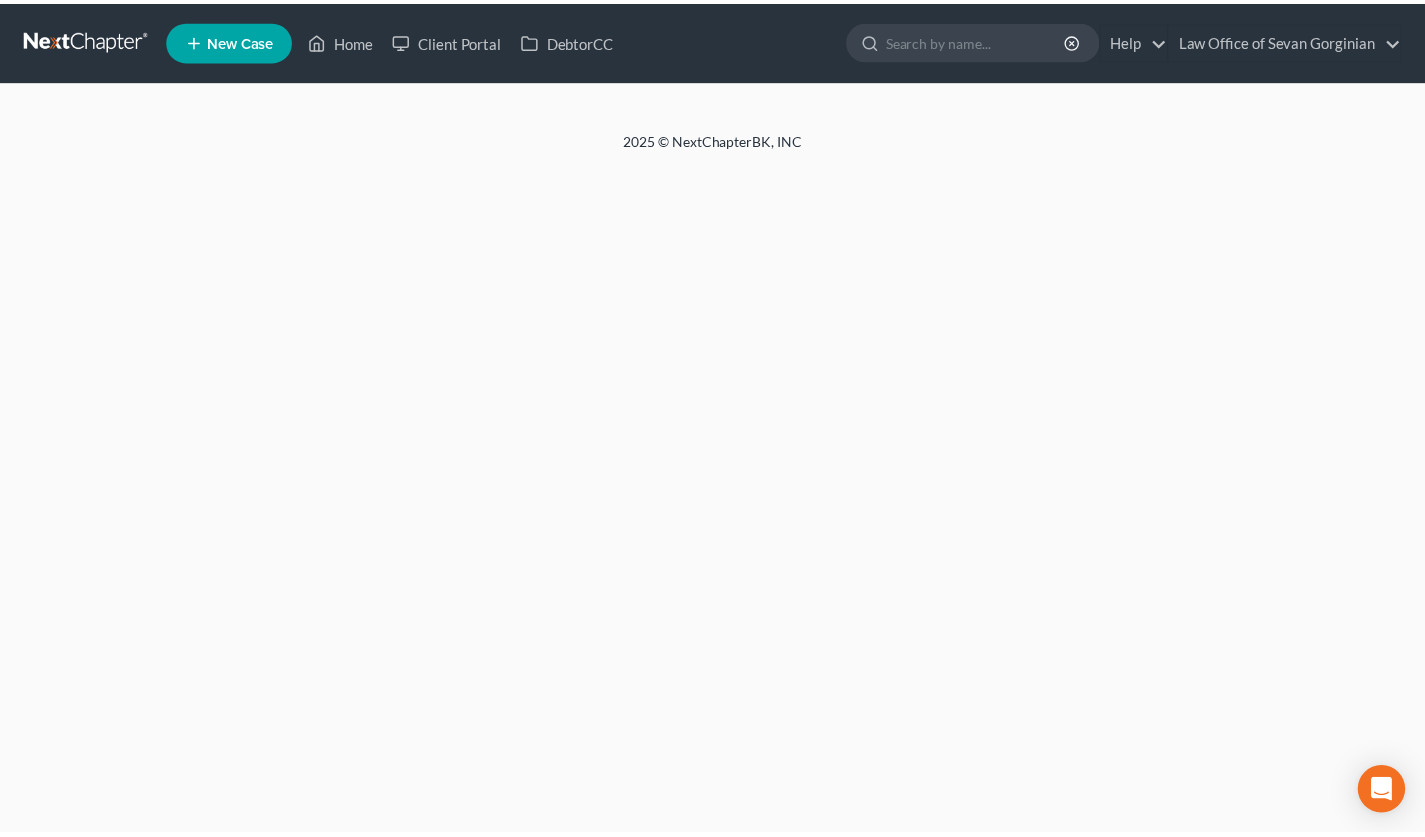 scroll, scrollTop: 0, scrollLeft: 0, axis: both 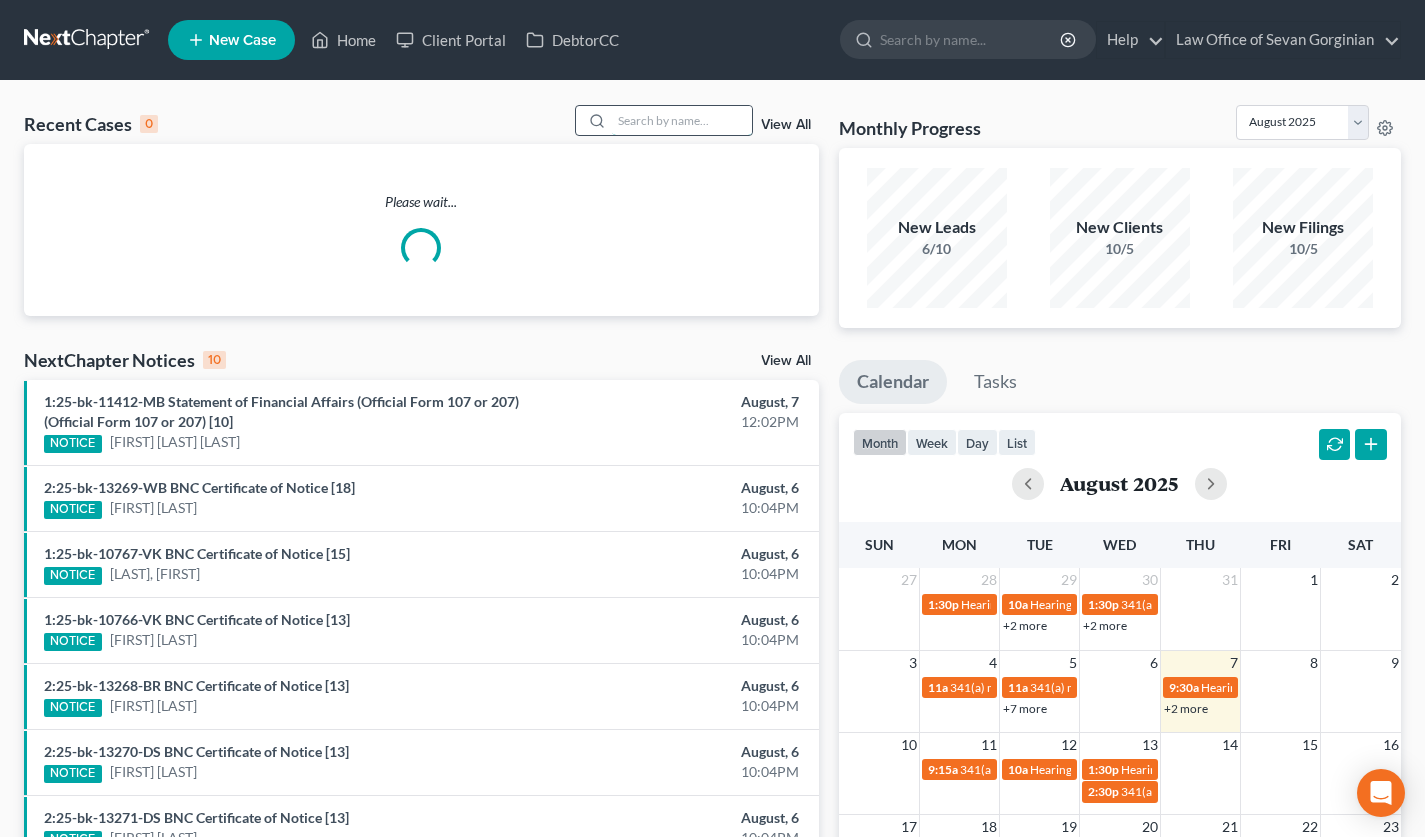 click at bounding box center (682, 120) 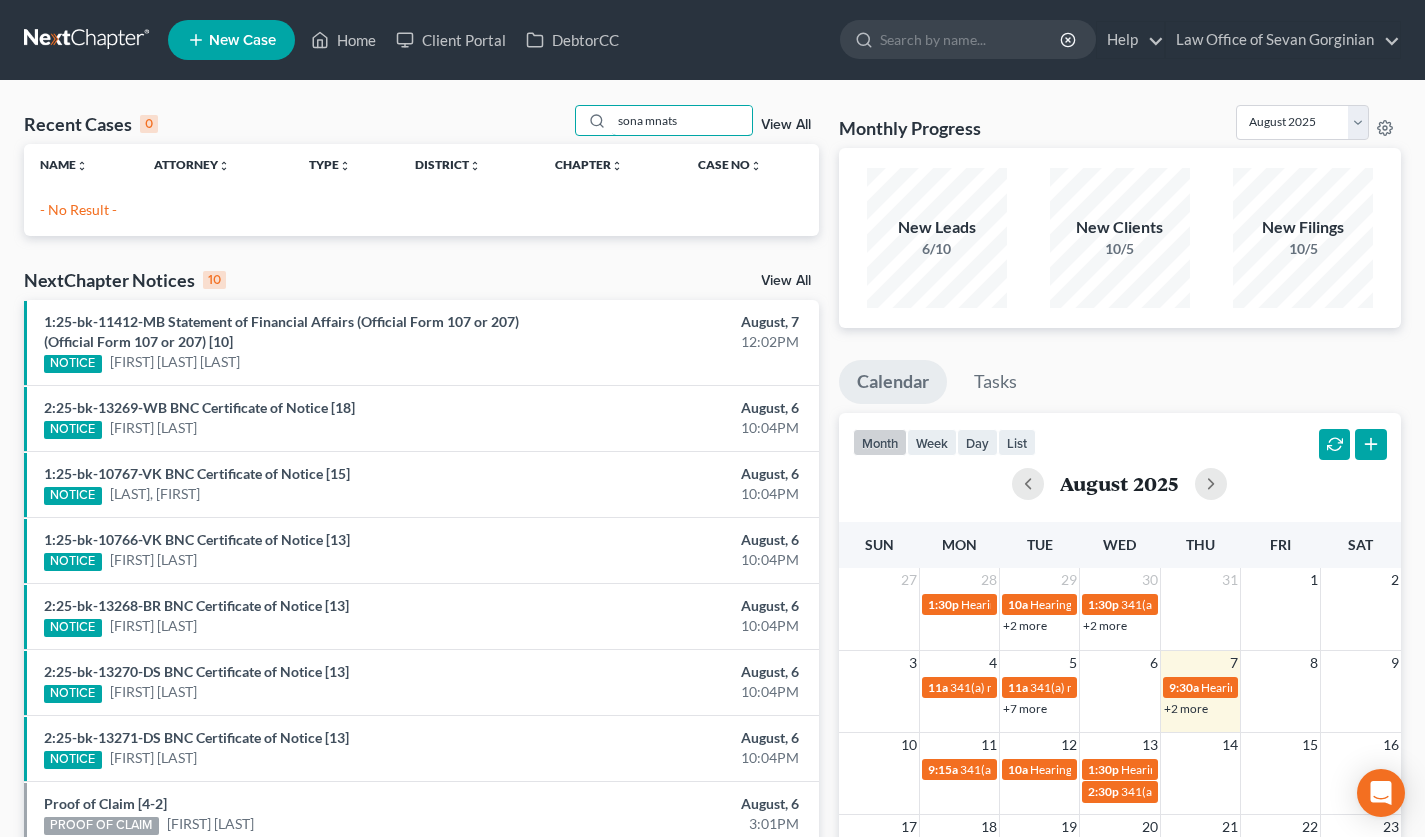 drag, startPoint x: 708, startPoint y: 122, endPoint x: 526, endPoint y: 119, distance: 182.02472 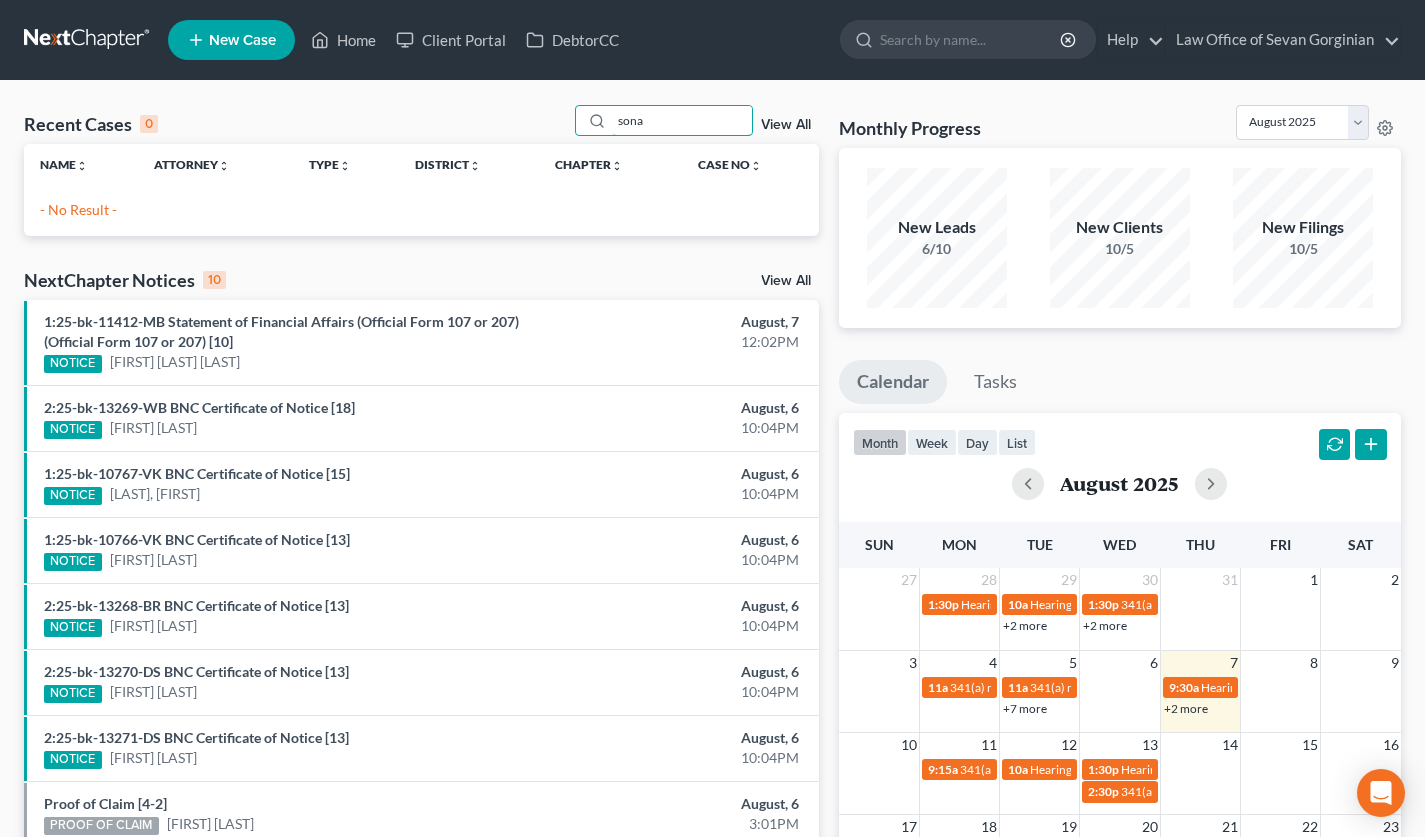 type on "sona" 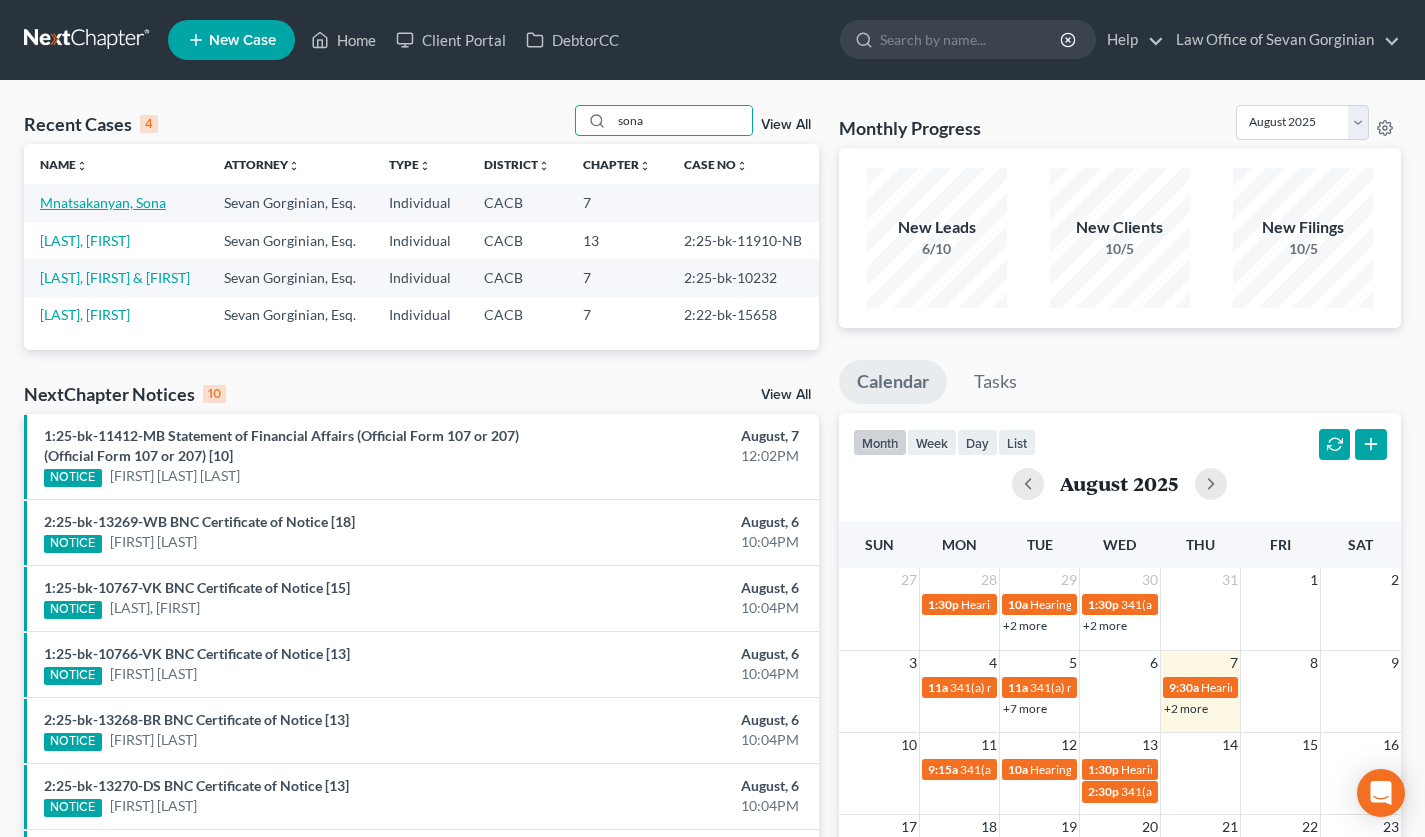 click on "Mnatsakanyan, Sona" at bounding box center (103, 202) 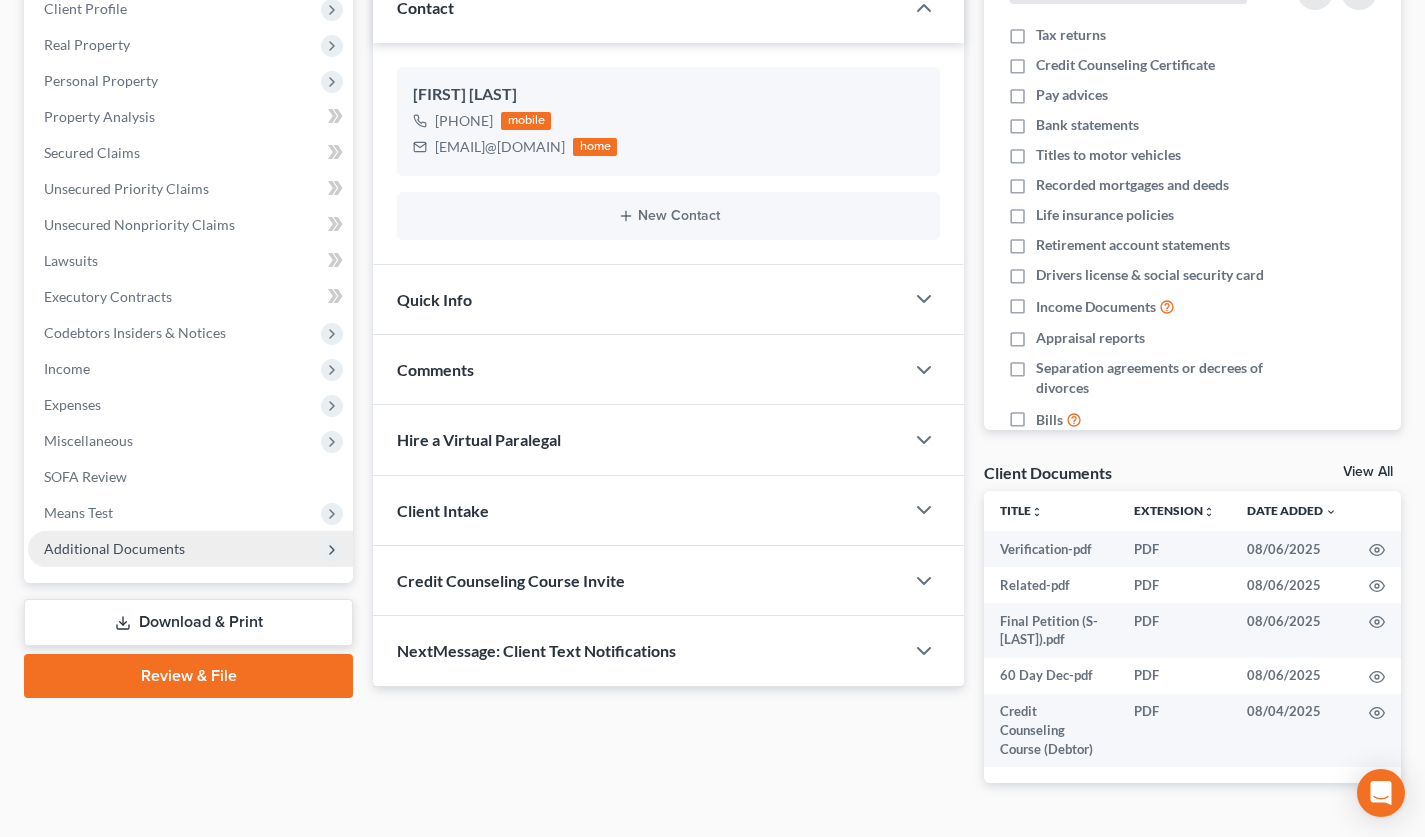 scroll, scrollTop: 338, scrollLeft: 0, axis: vertical 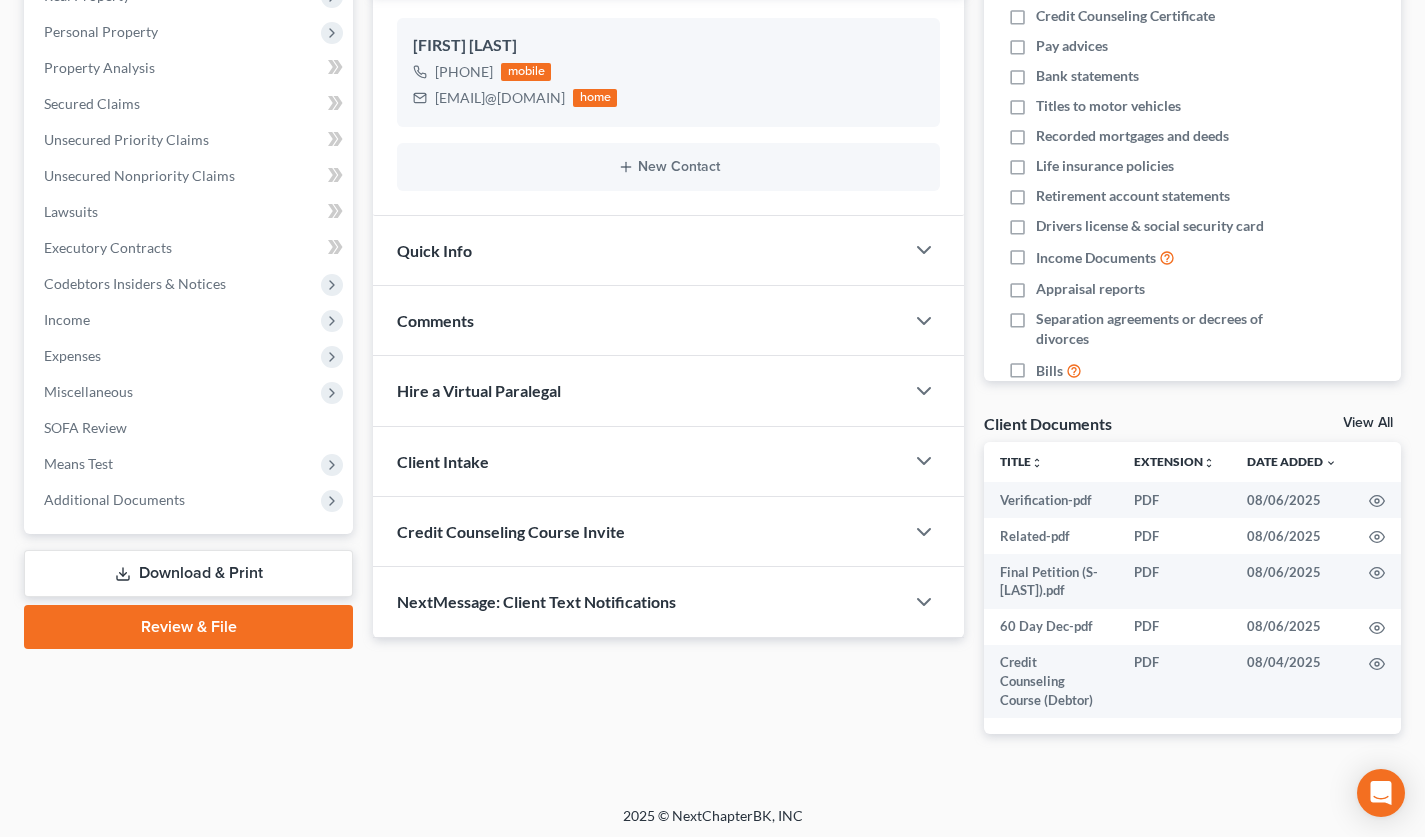 click on "Case Dashboard
Payments
Invoices
Payments
Payments
Credit Report
Client Profile
Home" at bounding box center [188, 194] 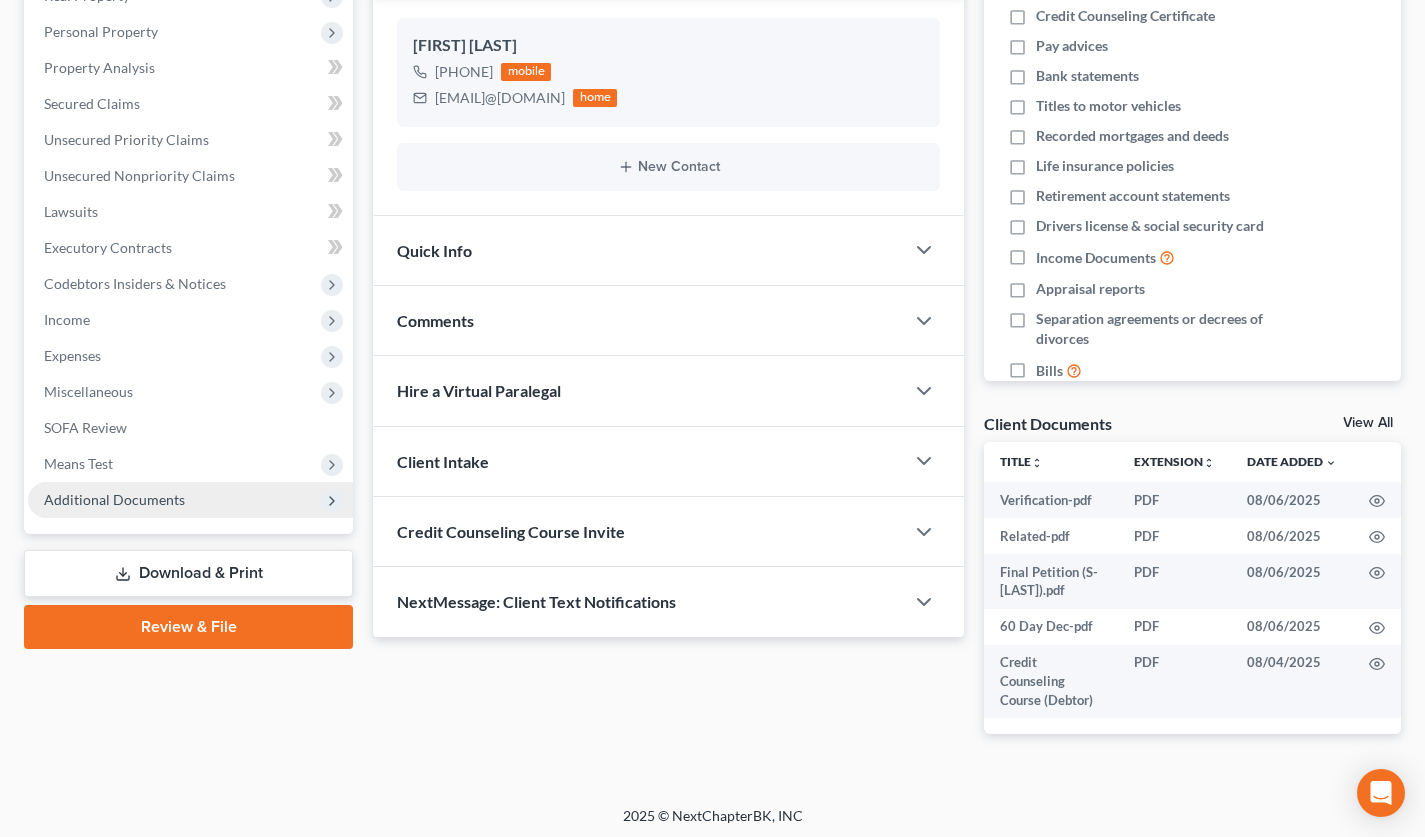 click on "Additional Documents" at bounding box center (190, 500) 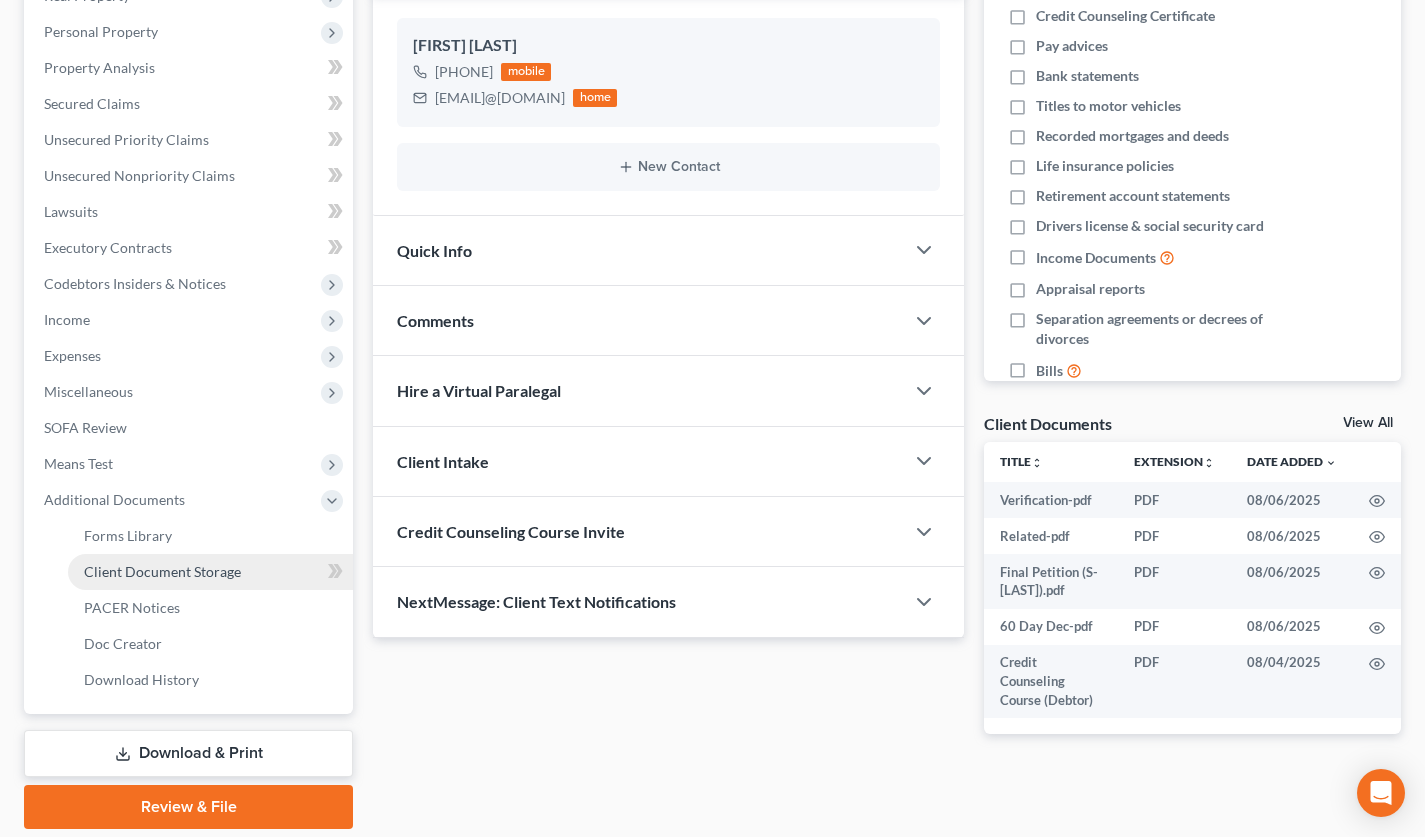 click on "Client Document Storage" at bounding box center (162, 571) 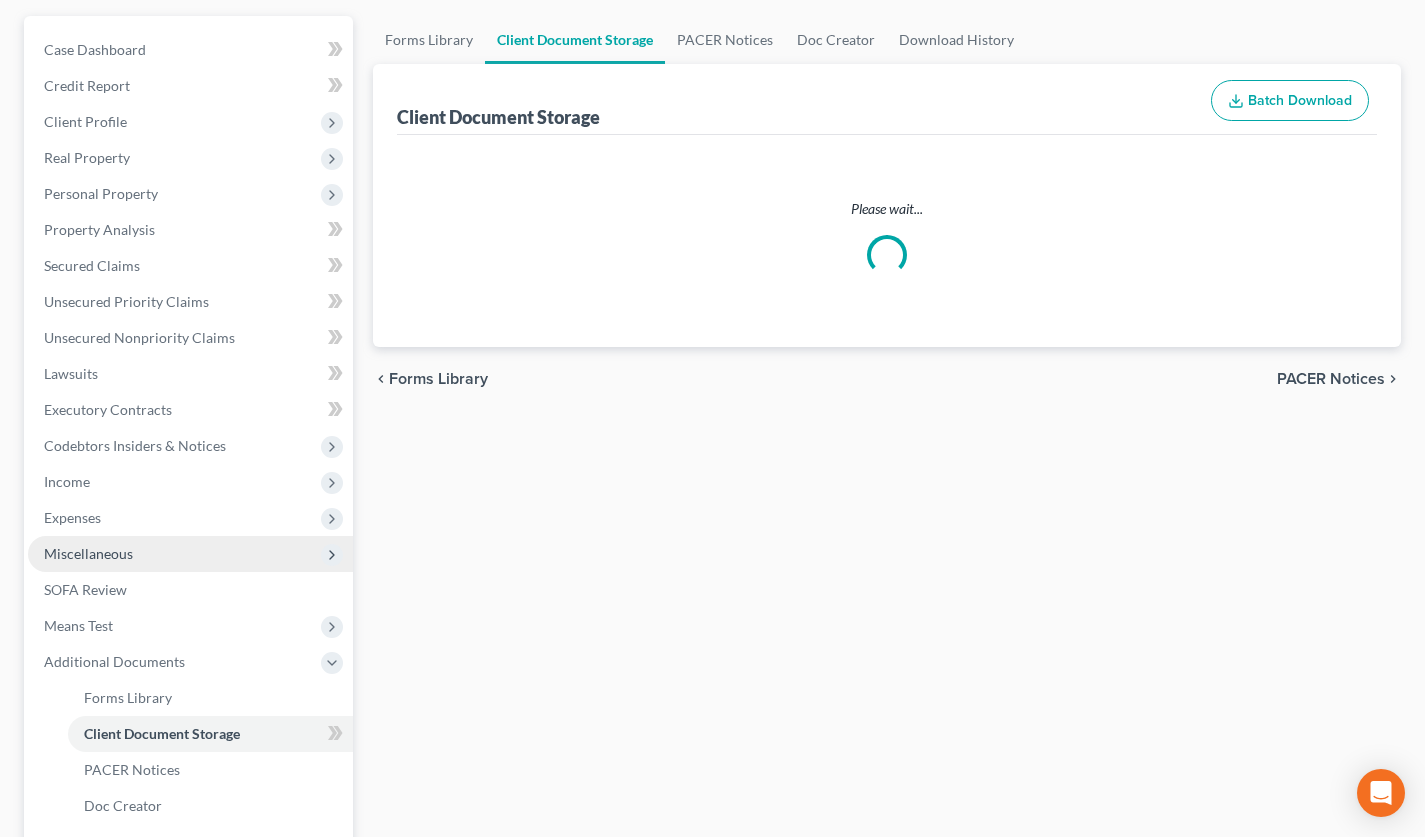 select on "10" 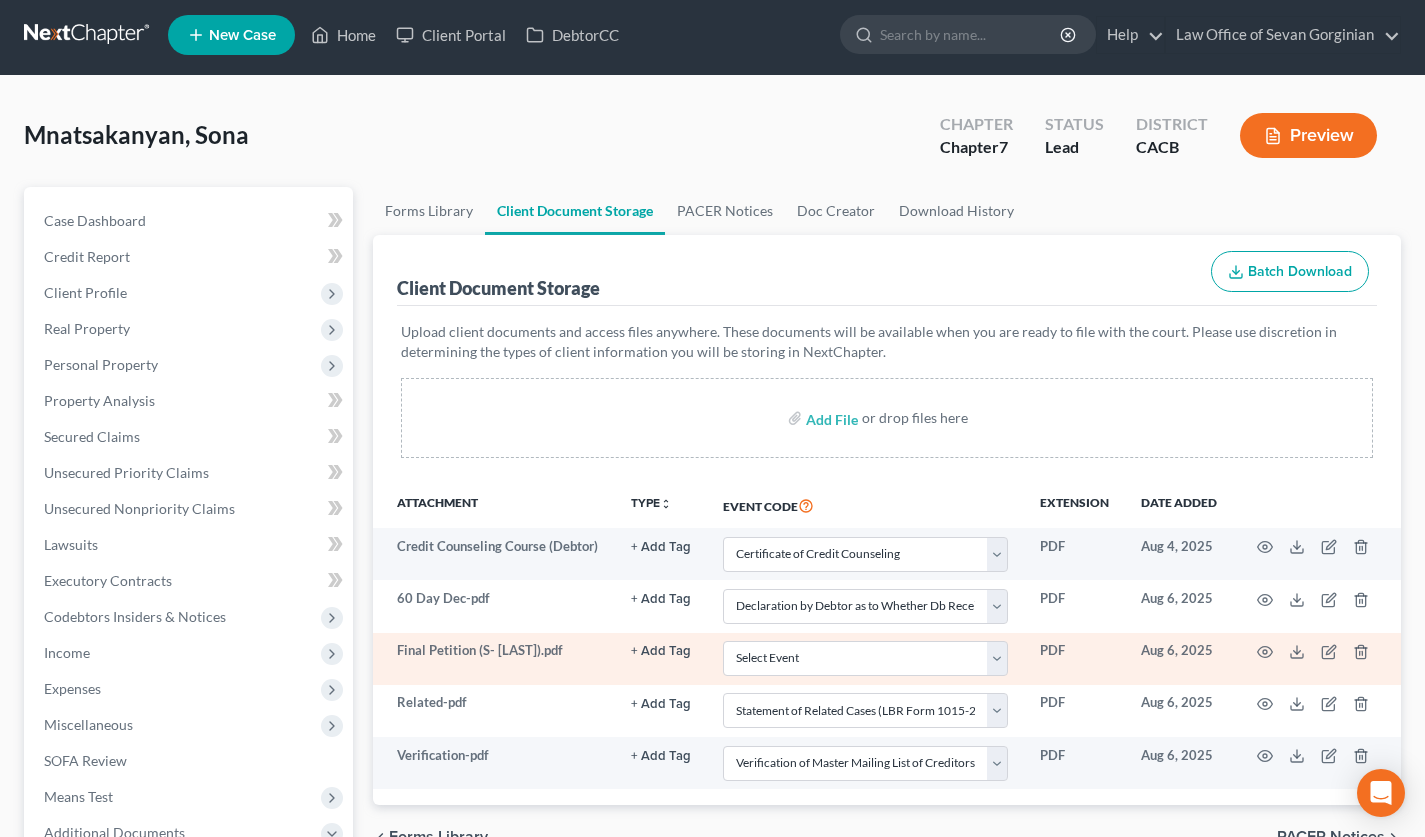 scroll, scrollTop: 0, scrollLeft: 0, axis: both 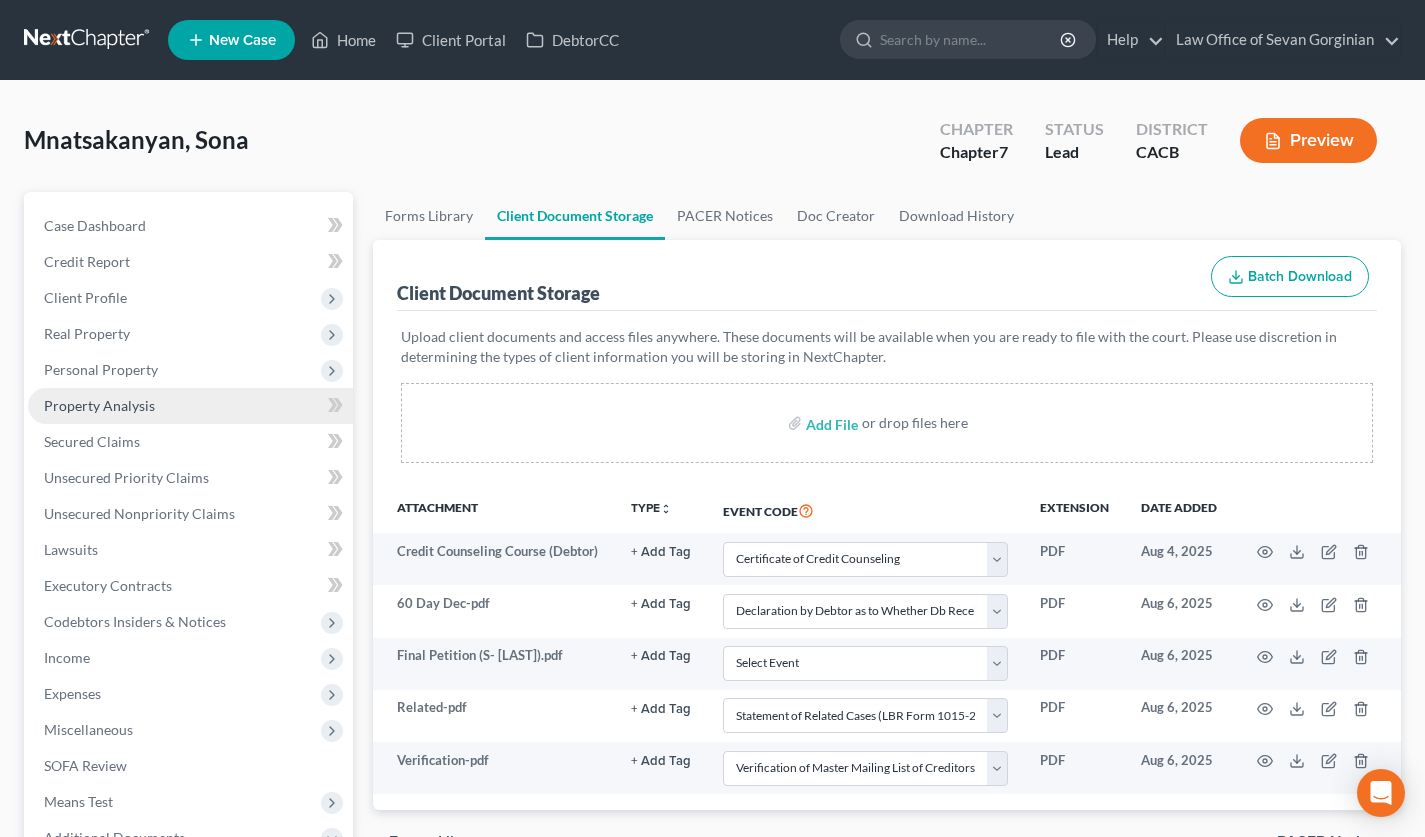 click on "Property Analysis" at bounding box center [99, 405] 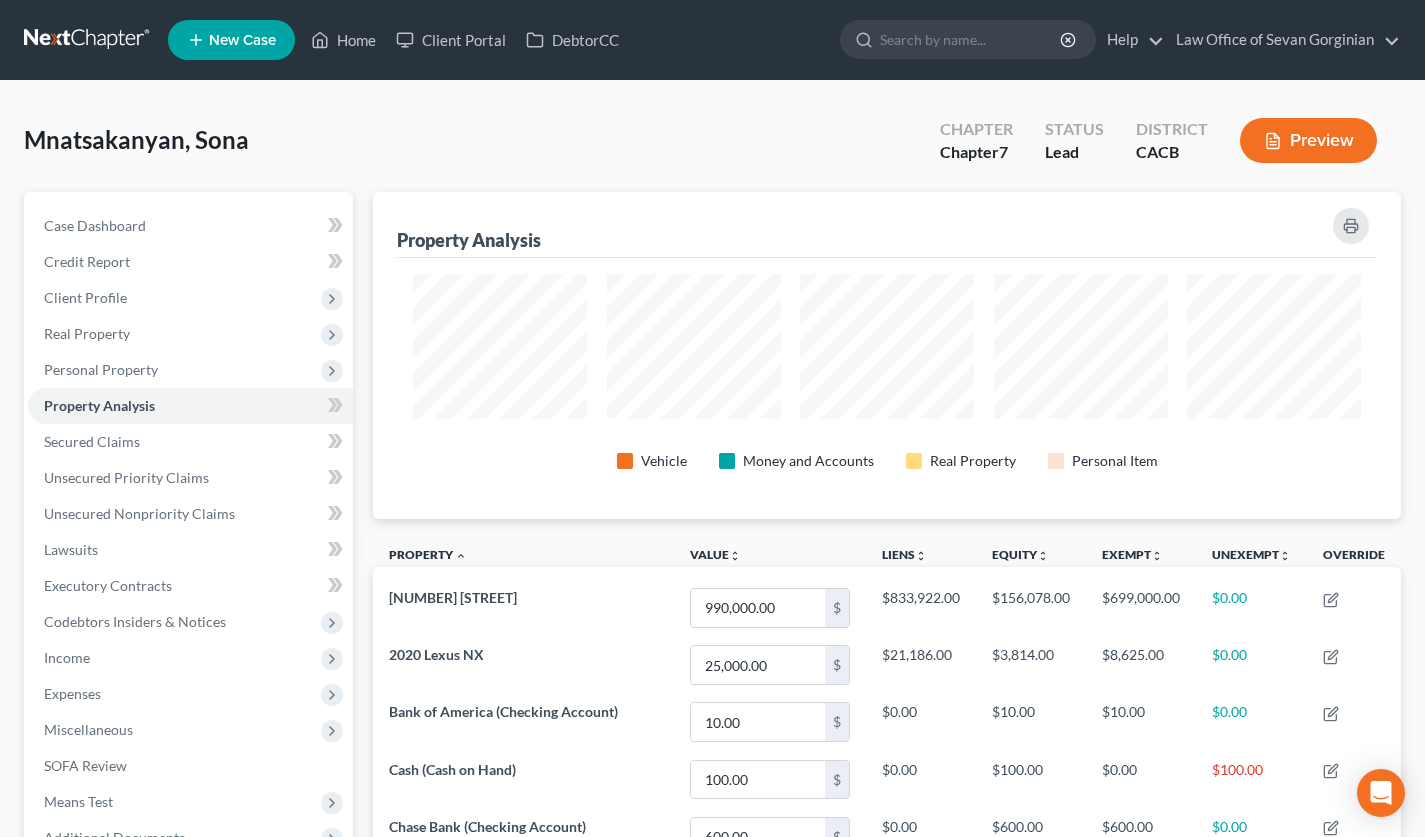 scroll, scrollTop: 999673, scrollLeft: 998972, axis: both 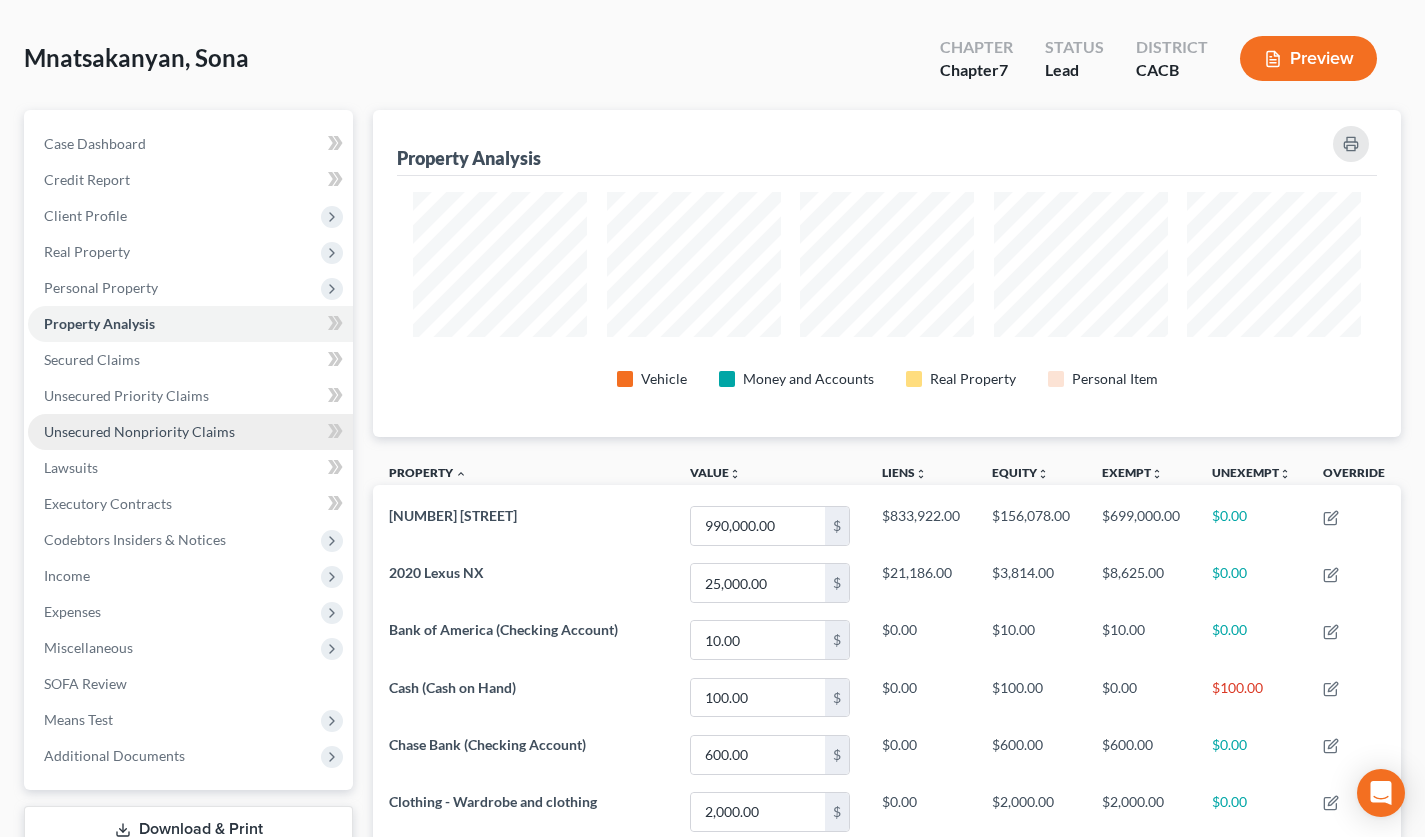 click on "Unsecured Nonpriority Claims" at bounding box center [190, 432] 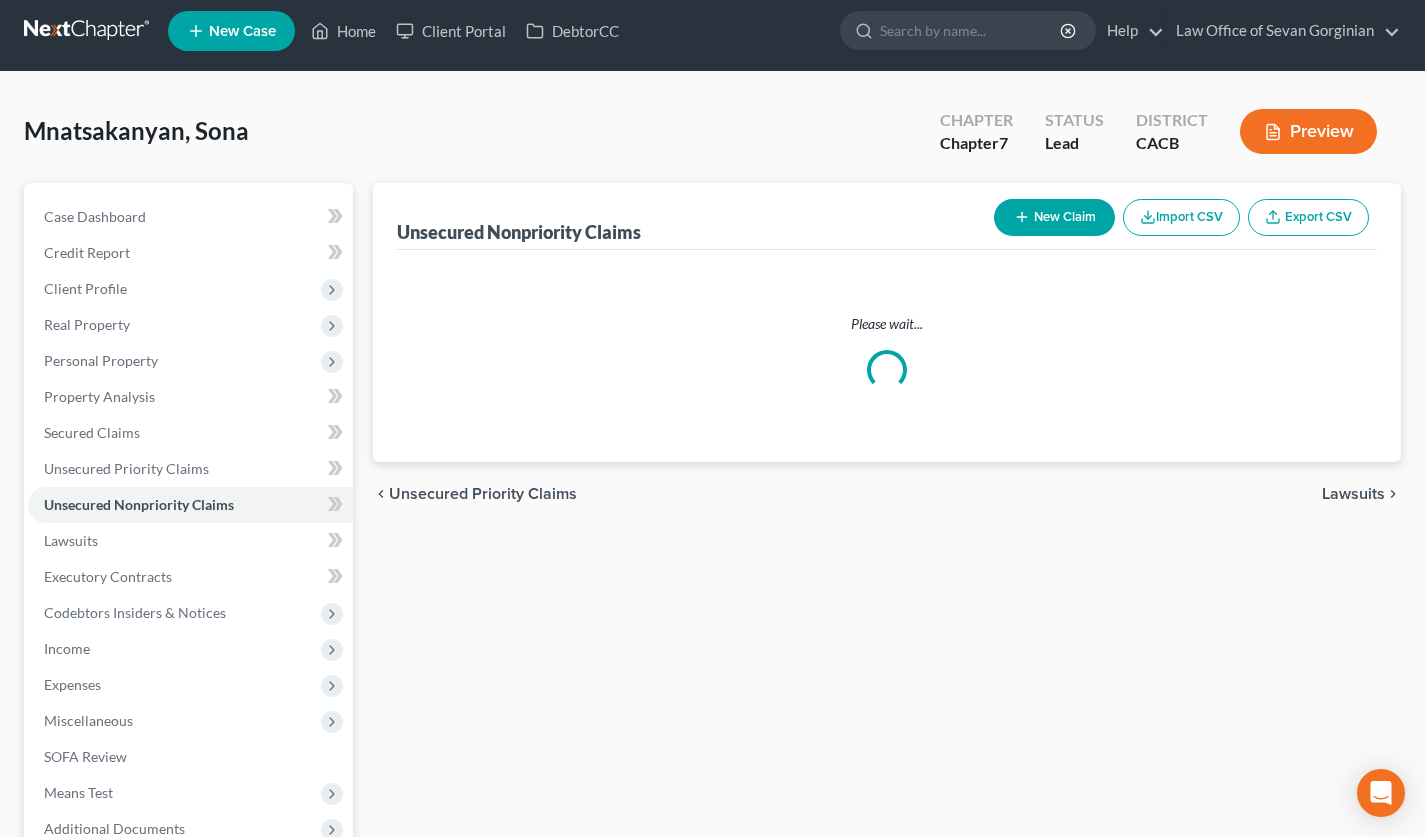 scroll, scrollTop: 0, scrollLeft: 0, axis: both 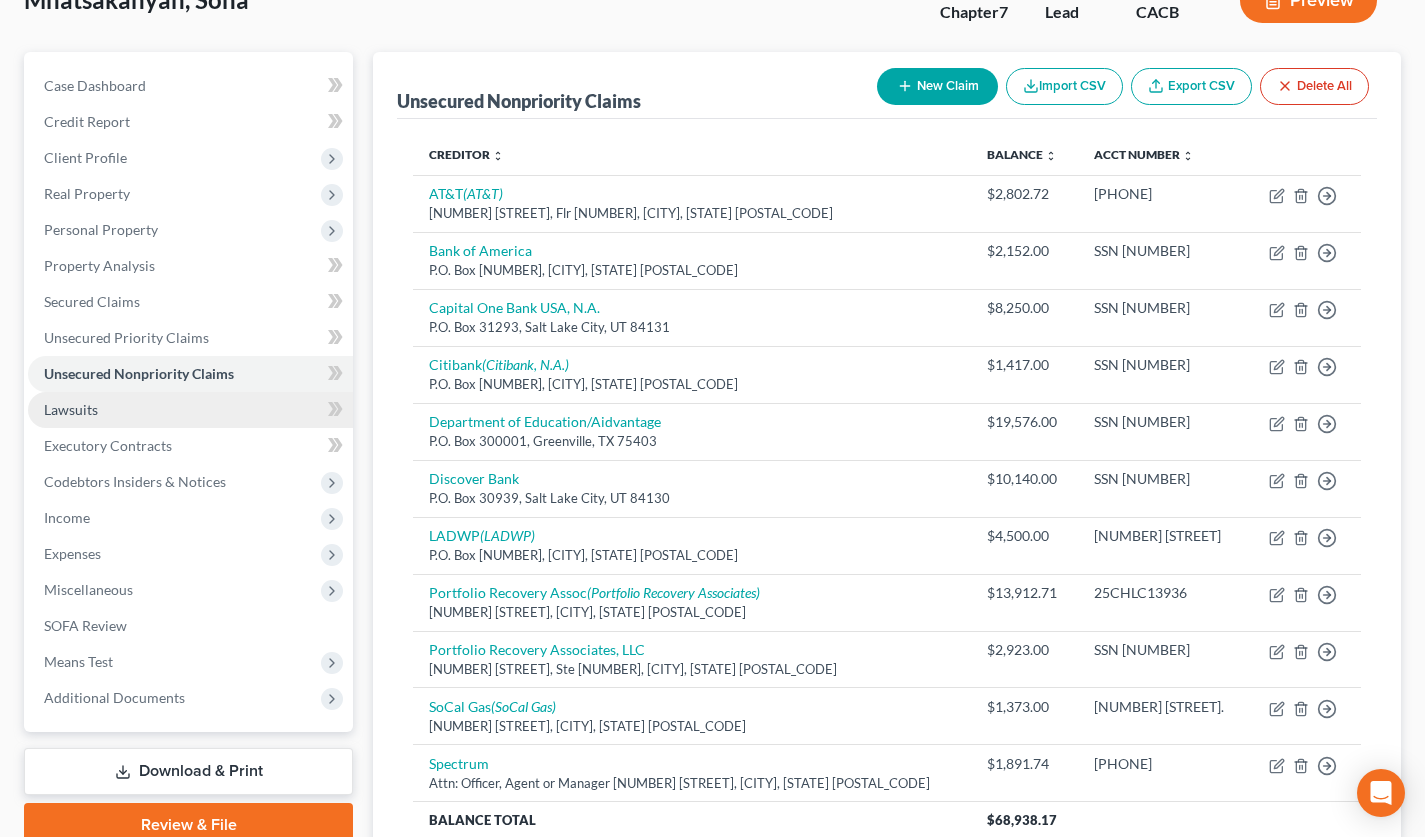 click on "Lawsuits" at bounding box center (190, 410) 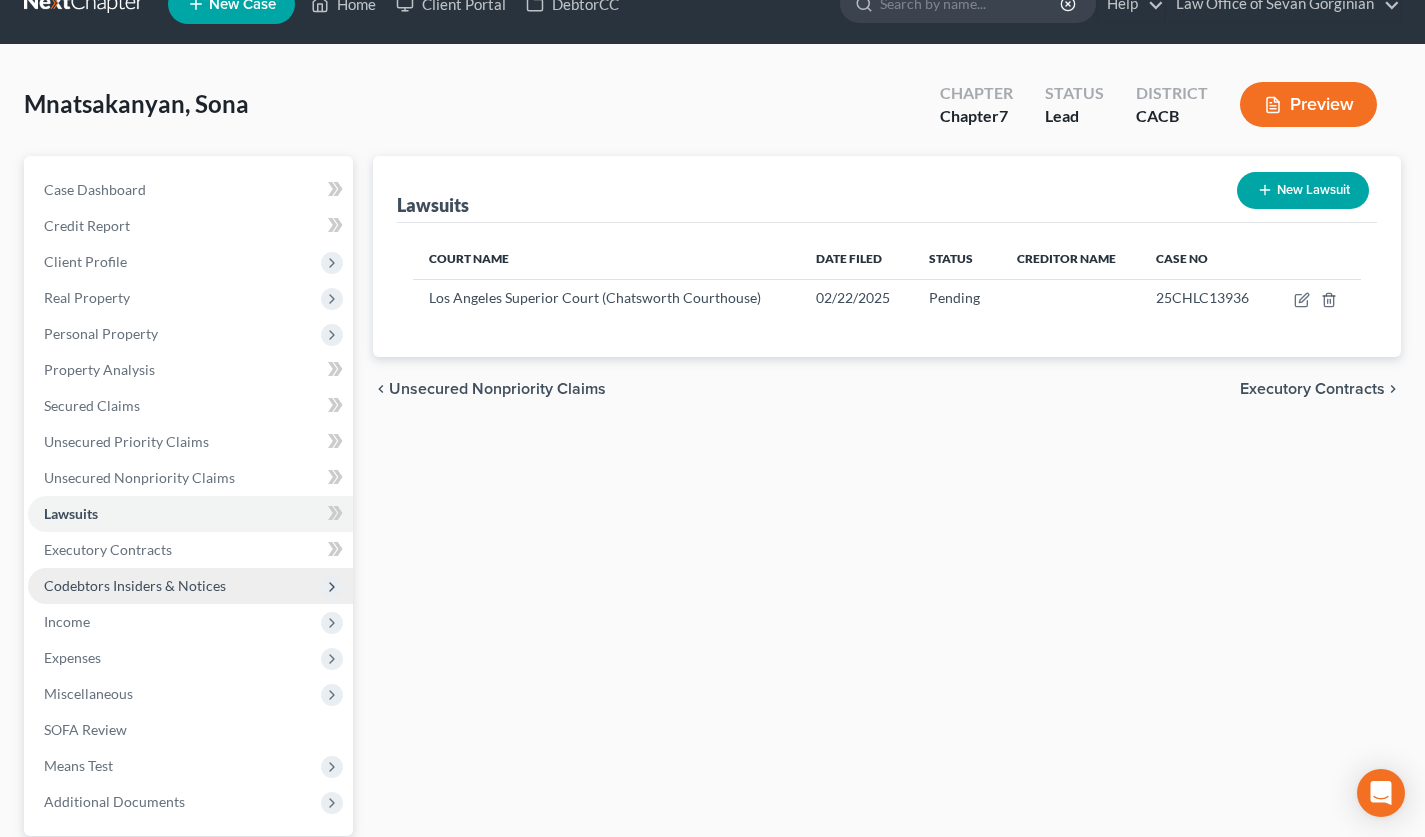 scroll, scrollTop: 55, scrollLeft: 0, axis: vertical 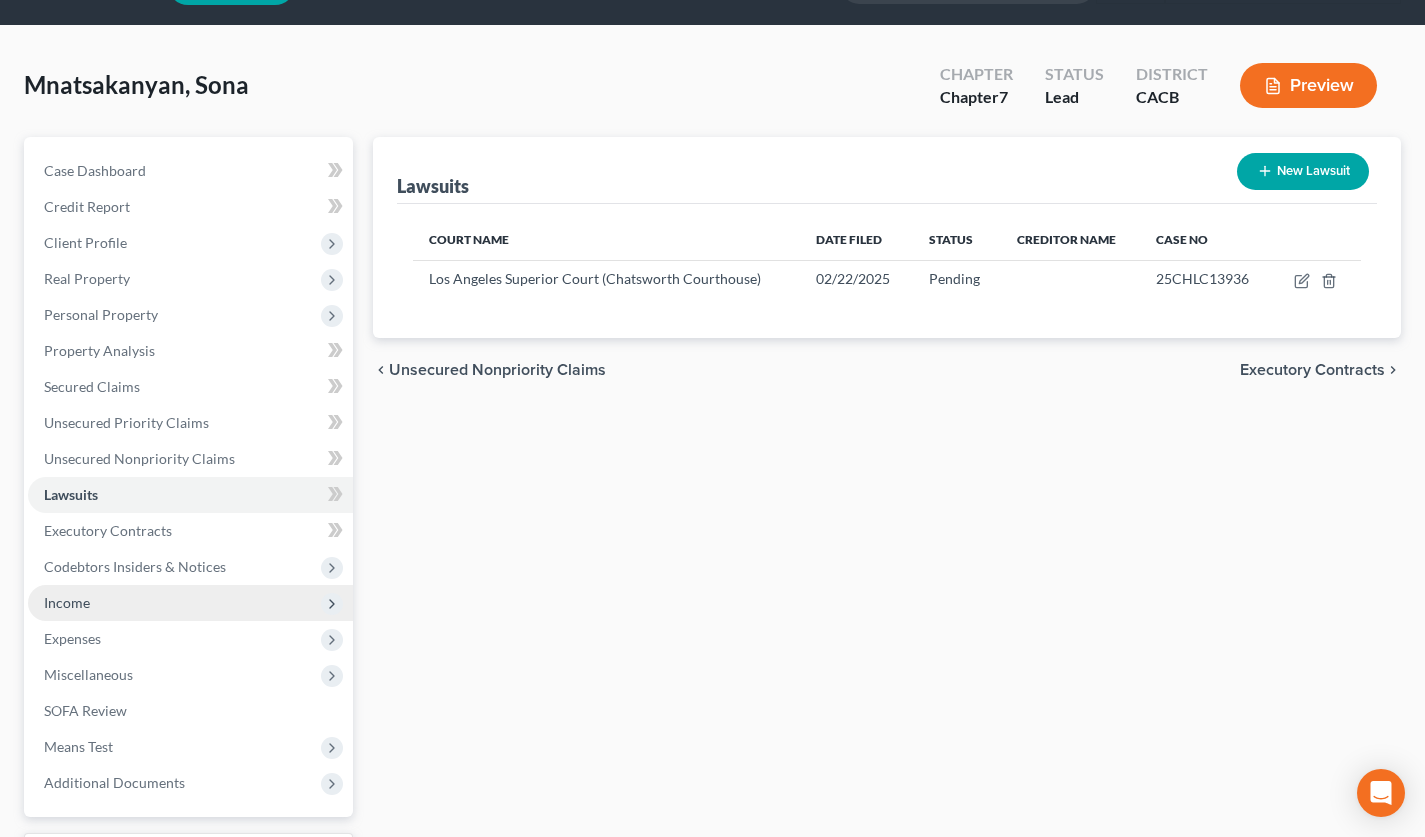 click on "Income" at bounding box center (190, 603) 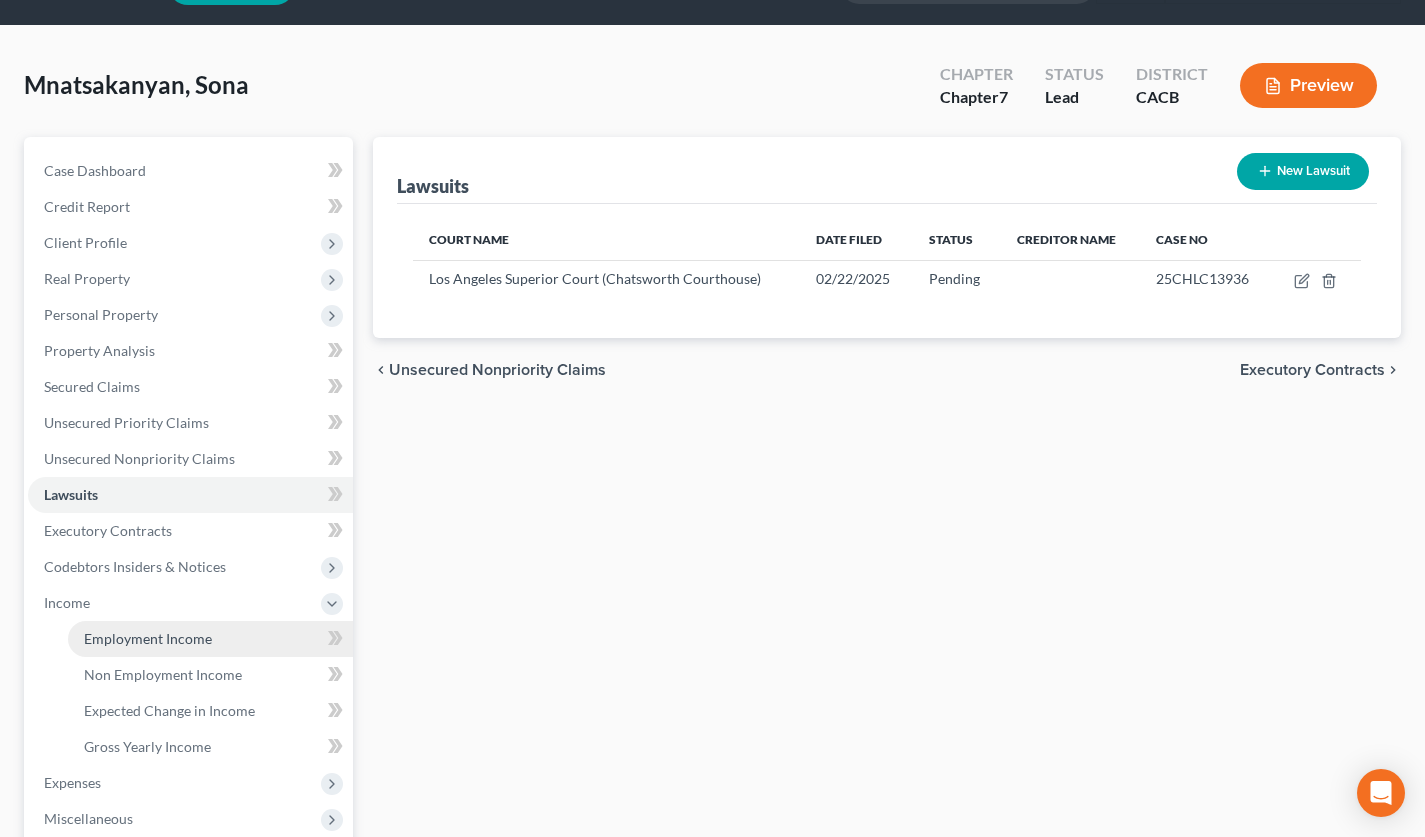 click on "Employment Income" at bounding box center [148, 638] 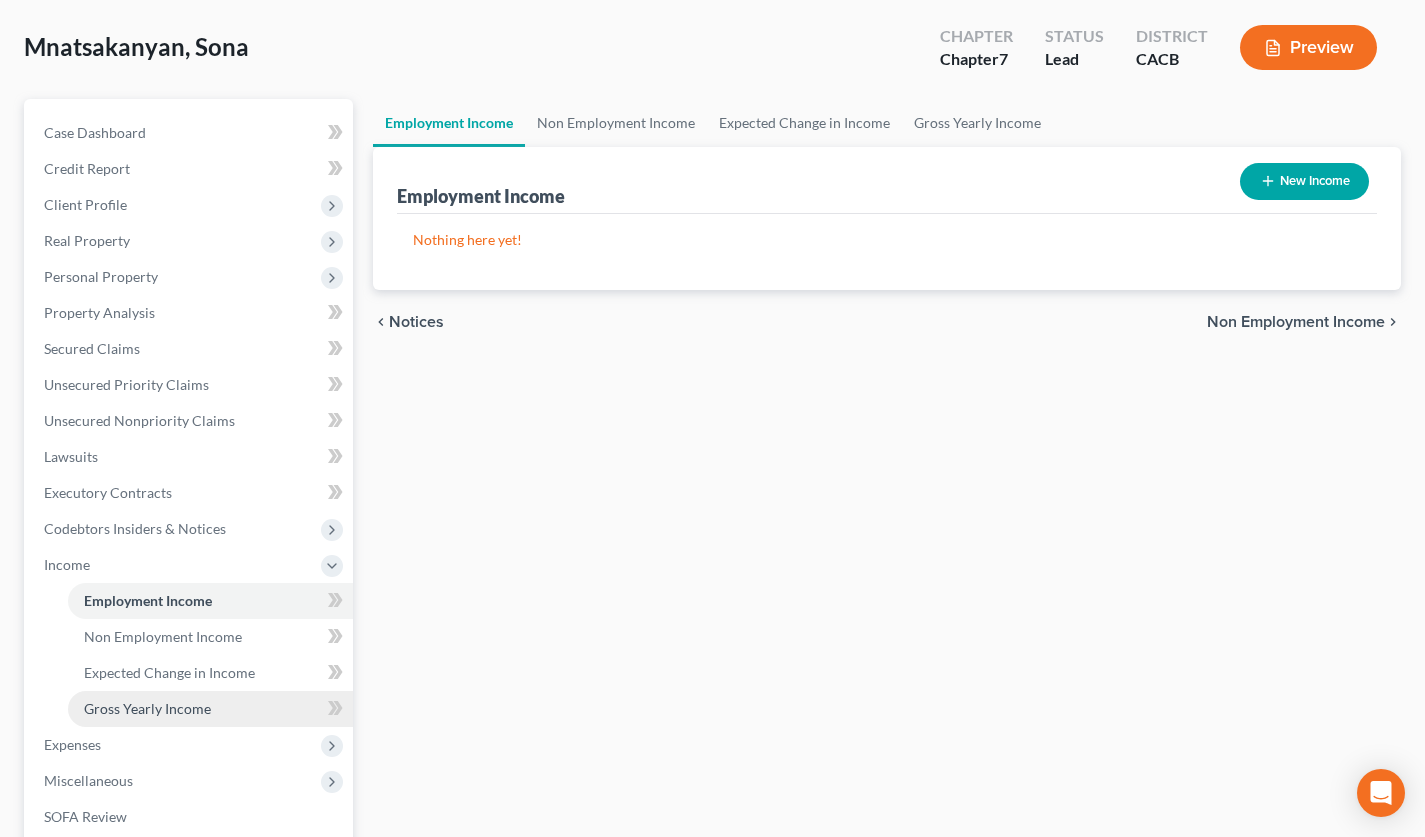 scroll, scrollTop: 194, scrollLeft: 0, axis: vertical 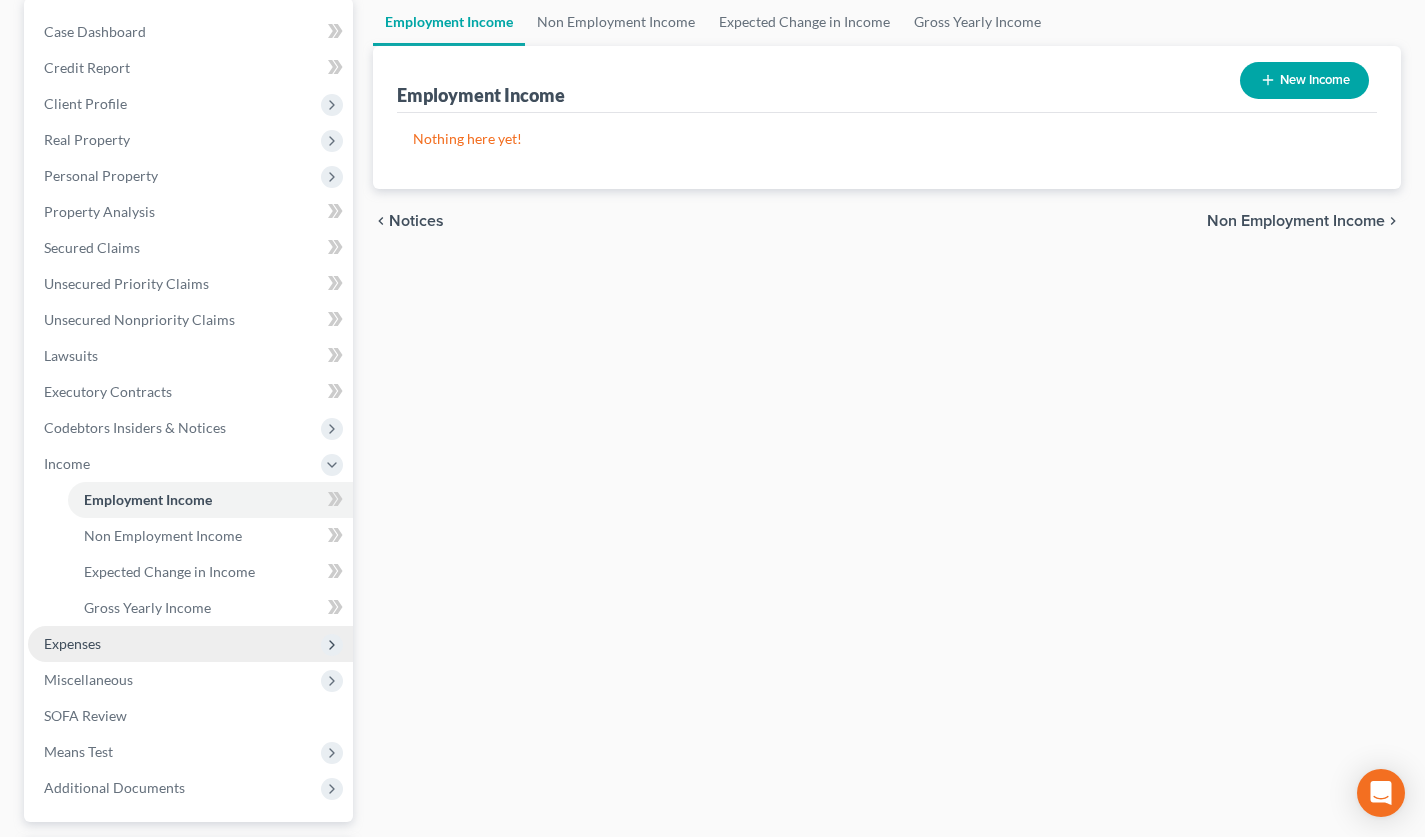 click on "Expenses" at bounding box center (190, 644) 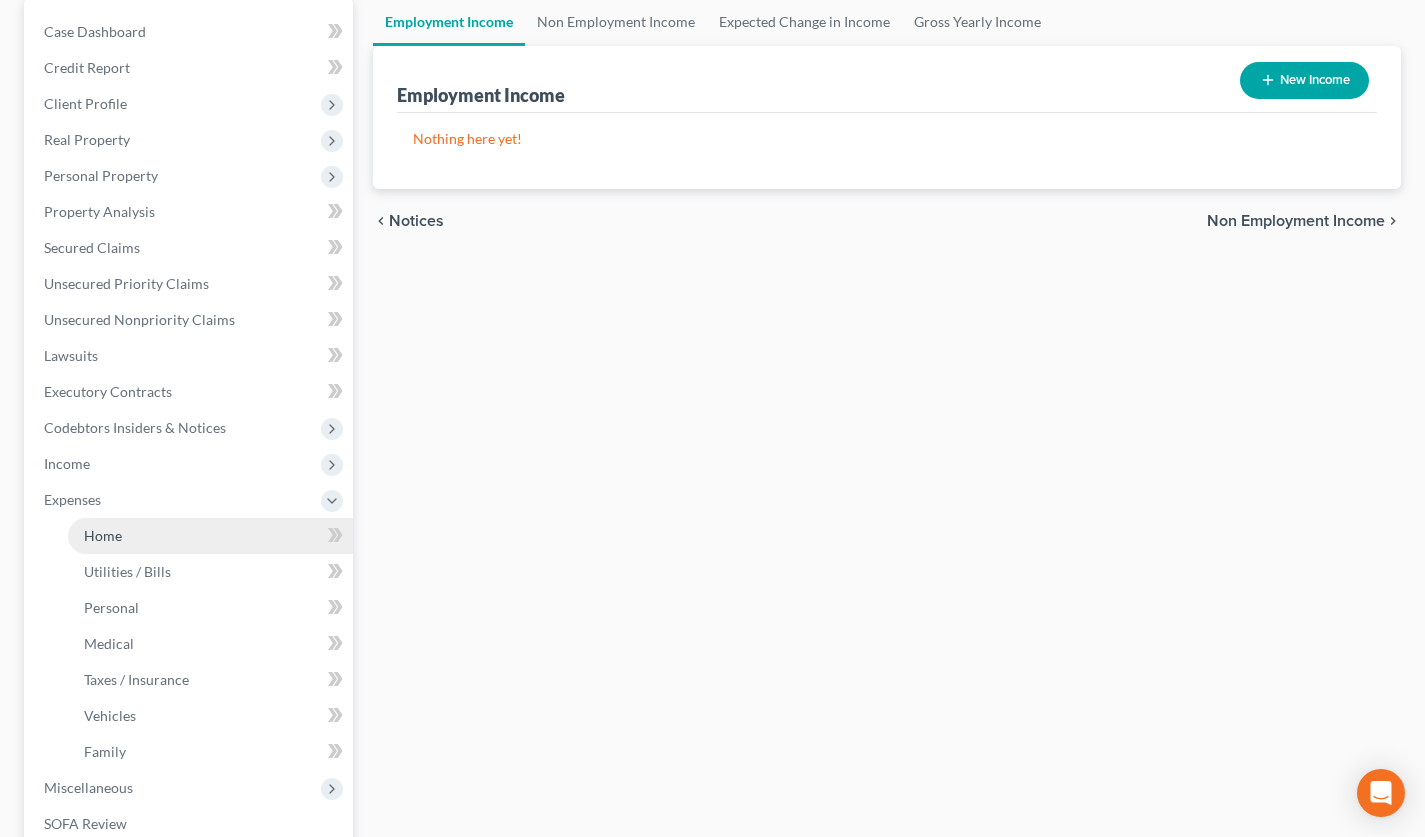click on "Home" at bounding box center [210, 536] 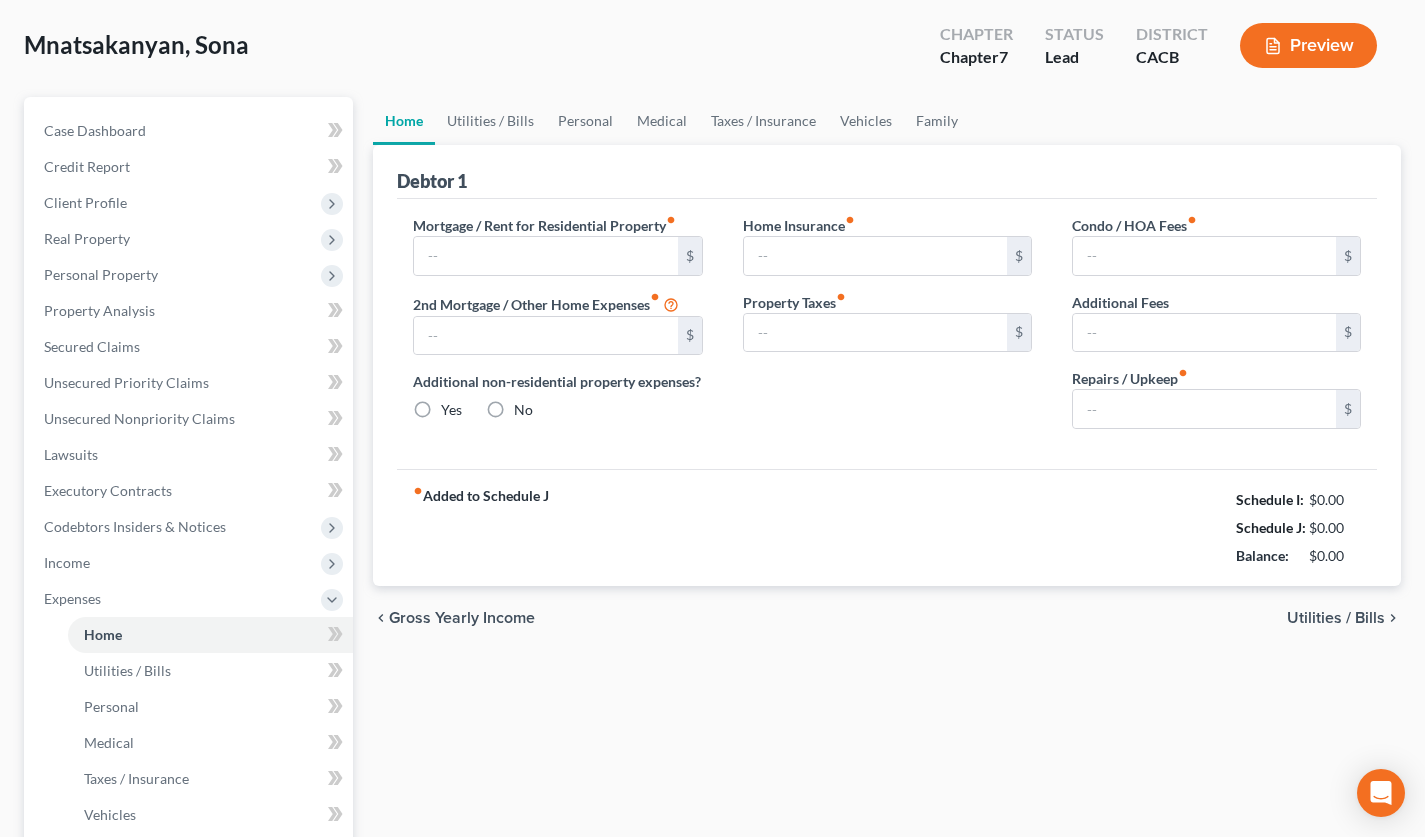 type on "1,000.00" 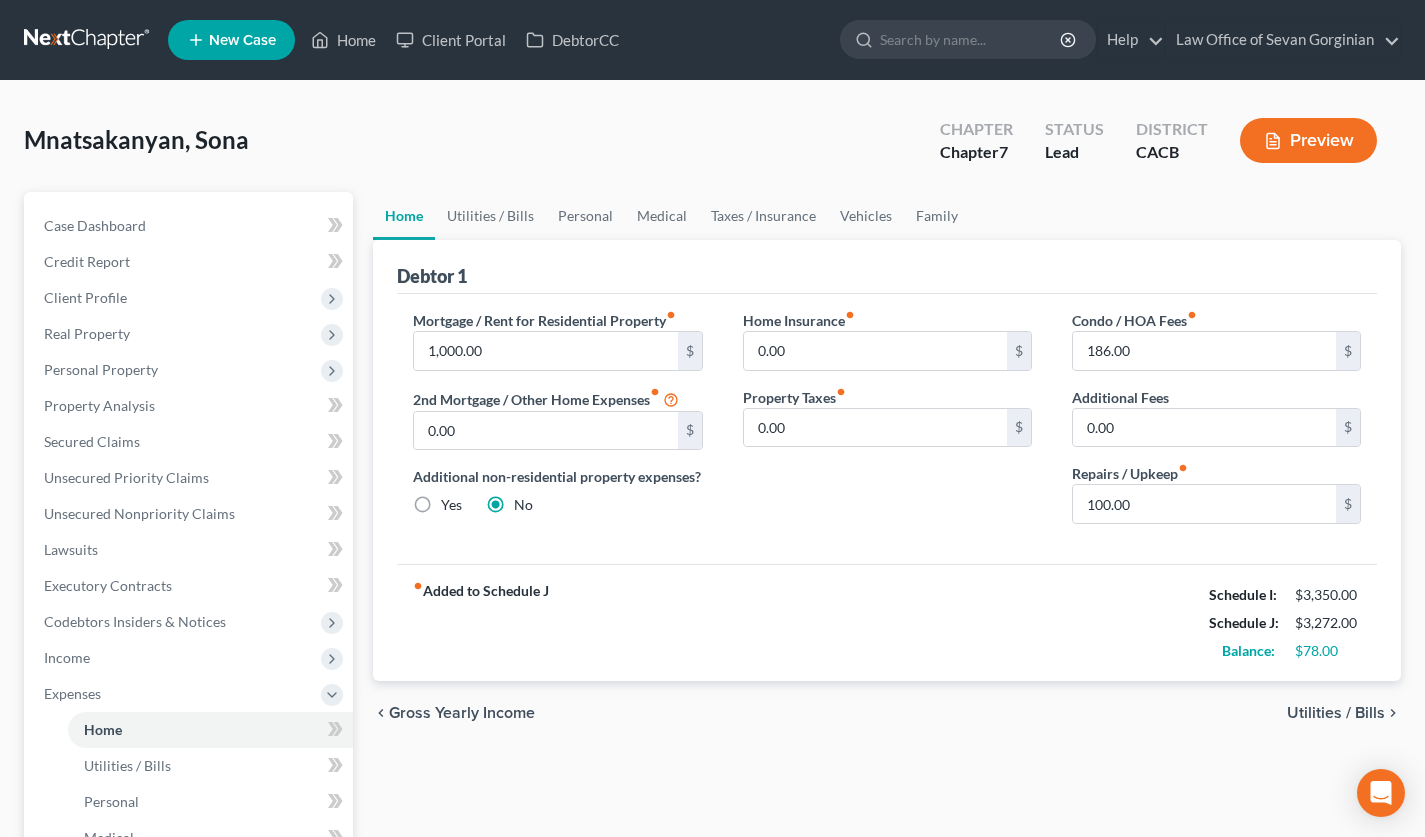 scroll, scrollTop: 0, scrollLeft: 0, axis: both 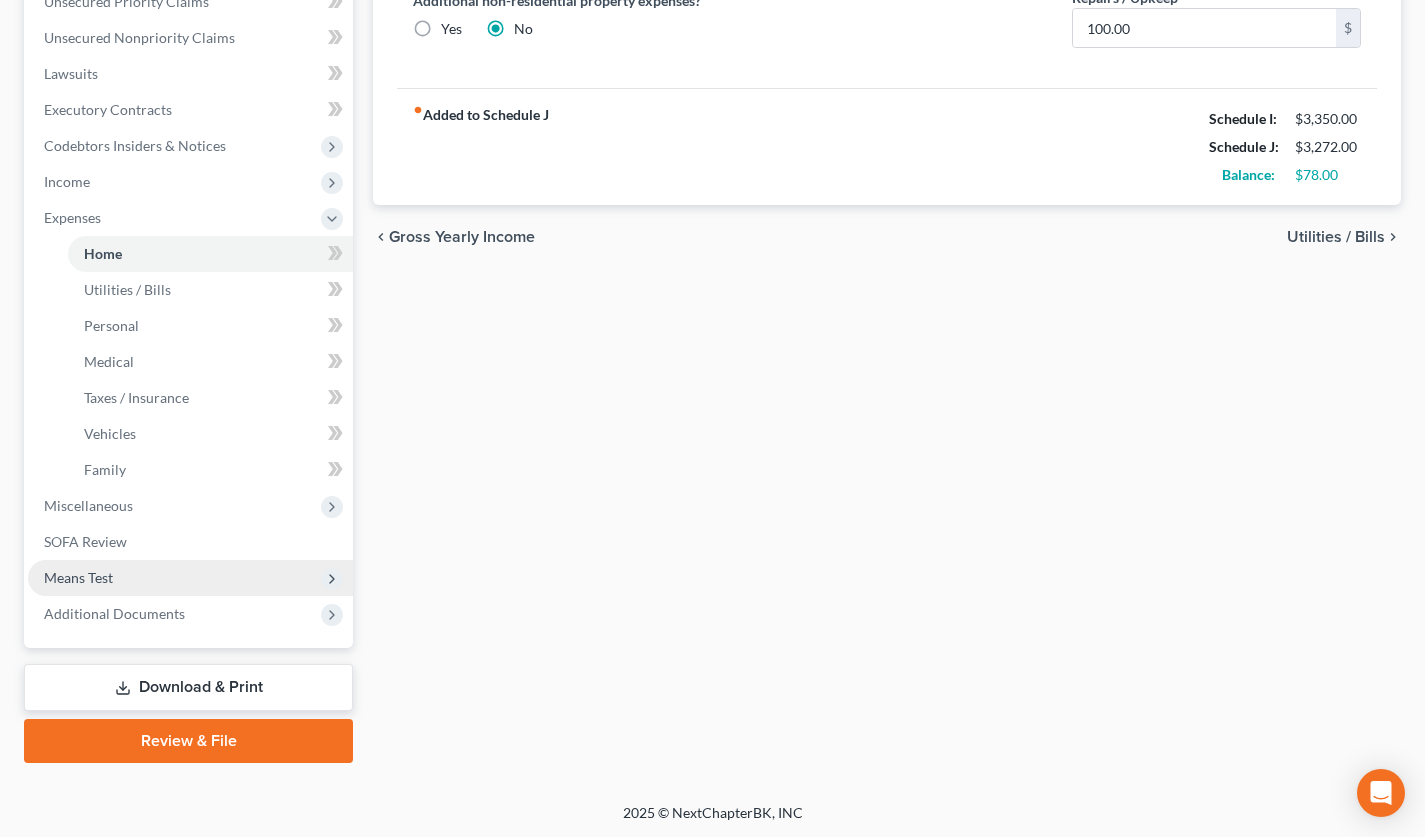 click on "Means Test" at bounding box center [190, 578] 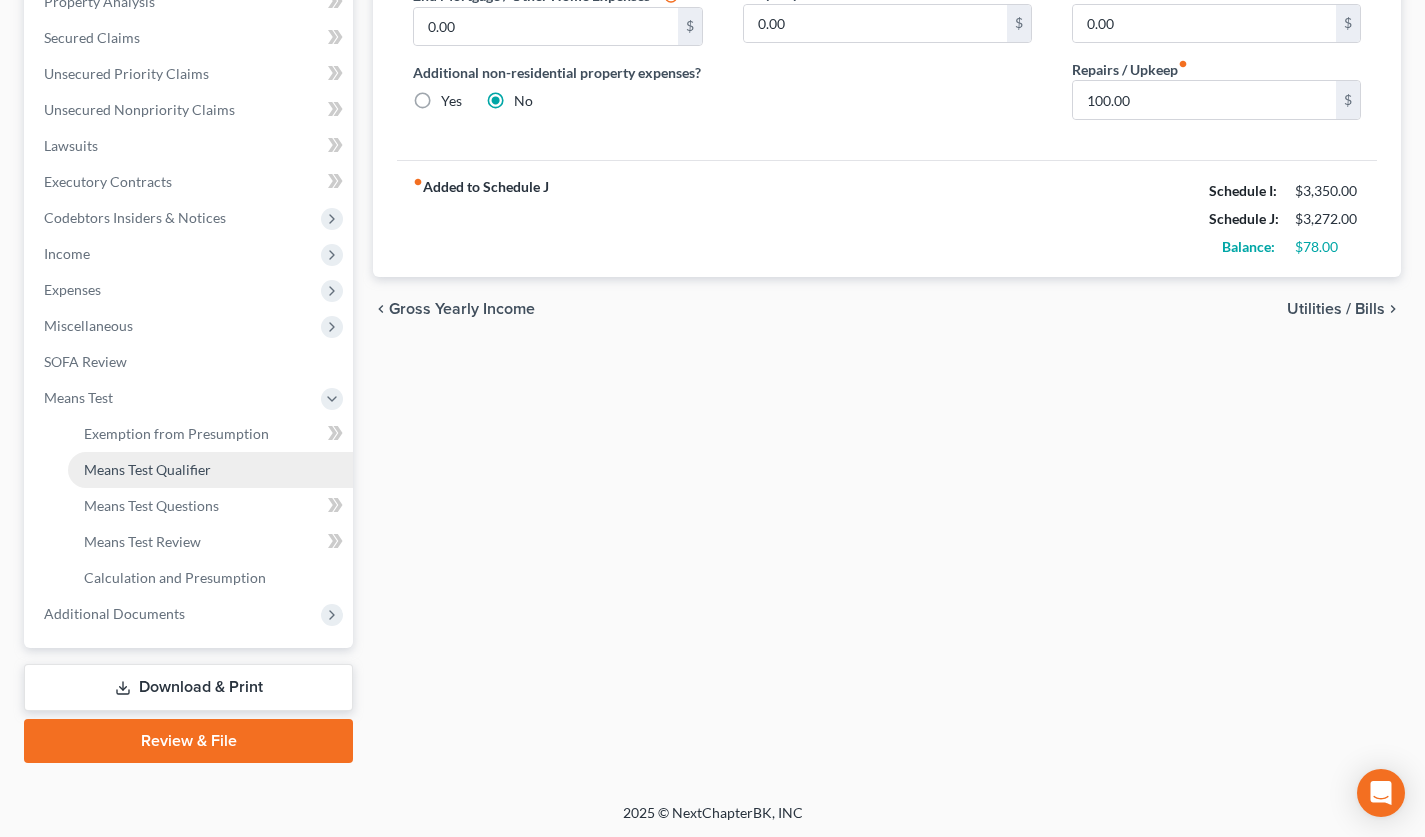 click on "Means Test Qualifier" at bounding box center [210, 470] 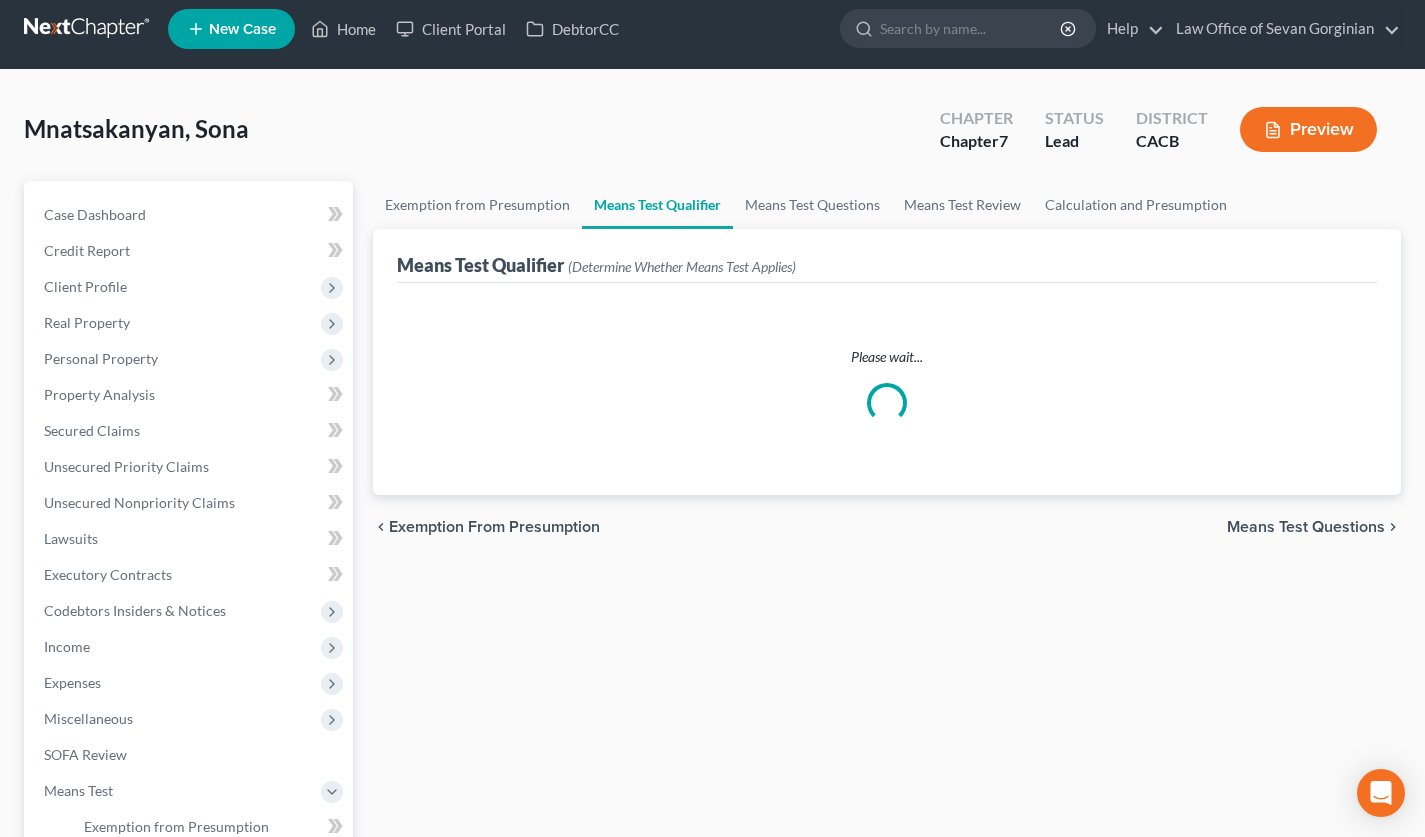 scroll, scrollTop: 0, scrollLeft: 0, axis: both 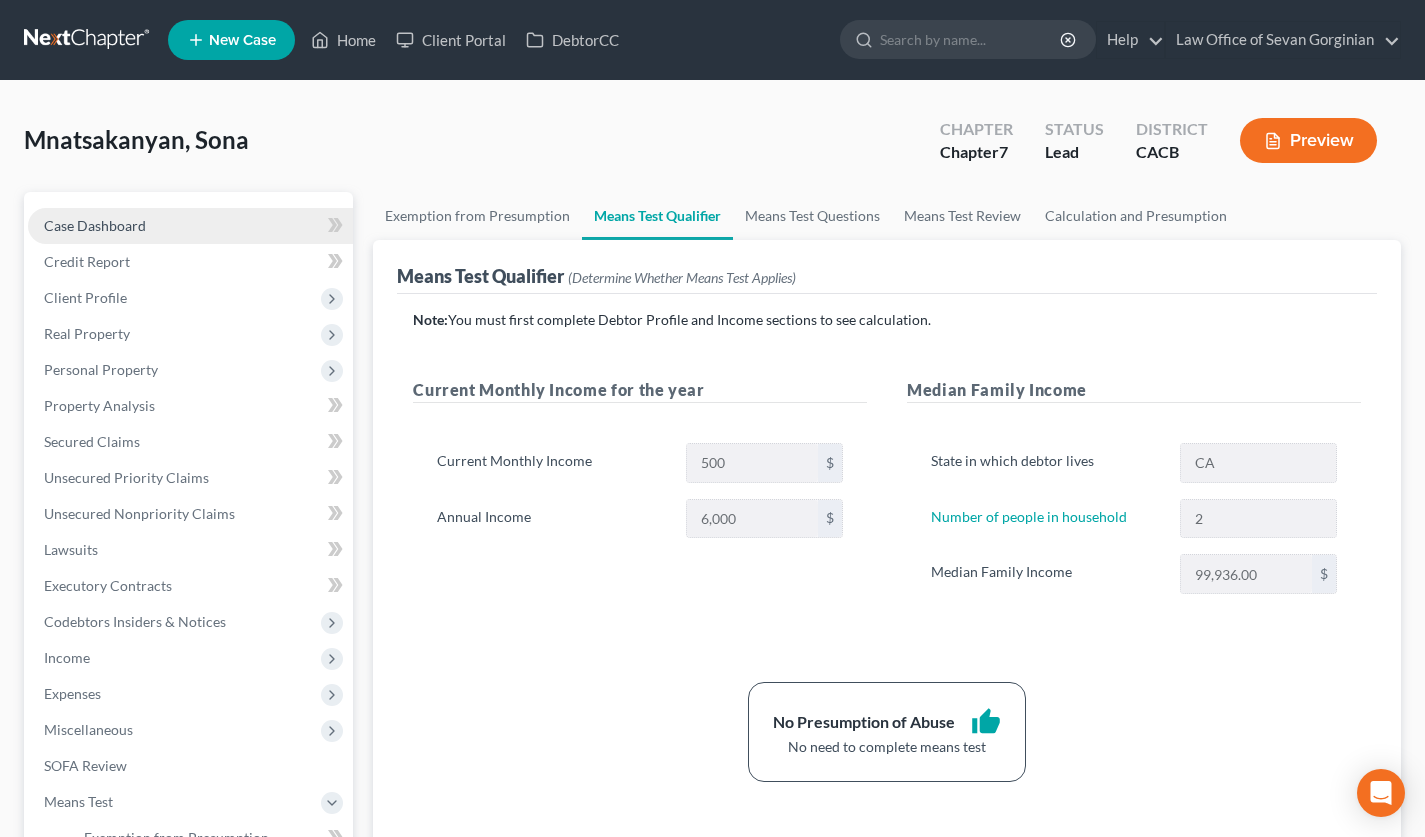 click on "Case Dashboard" at bounding box center (95, 225) 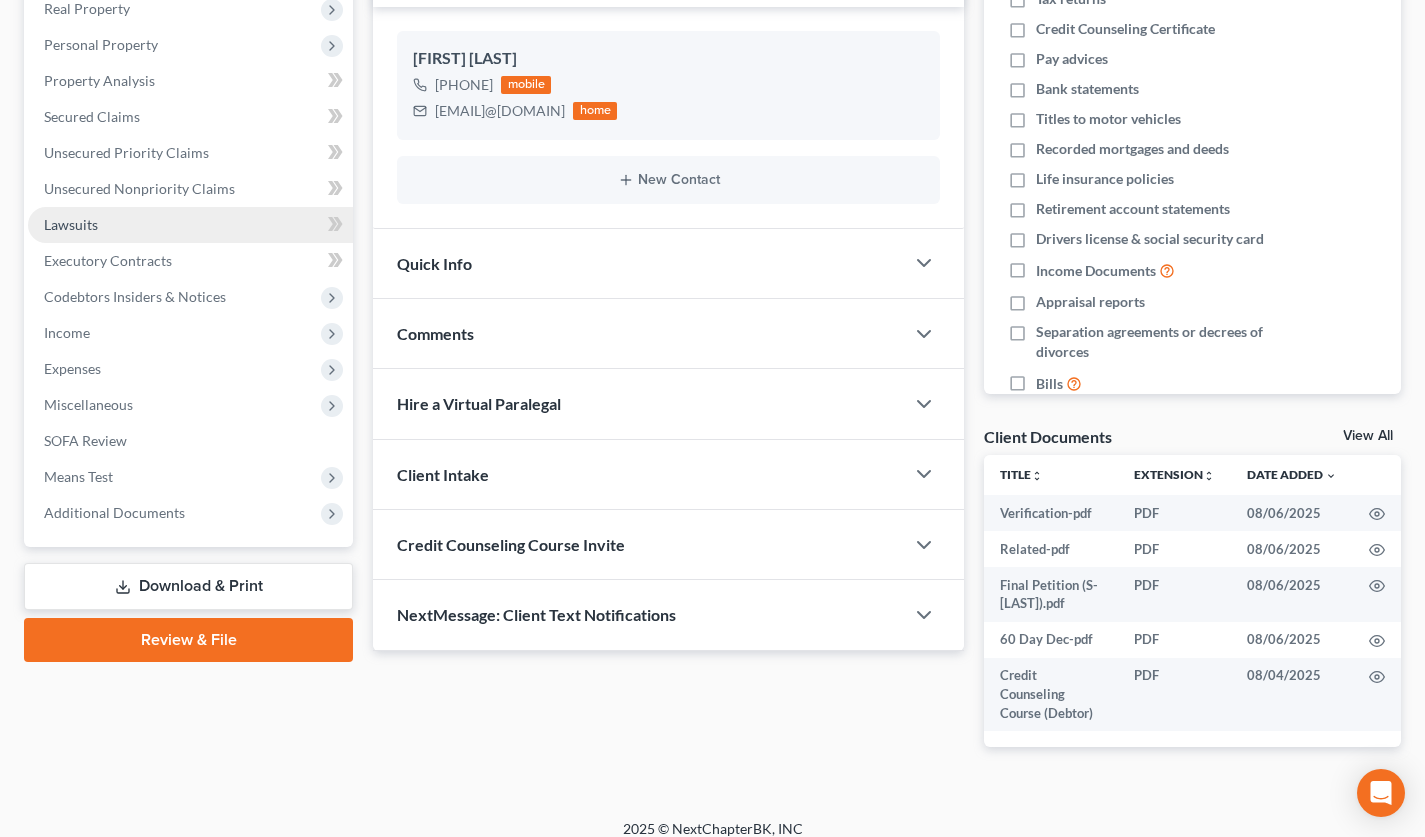 scroll, scrollTop: 338, scrollLeft: 0, axis: vertical 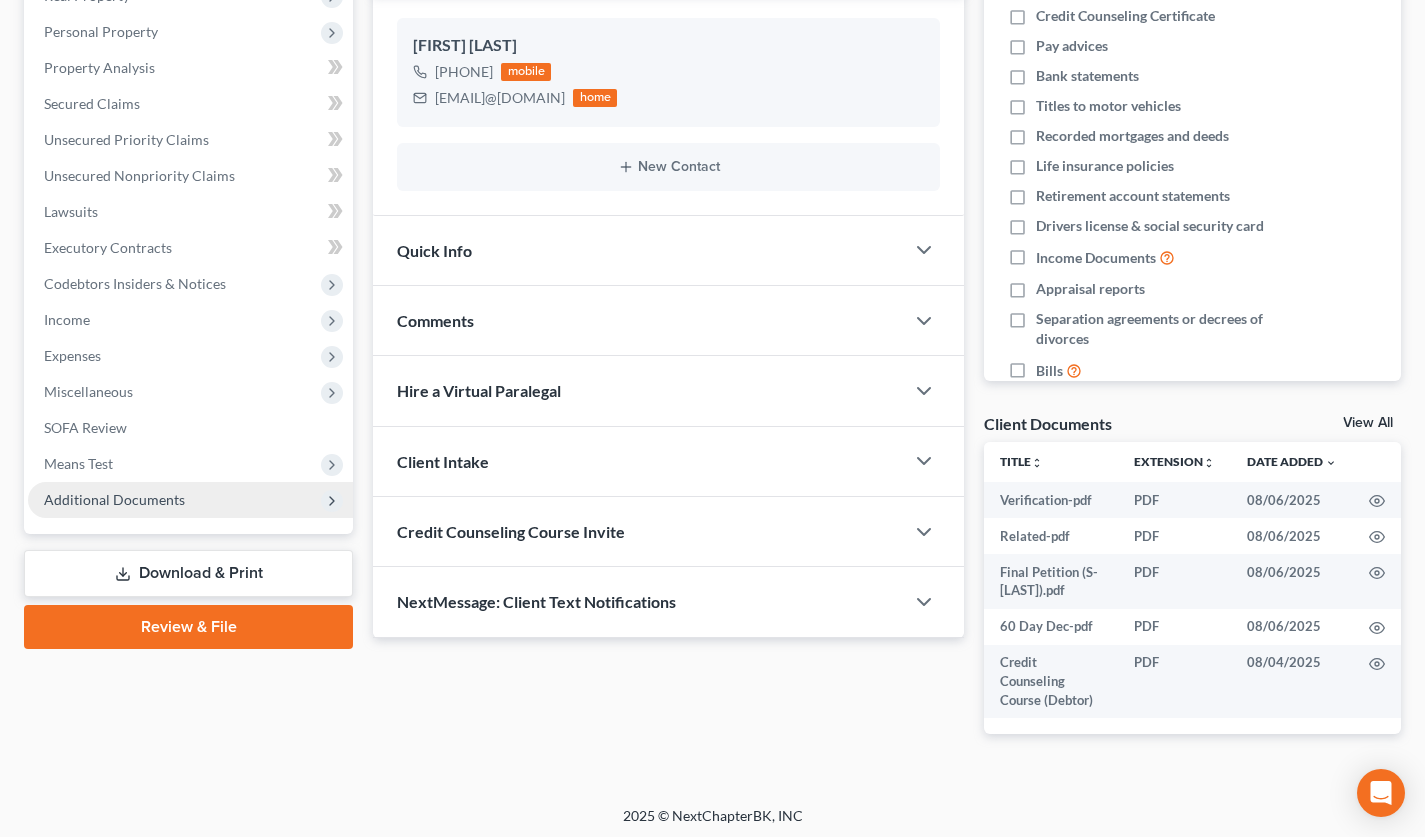 click on "Additional Documents" at bounding box center [114, 499] 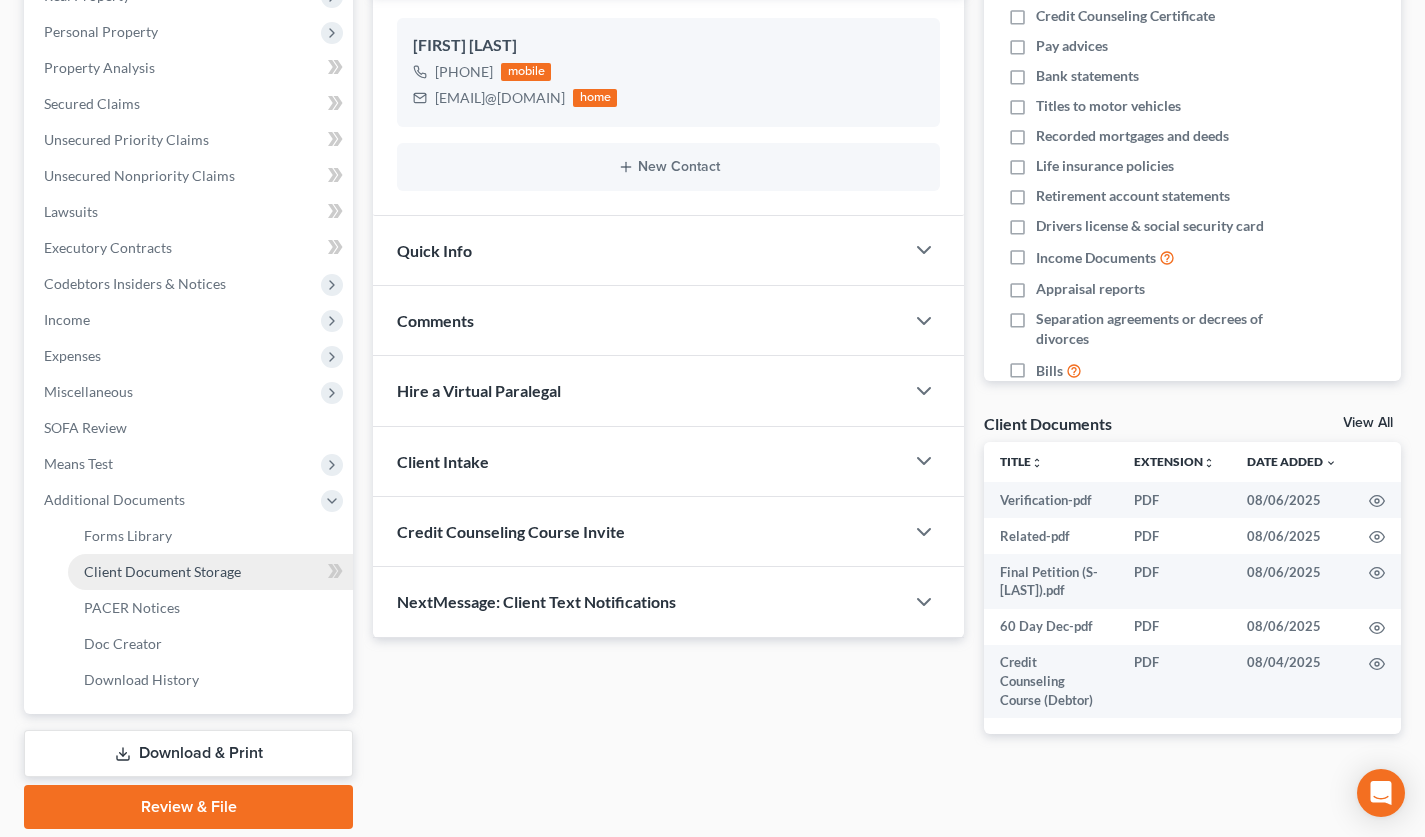 click on "Client Document Storage" at bounding box center [162, 571] 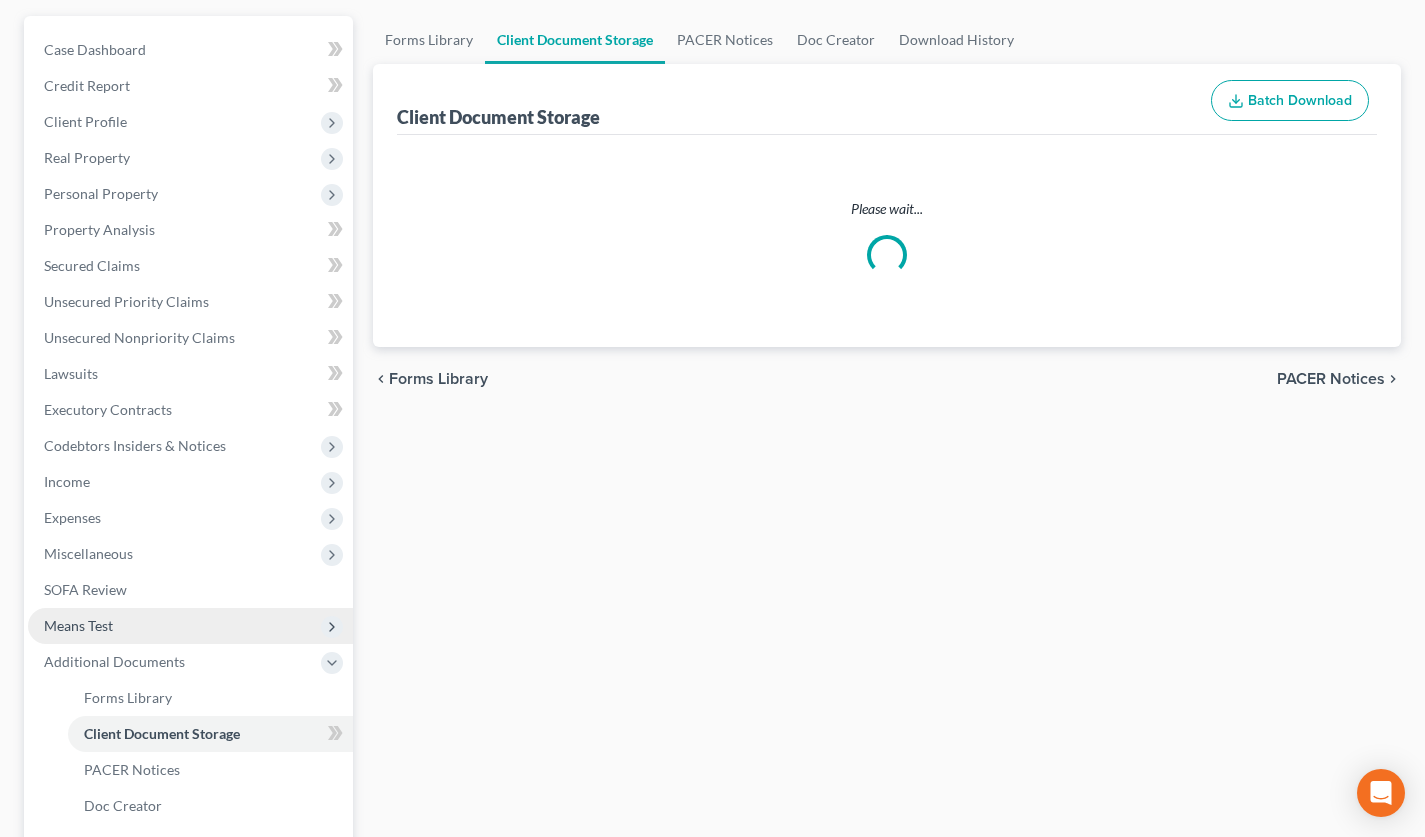 select on "10" 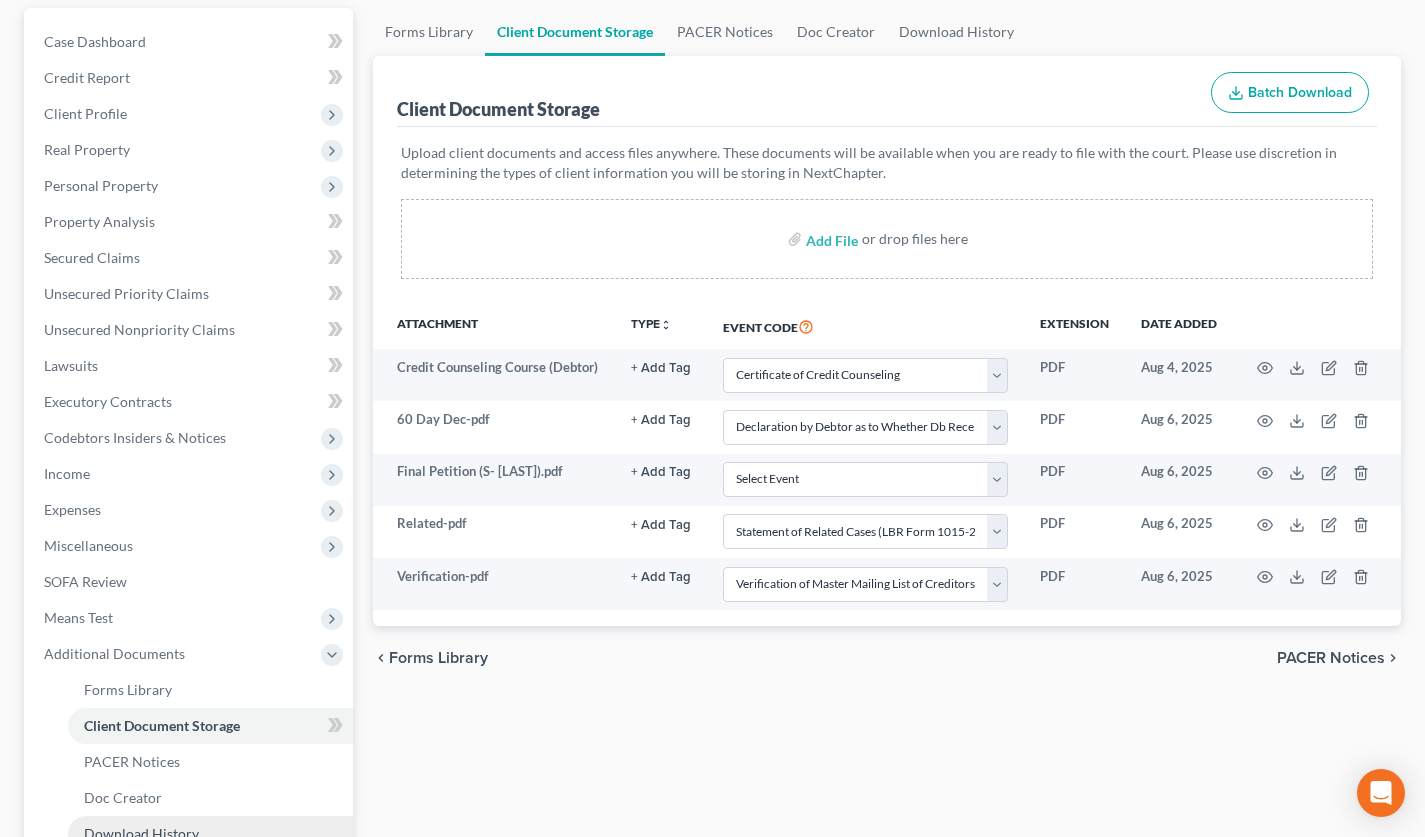 scroll, scrollTop: 0, scrollLeft: 0, axis: both 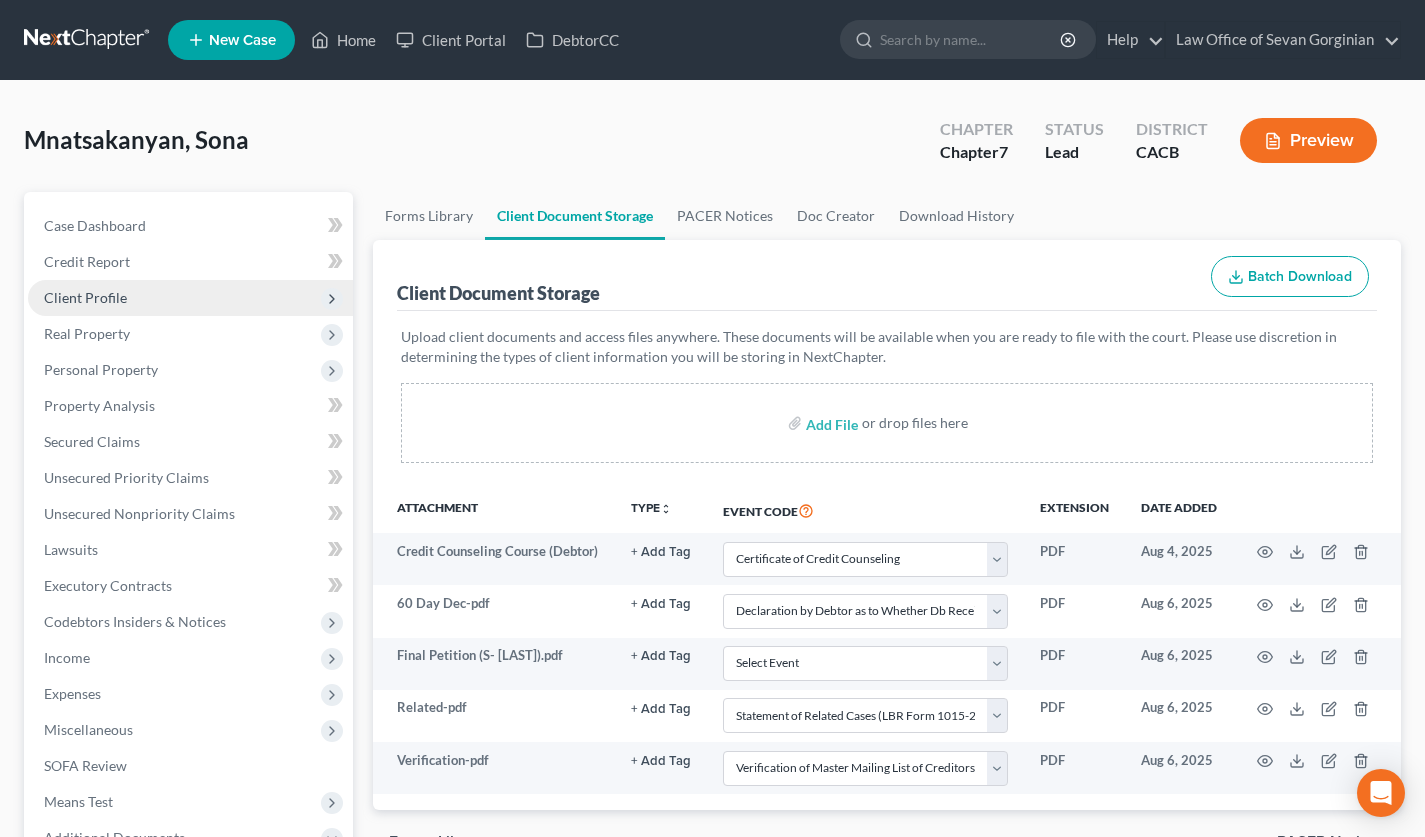 click on "Client Profile" at bounding box center [190, 298] 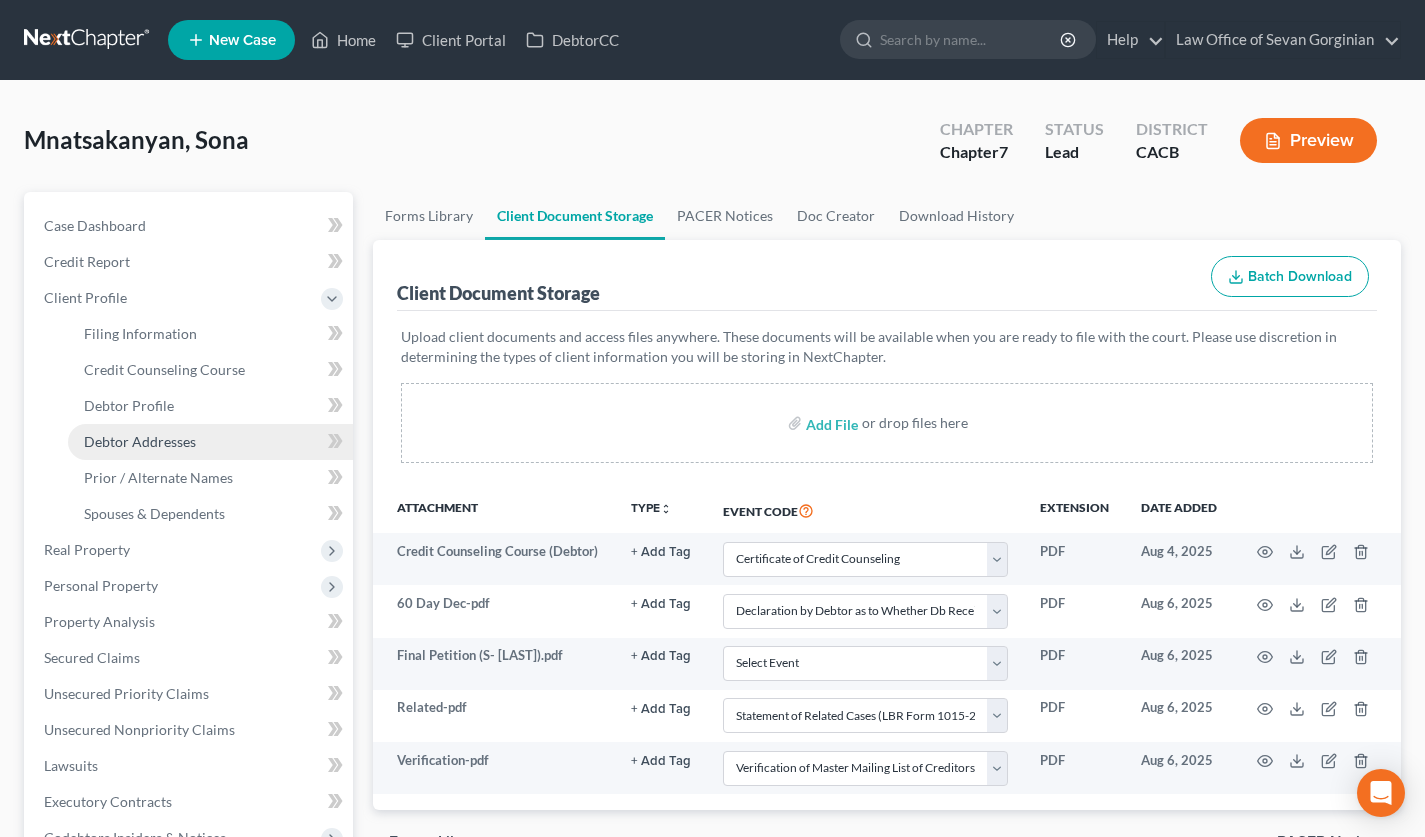 click on "Debtor Addresses" at bounding box center (140, 441) 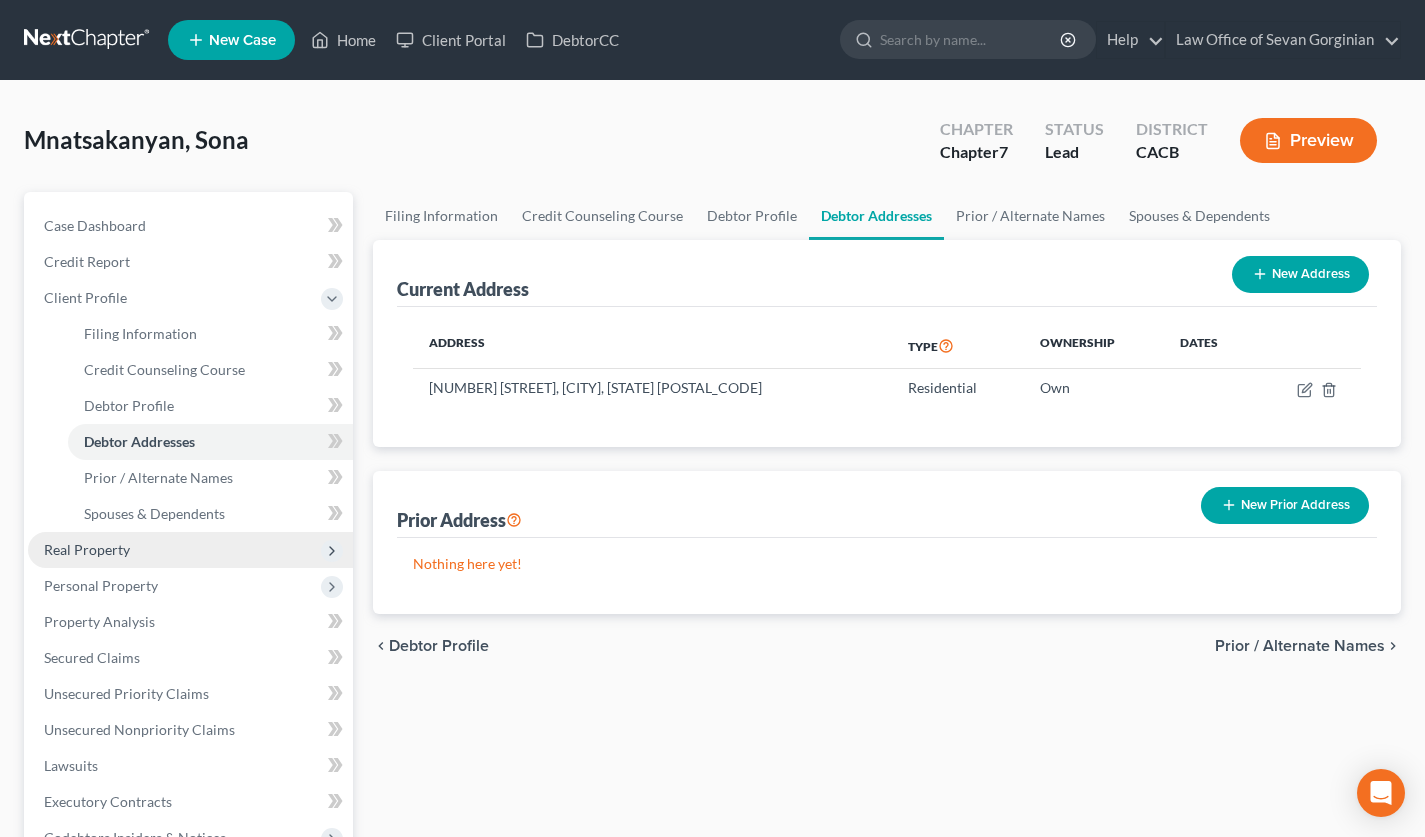 click on "Real Property" at bounding box center [190, 550] 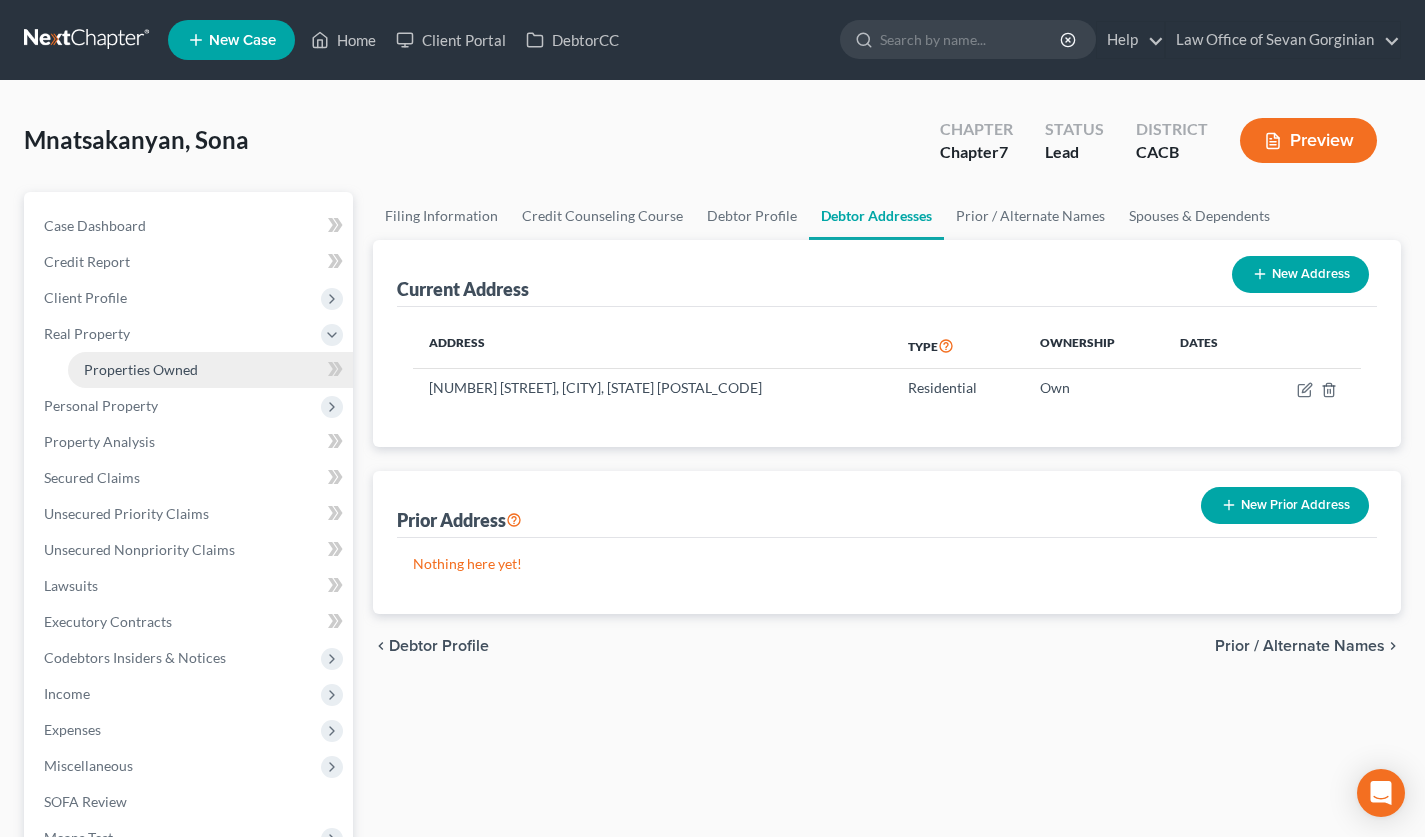 click on "Properties Owned" at bounding box center [141, 369] 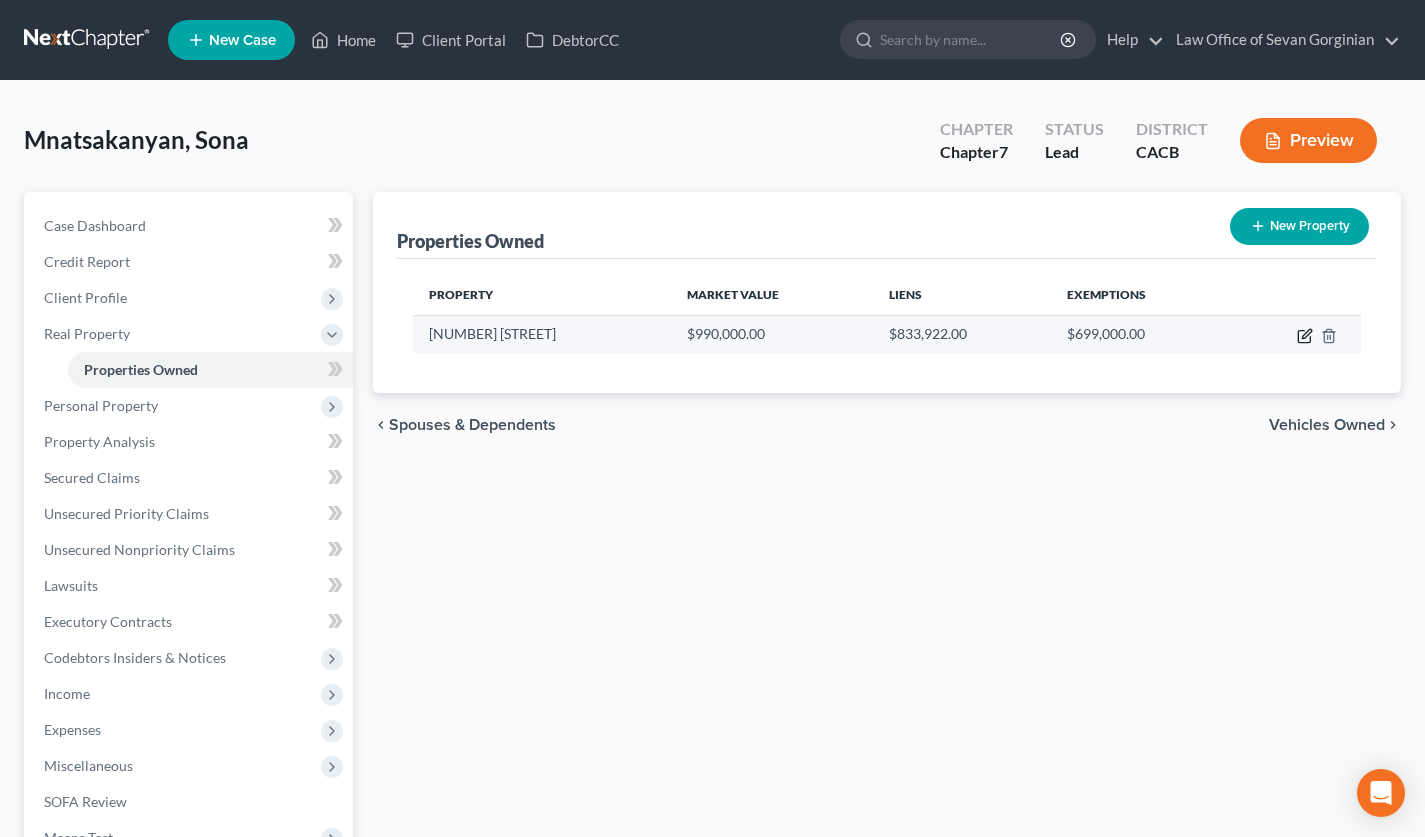 click 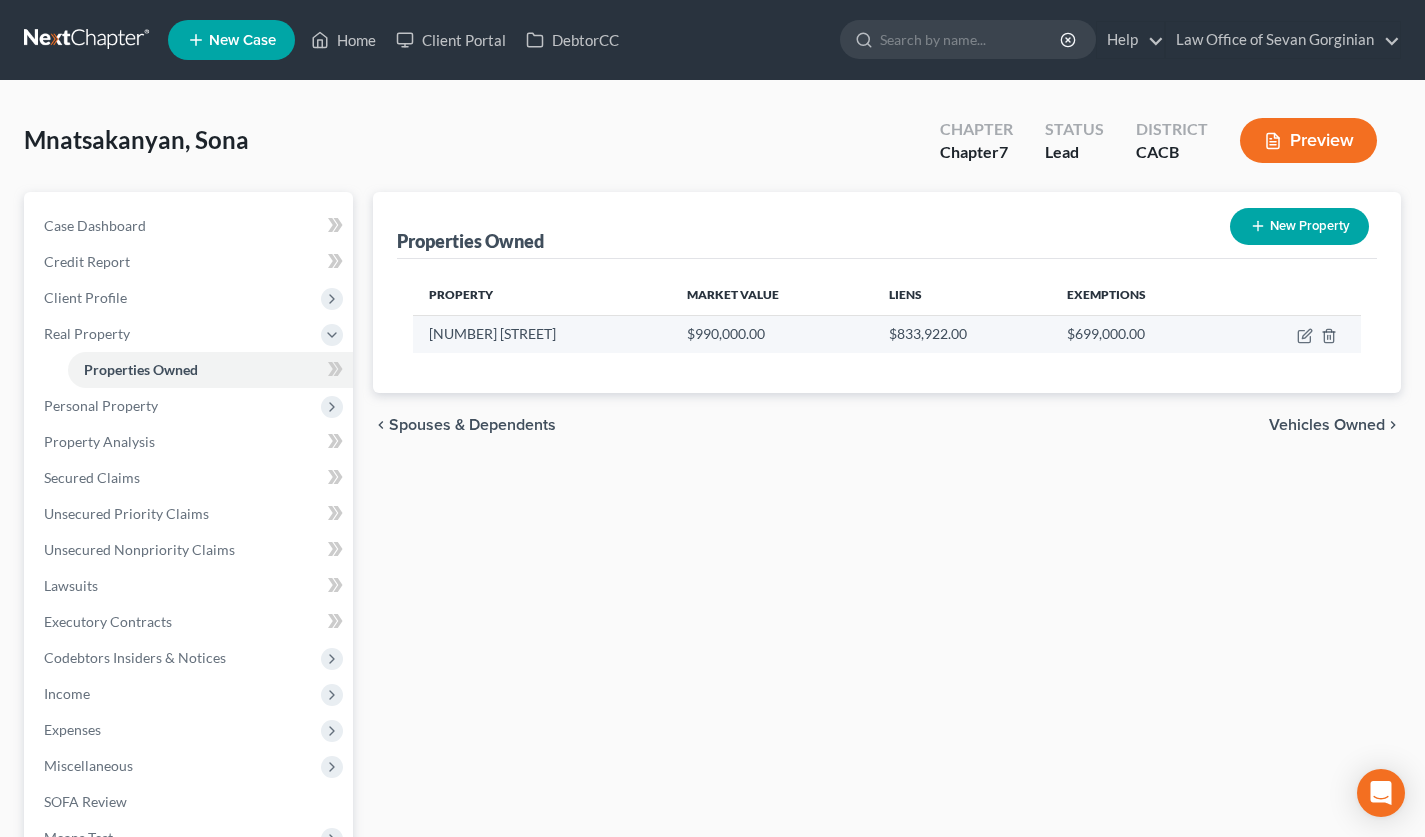 select on "4" 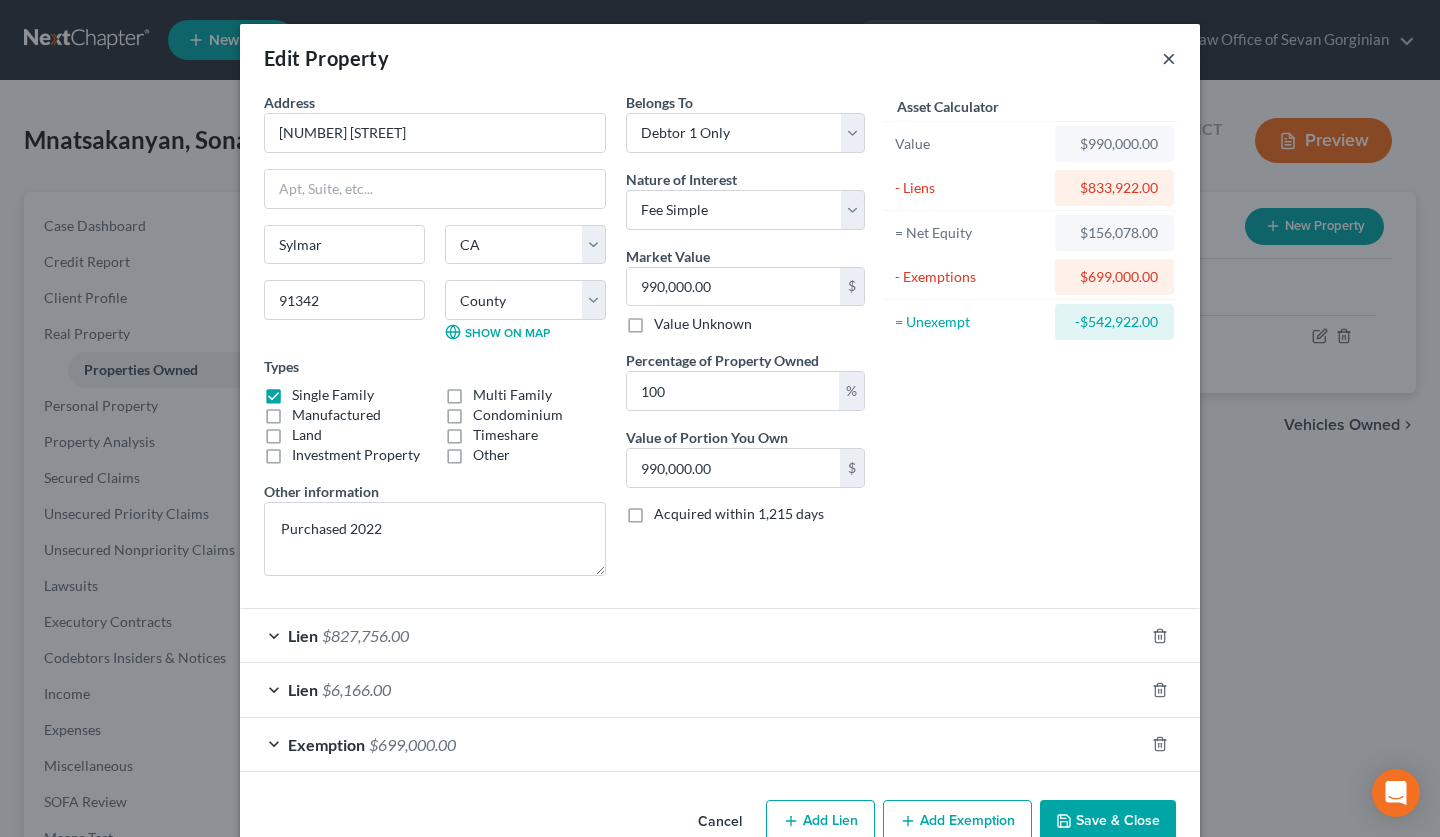 click on "×" at bounding box center [1169, 58] 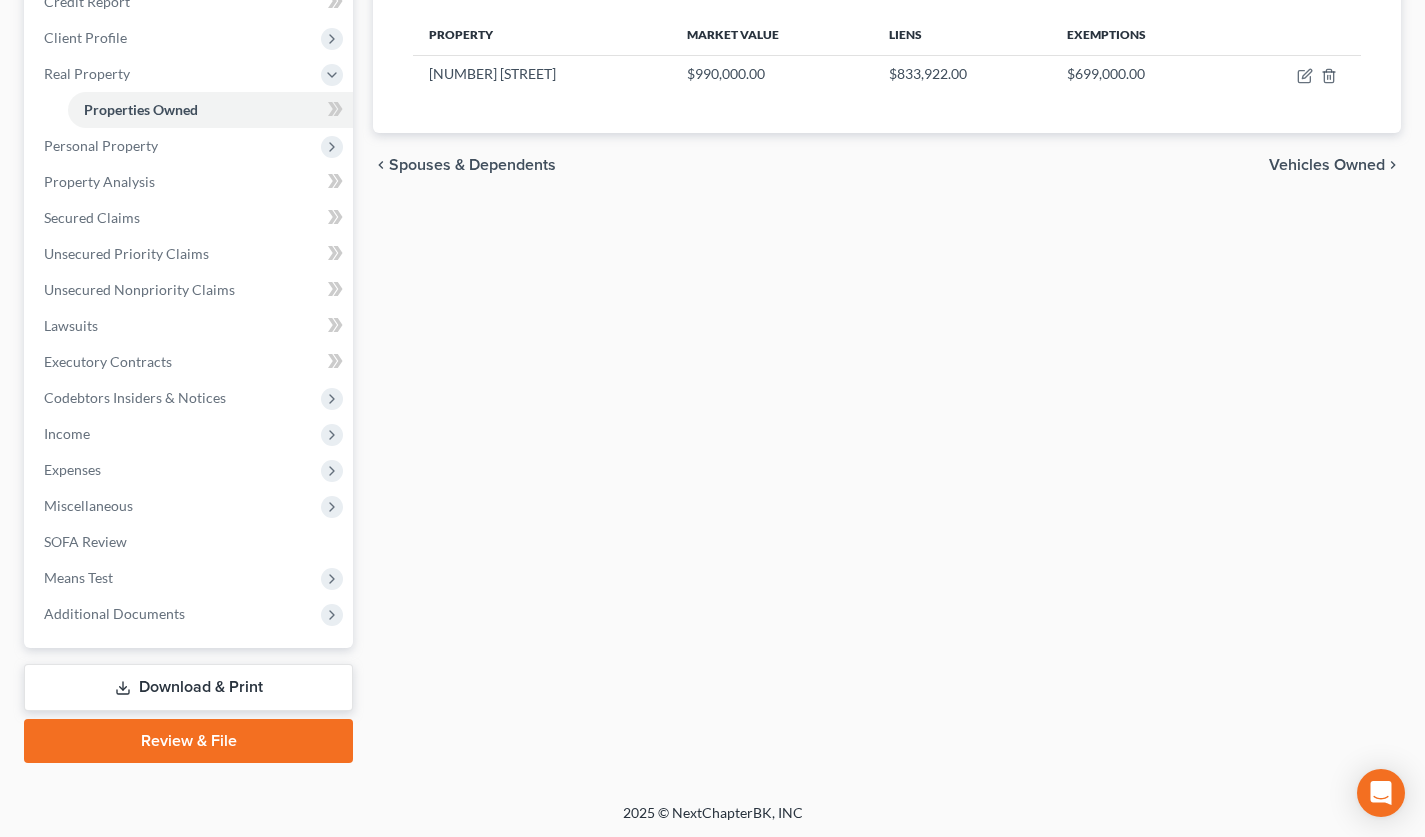 click on "Review & File" at bounding box center (188, 741) 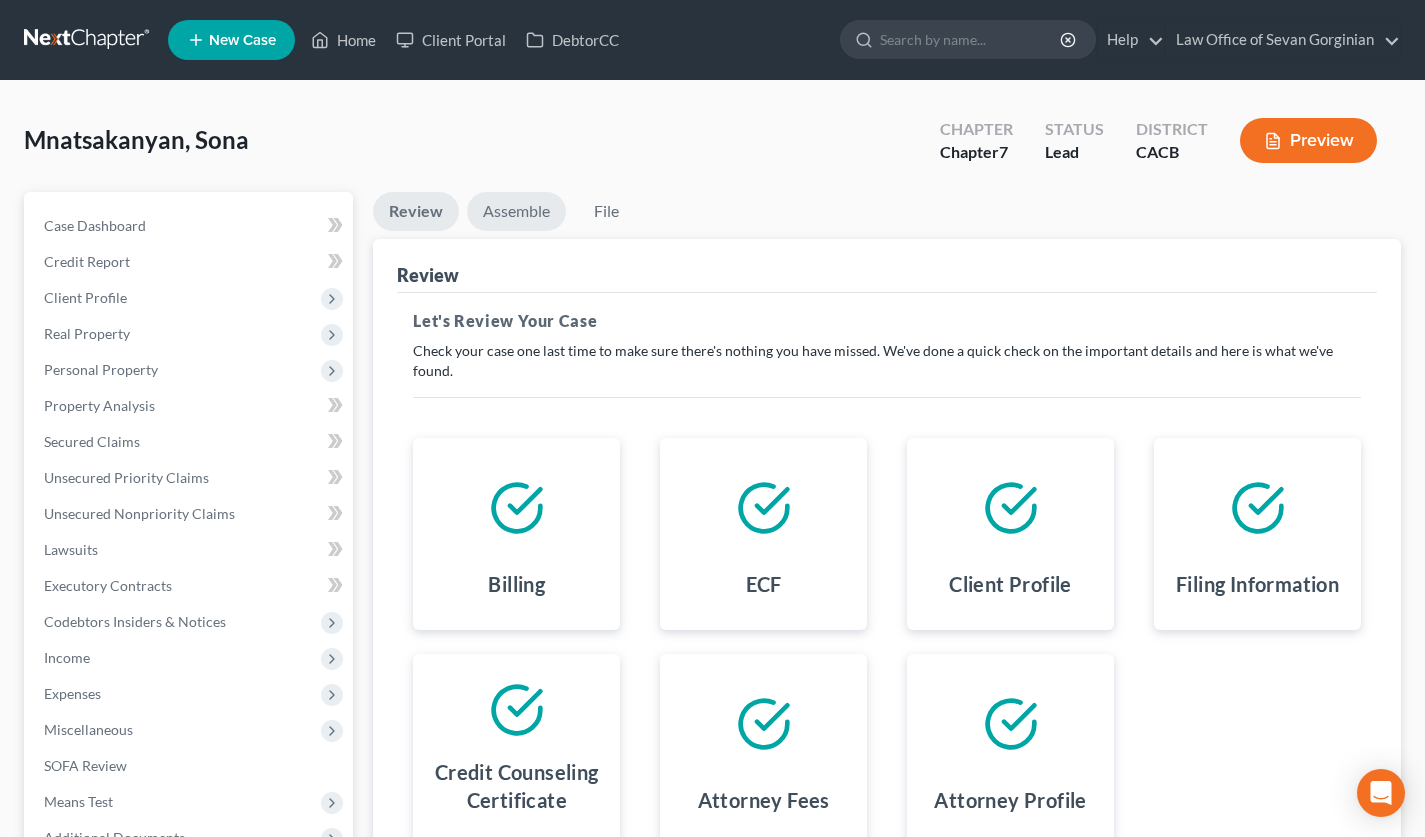 click on "Assemble" at bounding box center [516, 211] 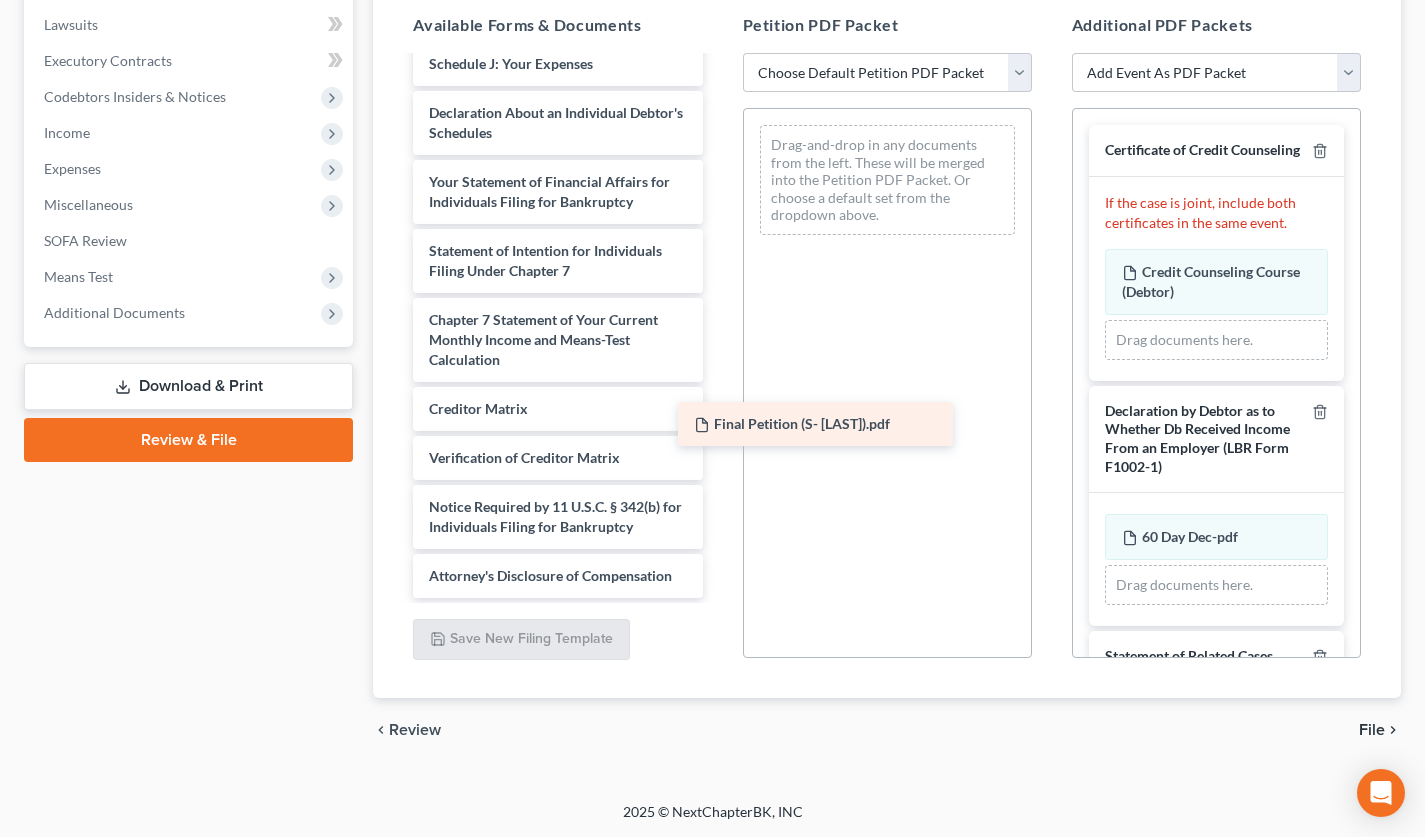 drag, startPoint x: 590, startPoint y: 559, endPoint x: 870, endPoint y: 418, distance: 313.49802 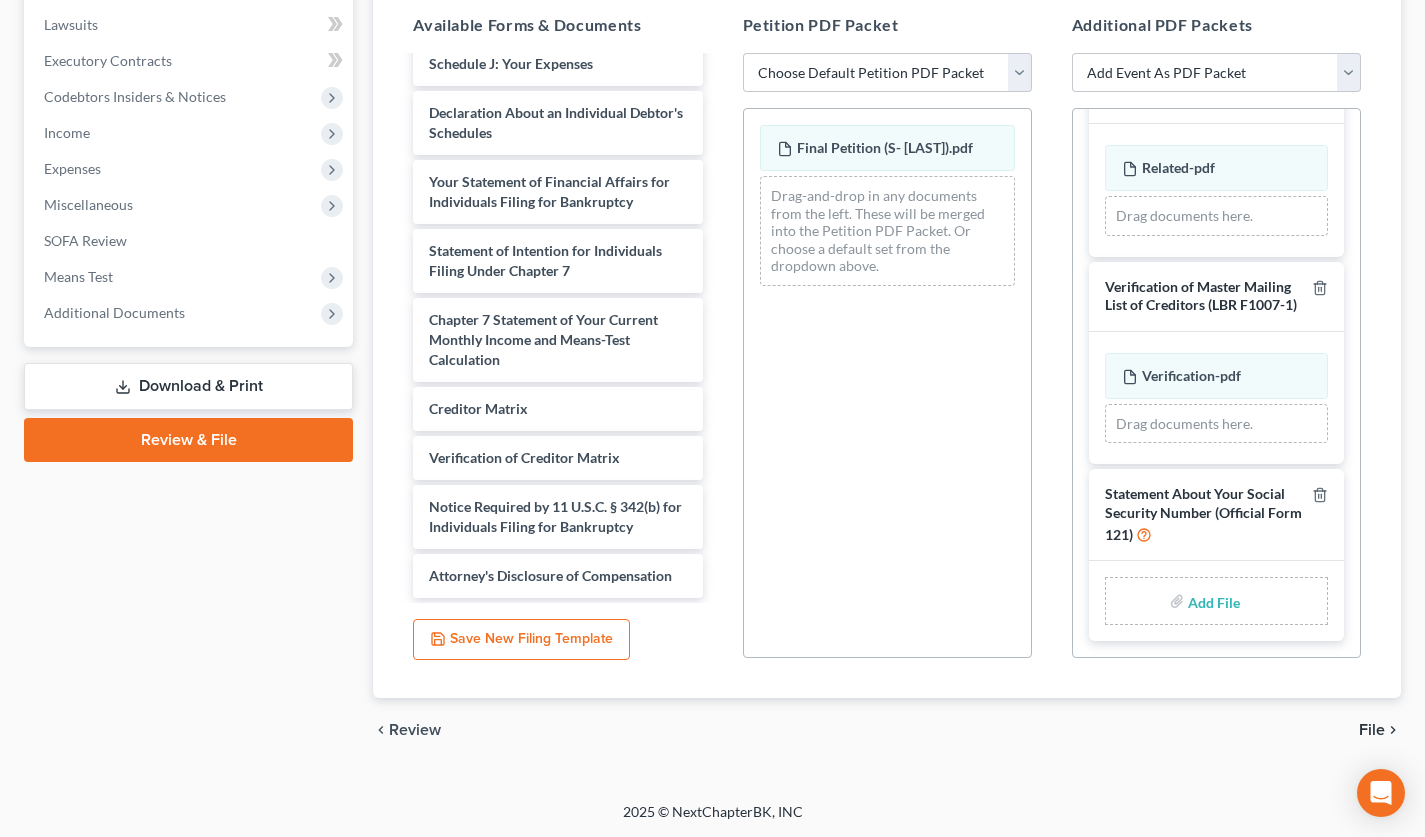 click at bounding box center [1212, 601] 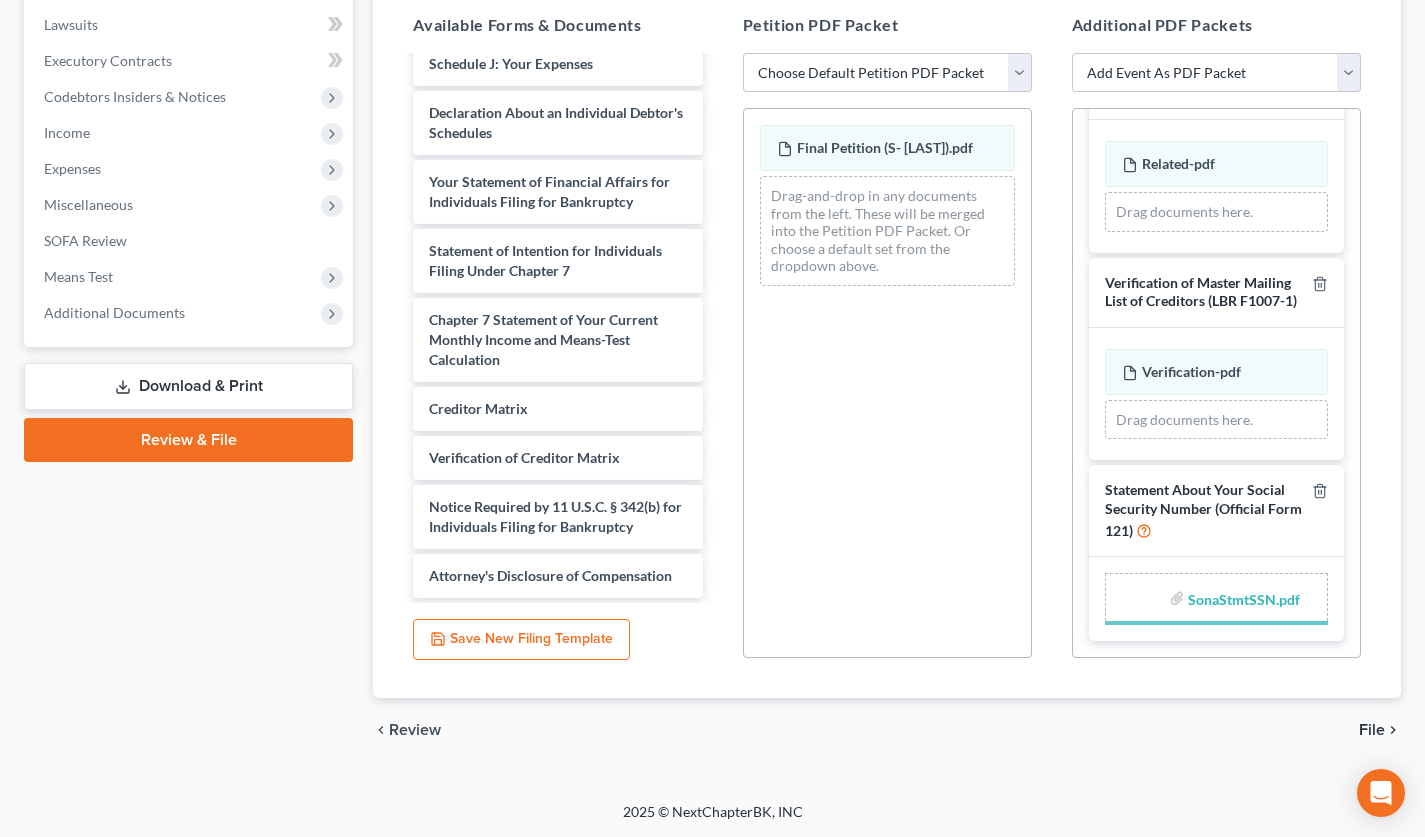 scroll, scrollTop: 586, scrollLeft: 0, axis: vertical 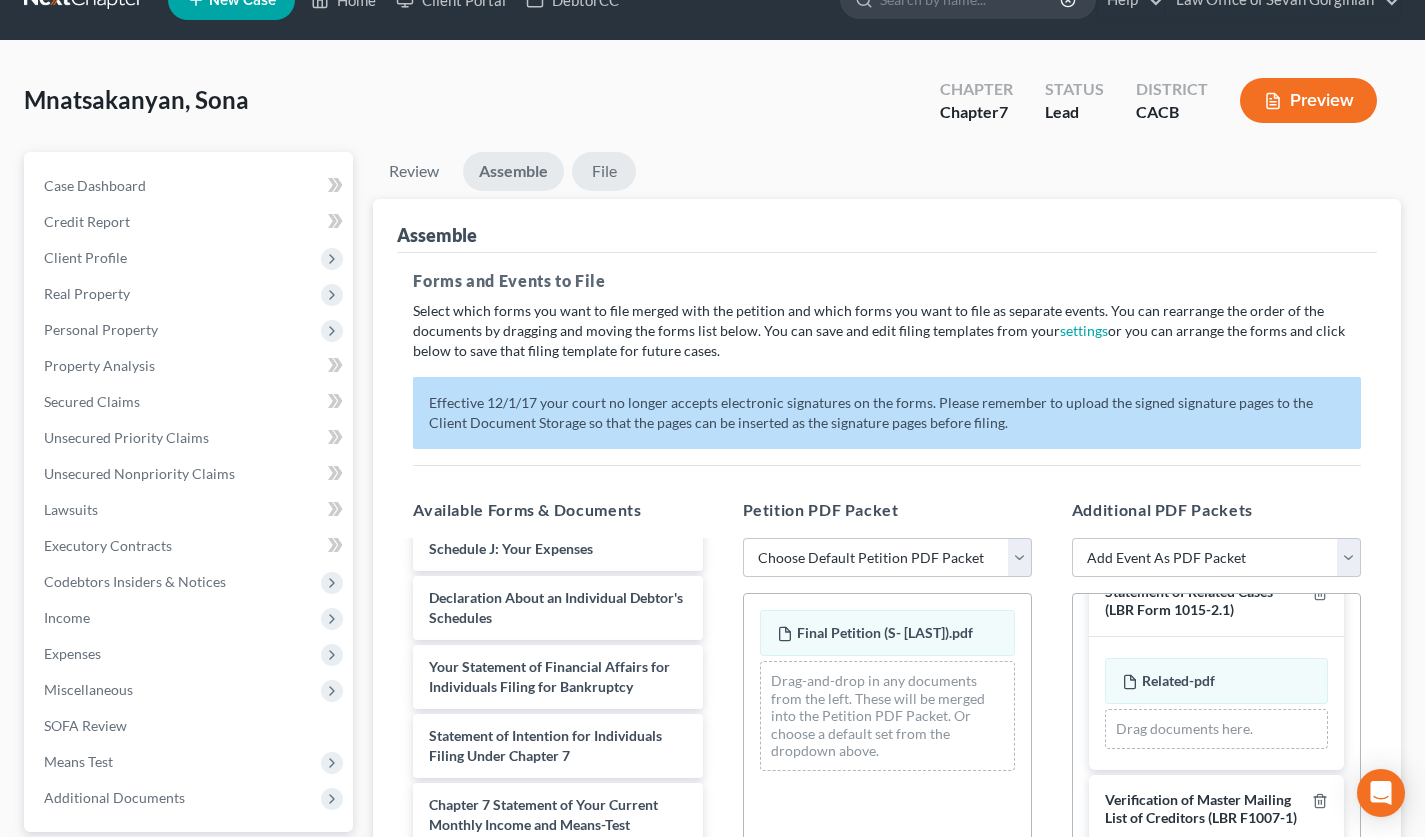 click on "File" at bounding box center [604, 171] 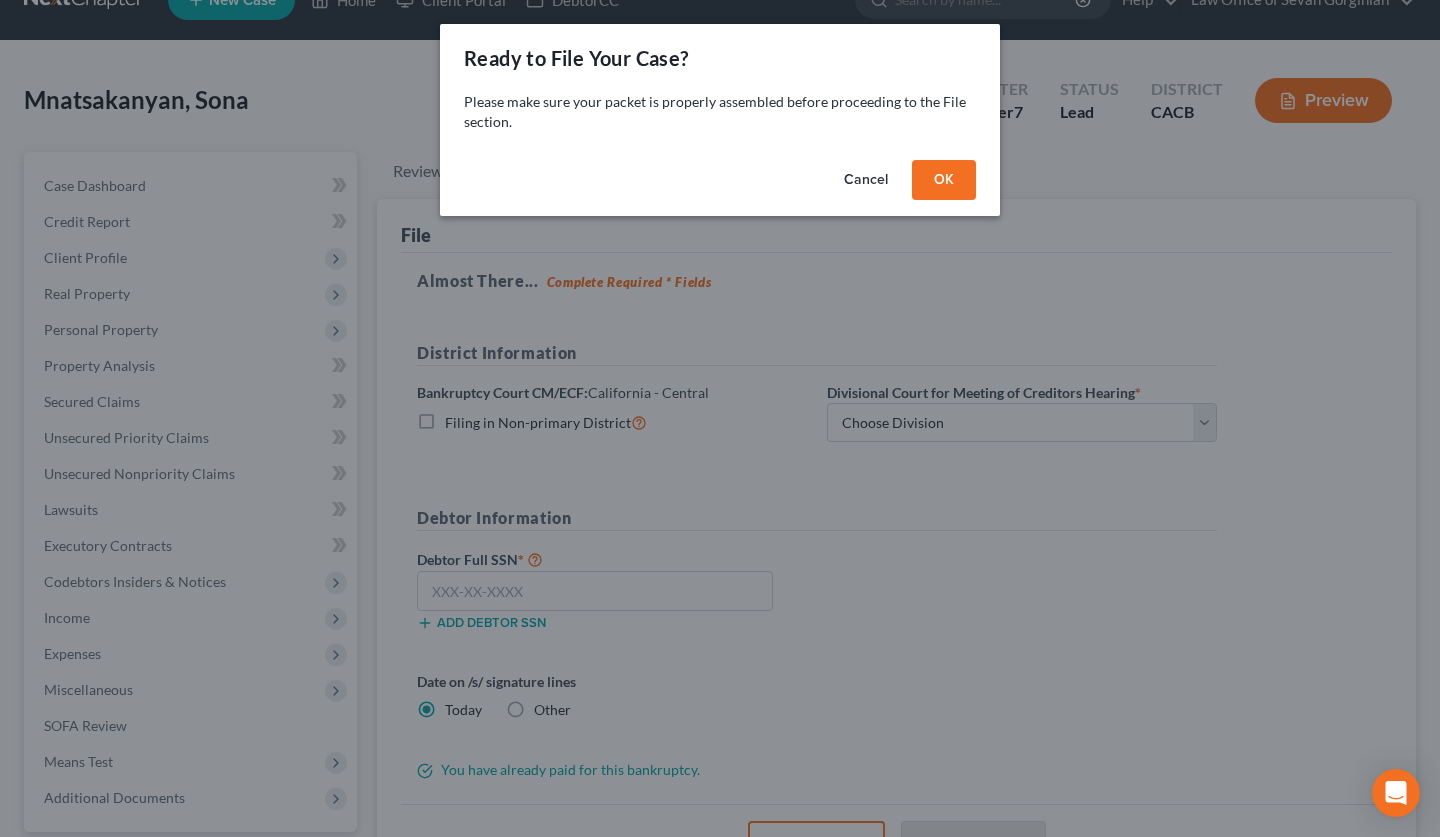 click on "OK" at bounding box center (944, 180) 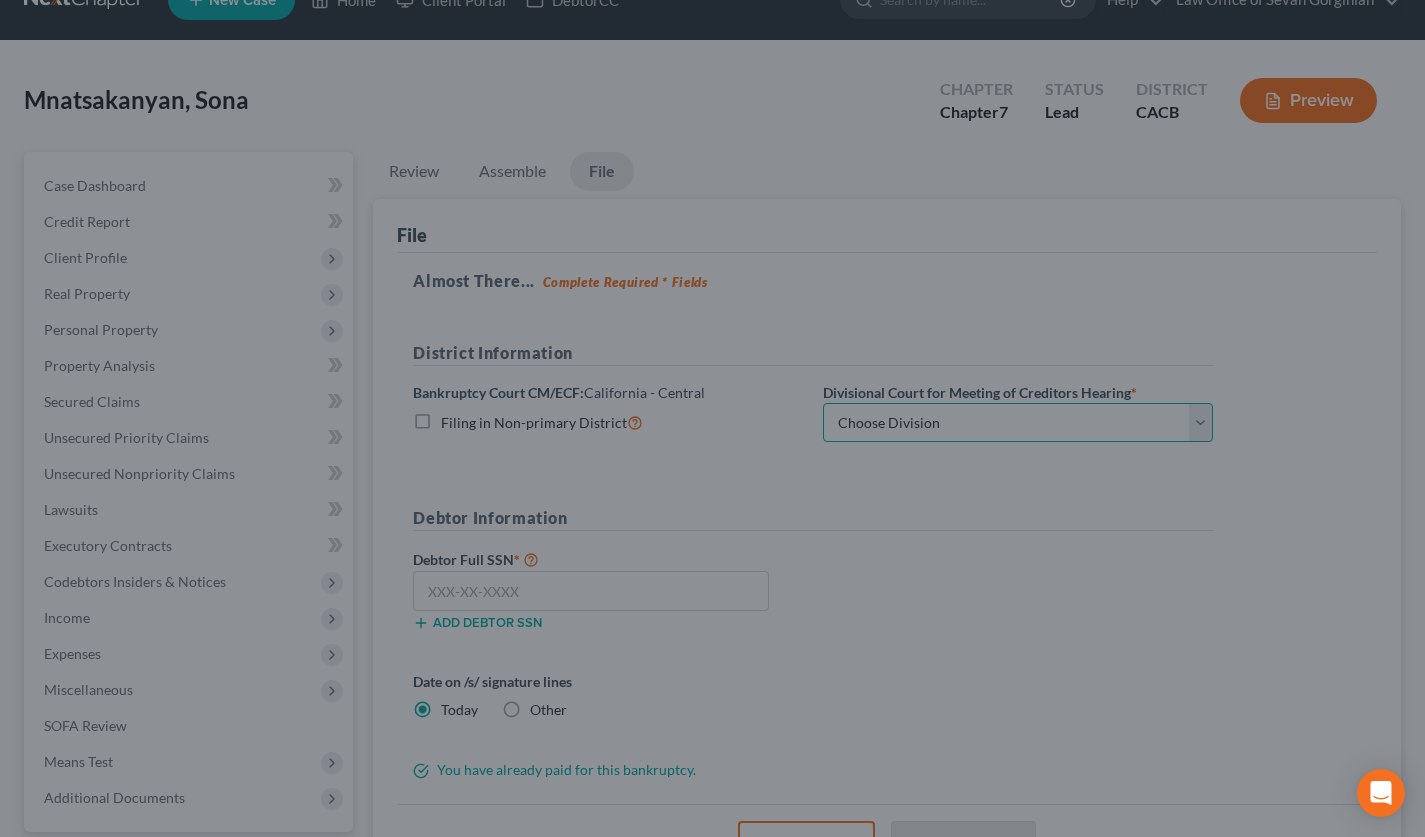 click on "Choose Division San Fernando Valley Los Angeles Riverside Santa Ana Santa Barbara" at bounding box center (1018, 423) 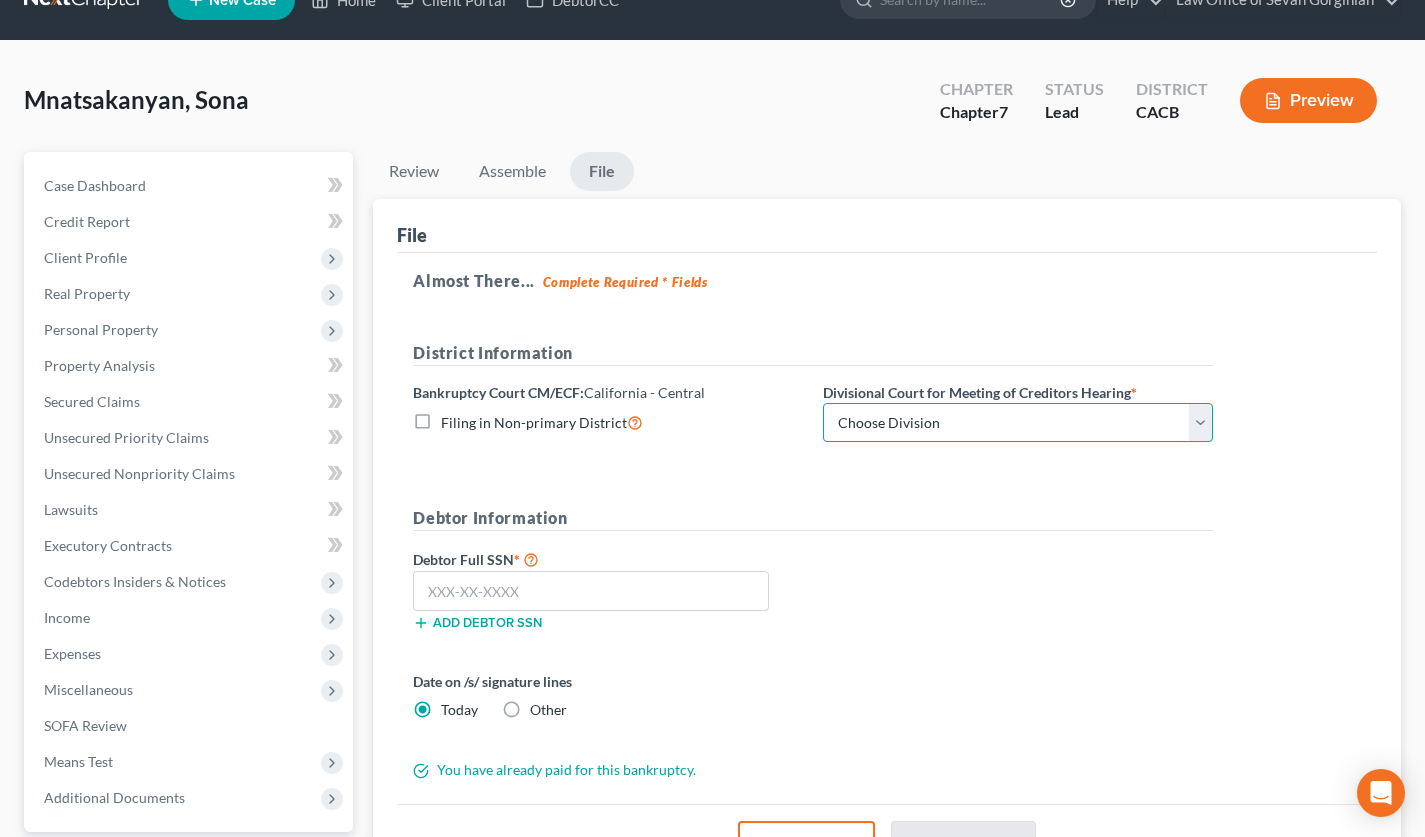 select on "0" 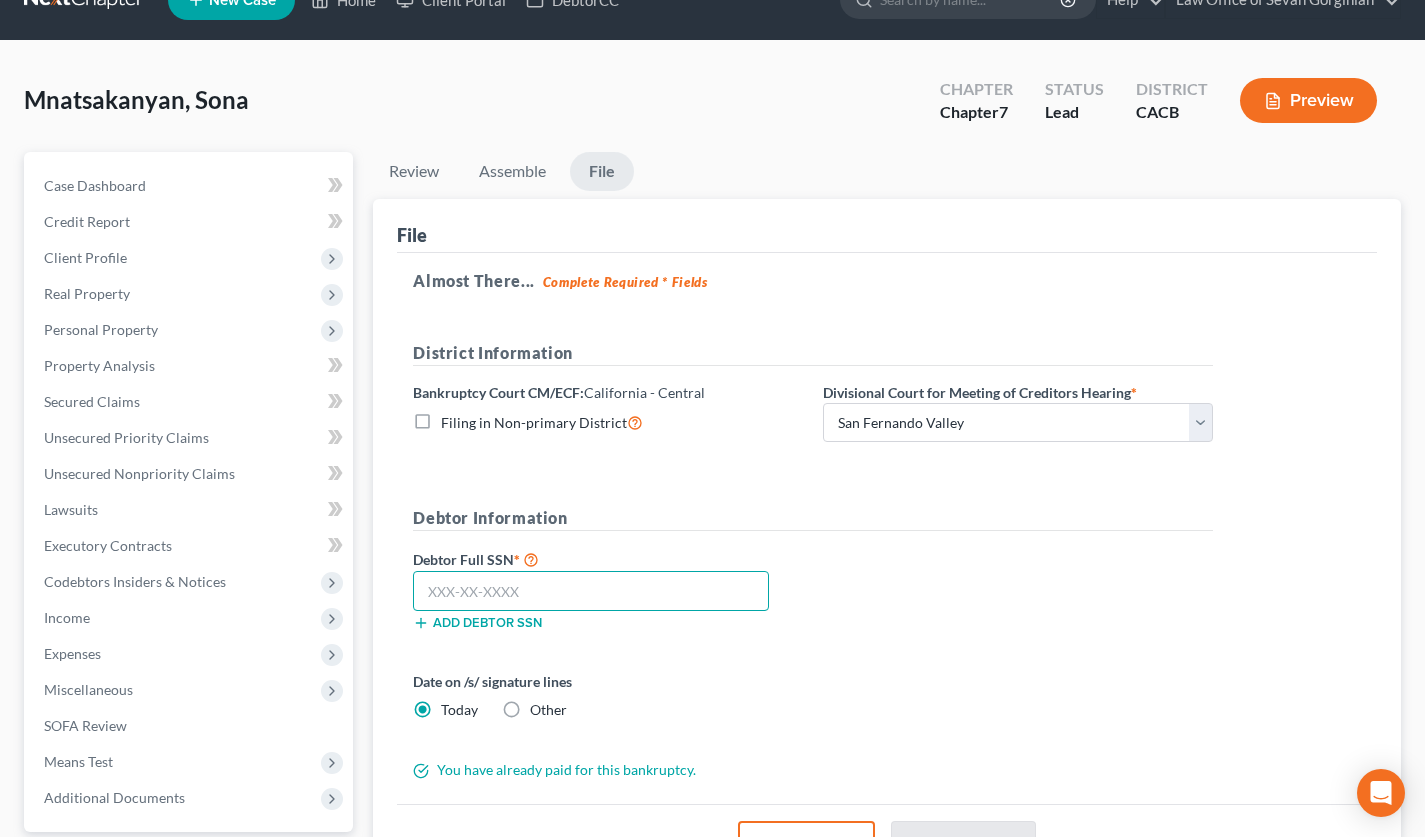click at bounding box center [591, 591] 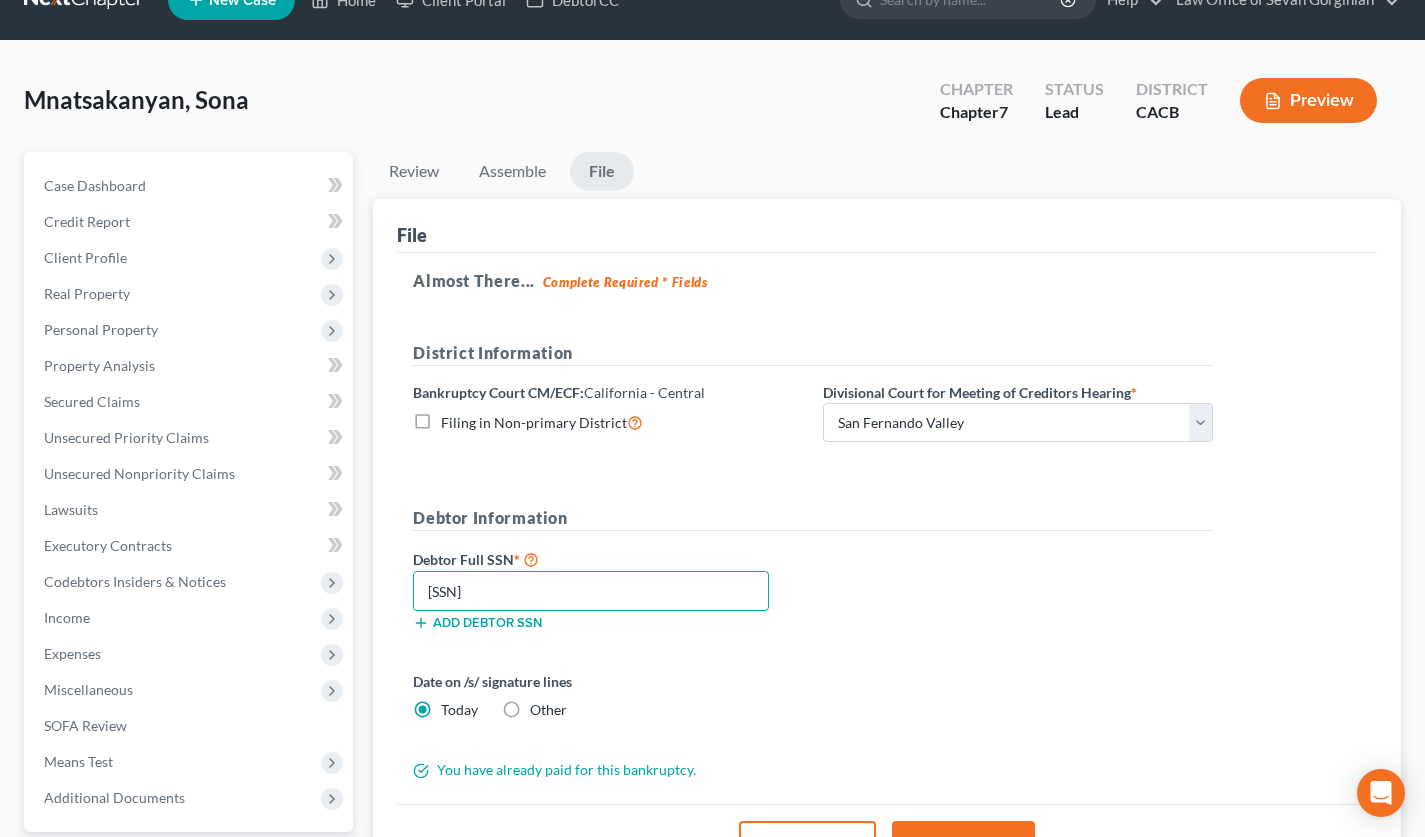 type on "194-51-9556" 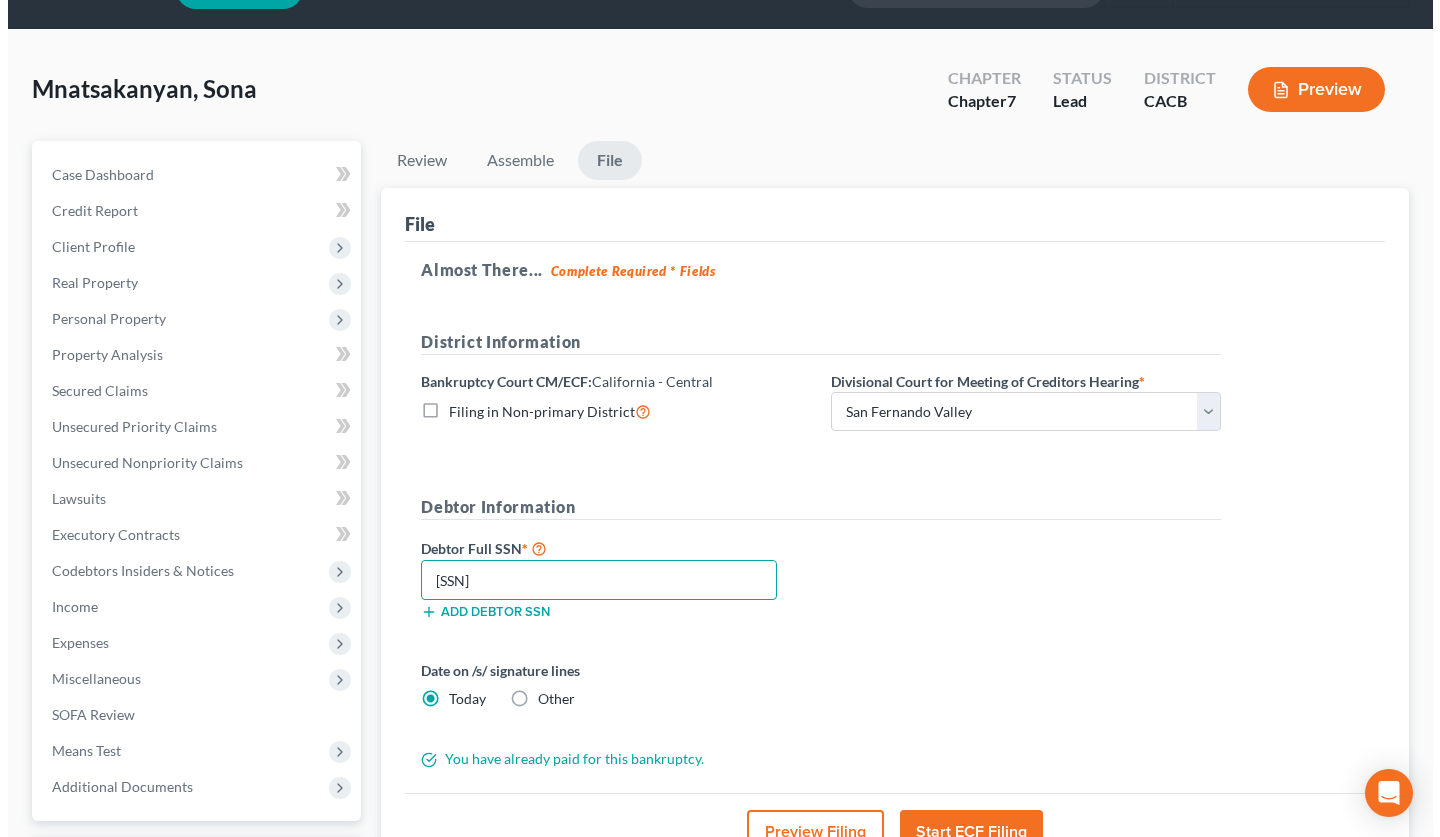 scroll, scrollTop: 52, scrollLeft: 0, axis: vertical 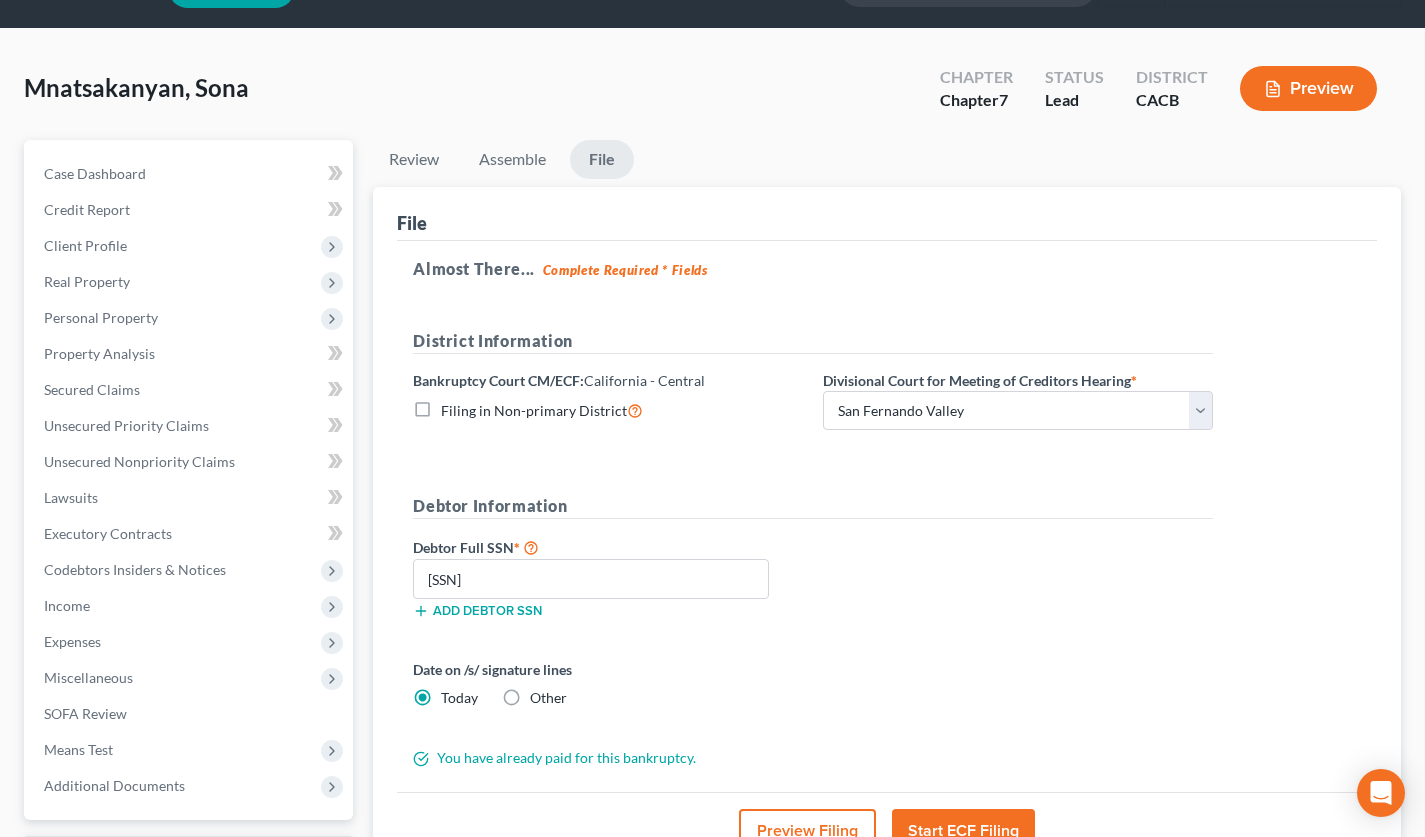 click on "Preview Filing" at bounding box center [807, 831] 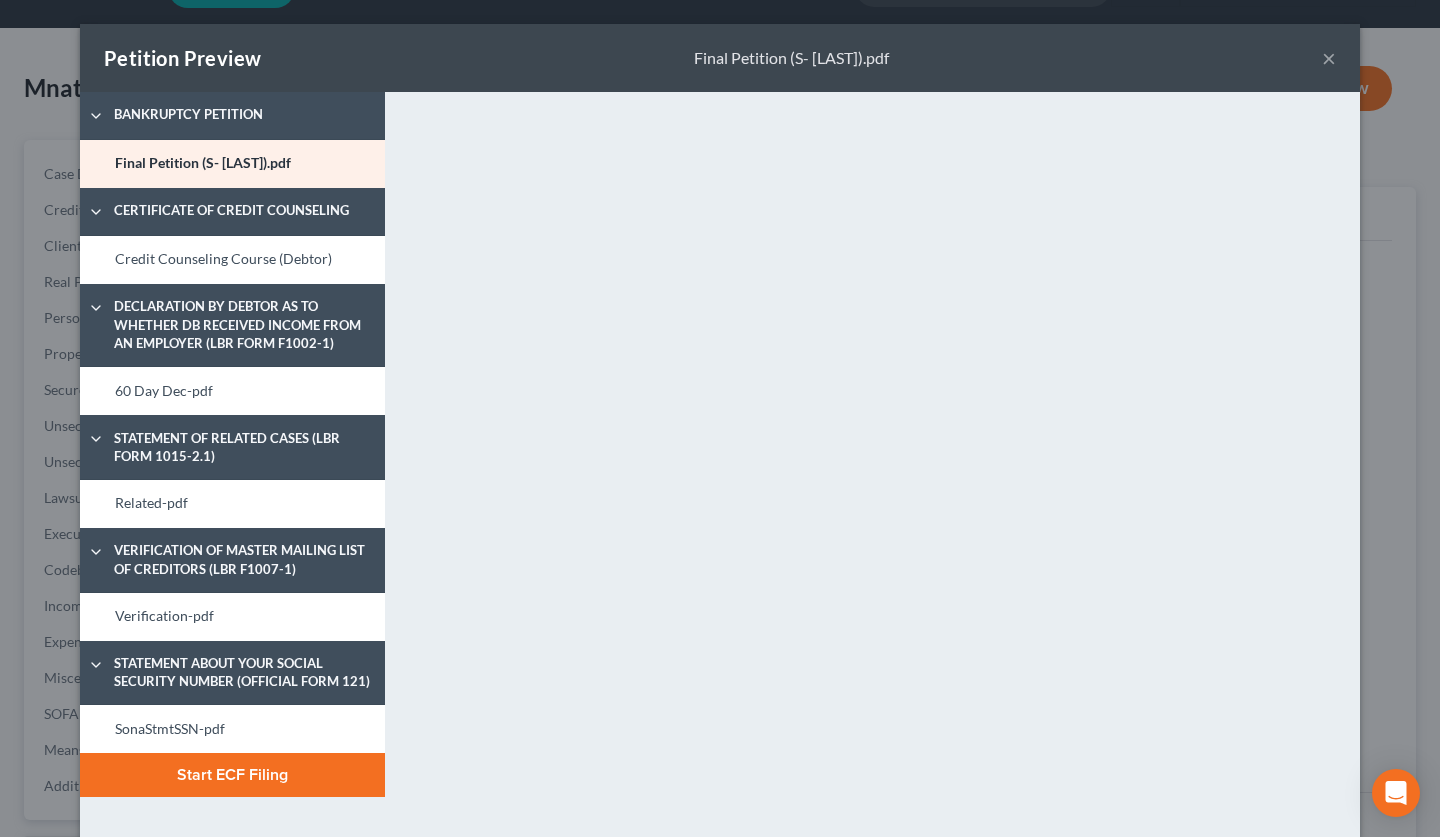 click on "×" at bounding box center [1329, 58] 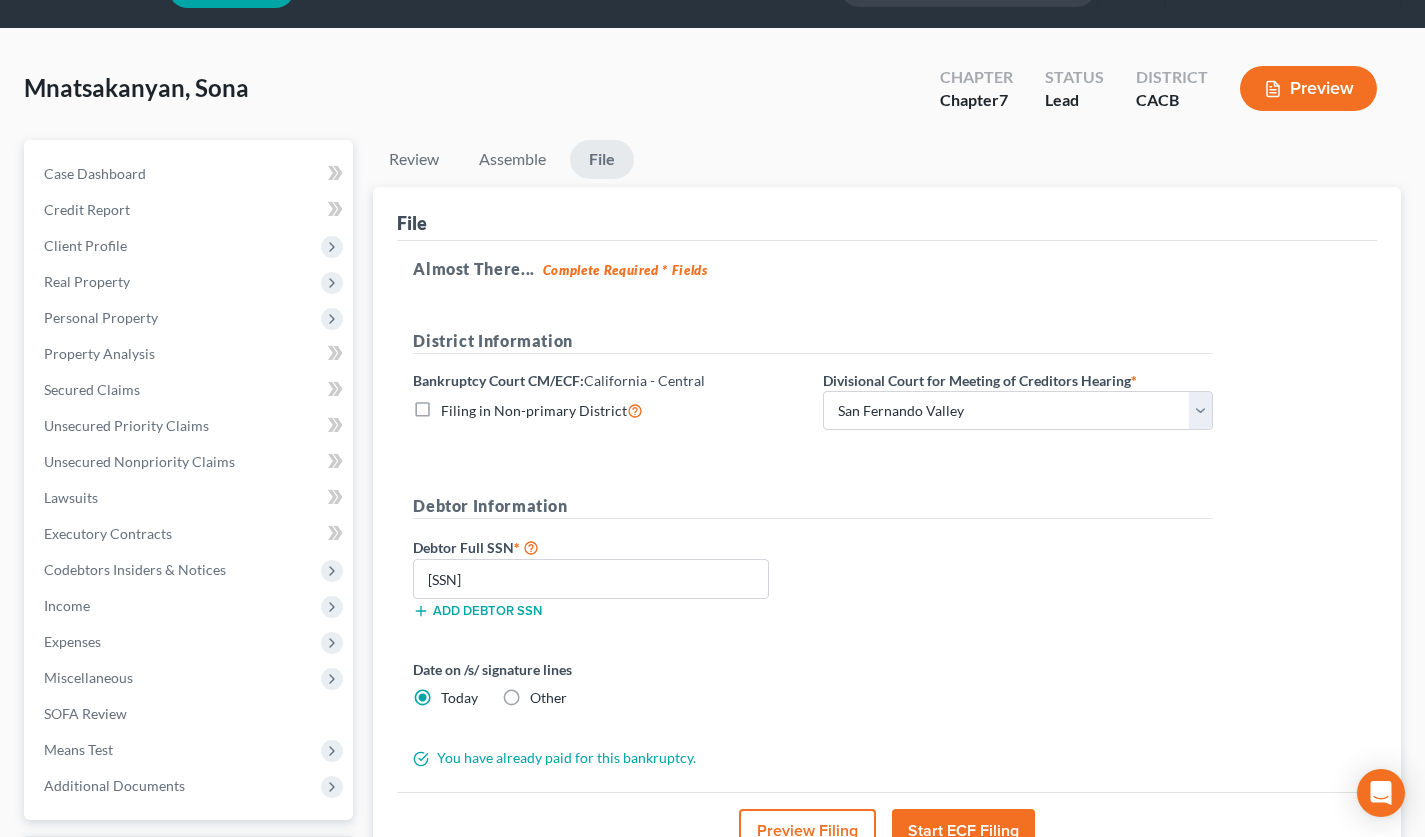 click on "Preview Filing" at bounding box center [807, 831] 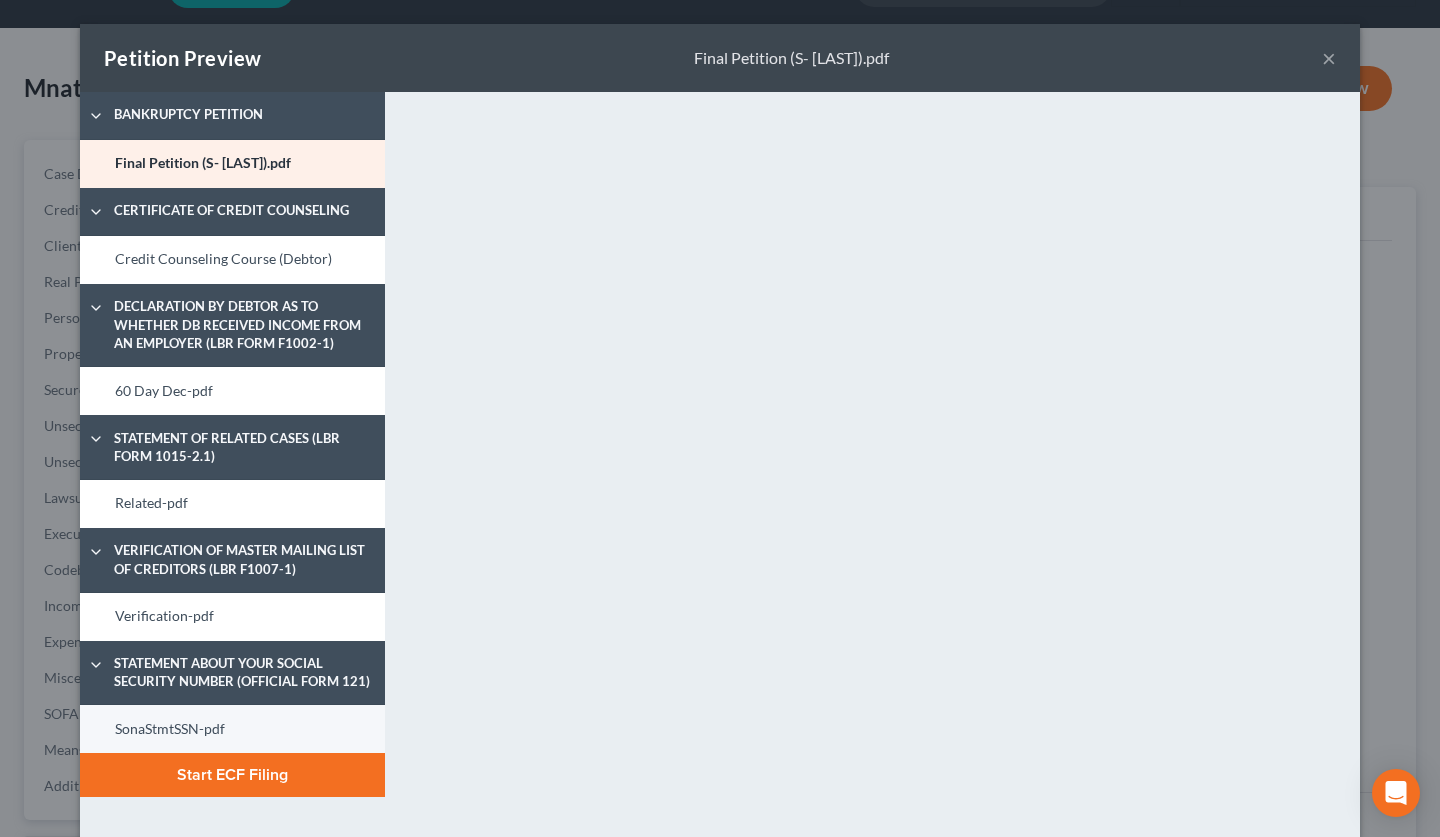 click on "SonaStmtSSN-pdf" at bounding box center [232, 729] 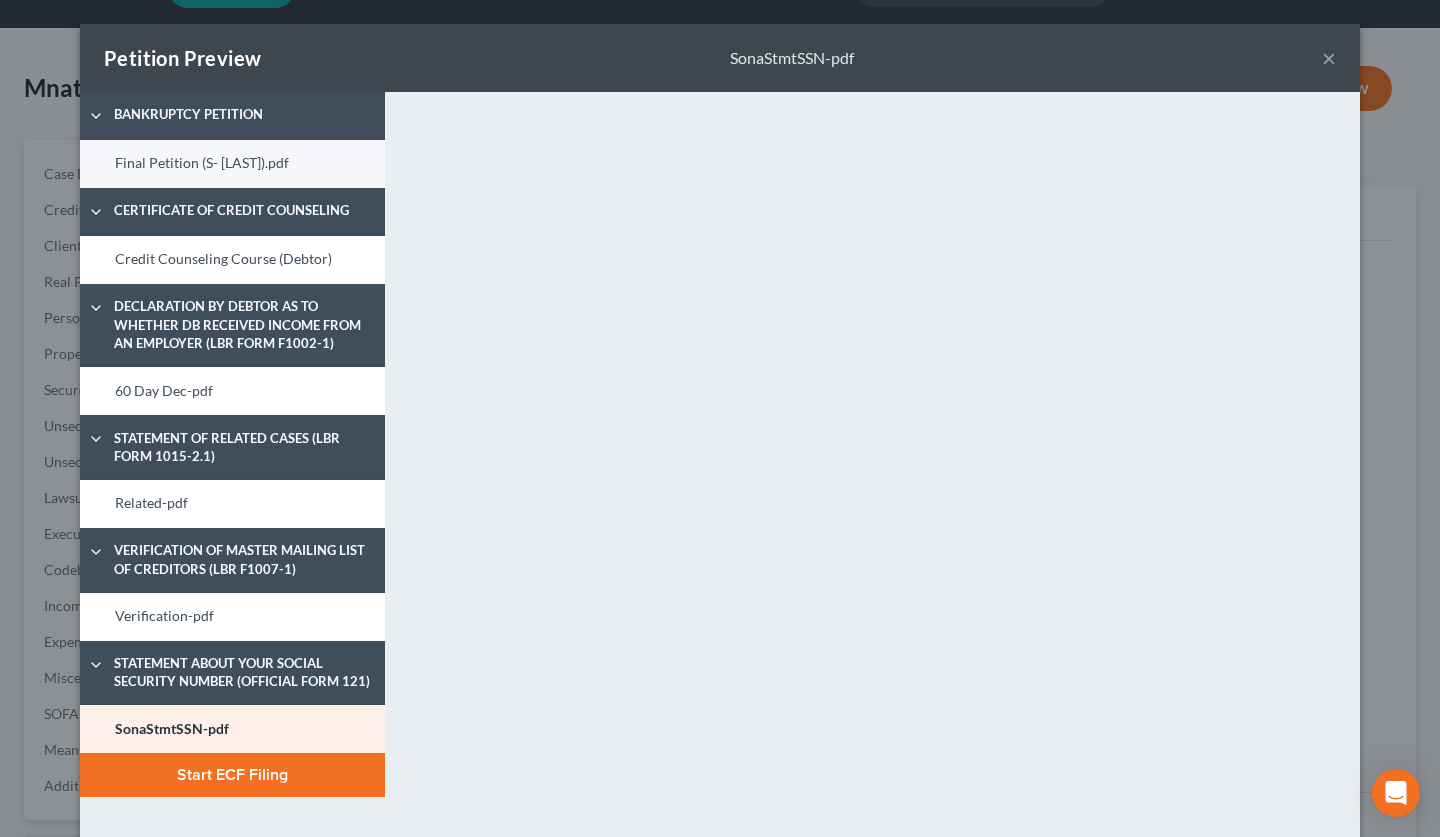 click on "Final Petition (S- Mnatsakanyan).pdf" at bounding box center [232, 164] 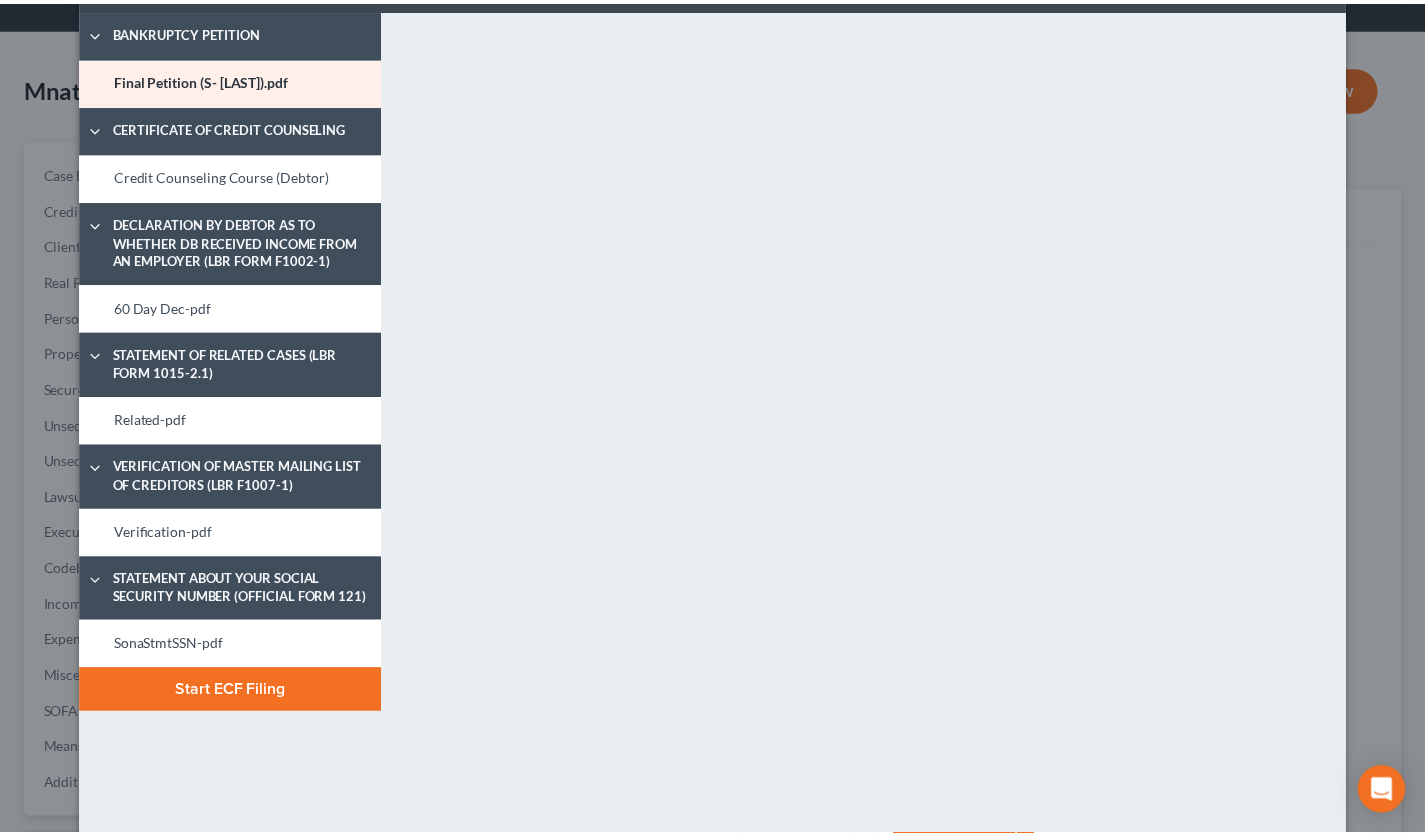 scroll, scrollTop: 0, scrollLeft: 0, axis: both 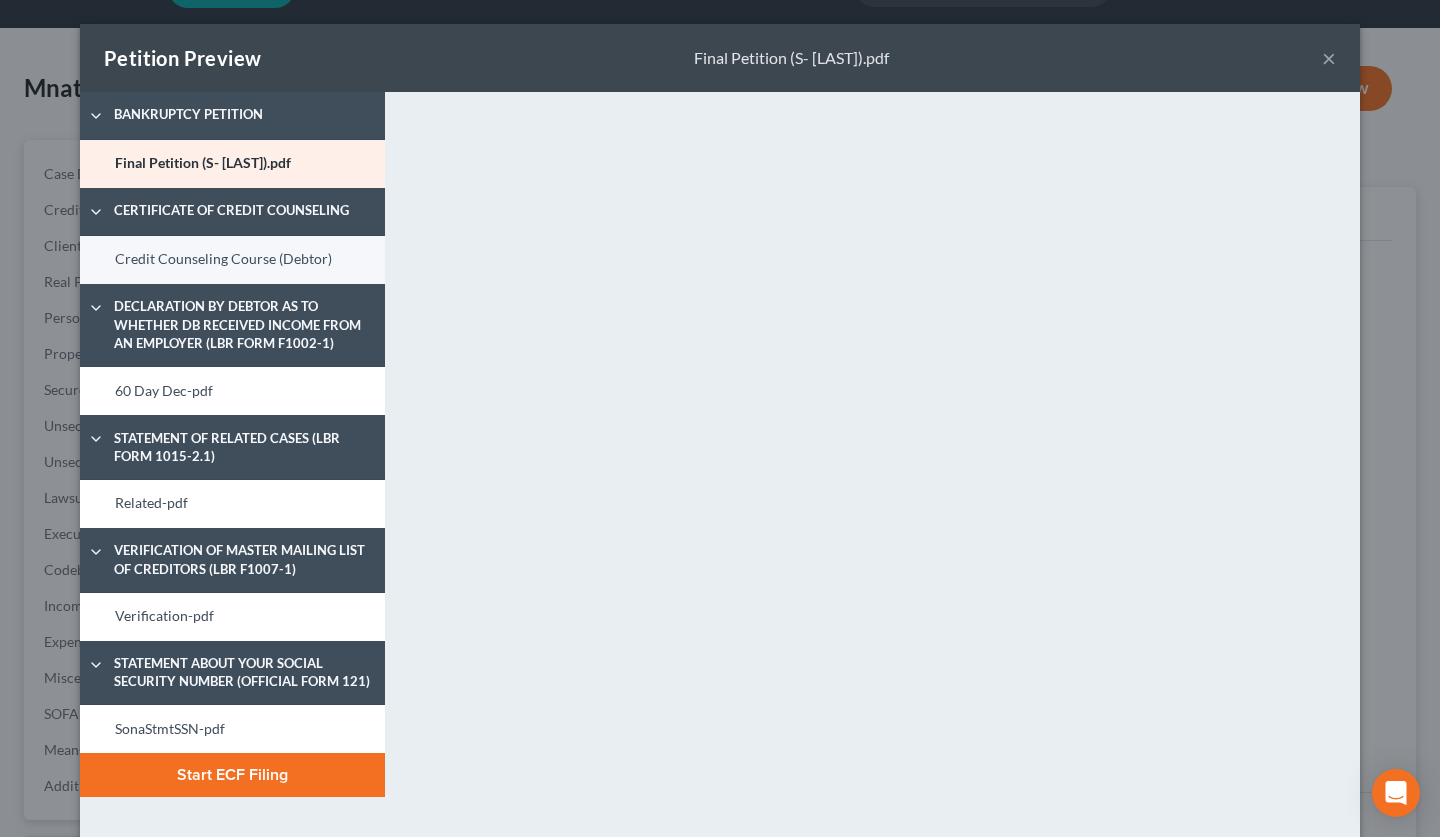 click on "Credit Counseling Course (Debtor)" at bounding box center (232, 260) 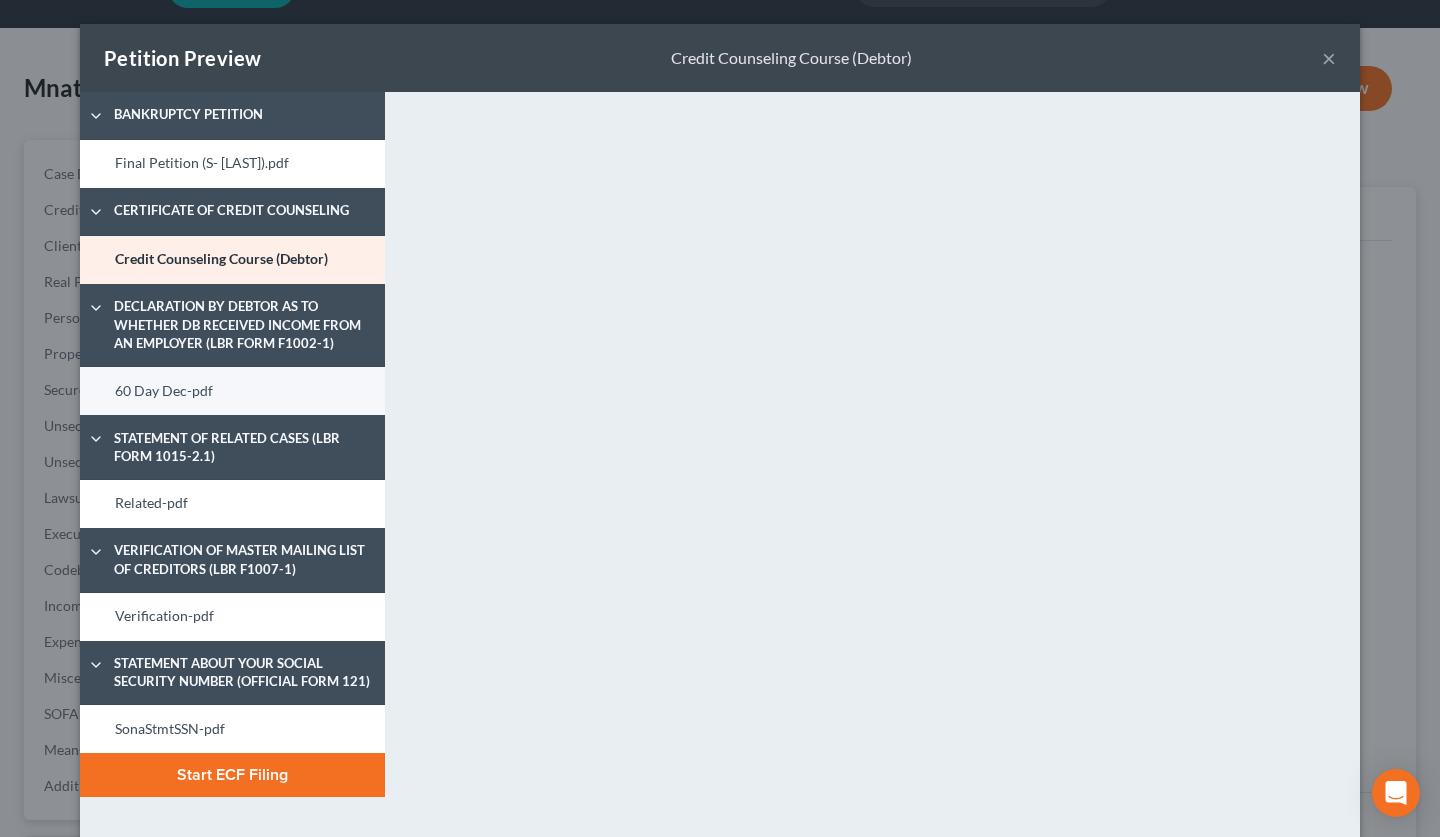 click on "60 Day Dec-pdf" at bounding box center [232, 391] 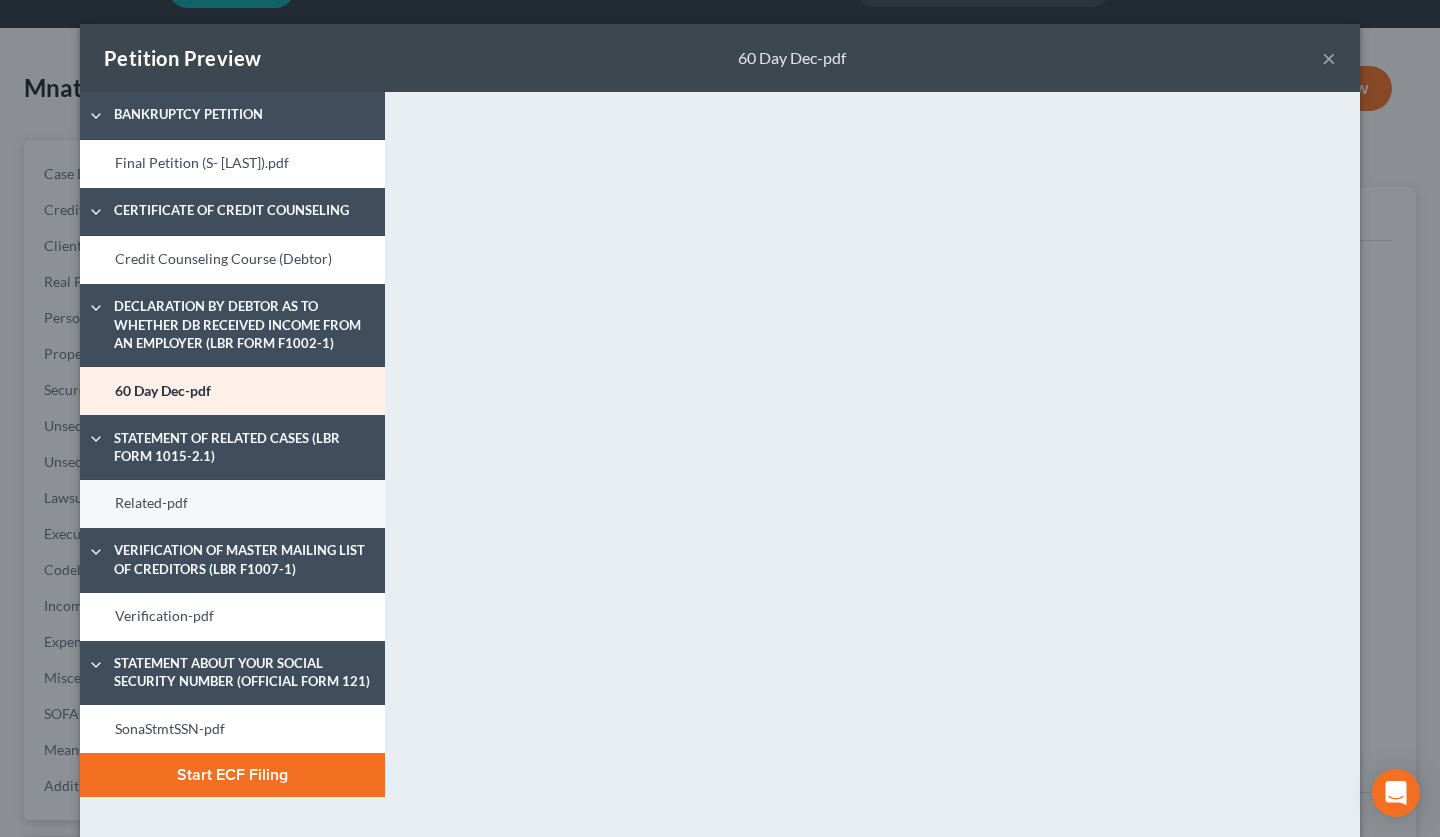 click on "Related-pdf" at bounding box center [232, 504] 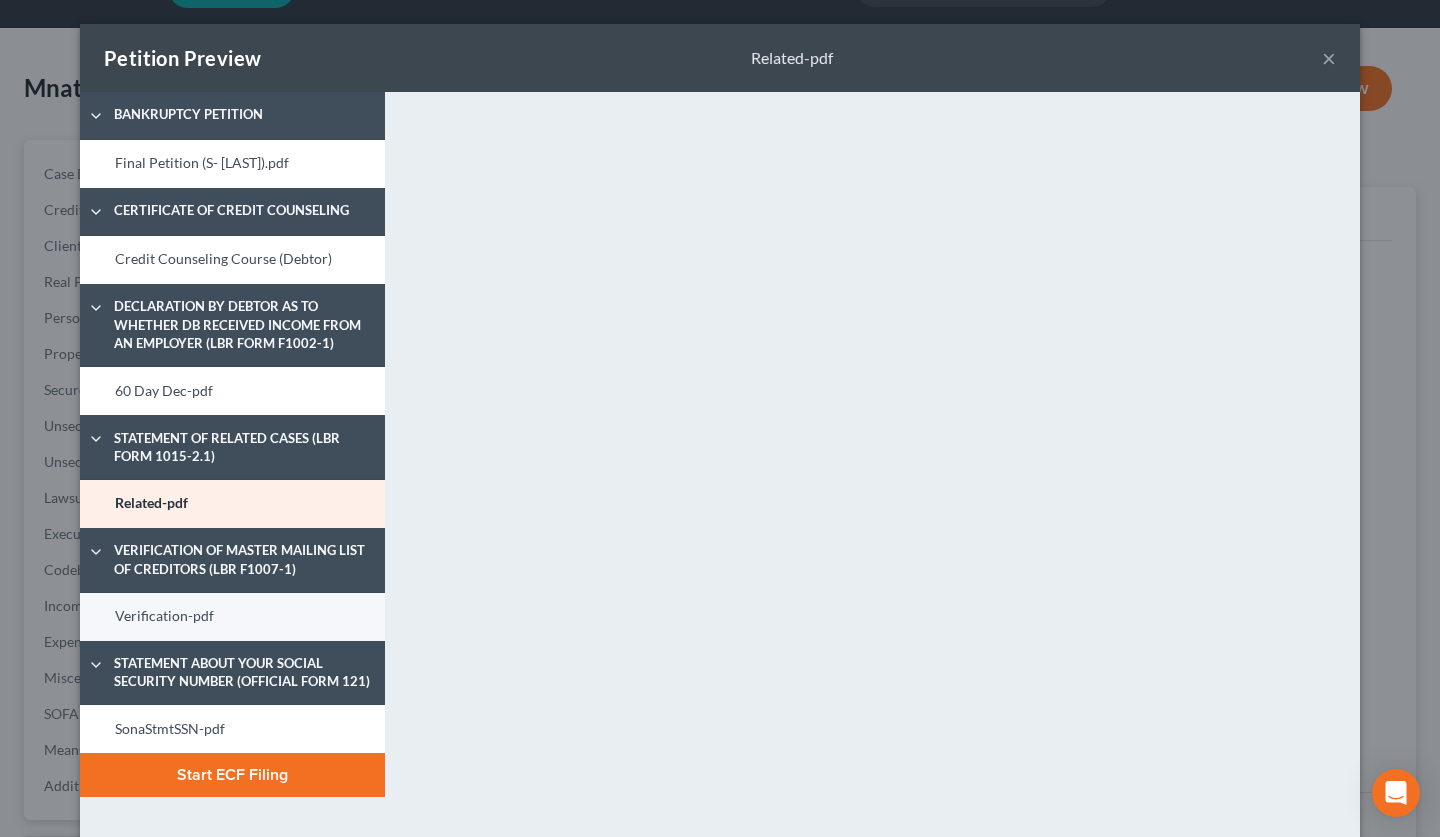 click on "Verification-pdf" at bounding box center [232, 617] 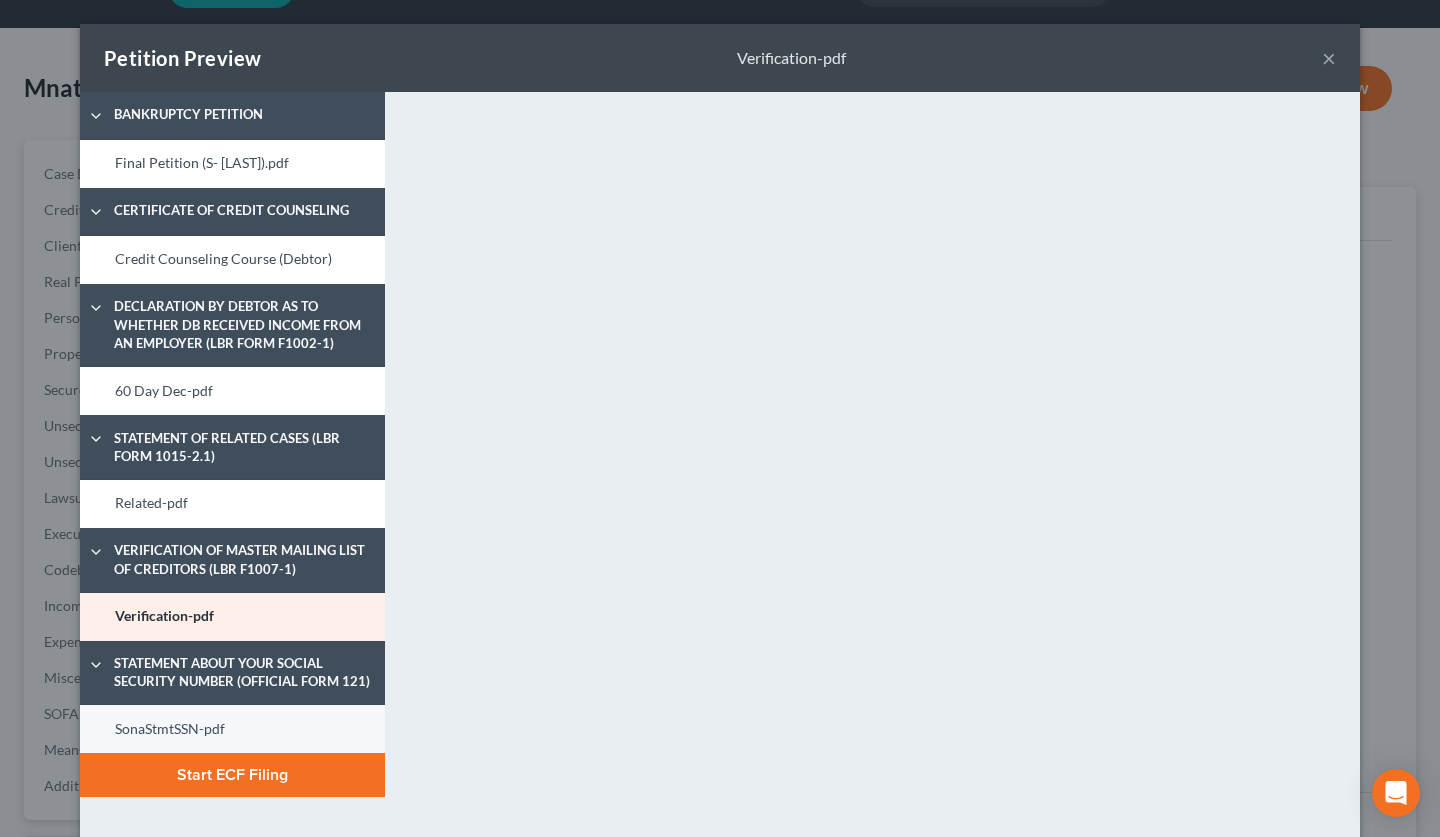 click on "SonaStmtSSN-pdf" at bounding box center (232, 729) 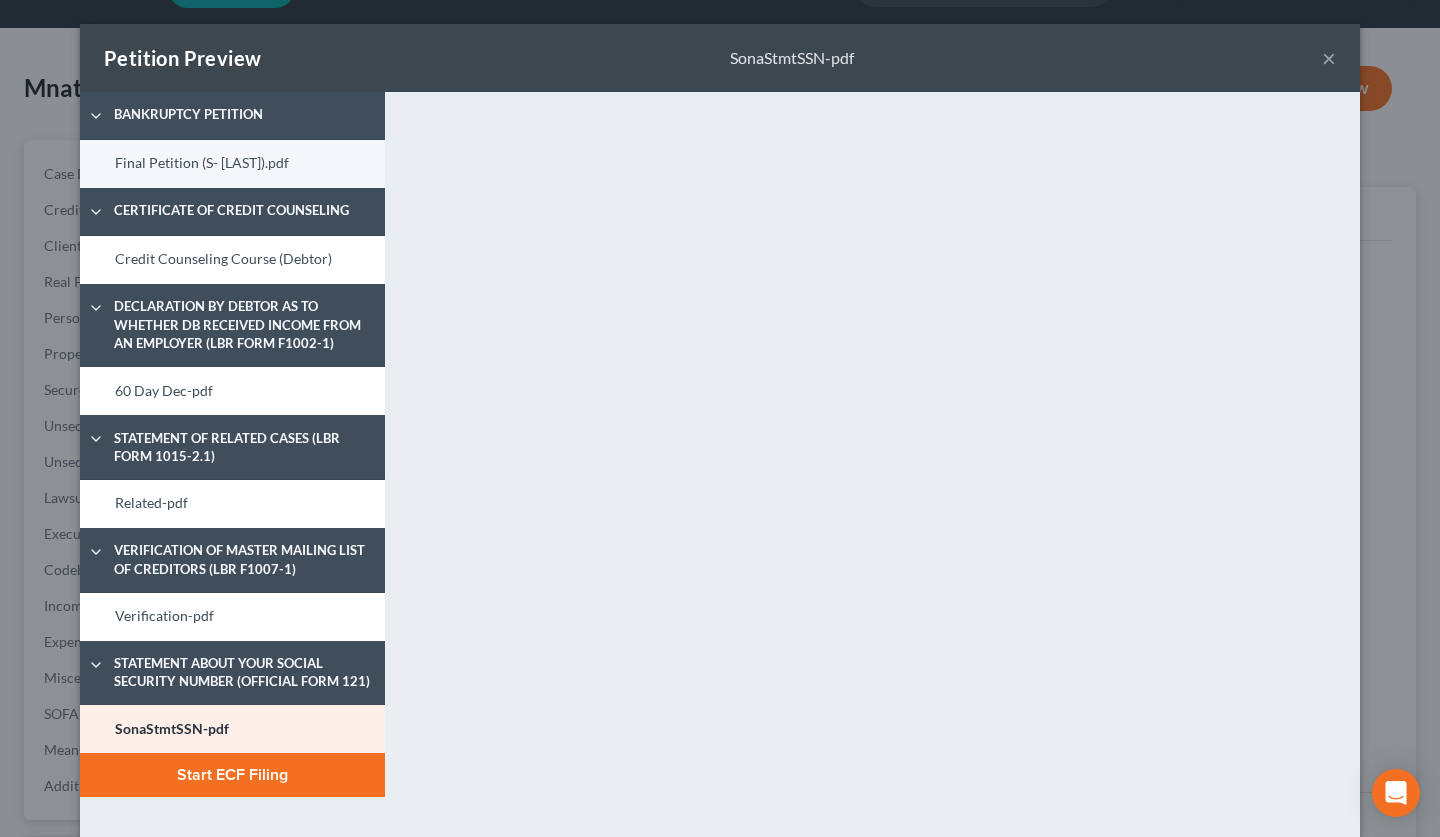 click on "Final Petition (S- Mnatsakanyan).pdf" at bounding box center [232, 164] 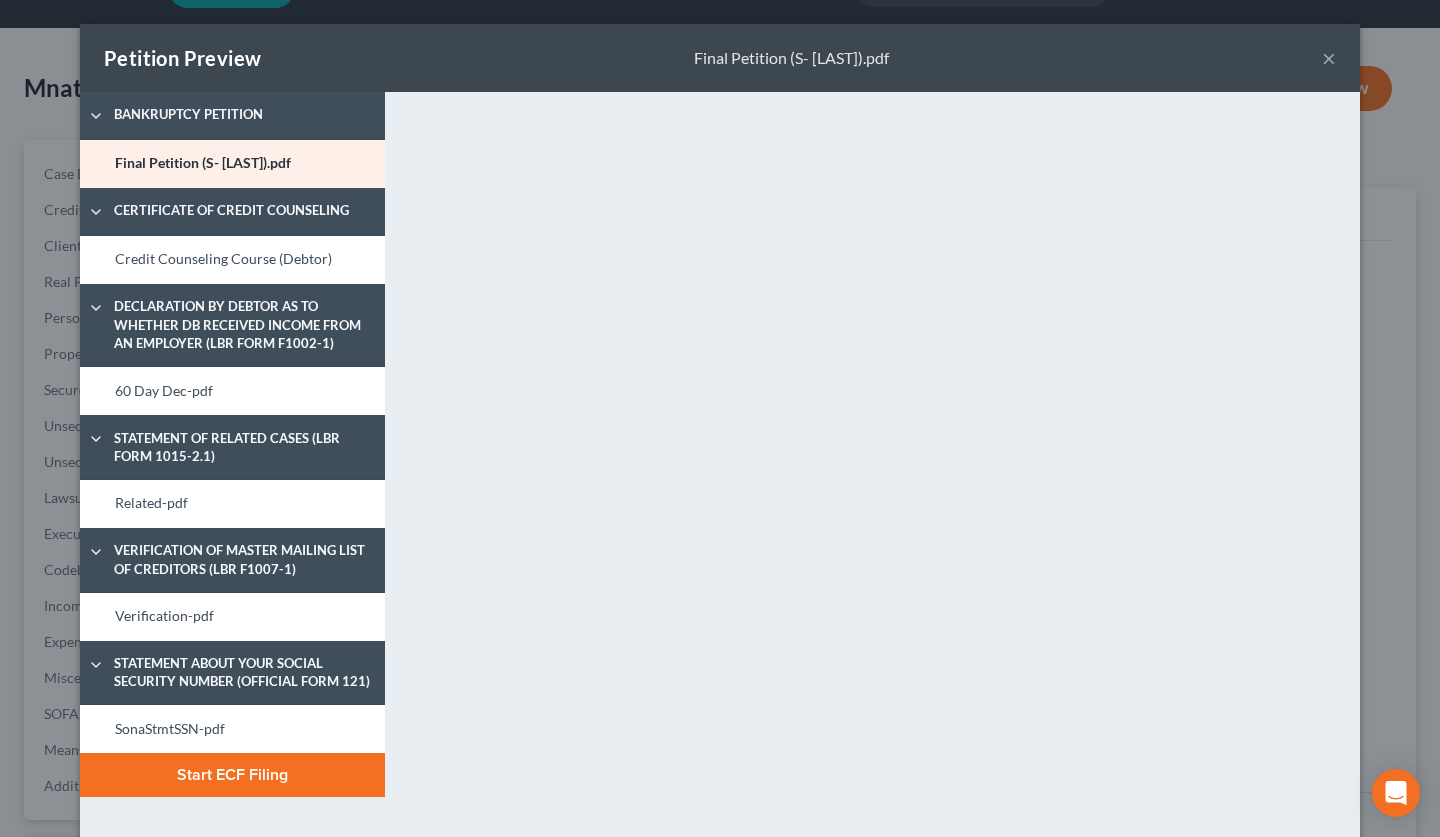 click on "Start ECF Filing" at bounding box center (232, 775) 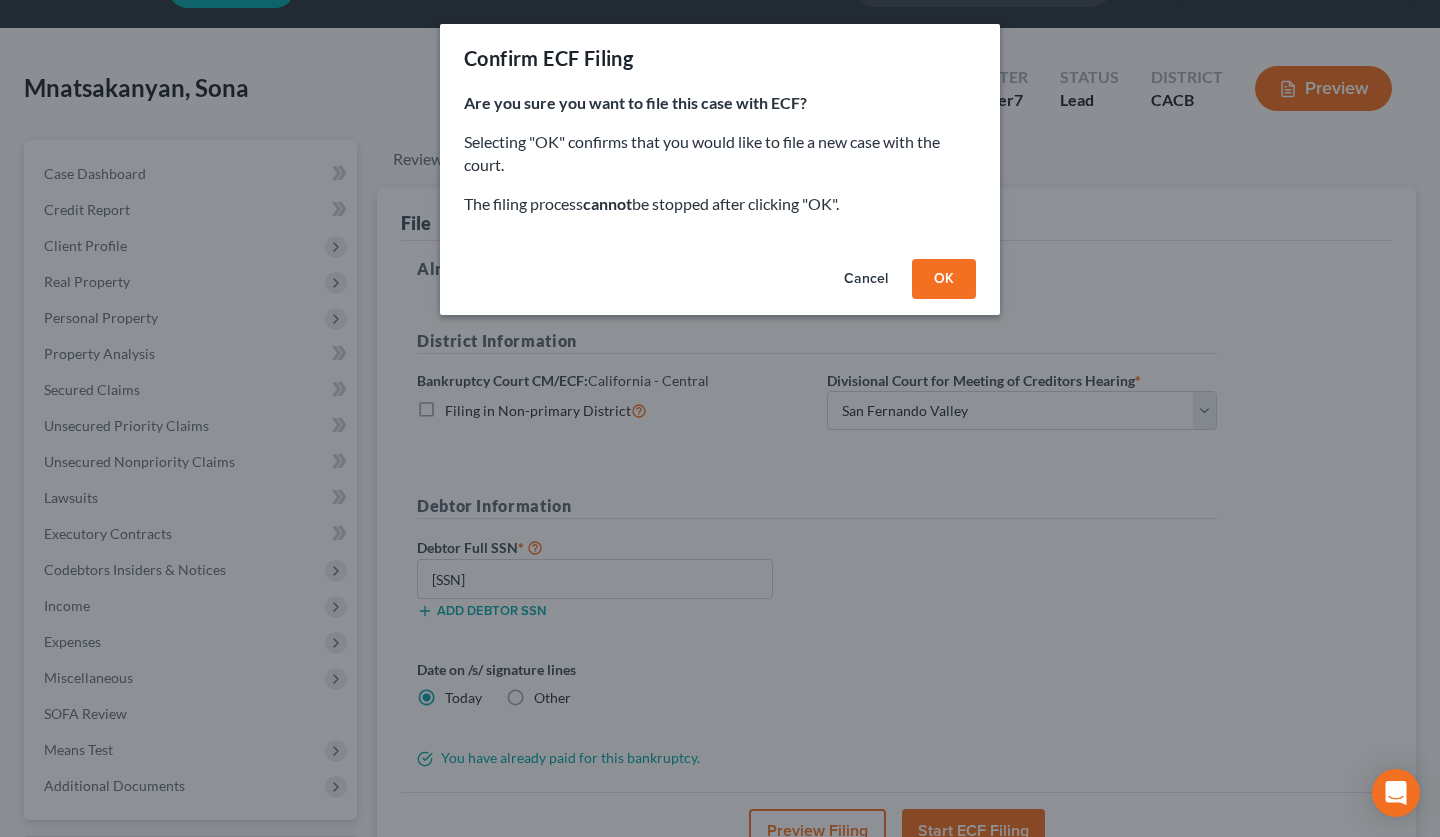 click on "OK" at bounding box center (944, 279) 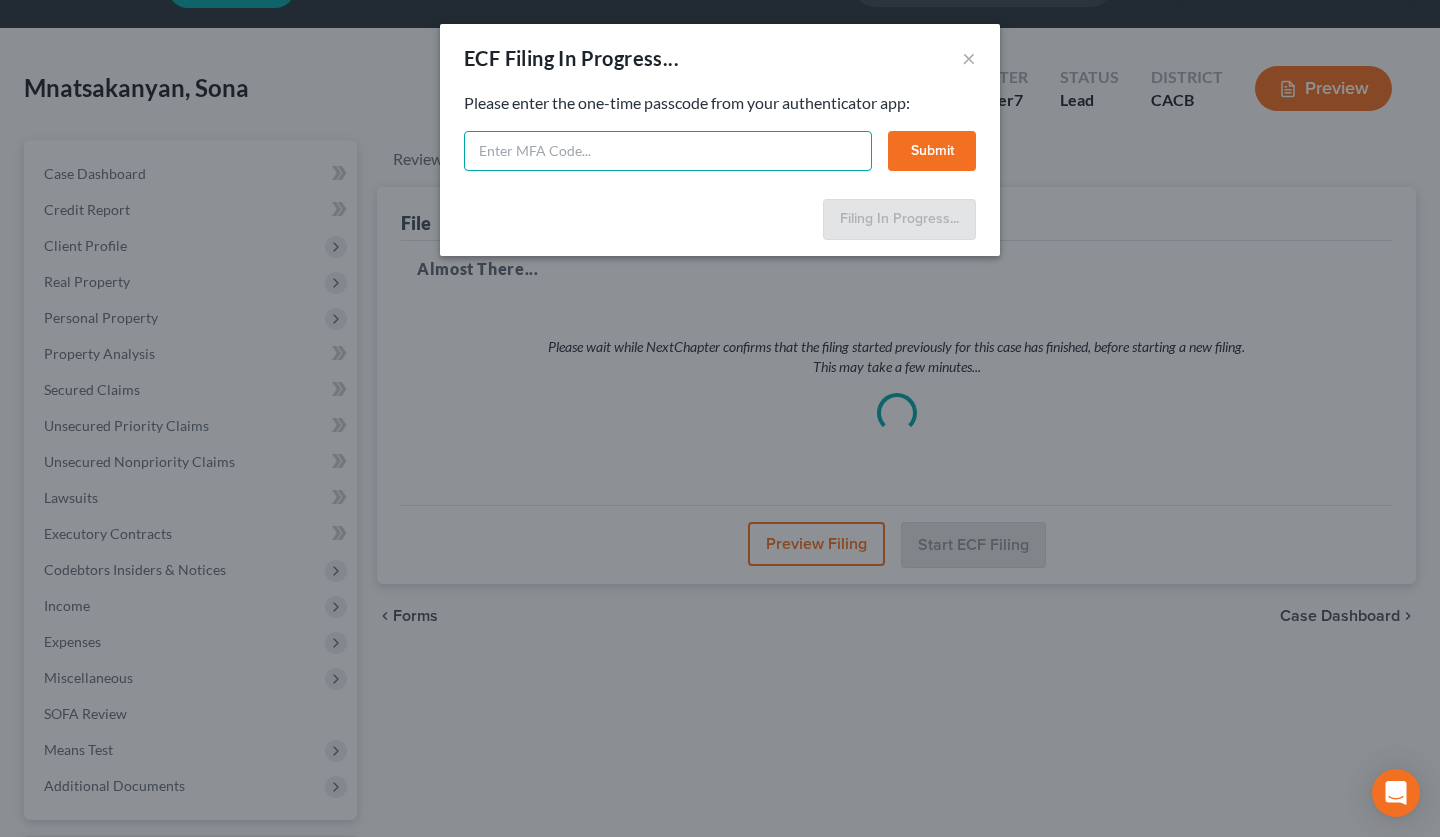 click at bounding box center [668, 151] 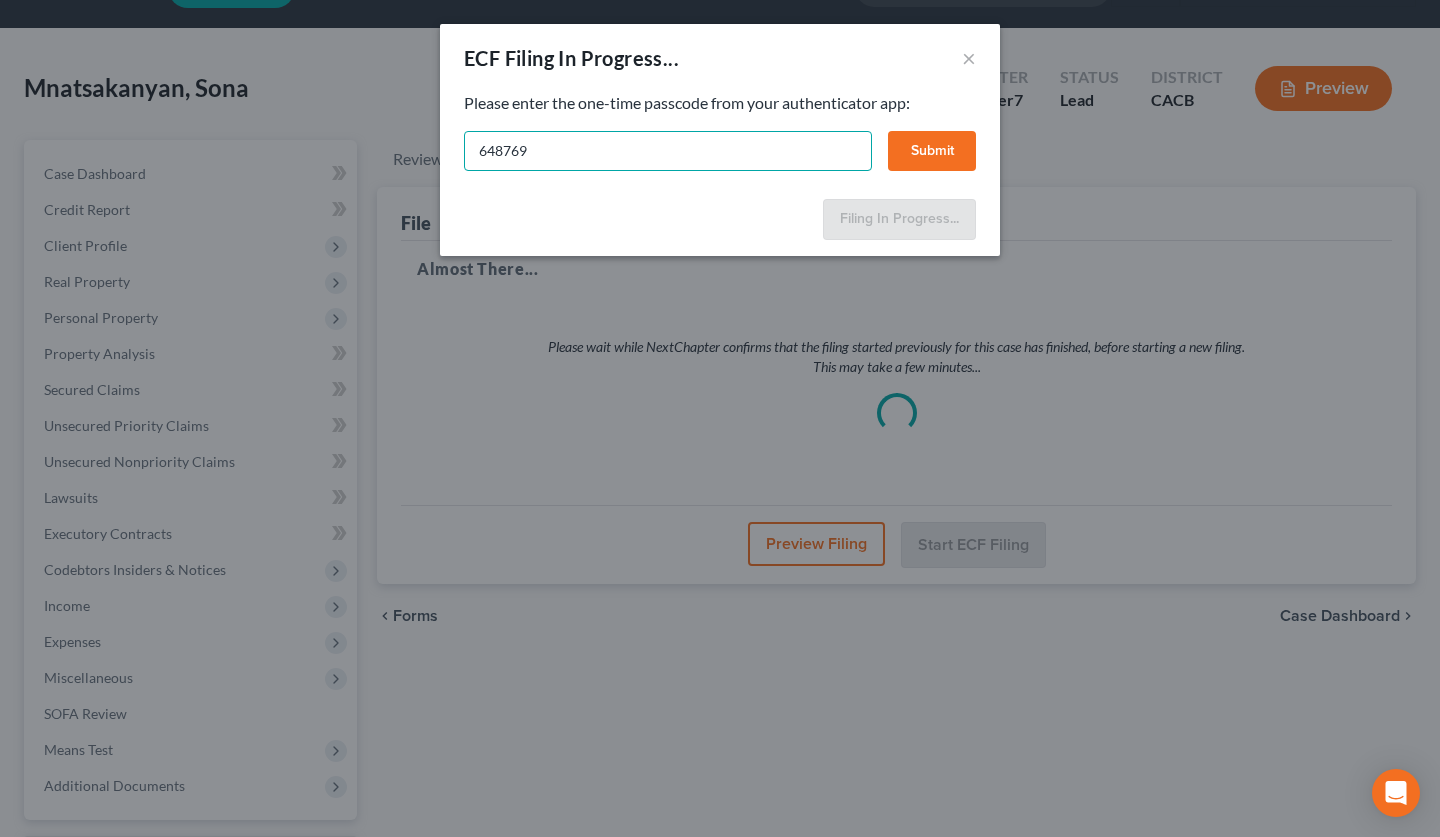 type on "648769" 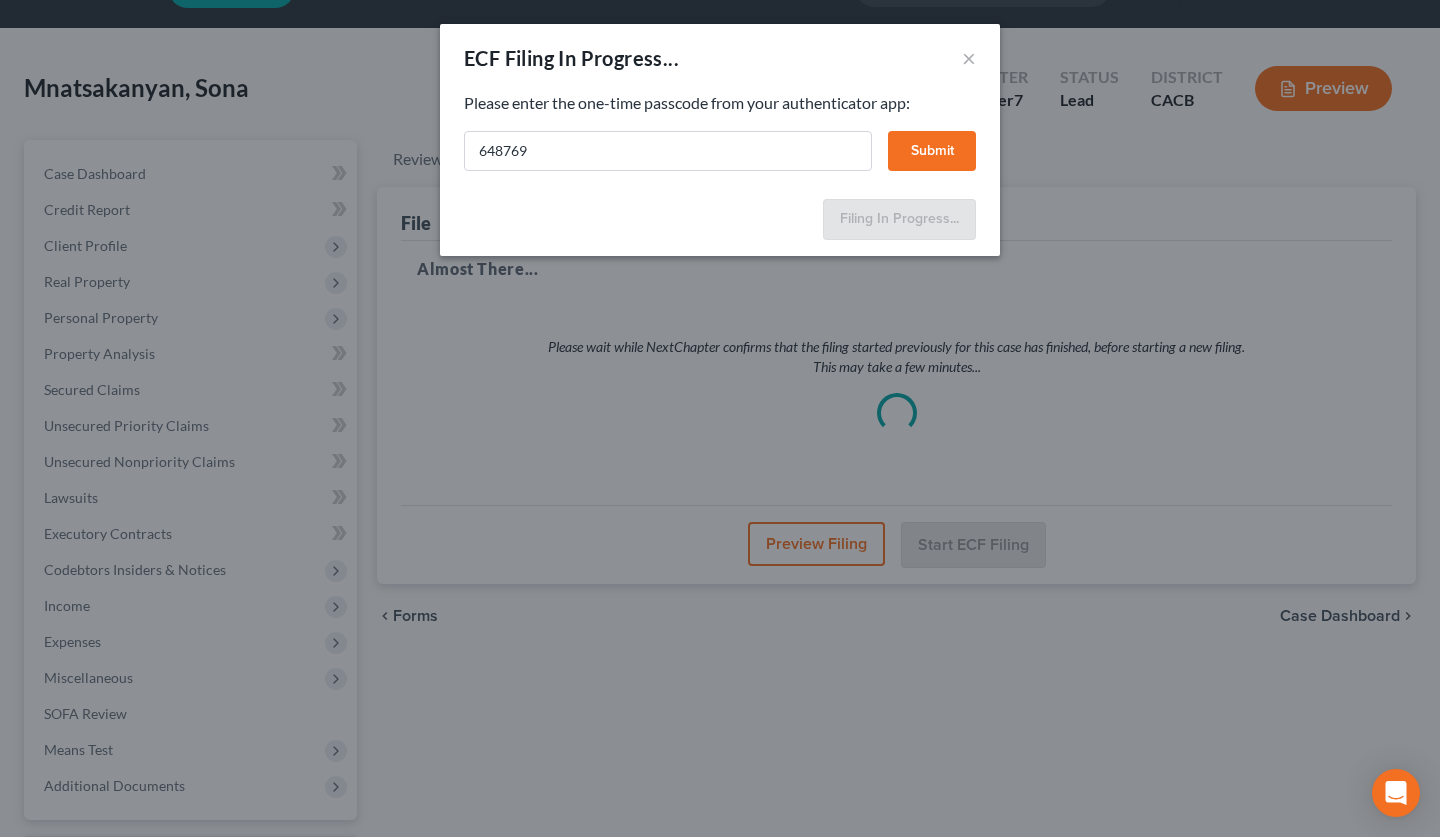 click on "Submit" at bounding box center (932, 151) 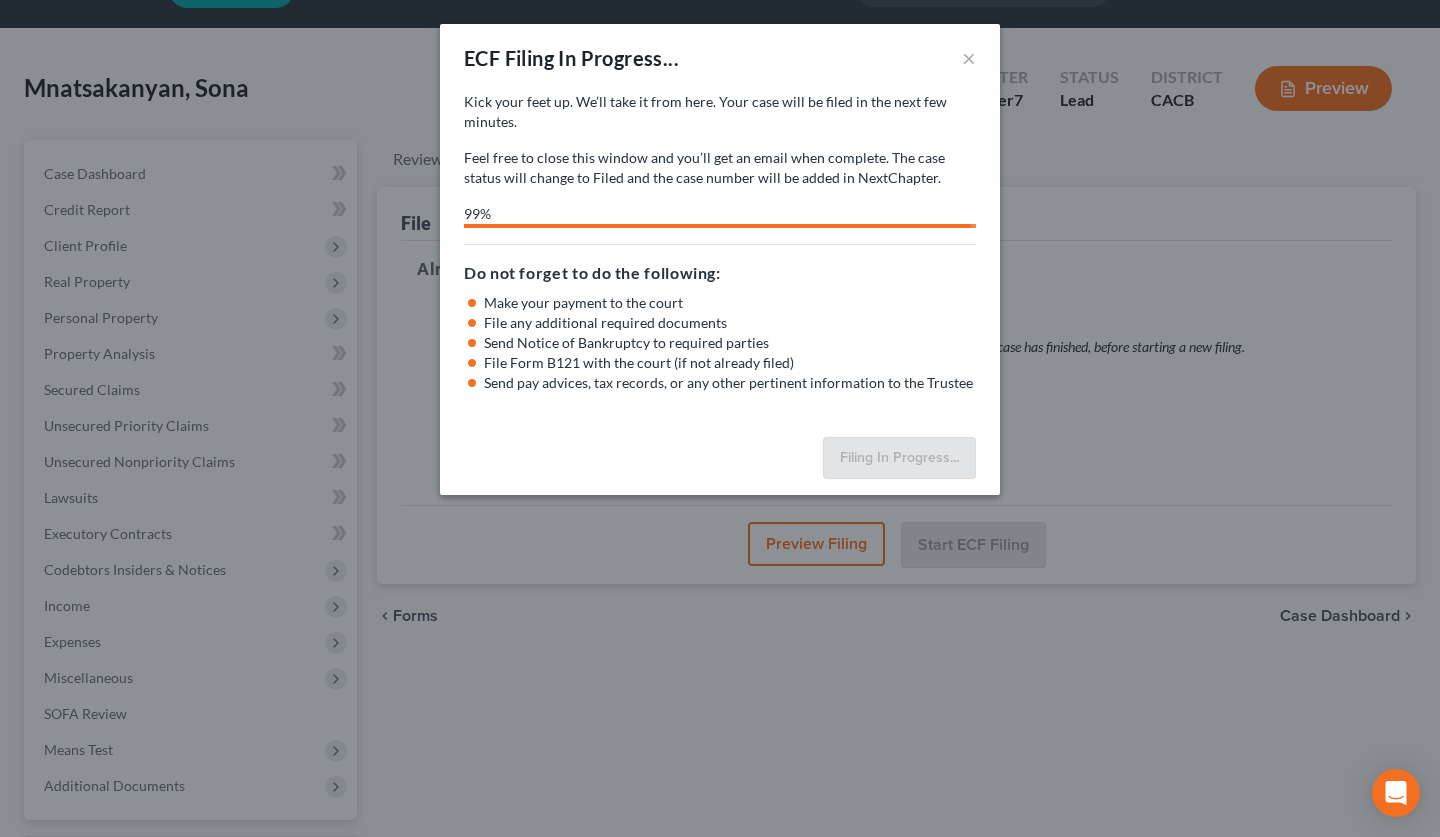 select on "0" 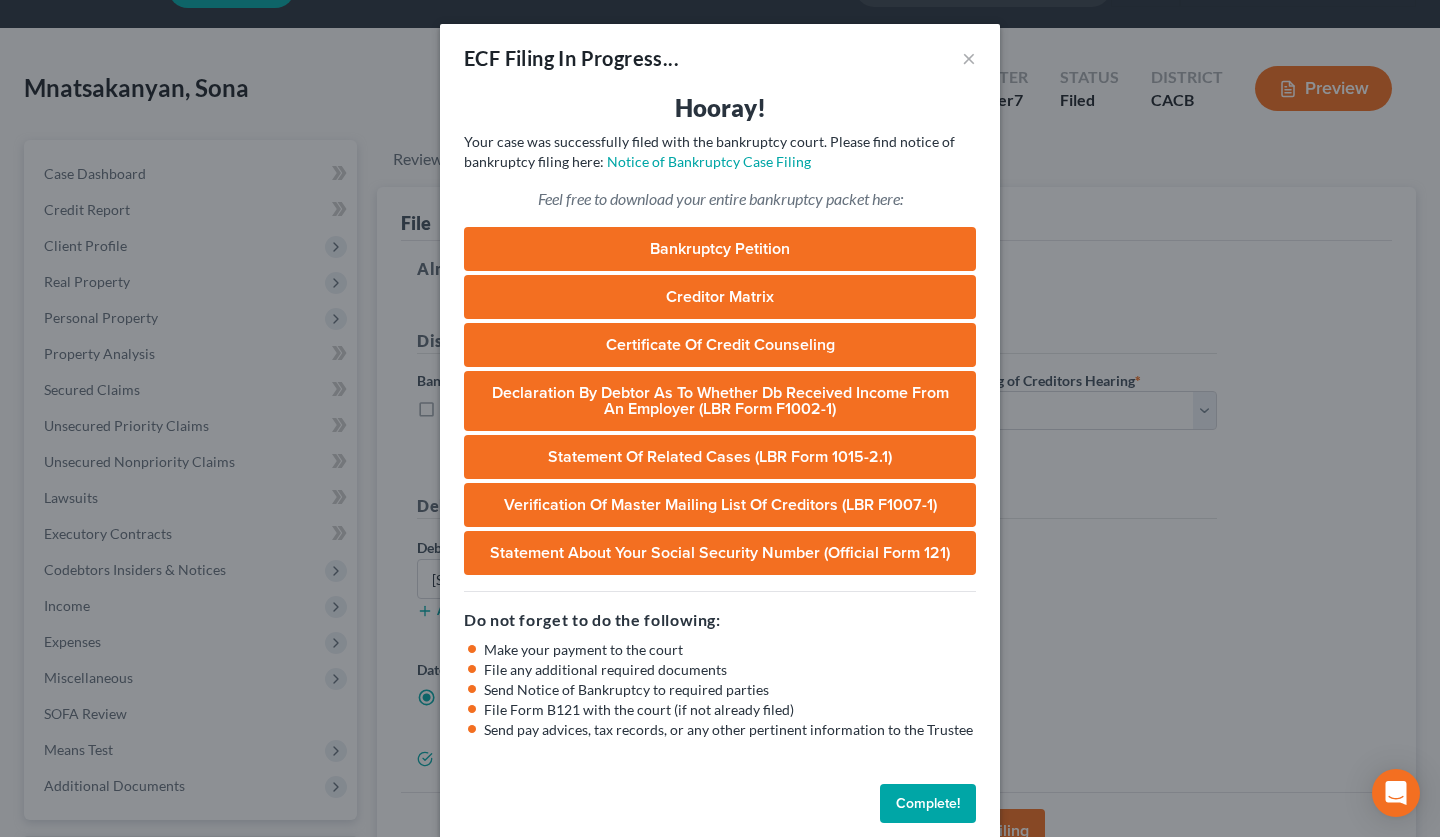 click on "Complete!" at bounding box center (928, 804) 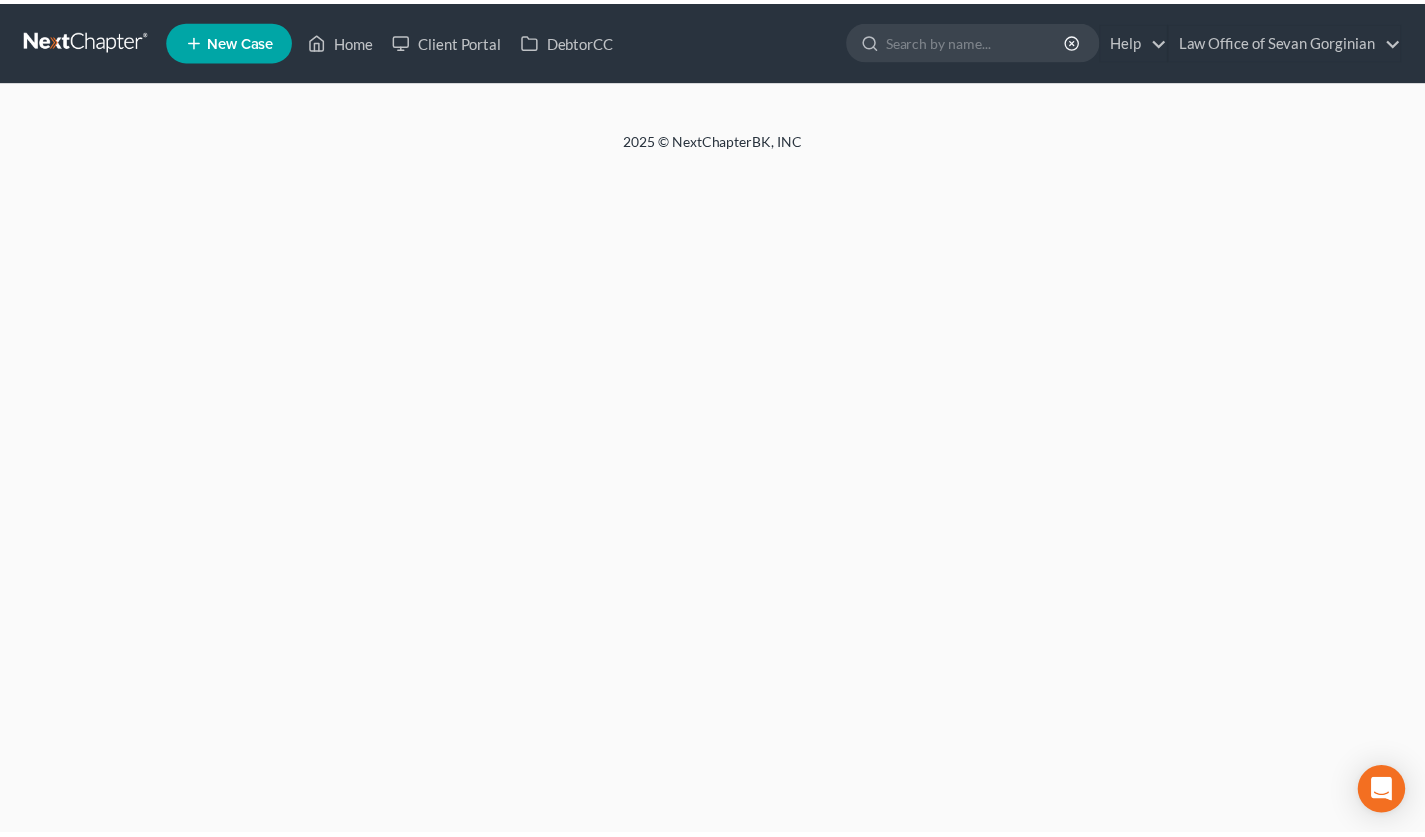scroll, scrollTop: 0, scrollLeft: 0, axis: both 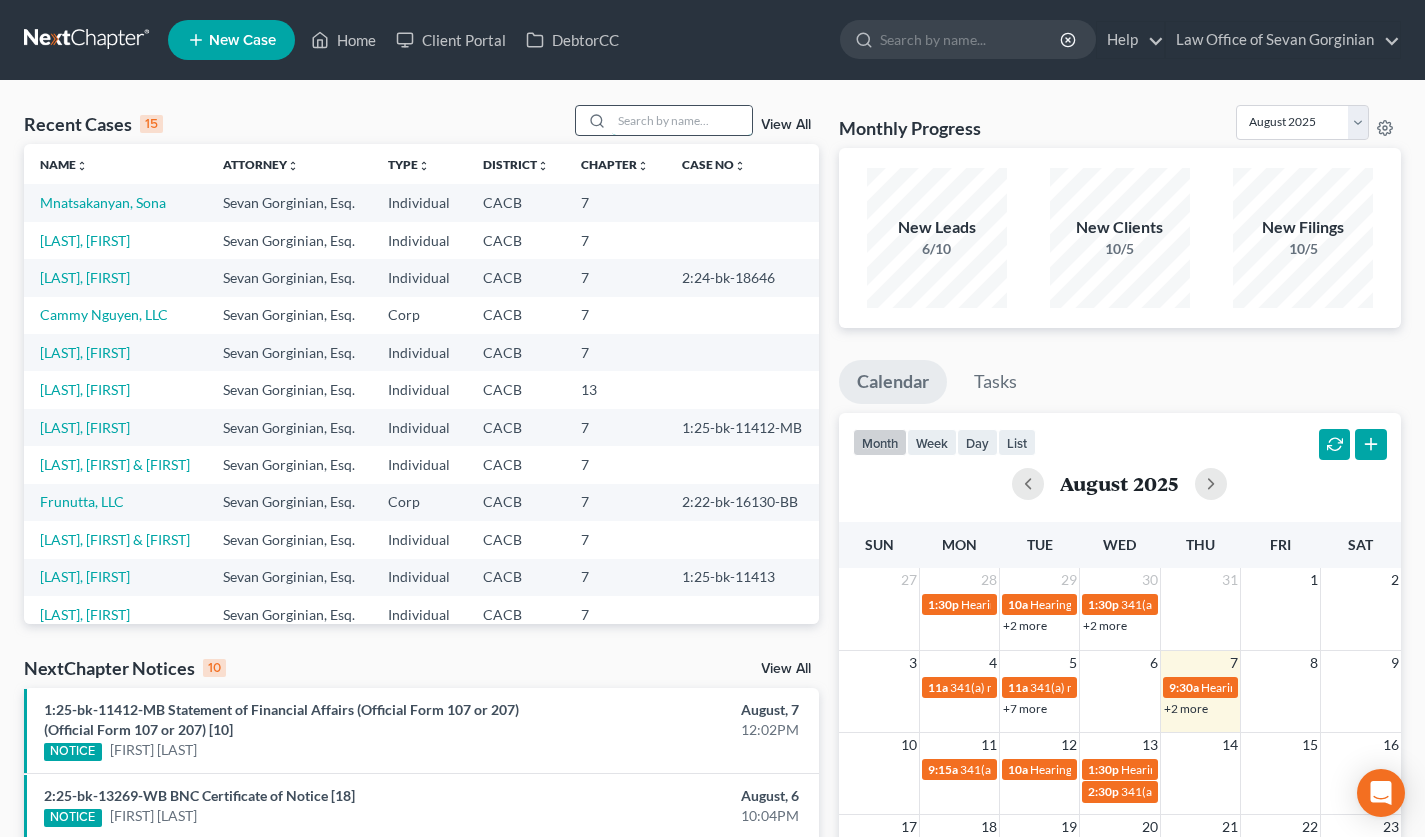 click at bounding box center (682, 120) 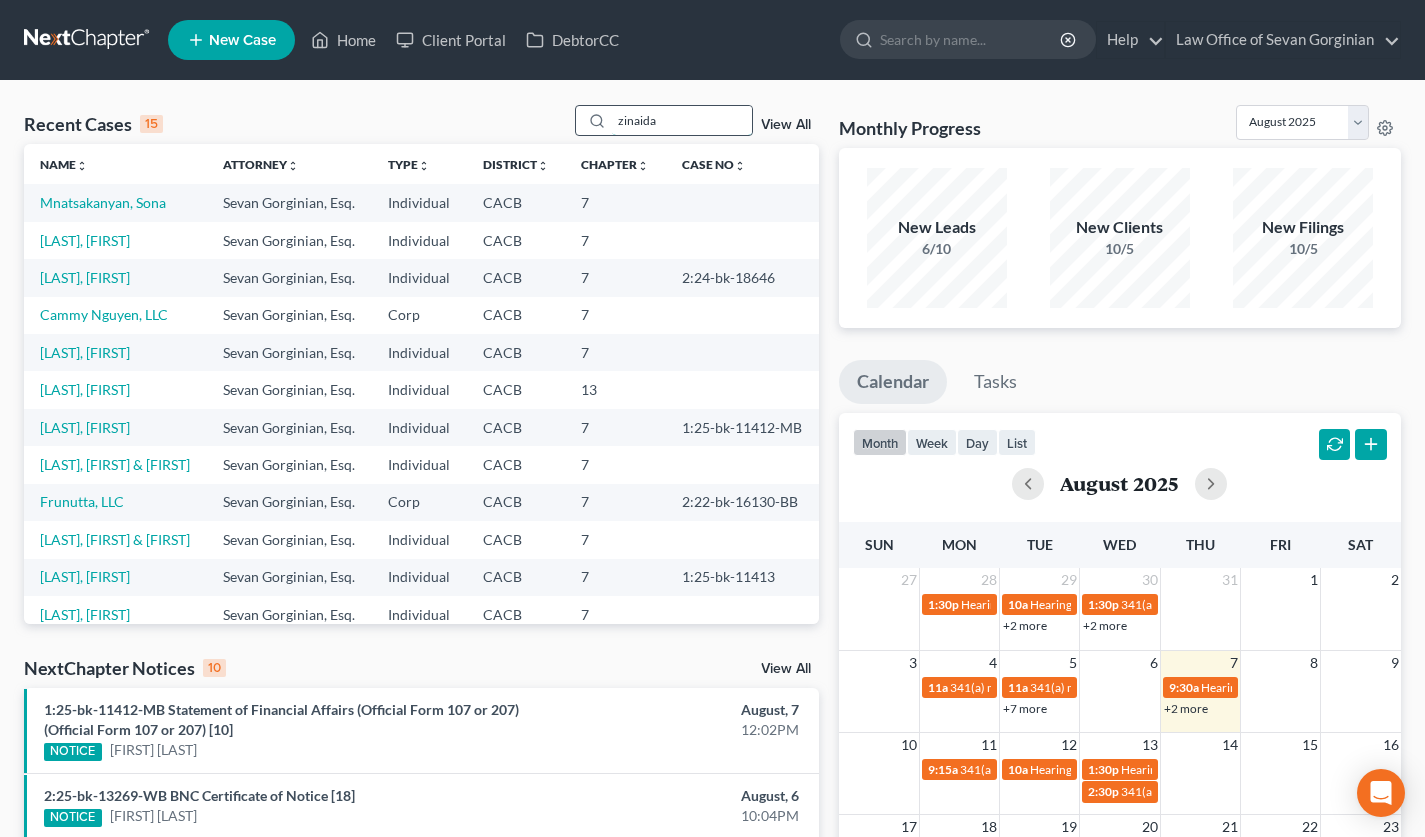 type on "zinaida" 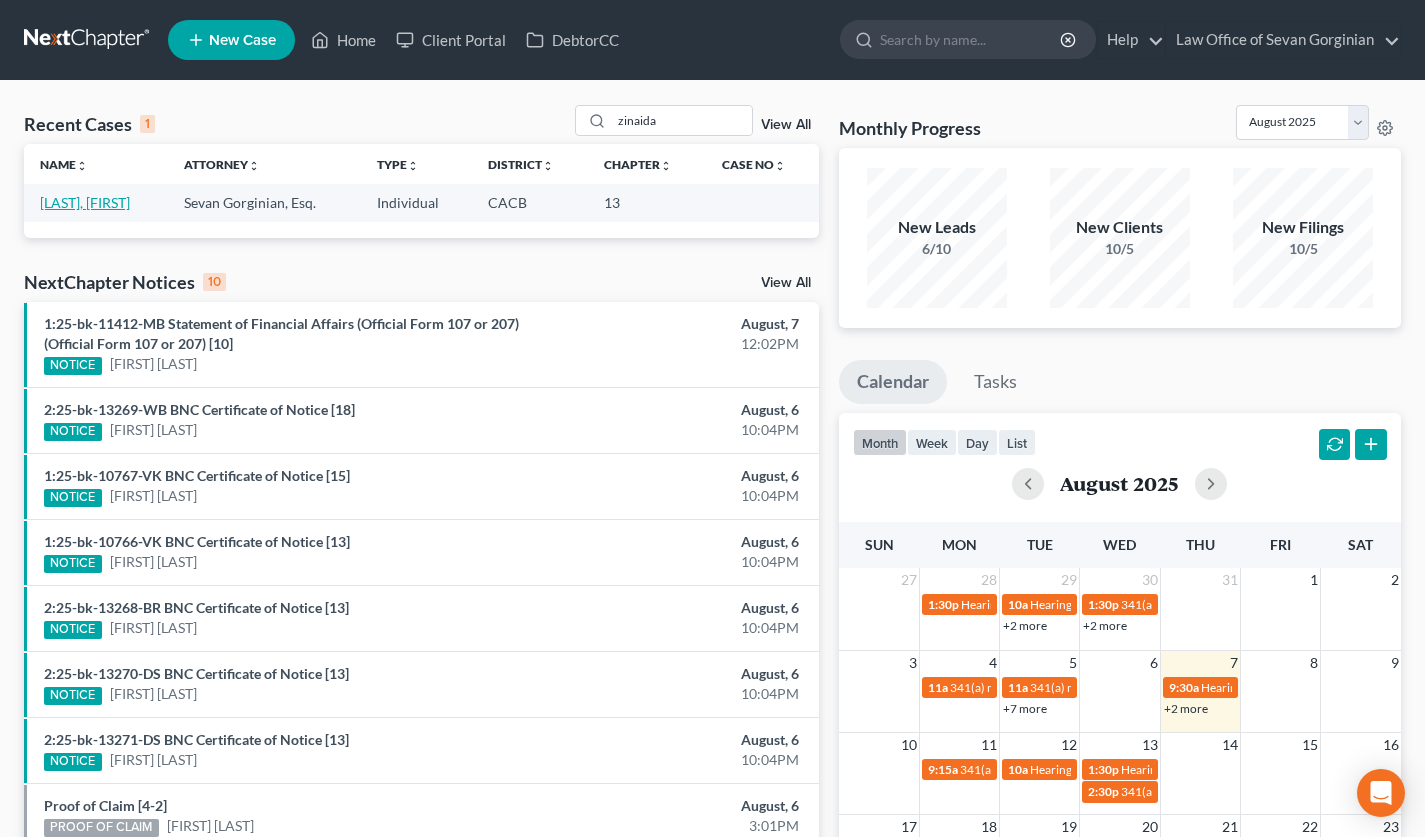 click on "[LAST], [NAME]" at bounding box center [85, 202] 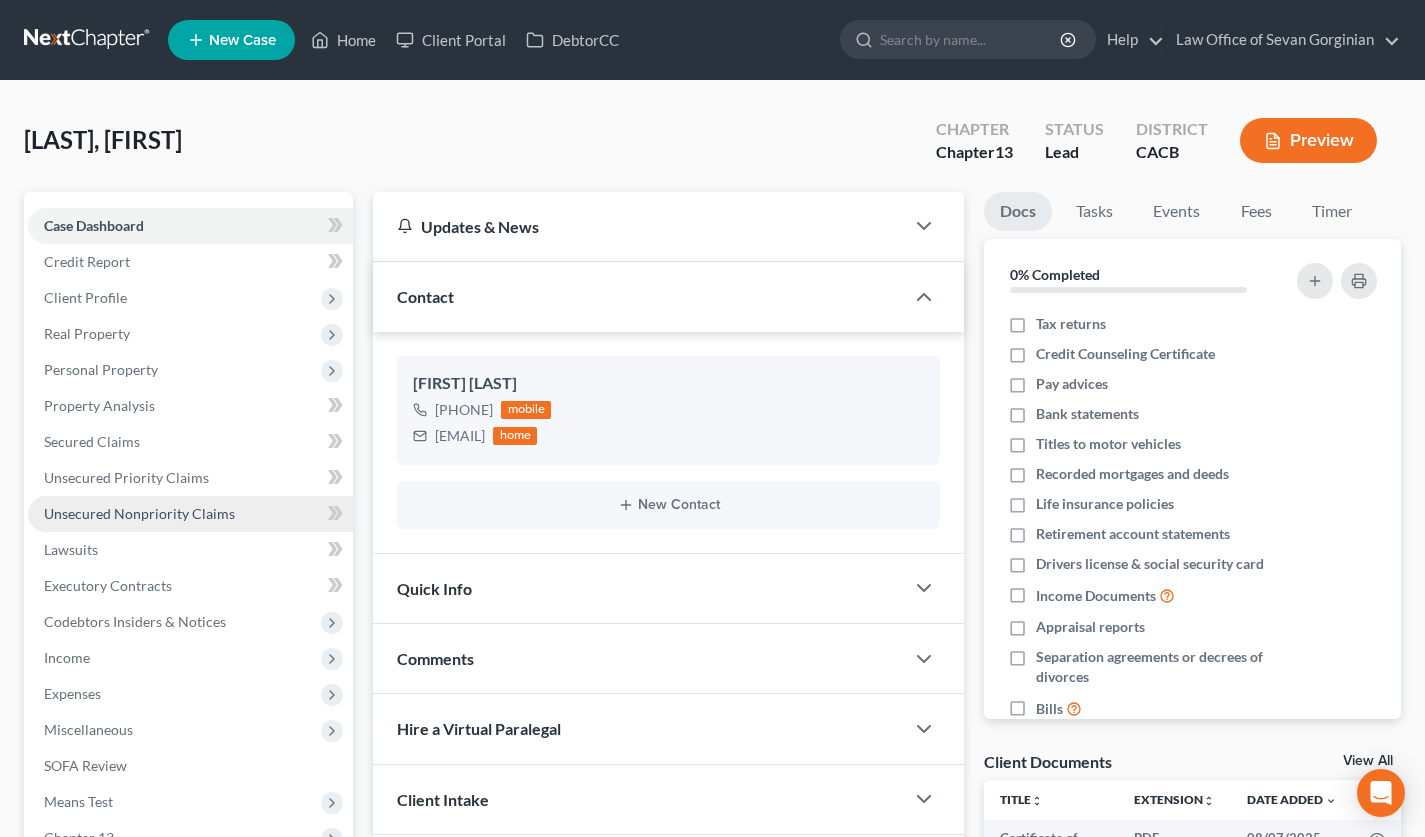 click on "Unsecured Nonpriority Claims" at bounding box center (190, 514) 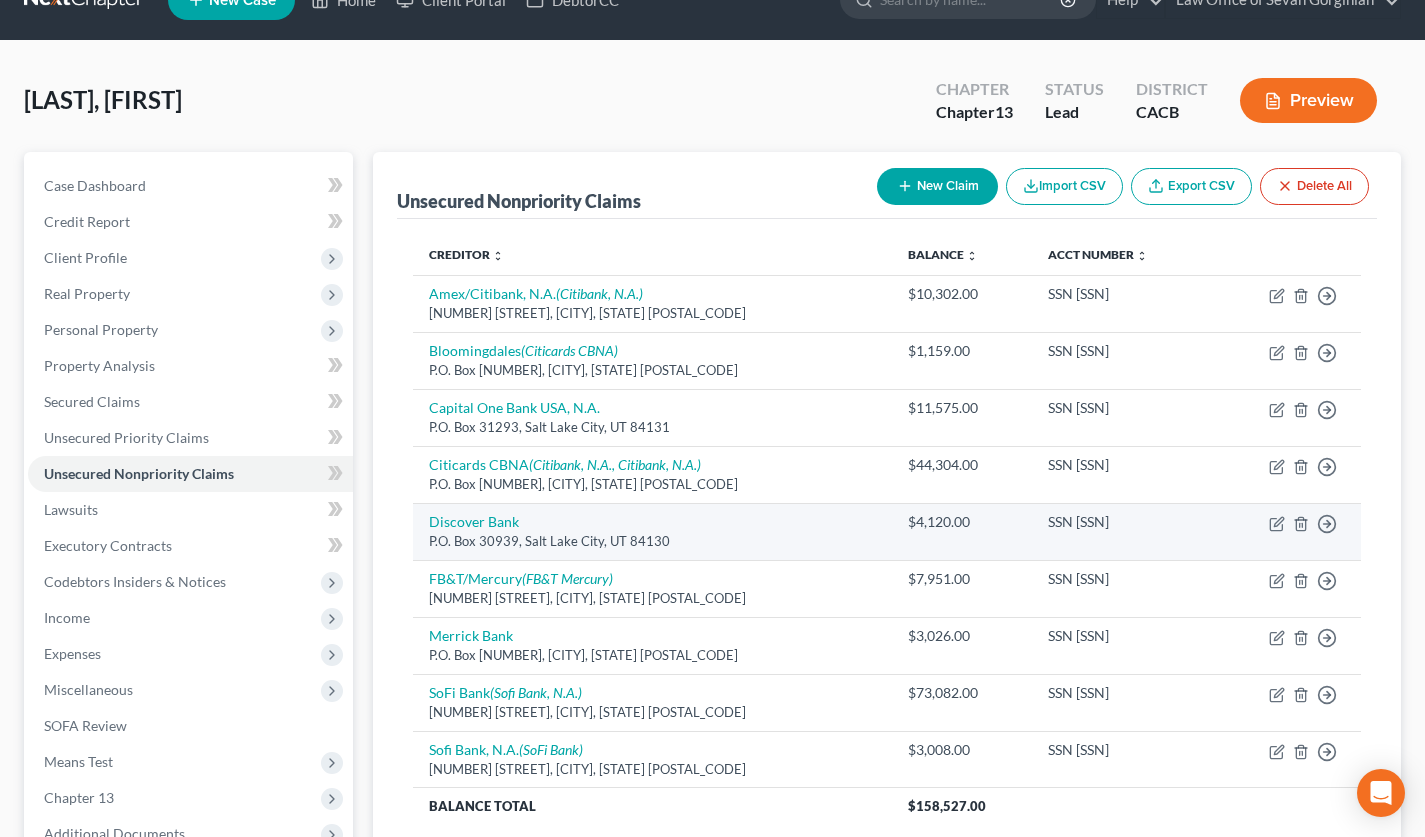 scroll, scrollTop: 0, scrollLeft: 0, axis: both 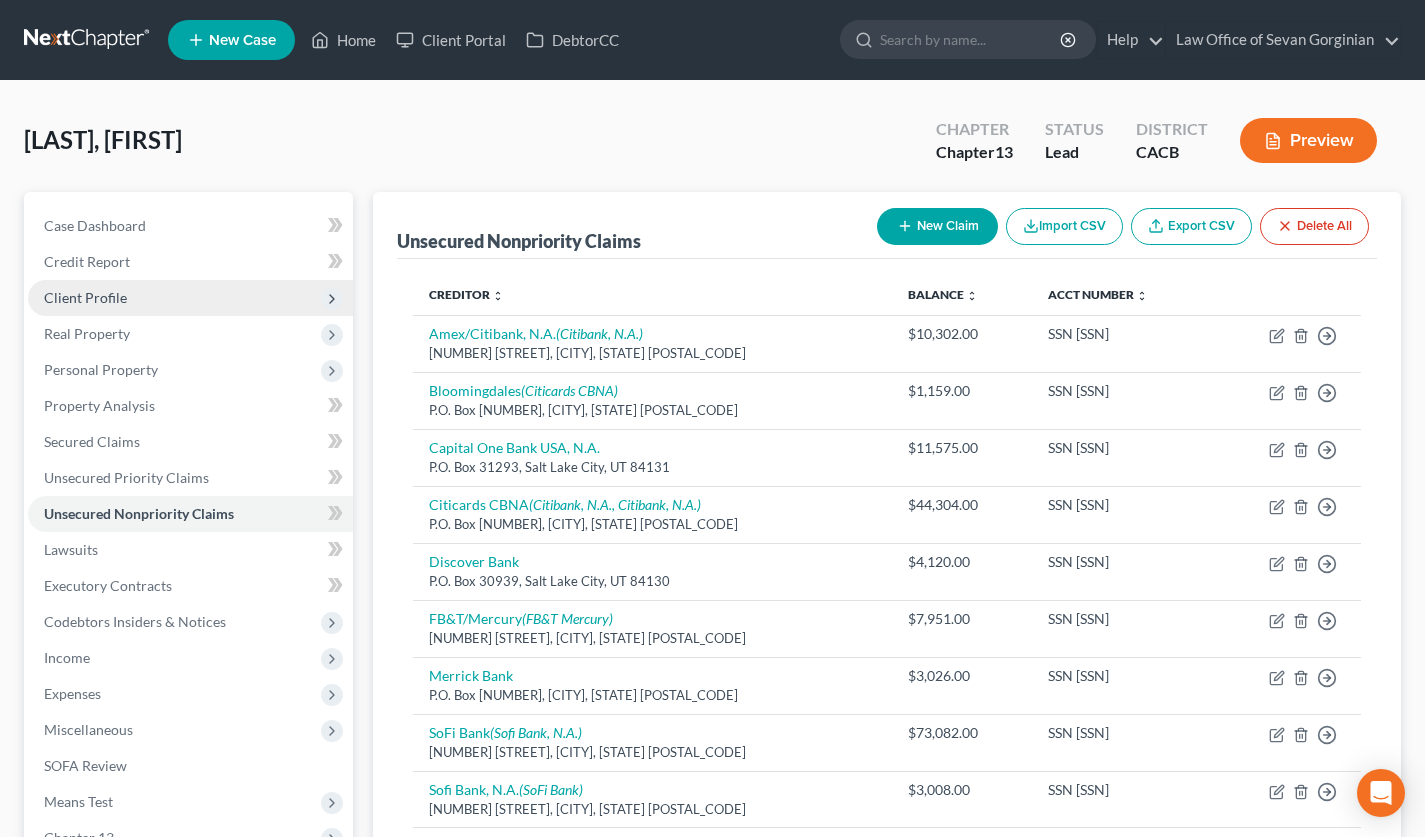 click on "Client Profile" at bounding box center [190, 298] 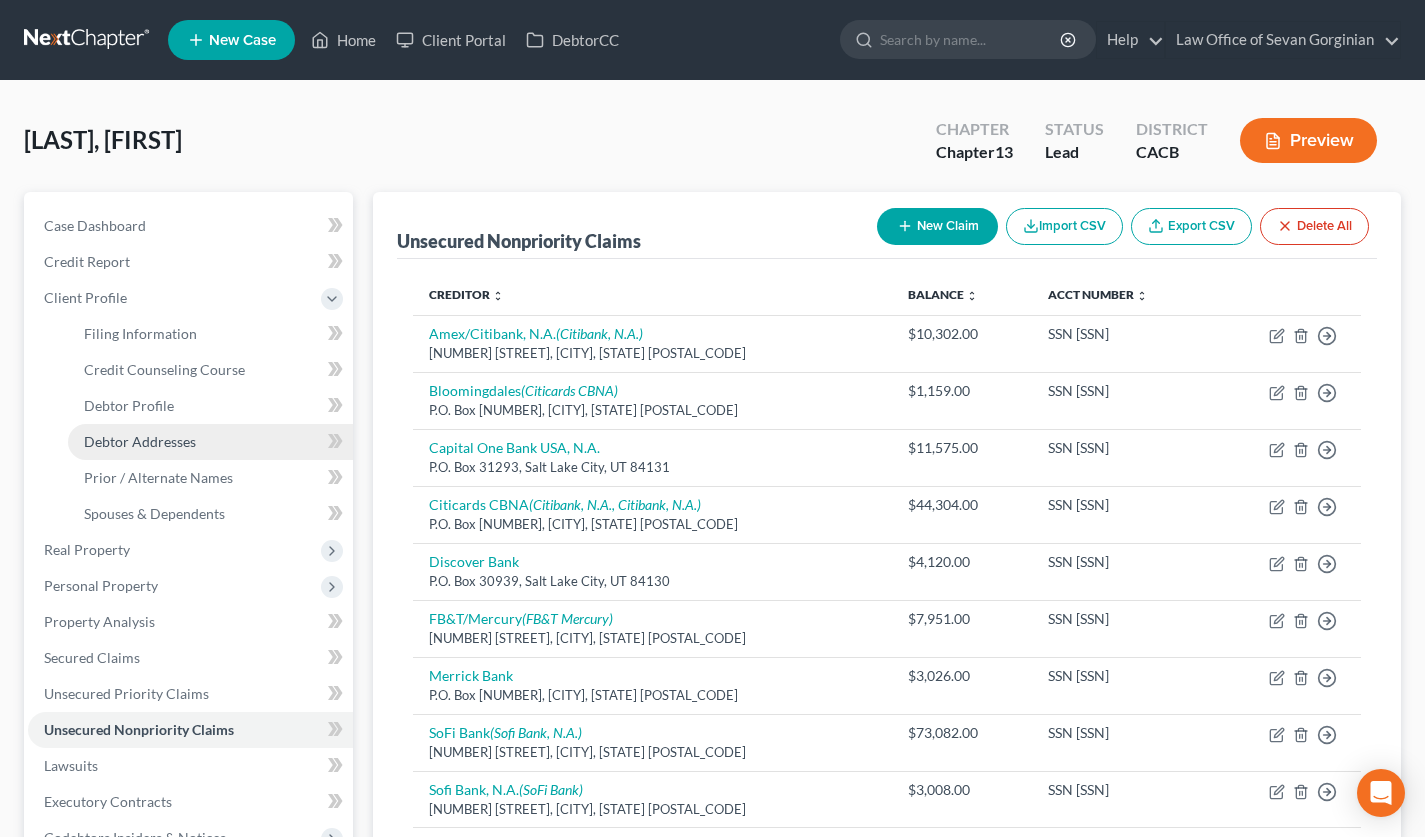 click on "Debtor Addresses" at bounding box center (140, 441) 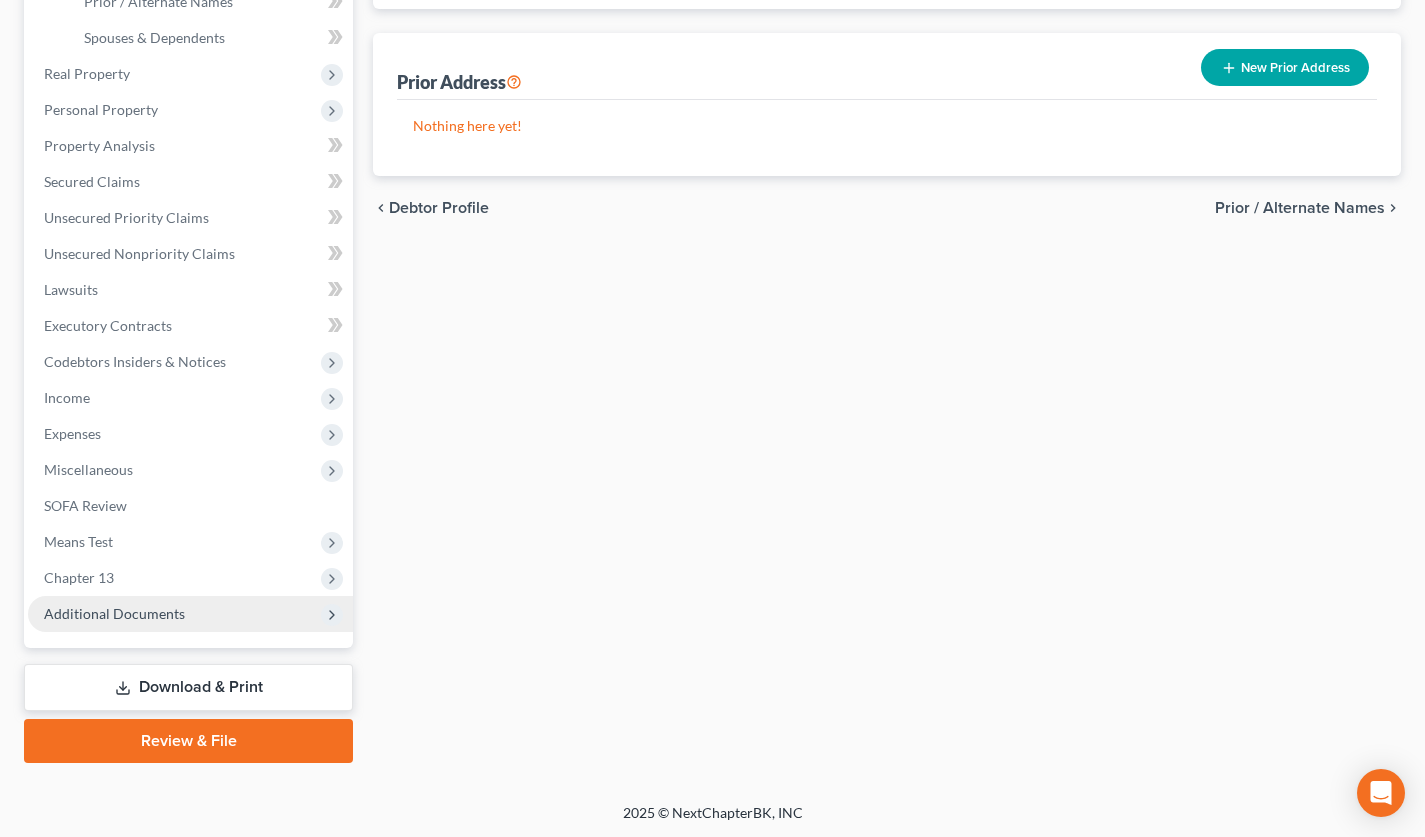 click on "Additional Documents" at bounding box center (190, 614) 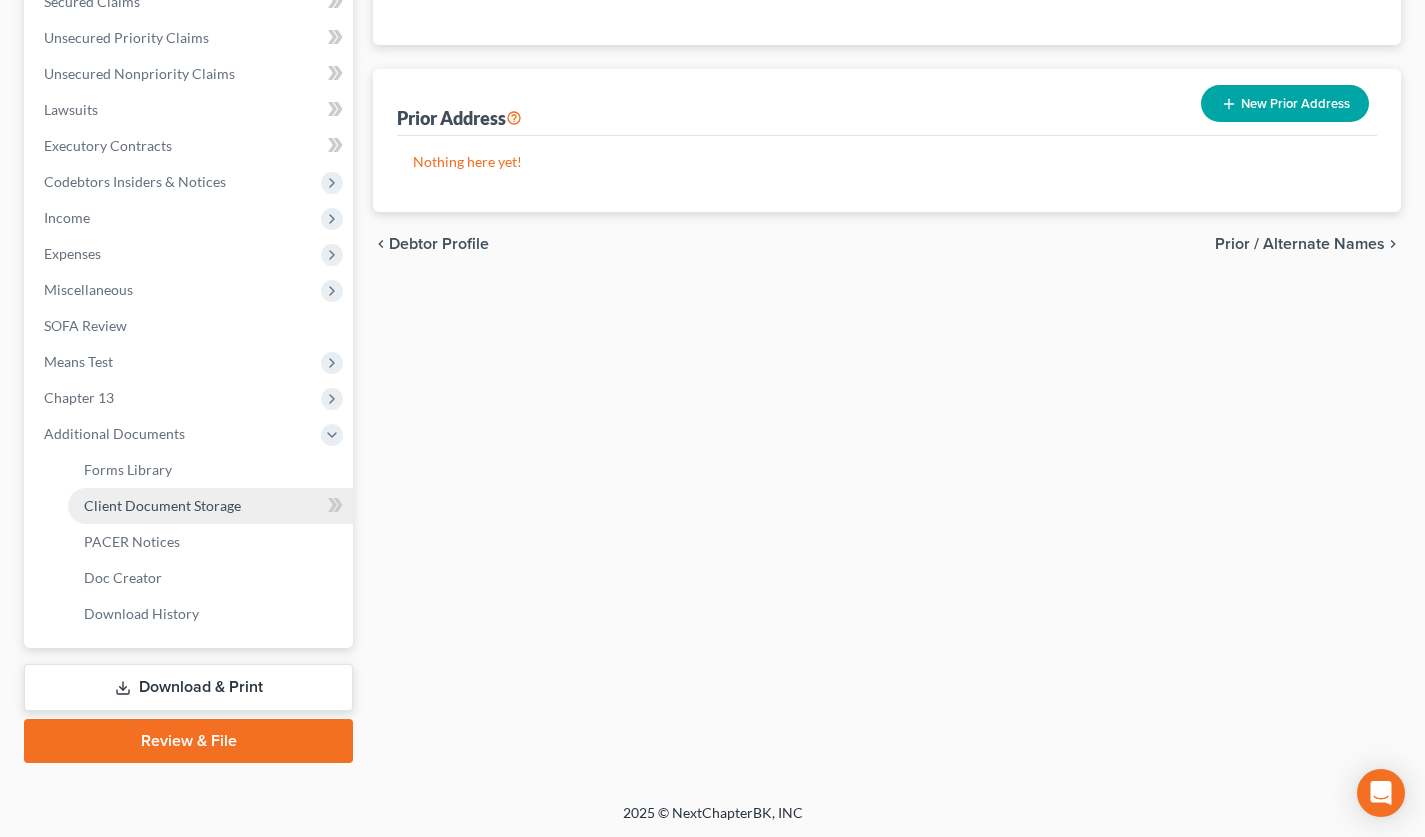 click on "Client Document Storage" at bounding box center [162, 505] 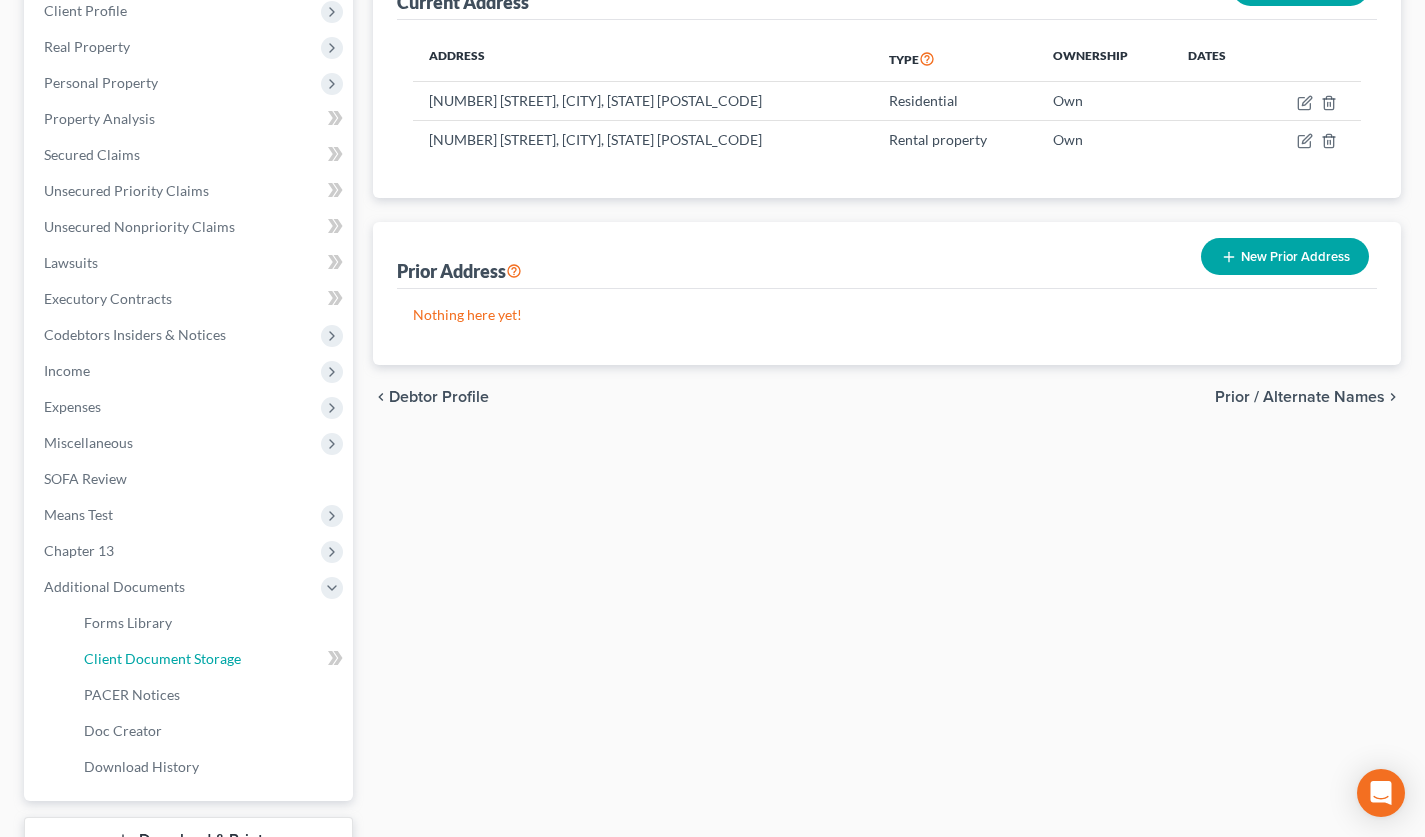 select on "30" 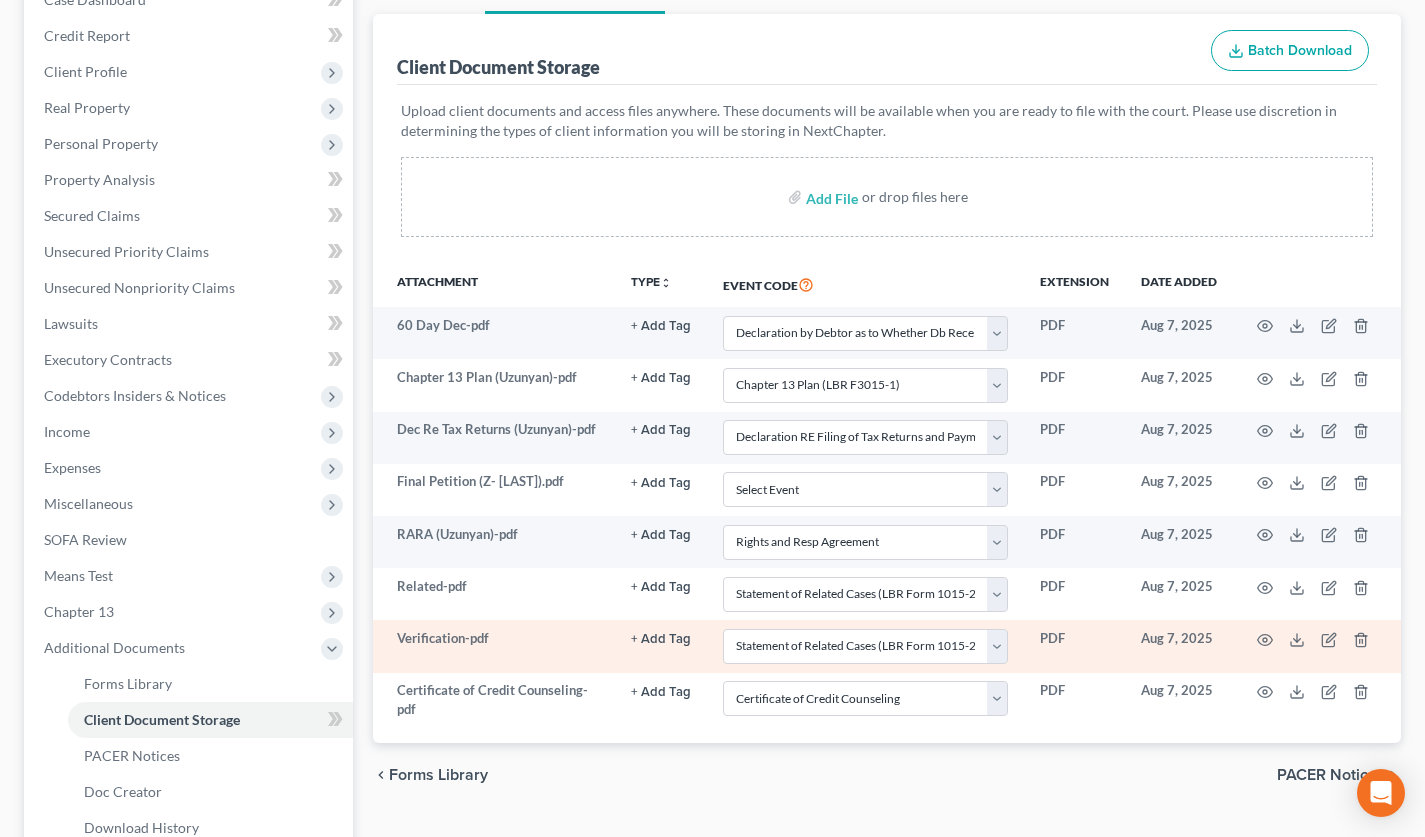 scroll, scrollTop: 227, scrollLeft: 0, axis: vertical 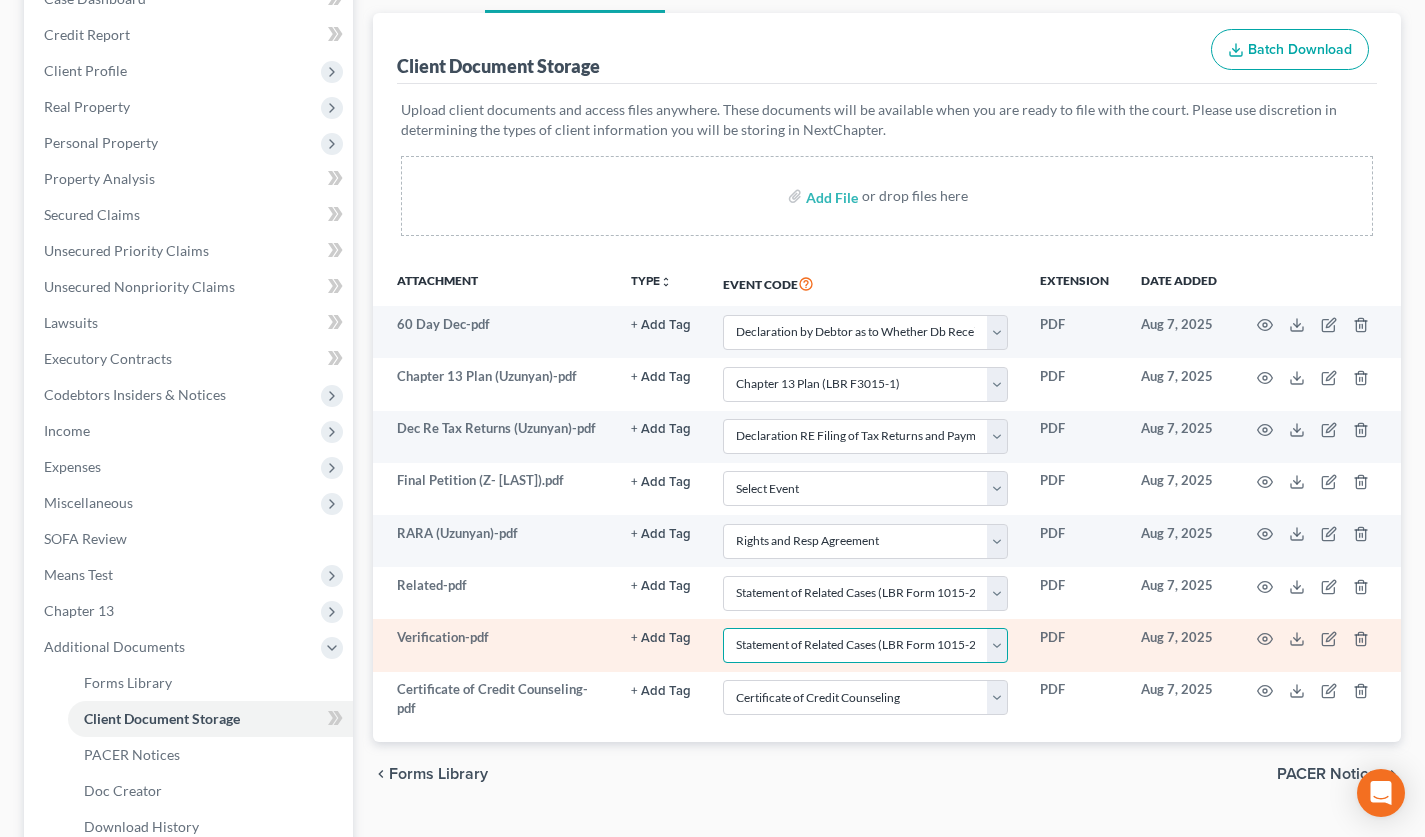 click on "Select Event Amended Chapter 11 Plan Amended Chapter 11 Small Business Plan Amended Chapter 13 Plan Amended Disclosure Statement Amended List of Creditors (Fee) Amendment - Amending Schedules D and/or E/F (Official Form 106D, 106E/F, 206D, or 206E/F) (Fee) Attachment to Voluntary Petition for Non-Individuals (Chapter 11) (Official Form 201A) Attorney's Discl of Comp Arrangement in Indv Ch 7 Case (LBR Form F2090-1) Balance Sheet Cash Flow Statement Certificate of Credit Counseling Certification About a Financial Management Course for Debtor 1 (Official Form 423) Certification About a Financial Management Course for Debtor 2 (Joint Debtor) (Official Form 423) Chapter 11 Ballots Chapter 11 Plan Chapter 11 Small Business Plan Chapter 11 Statement of Your Current Monthly Income (Official Form 122B) Chapter 11 or Chapter 9: List of Creditors Who Have the 20 Largest Unsecured Claims and Are Not Insi Chapter 13 Calculation of Disposable Income (Official Form 122C-2) Chapter 13 Plan (LBR F3015-1) Disclosure Statement" at bounding box center (865, 645) 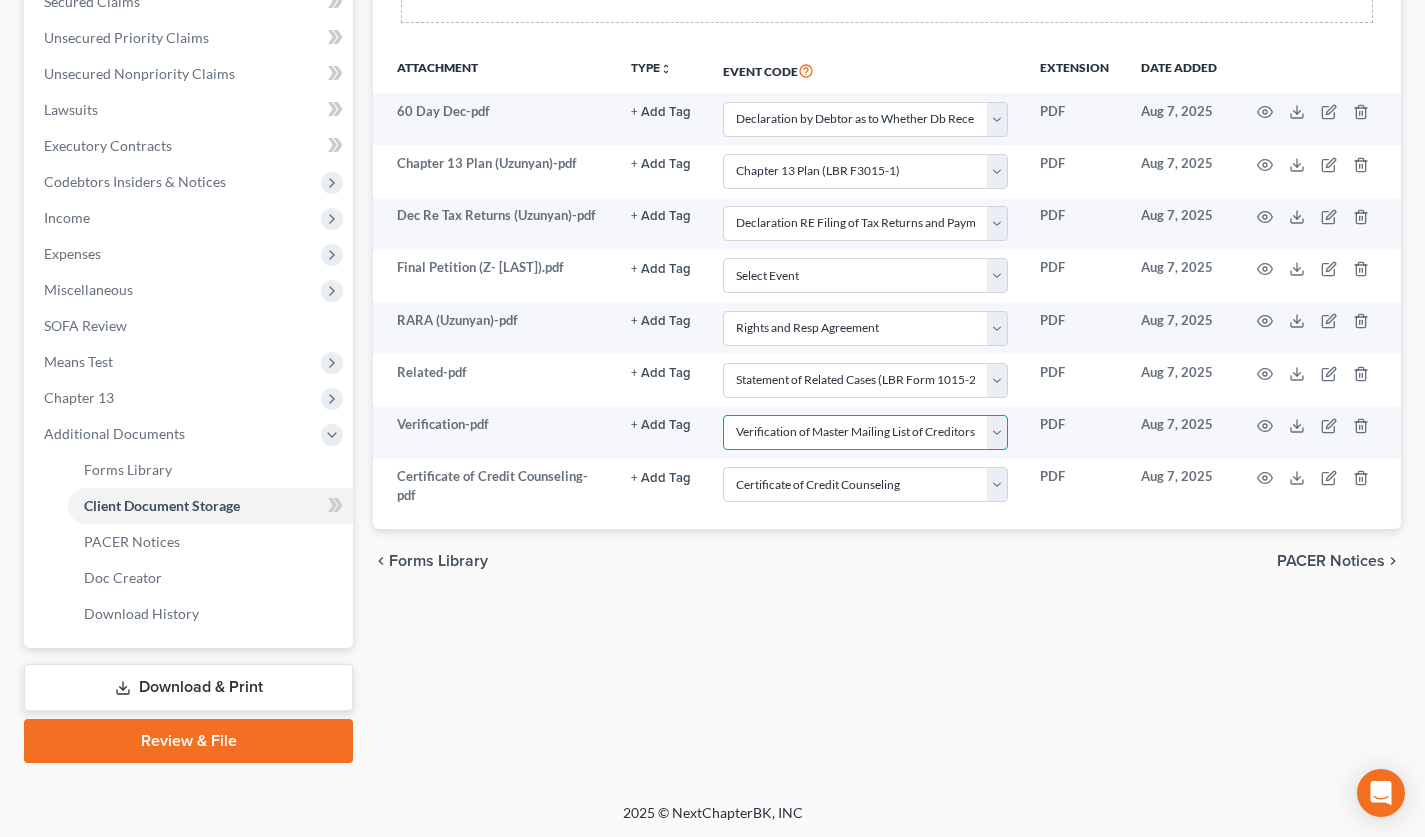 scroll, scrollTop: 0, scrollLeft: 0, axis: both 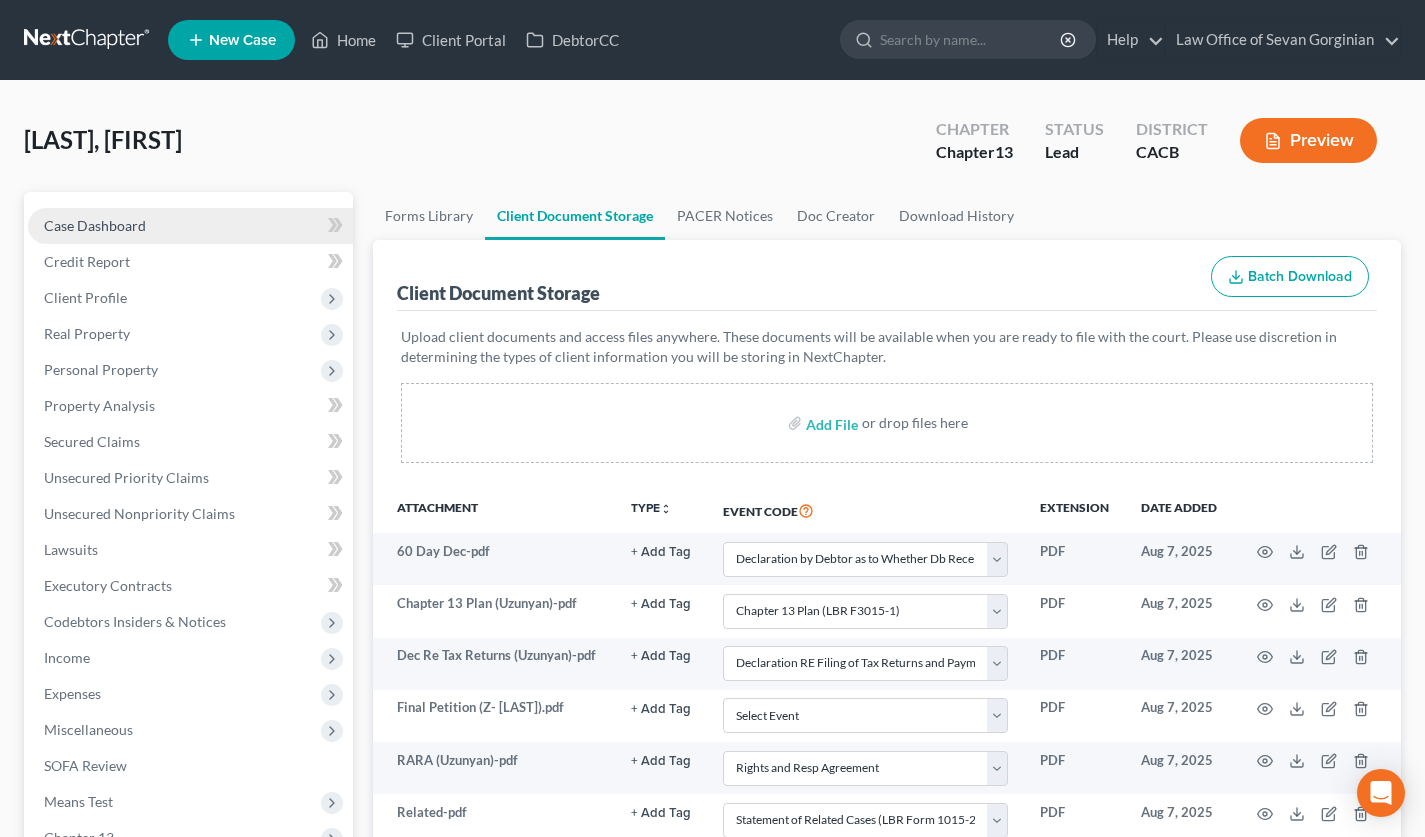 click on "Case Dashboard" at bounding box center (190, 226) 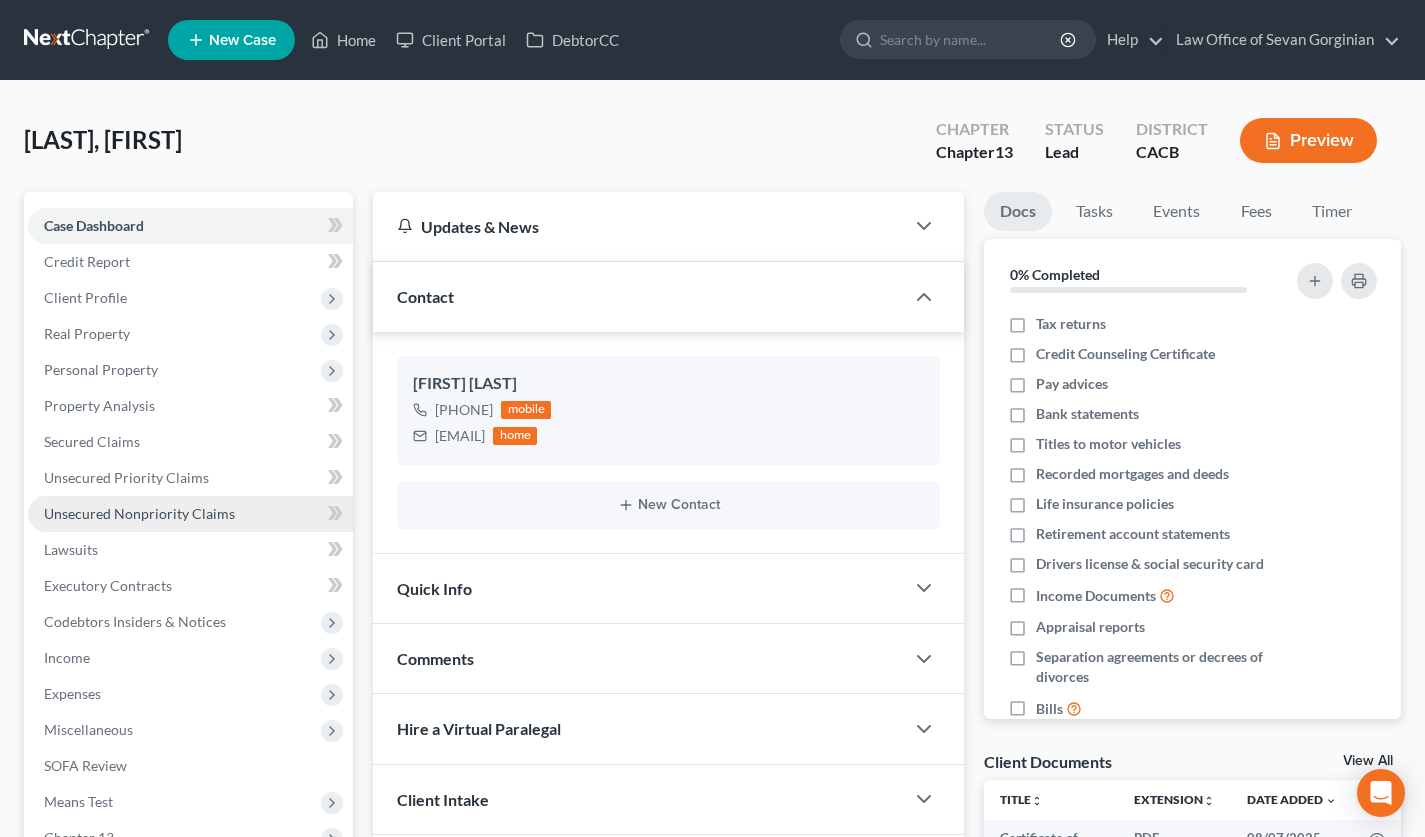click on "Unsecured Nonpriority Claims" at bounding box center [139, 513] 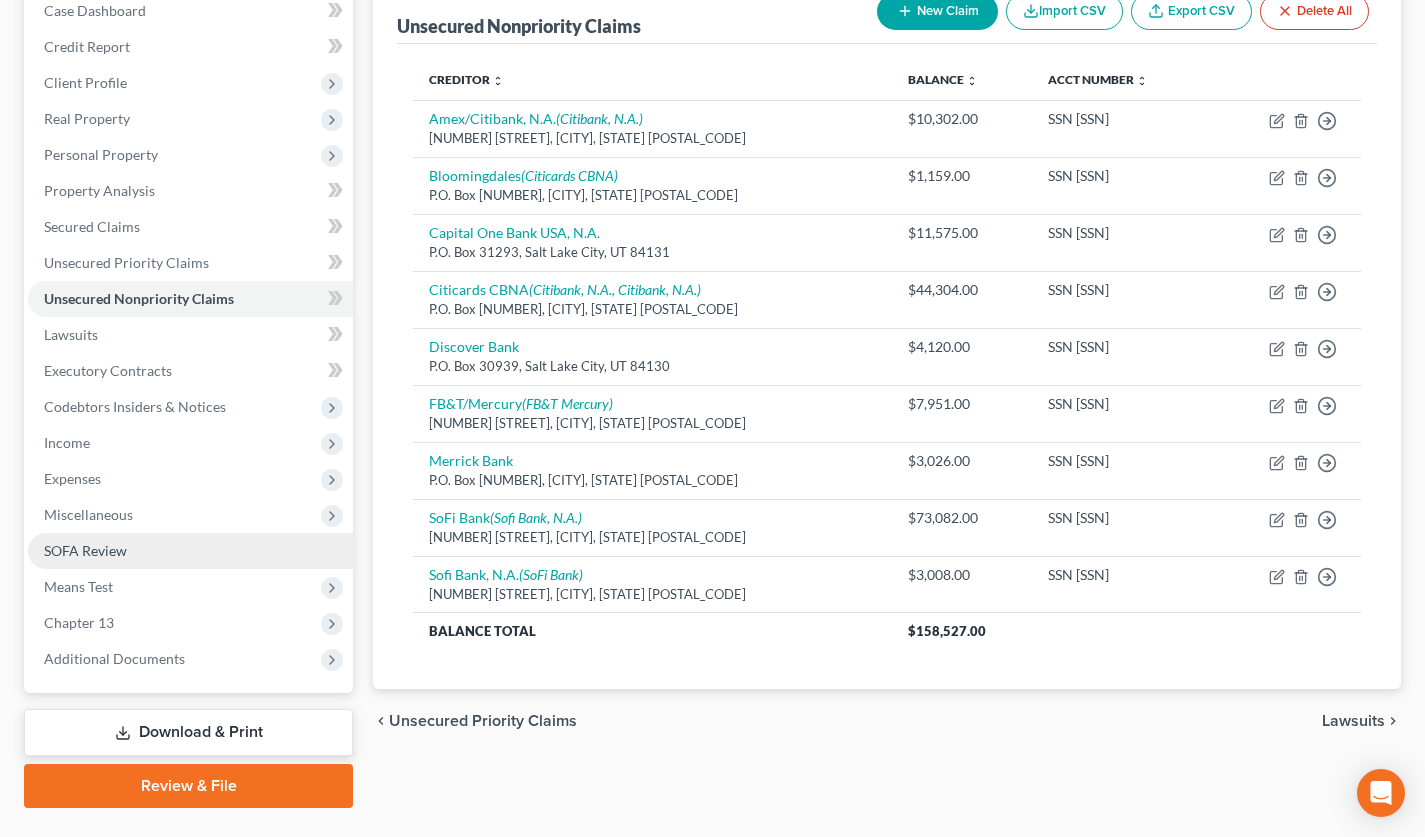 scroll, scrollTop: 260, scrollLeft: 0, axis: vertical 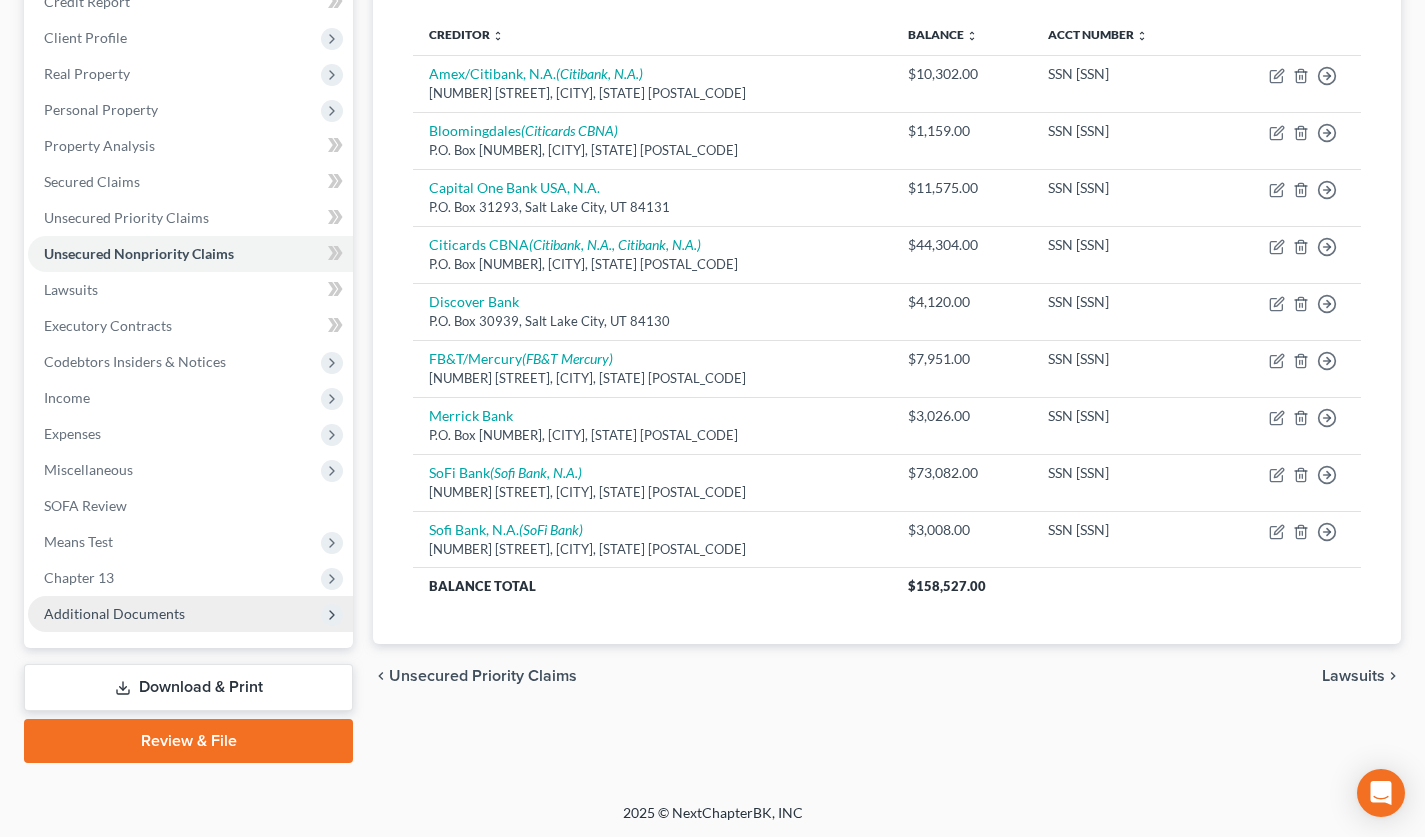 click on "Additional Documents" at bounding box center [114, 613] 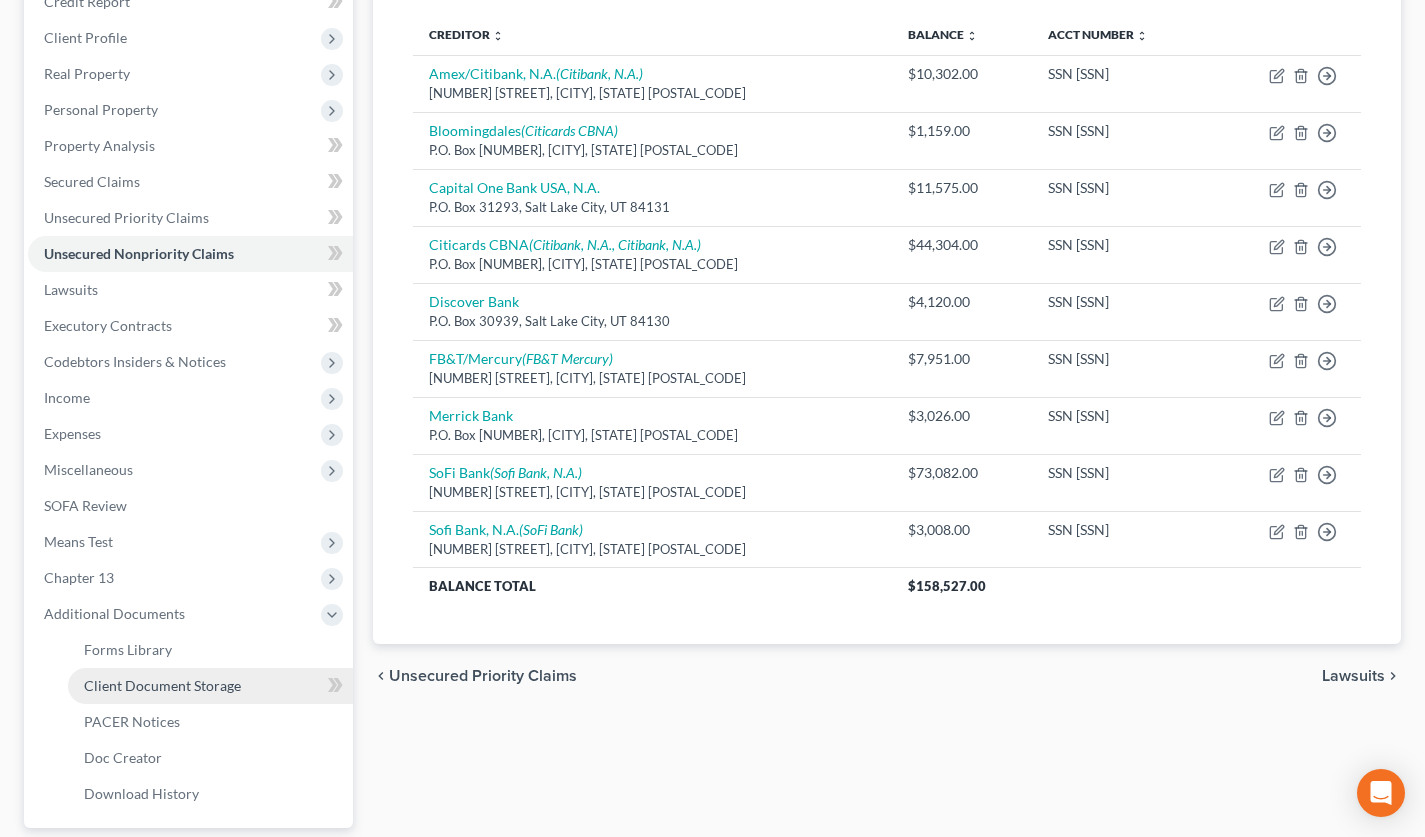 click on "Client Document Storage" at bounding box center [210, 686] 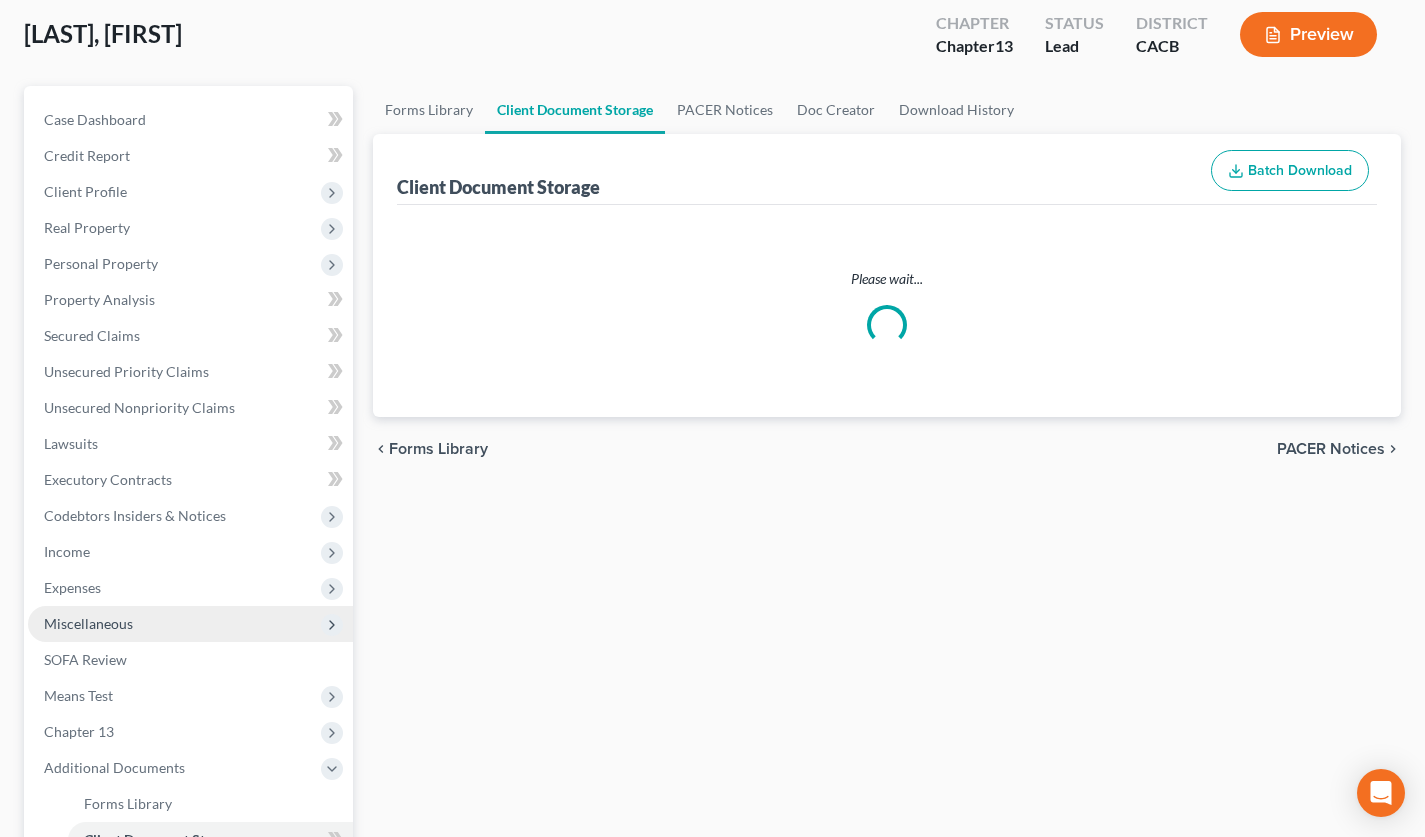select on "30" 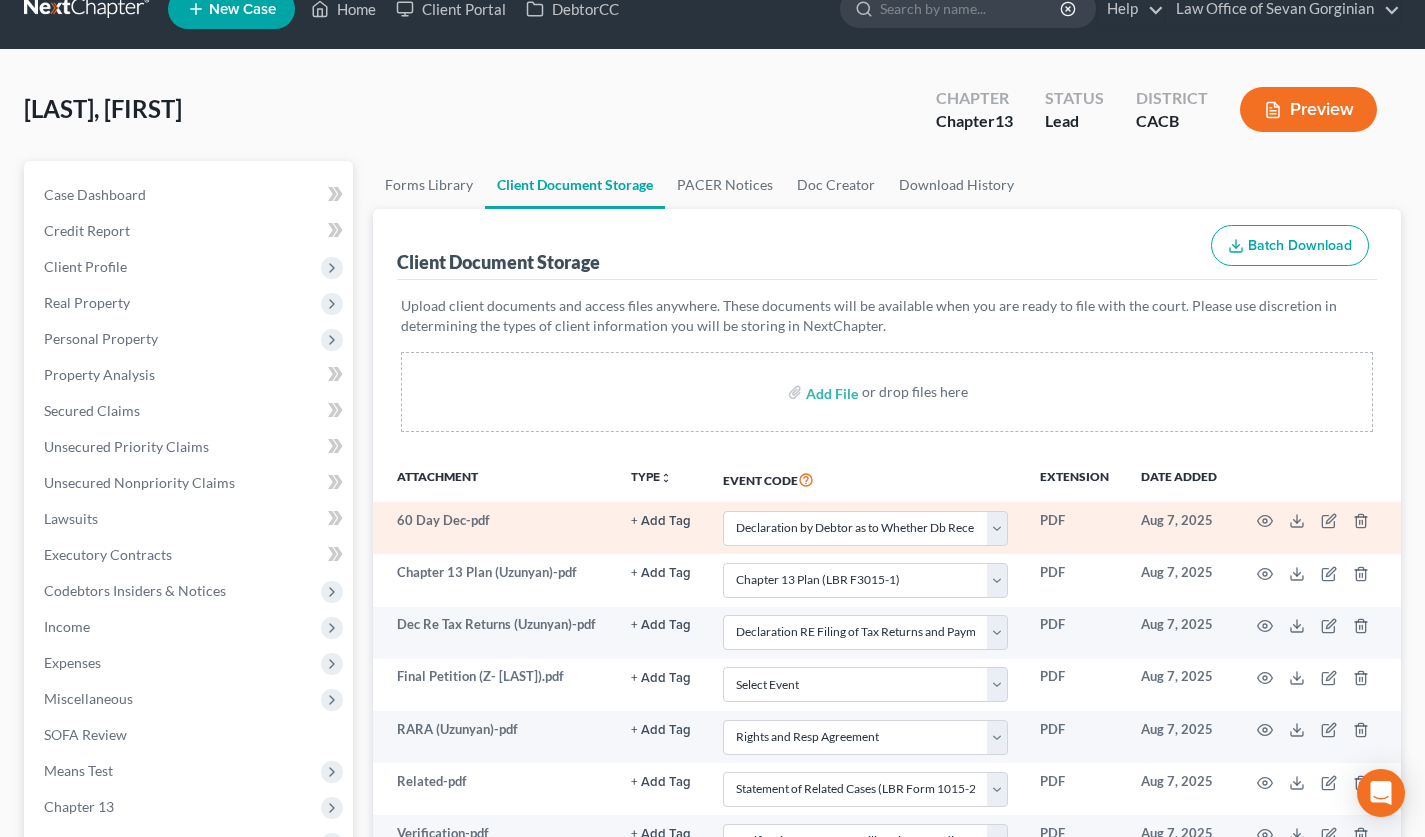 scroll, scrollTop: 32, scrollLeft: 0, axis: vertical 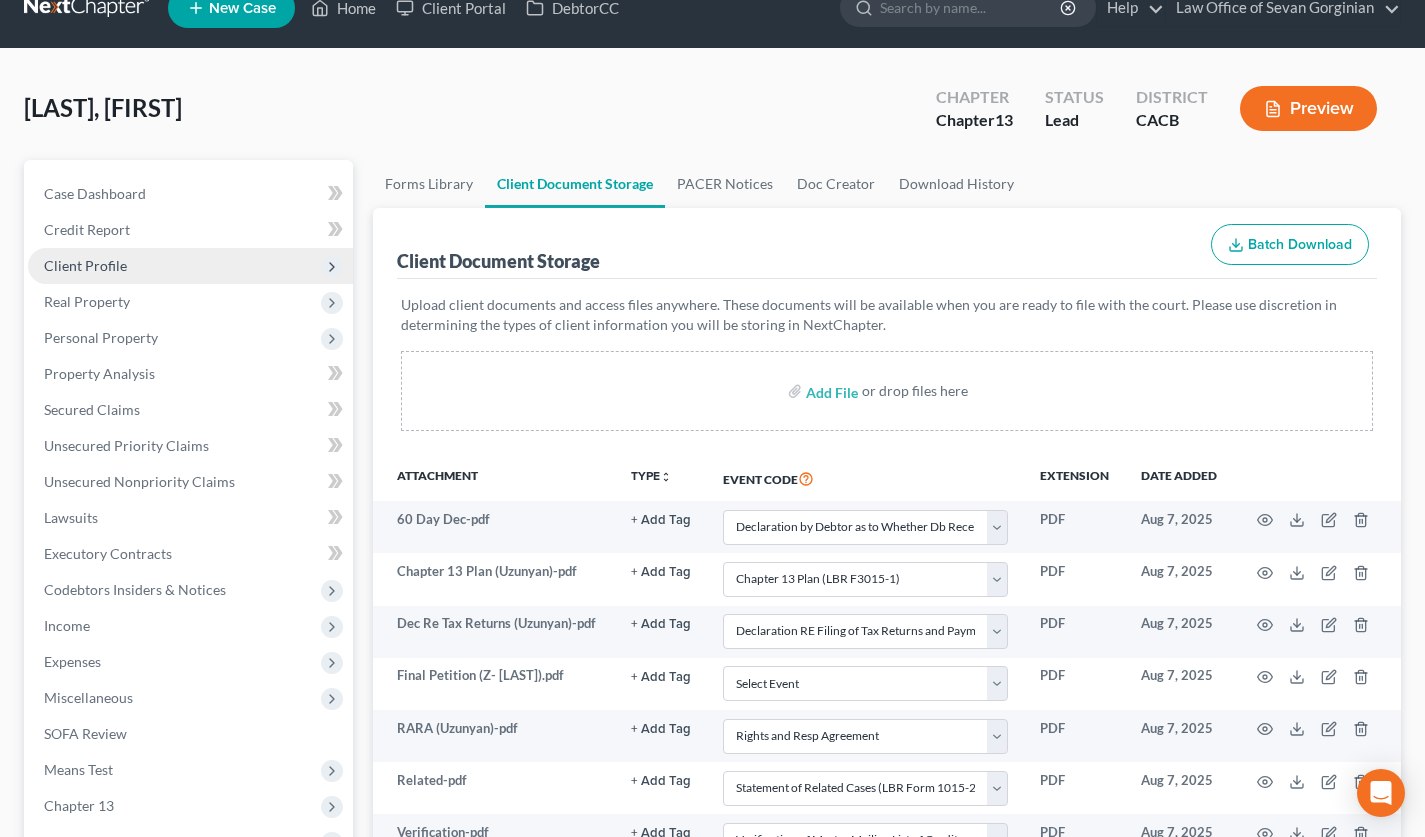 click on "Client Profile" at bounding box center [190, 266] 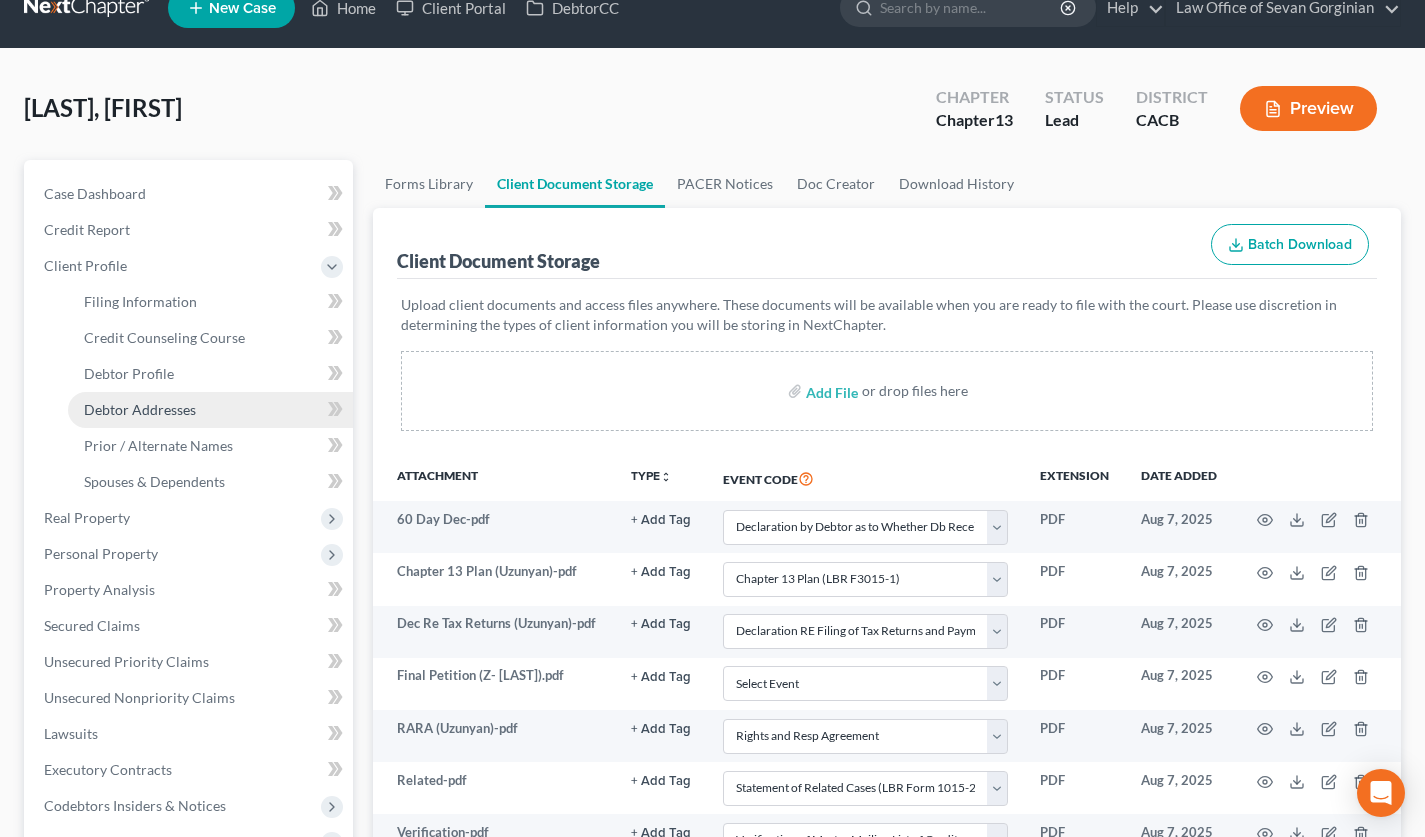 click on "Debtor Addresses" at bounding box center (140, 409) 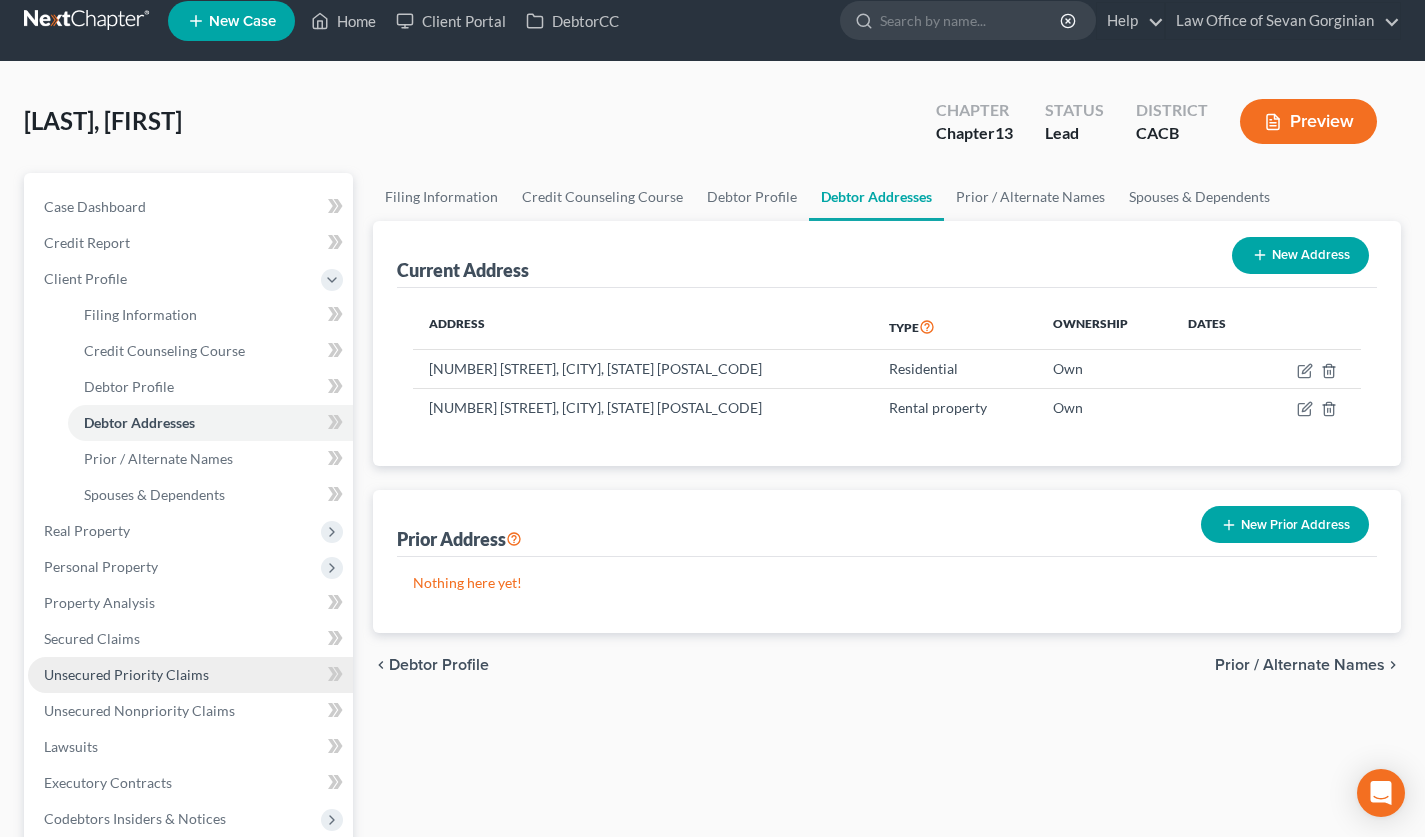 scroll, scrollTop: 476, scrollLeft: 0, axis: vertical 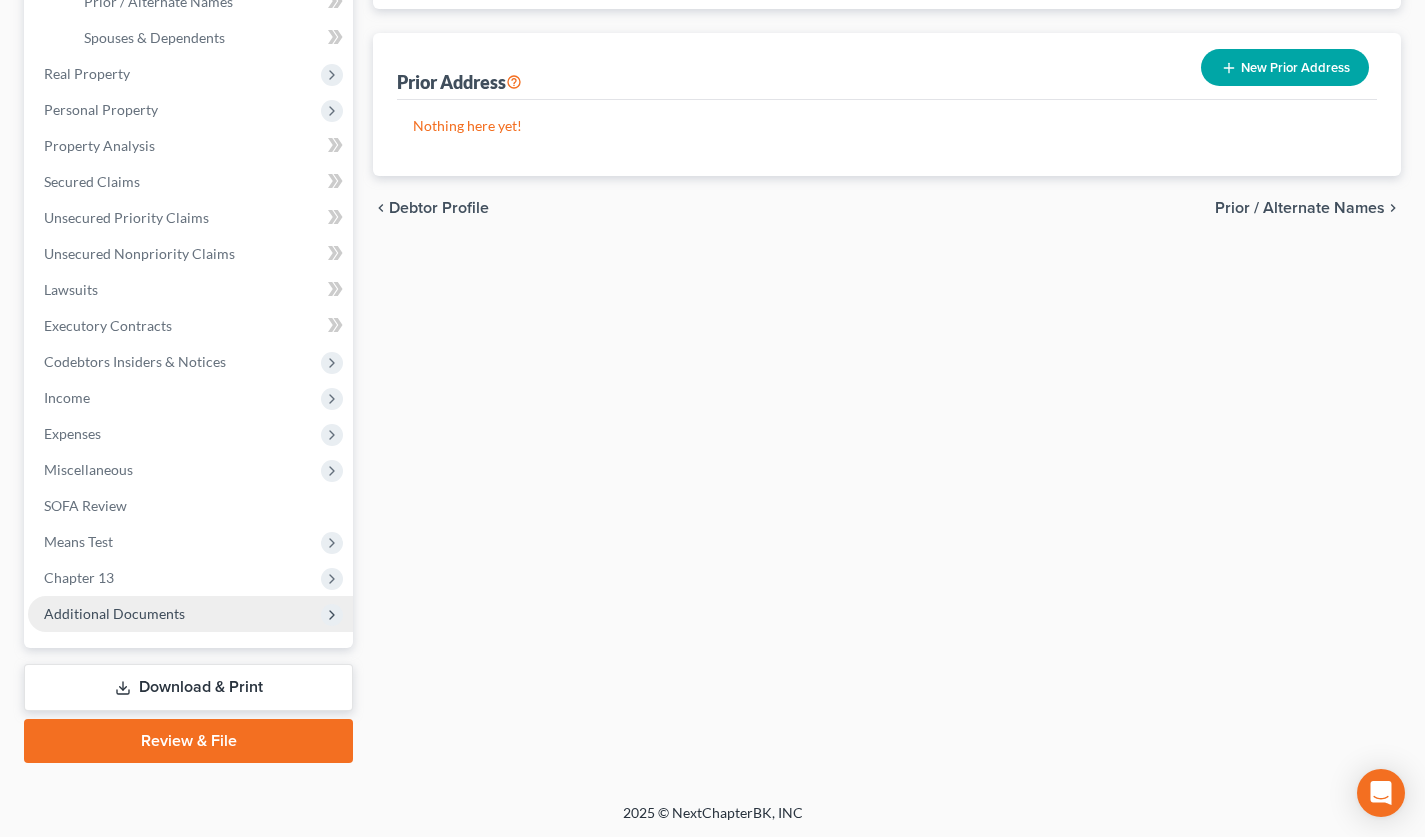 click on "Additional Documents" at bounding box center [114, 613] 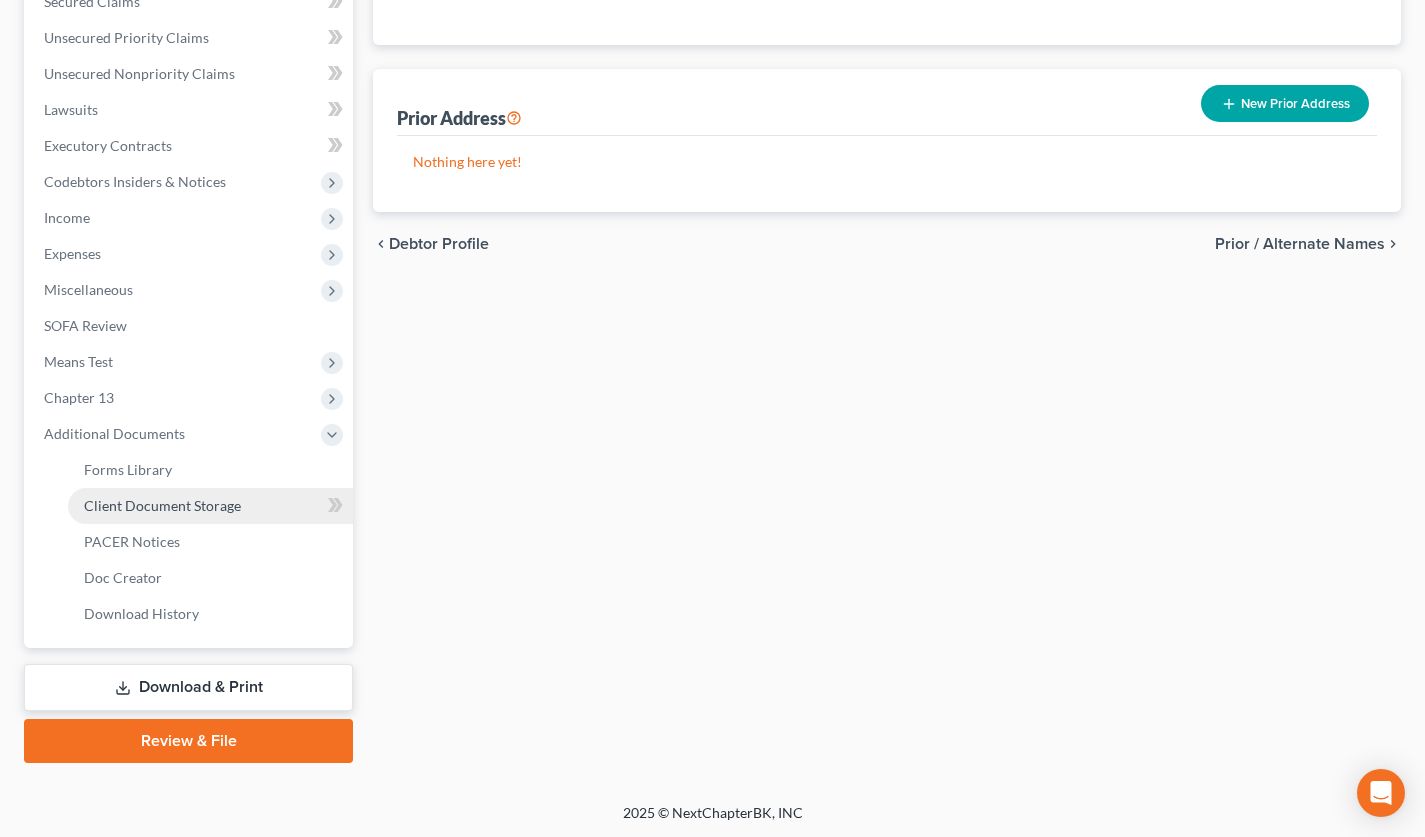 click on "Client Document Storage" at bounding box center (162, 505) 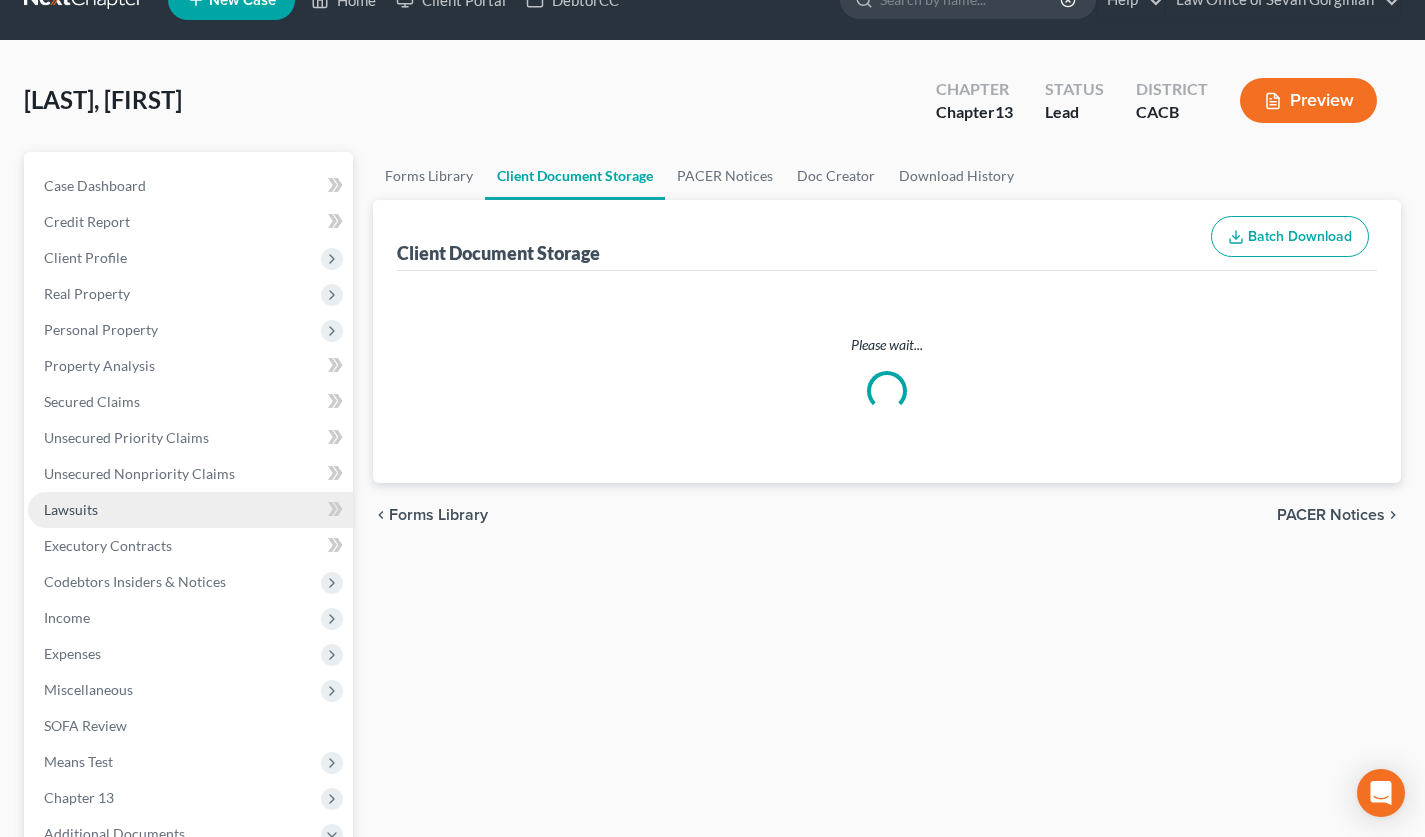 select on "30" 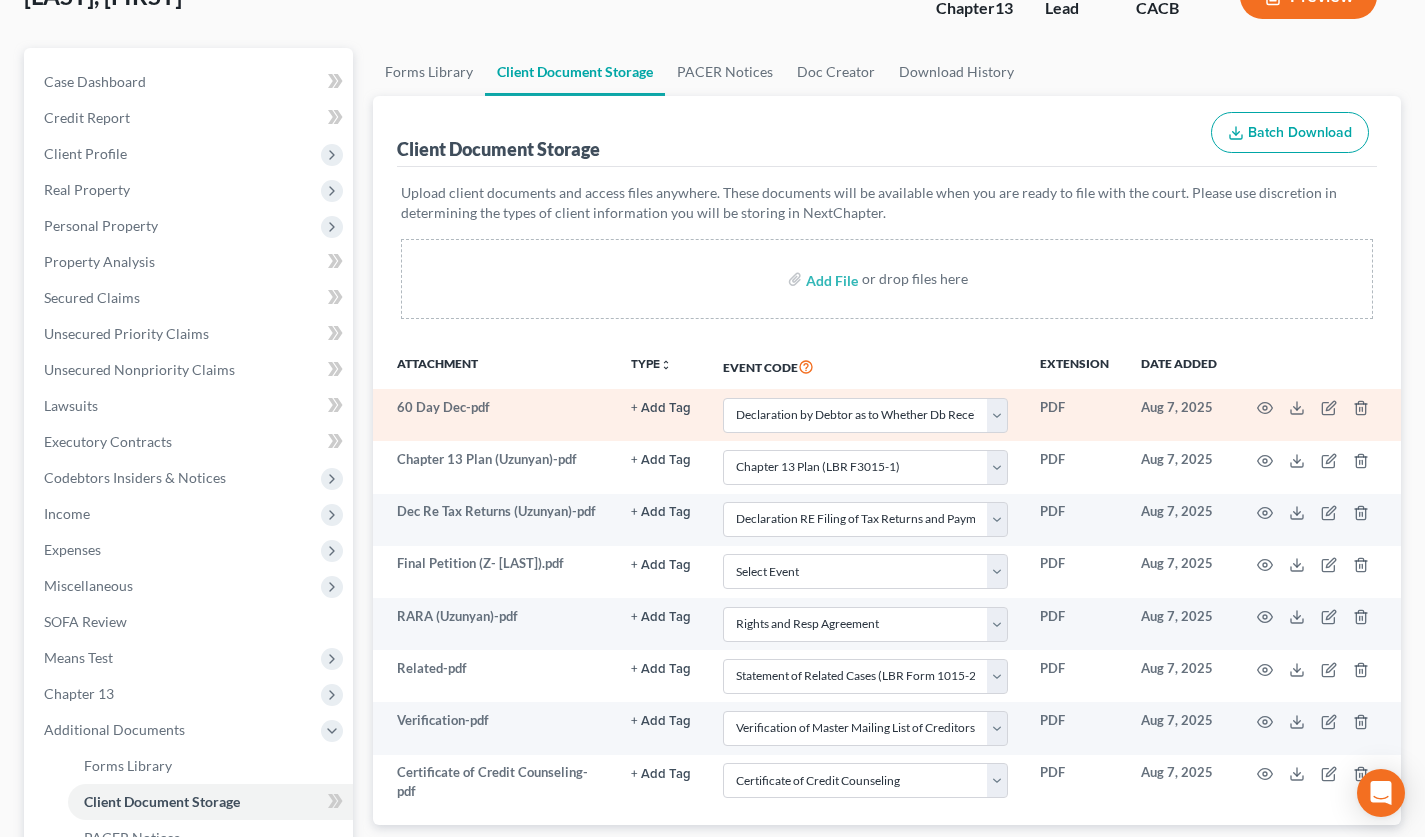 scroll, scrollTop: 7, scrollLeft: 0, axis: vertical 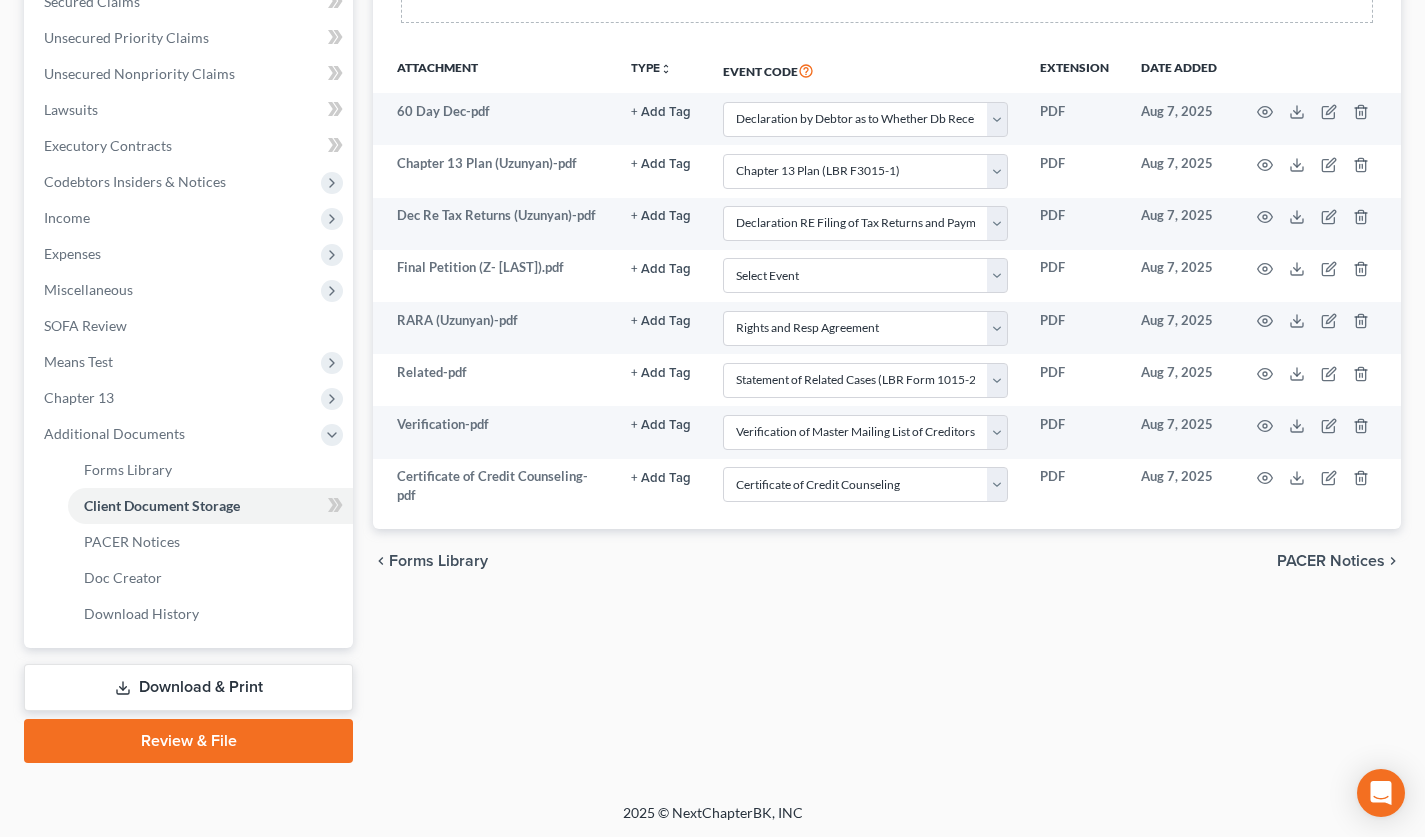 click on "Review & File" at bounding box center (188, 741) 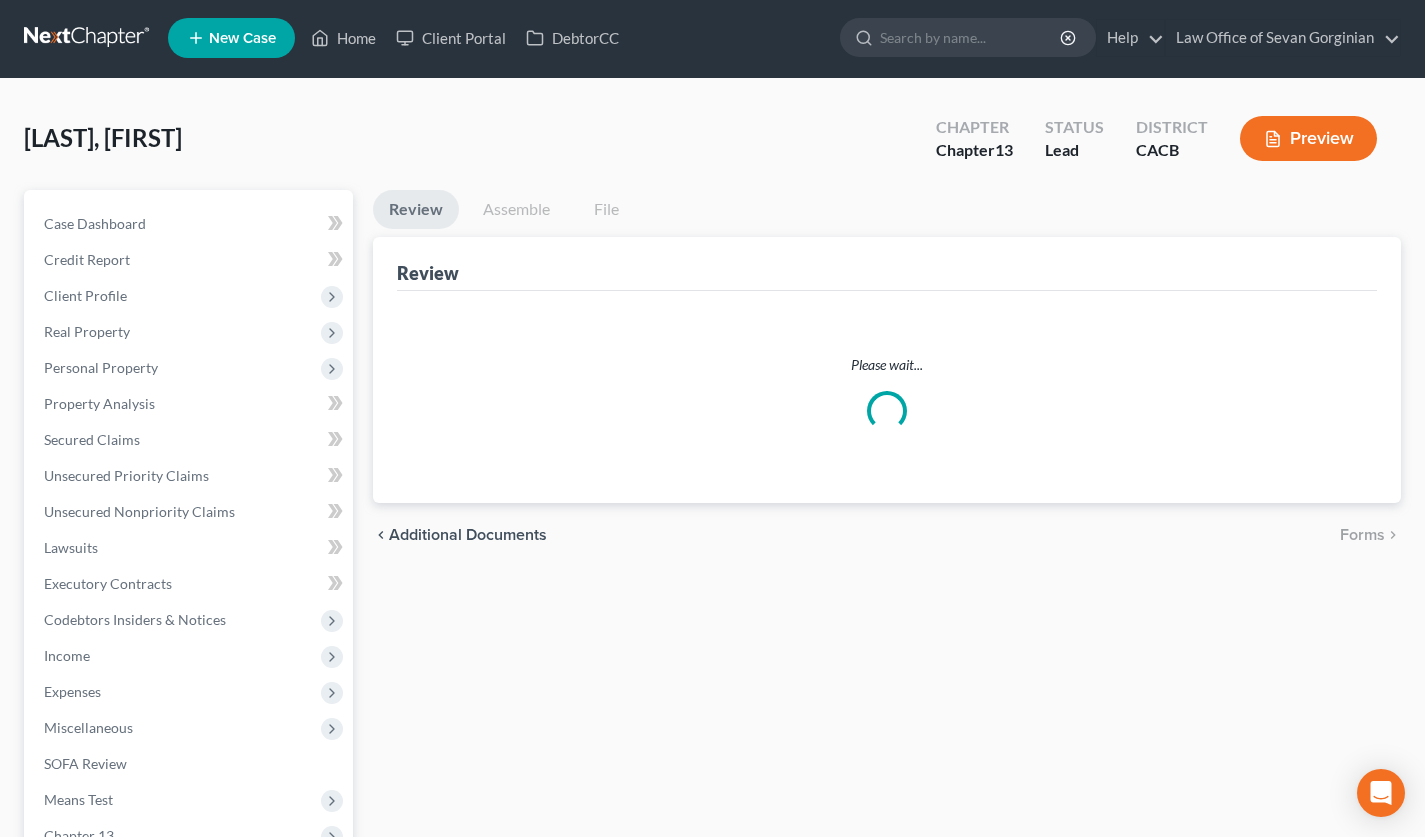 scroll, scrollTop: 0, scrollLeft: 0, axis: both 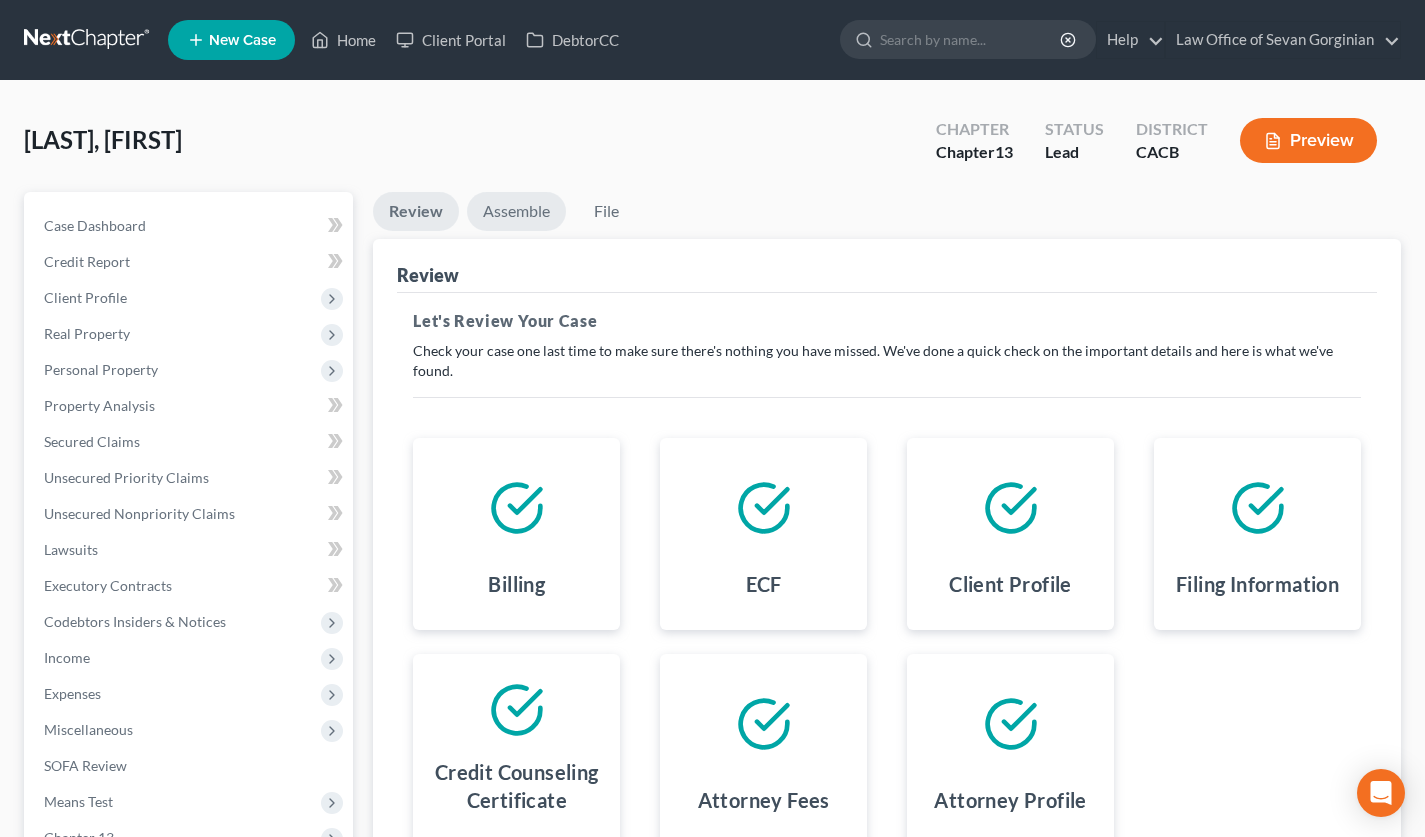 click on "Assemble" at bounding box center (516, 211) 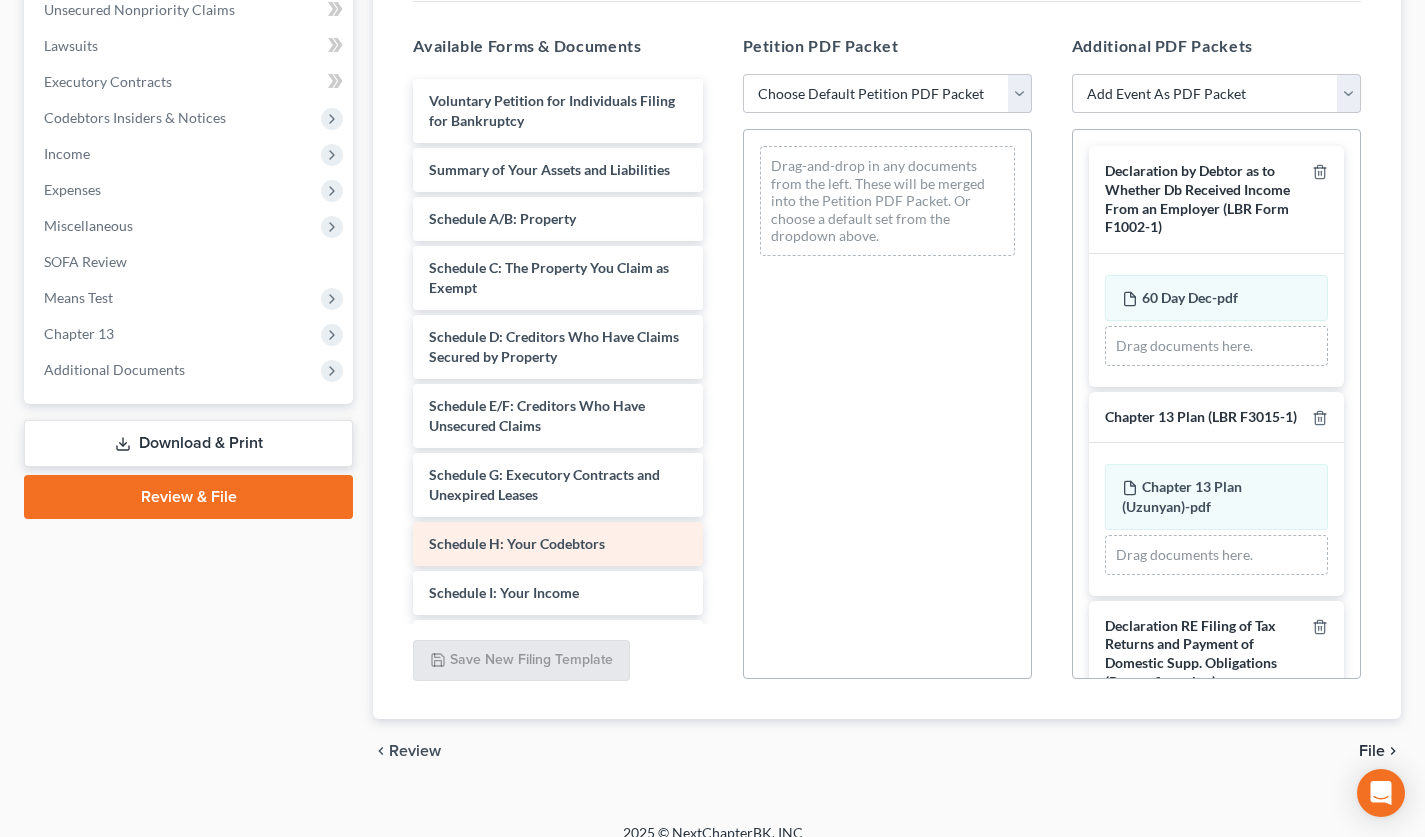 scroll, scrollTop: 525, scrollLeft: 0, axis: vertical 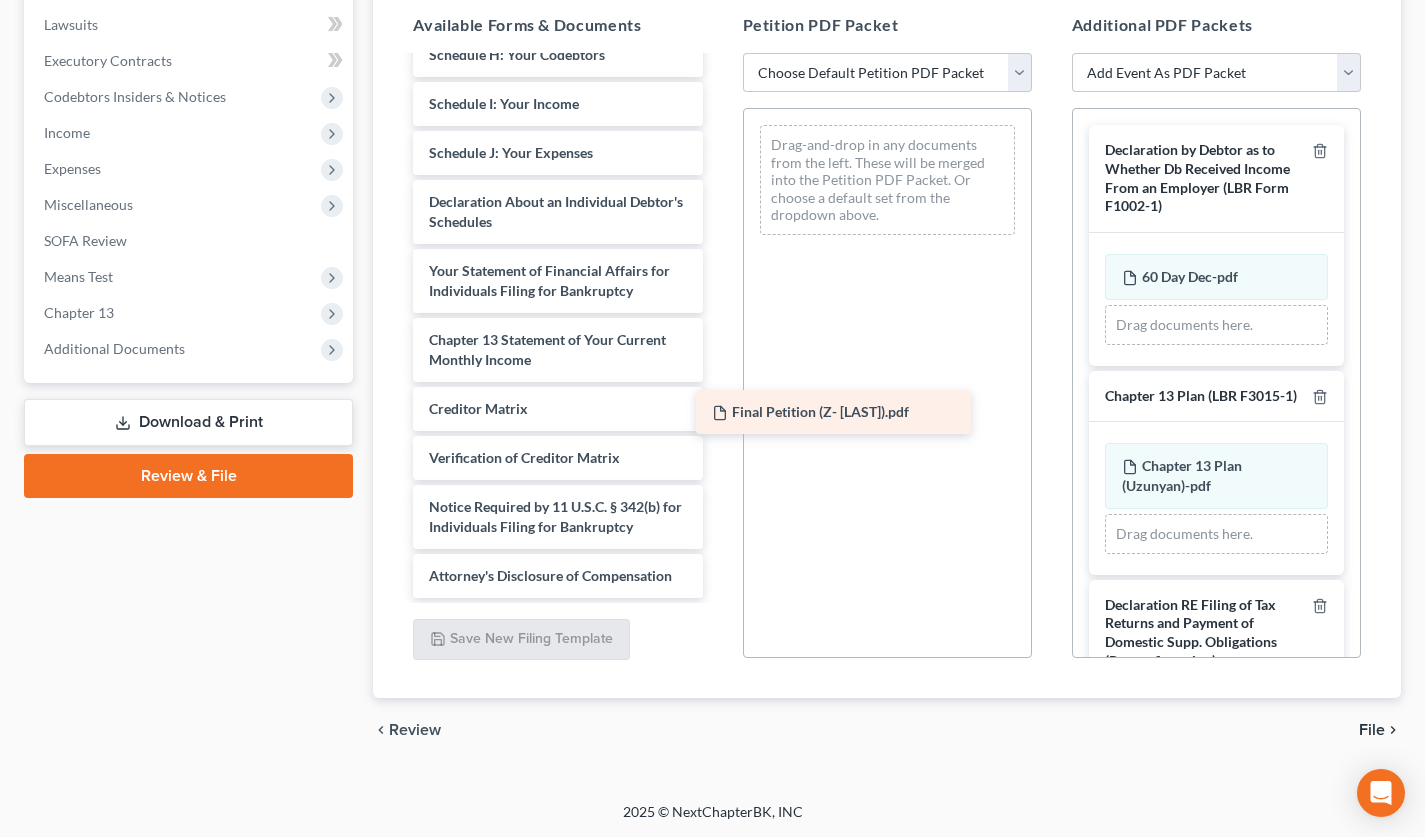 drag, startPoint x: 598, startPoint y: 569, endPoint x: 882, endPoint y: 407, distance: 326.95566 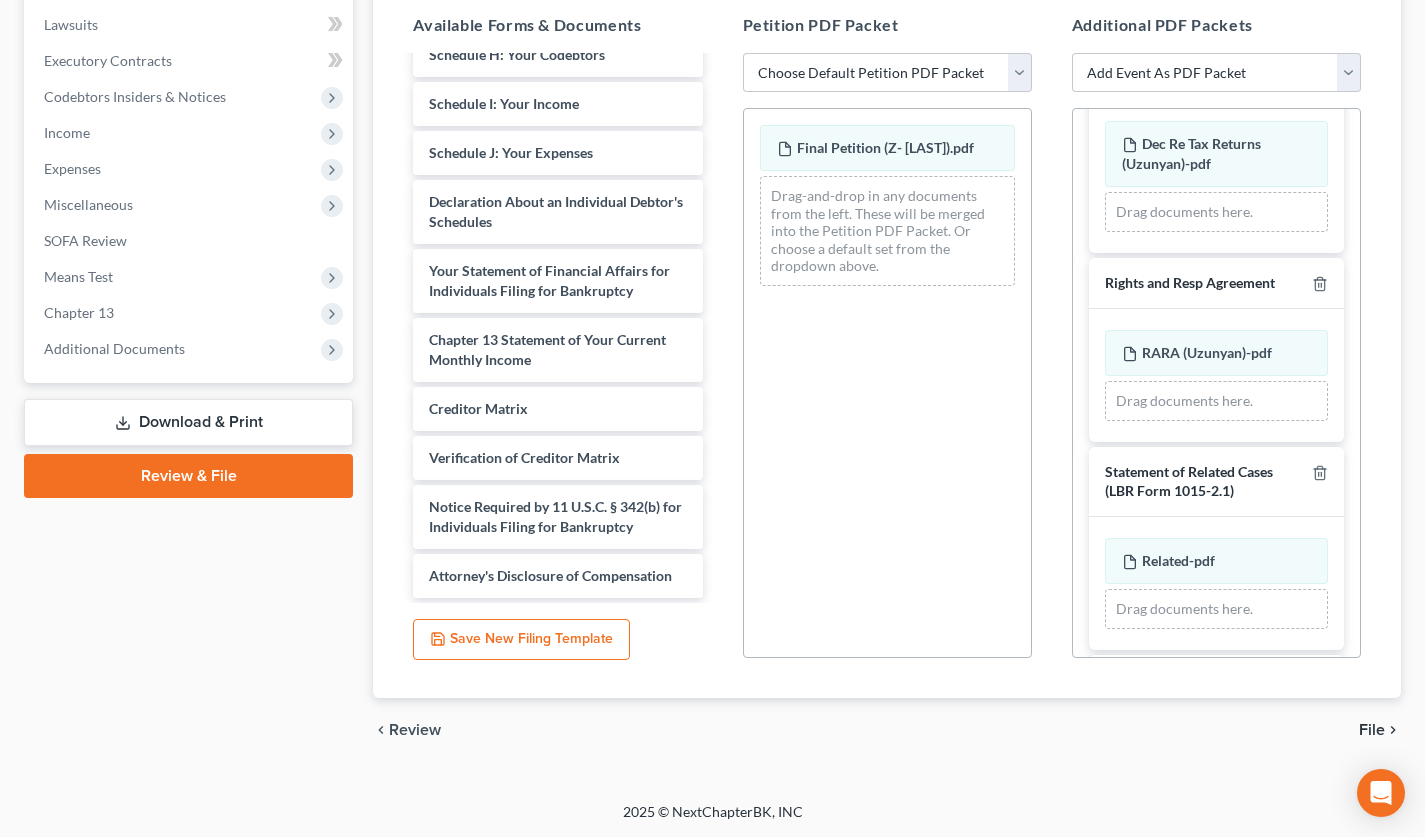 scroll, scrollTop: 1296, scrollLeft: 0, axis: vertical 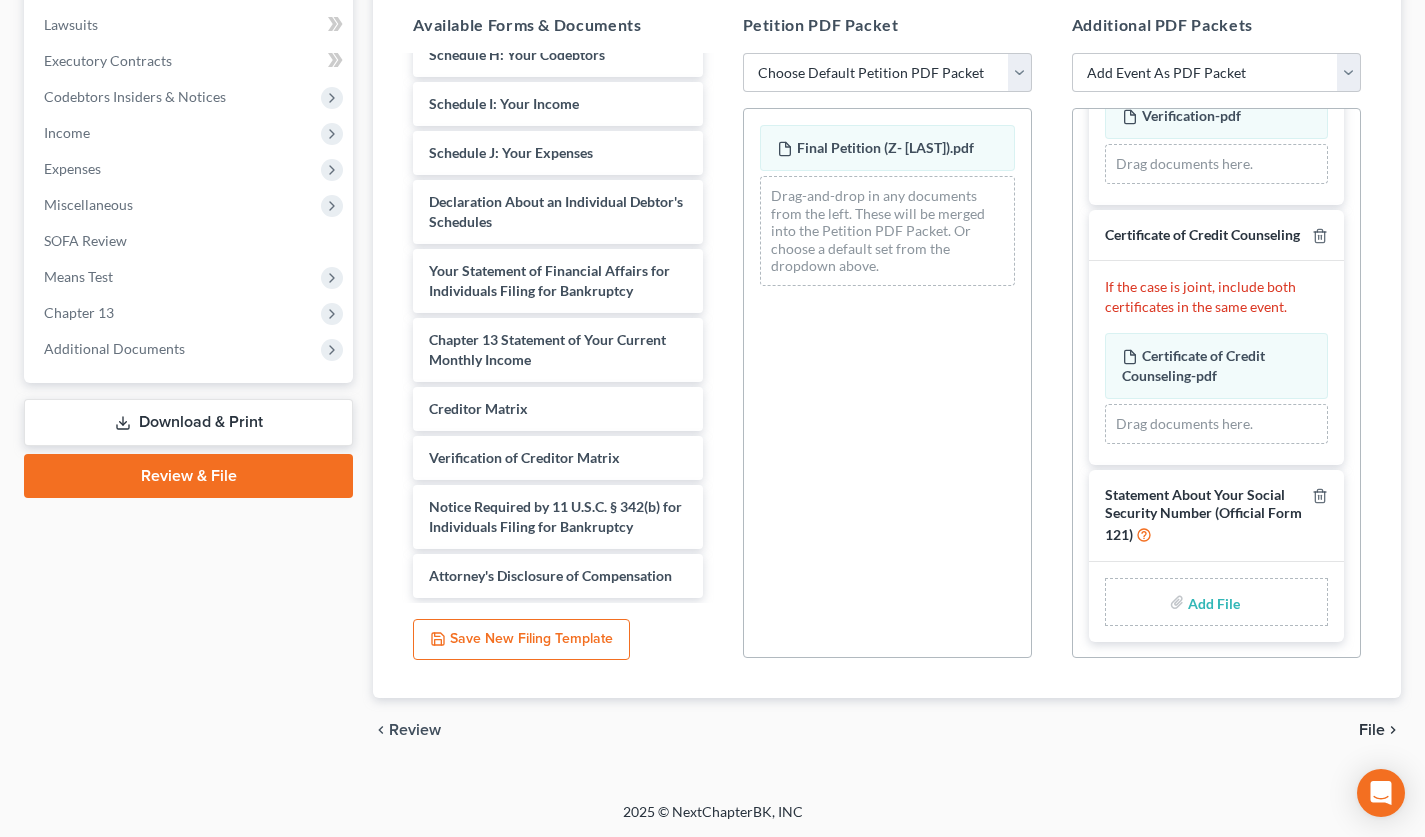 click at bounding box center [1212, 602] 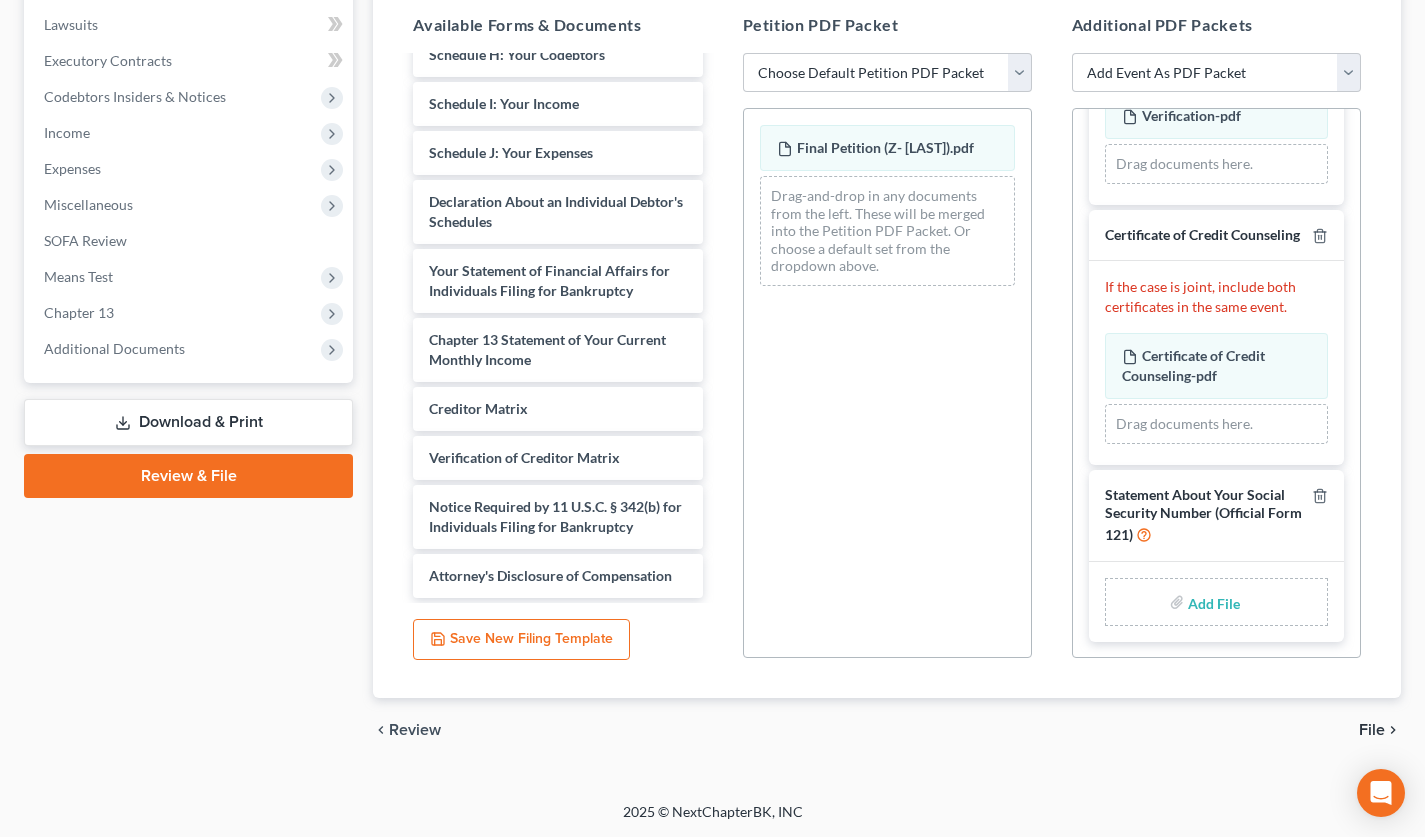 type on "C:\fakepath\ZinaidaStmtSSN.pdf" 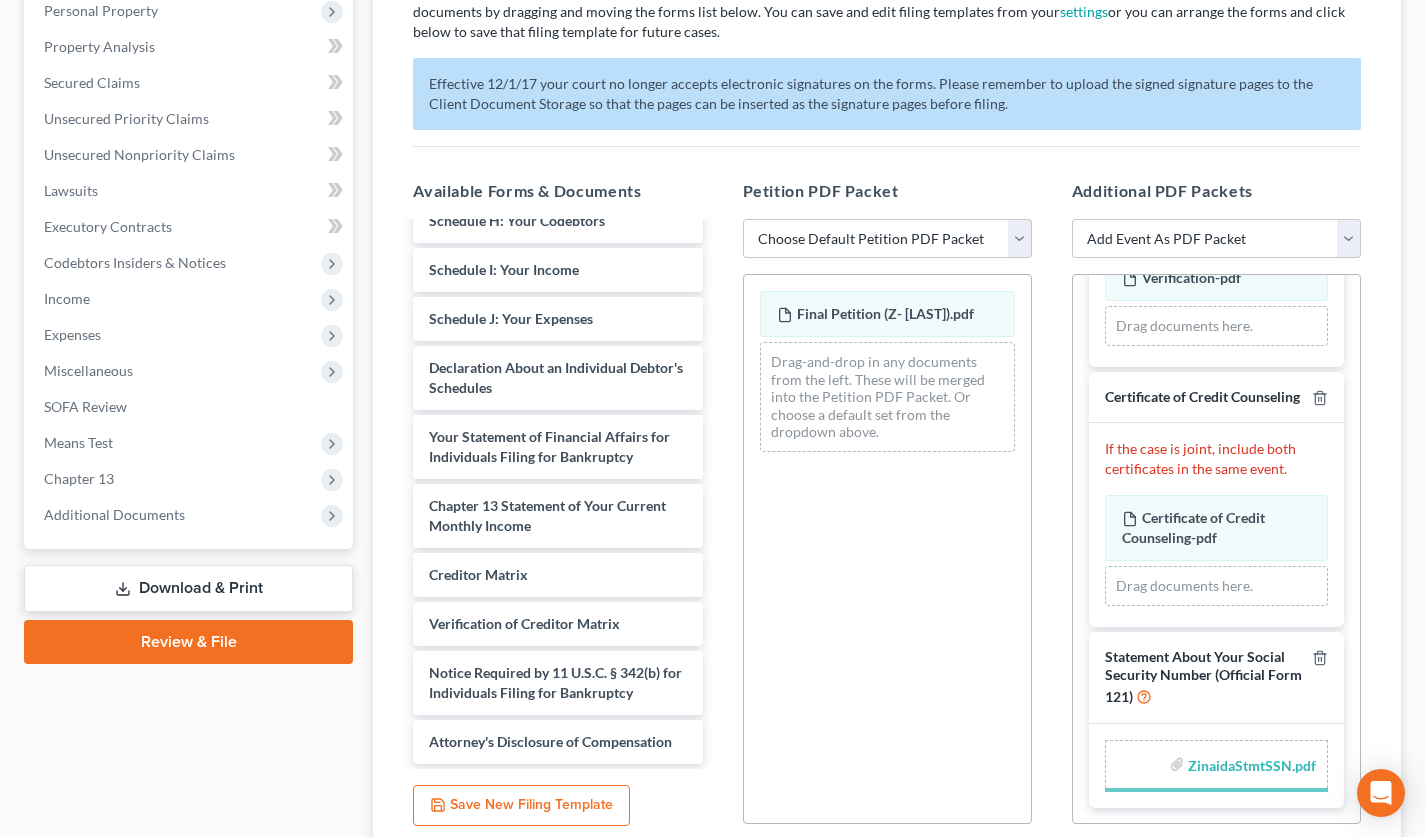 scroll, scrollTop: 33, scrollLeft: 0, axis: vertical 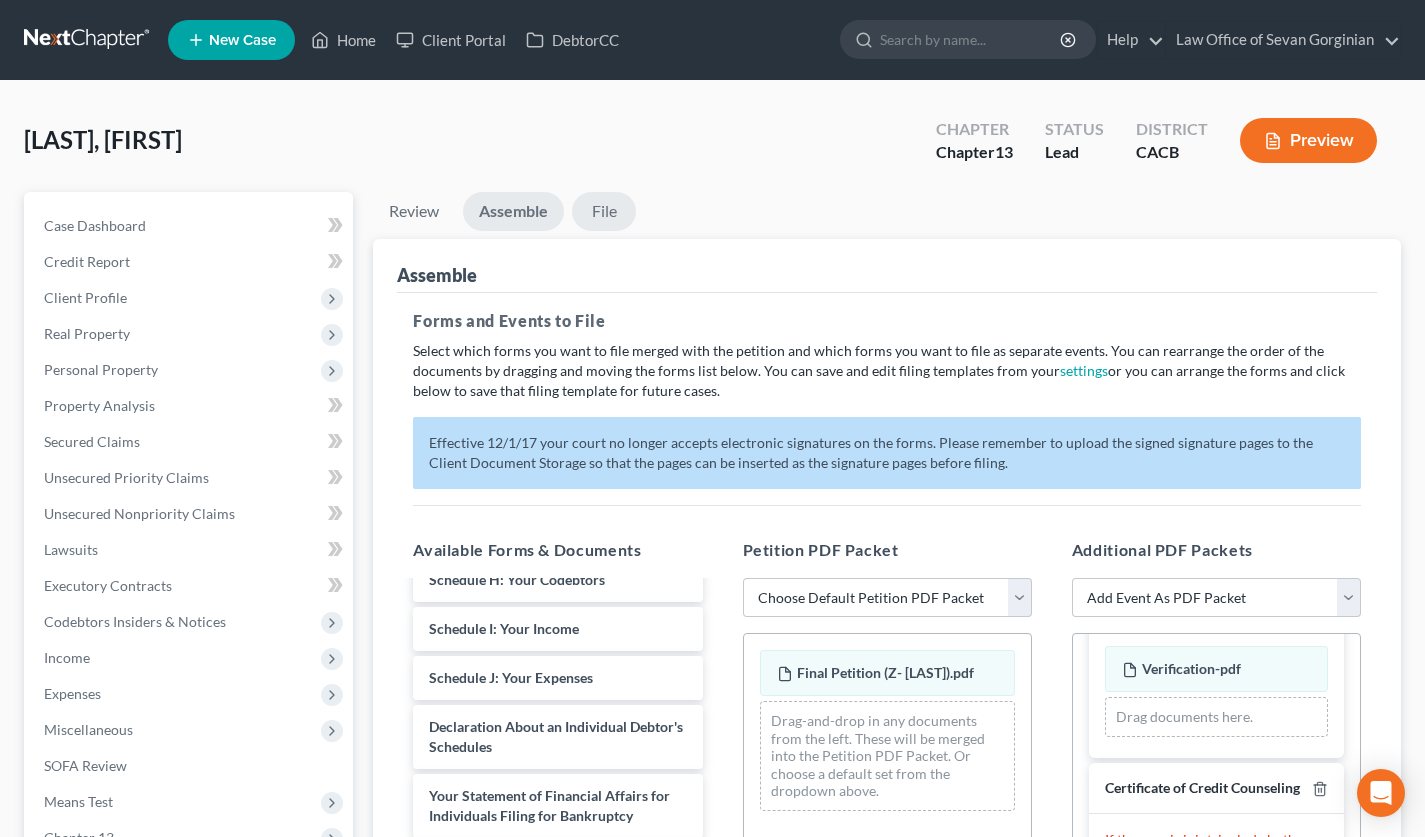 click on "File" at bounding box center [604, 211] 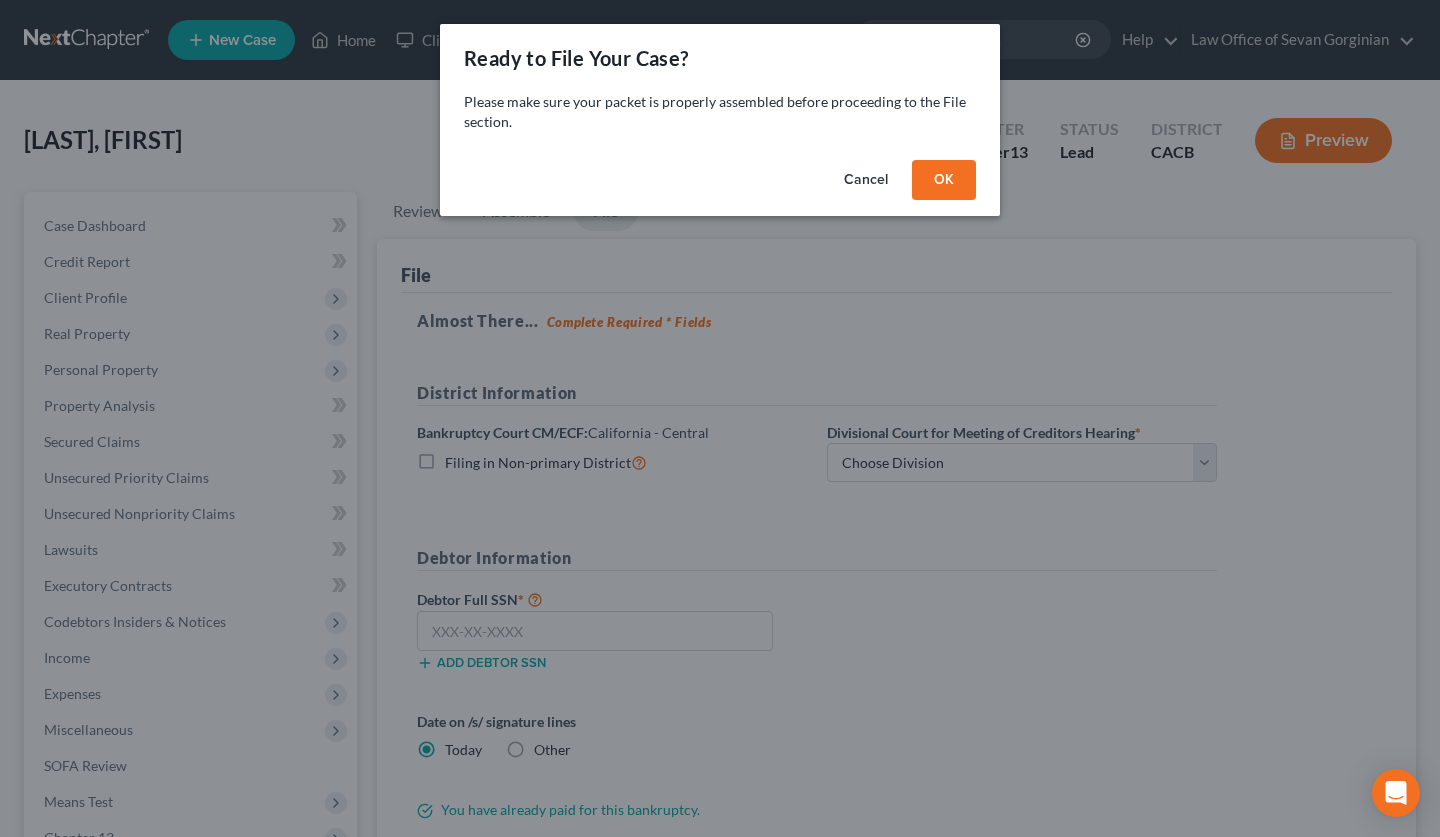 click on "OK" at bounding box center (944, 180) 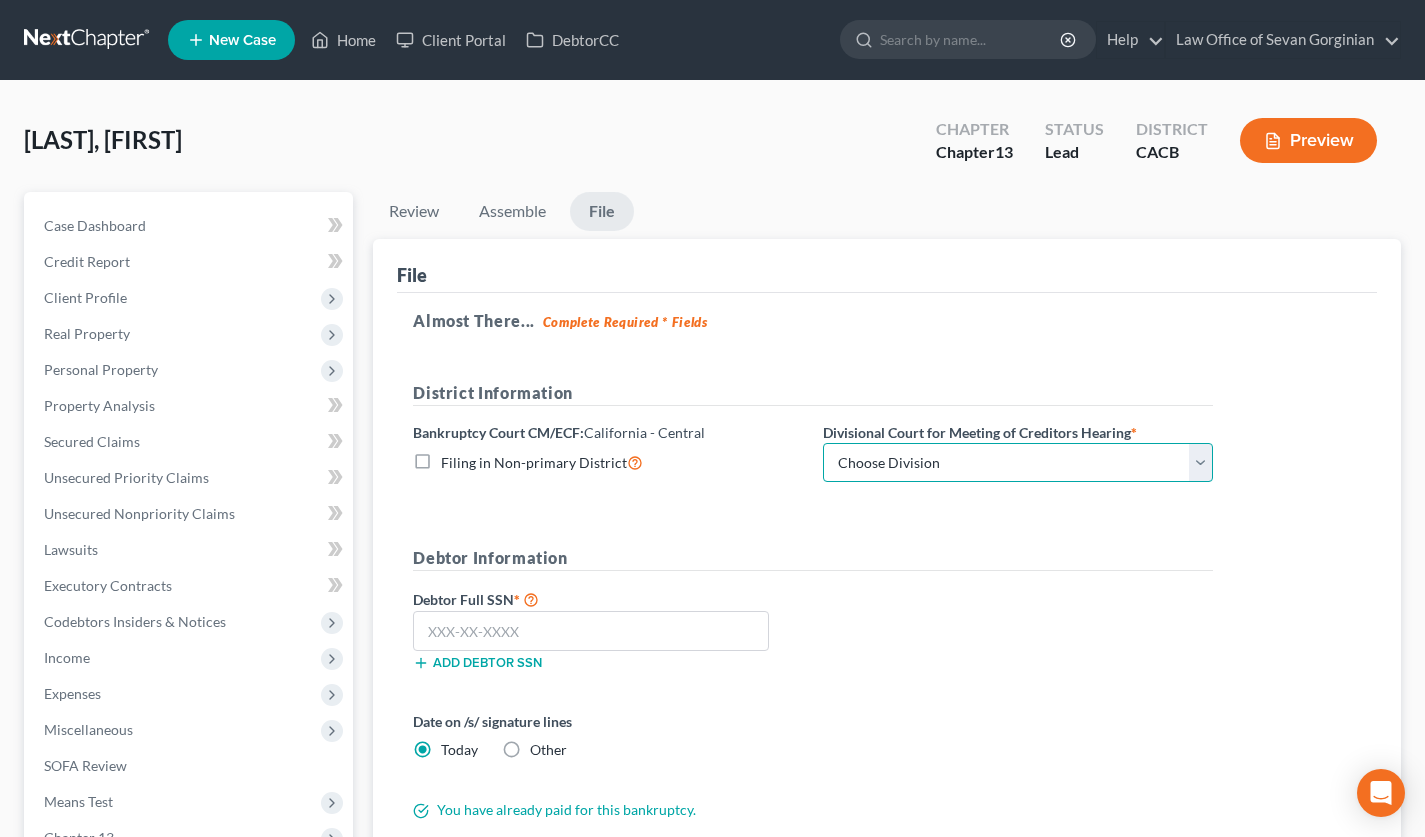 click on "Choose Division San Fernando Valley Los Angeles Riverside Santa Ana Santa Barbara" at bounding box center [1018, 463] 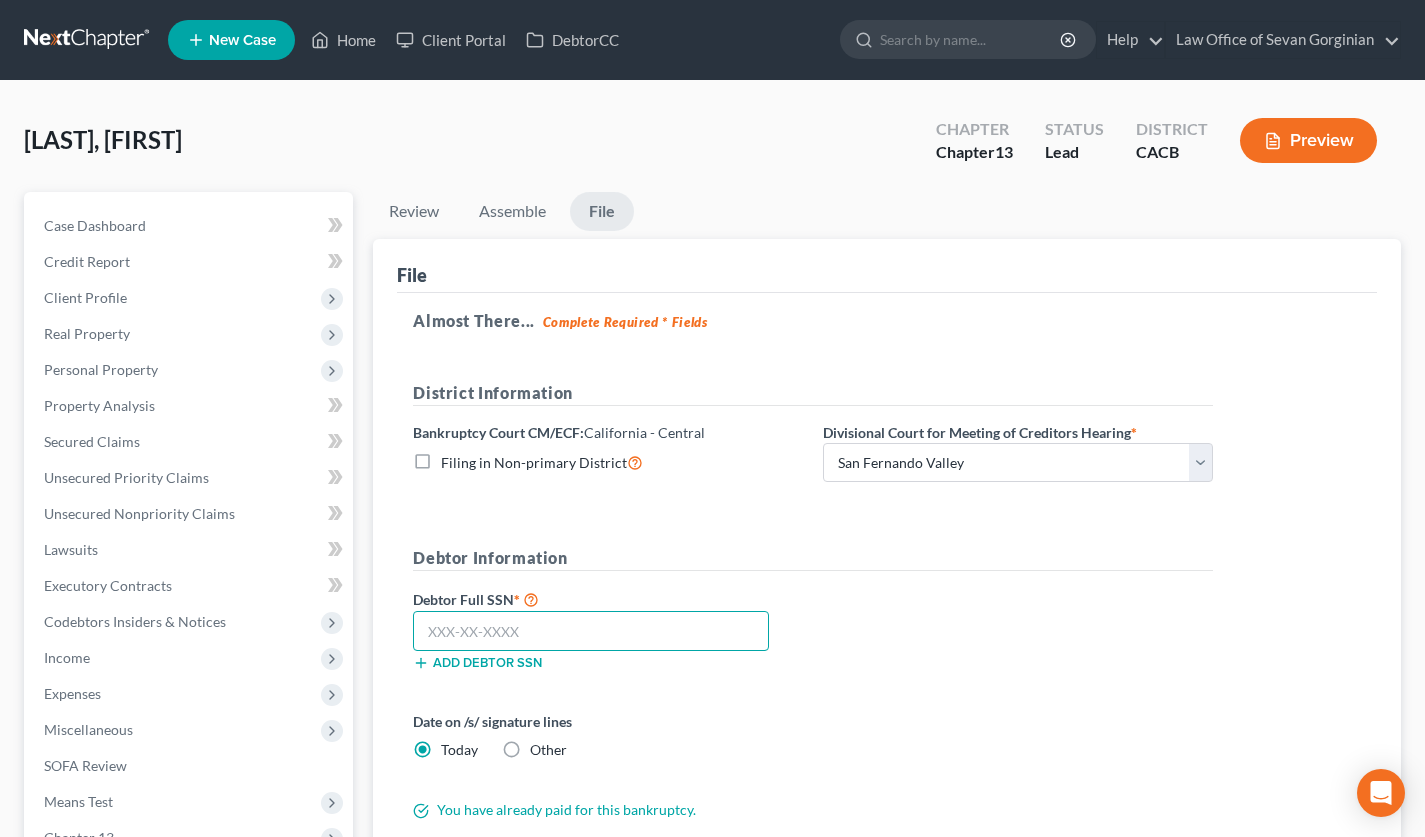 click at bounding box center (591, 631) 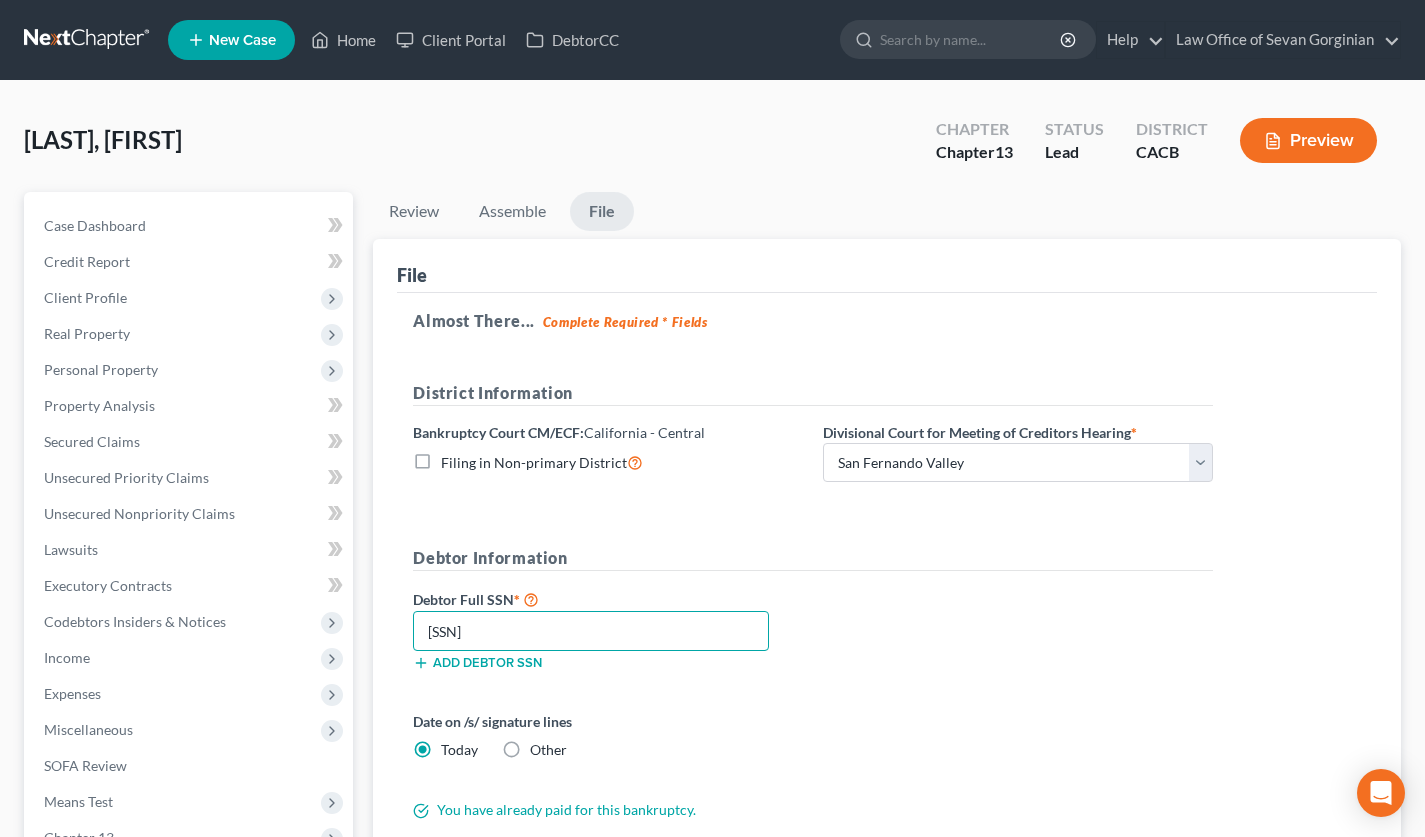 type on "621-39-0605" 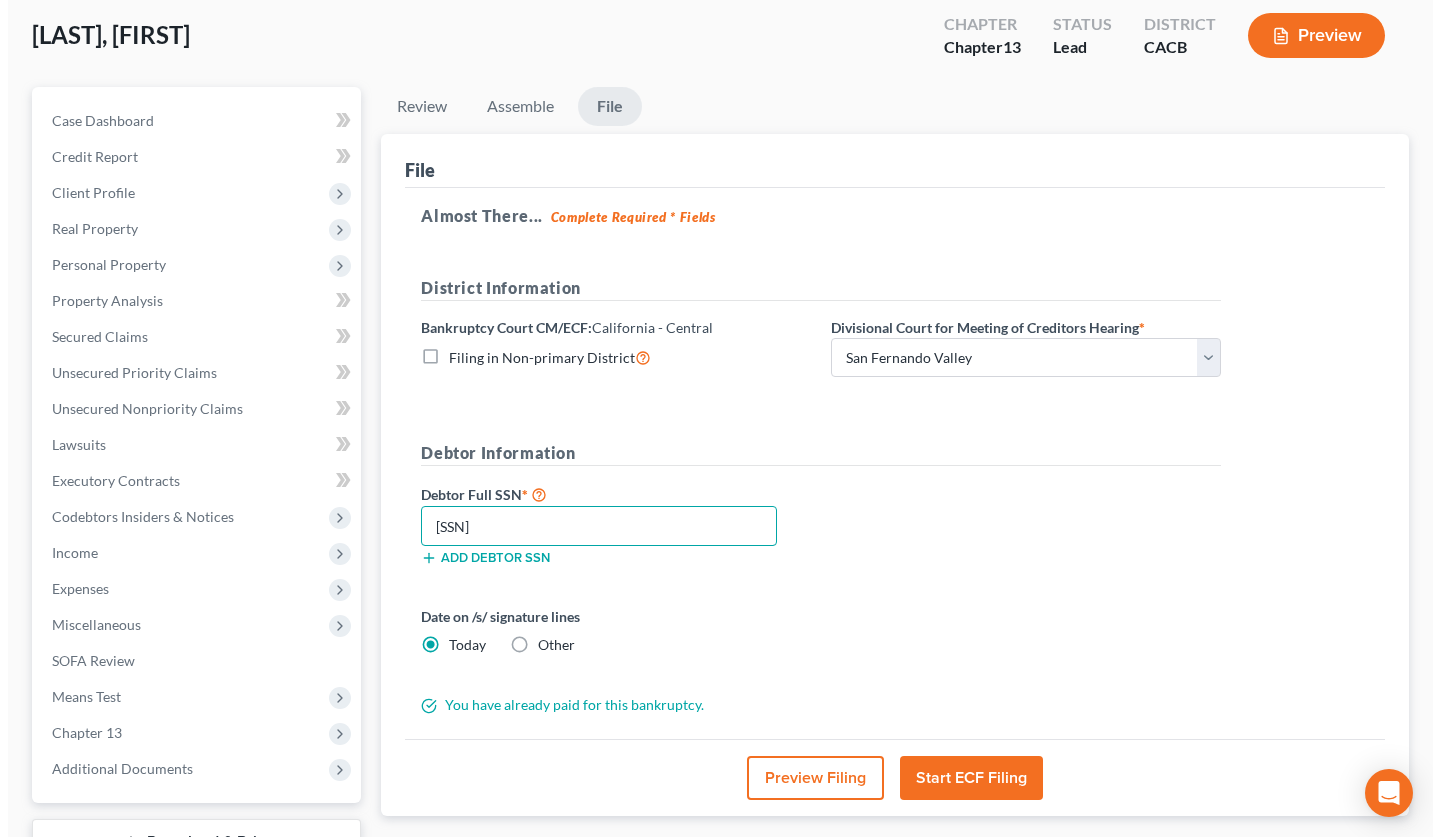 scroll, scrollTop: 101, scrollLeft: 0, axis: vertical 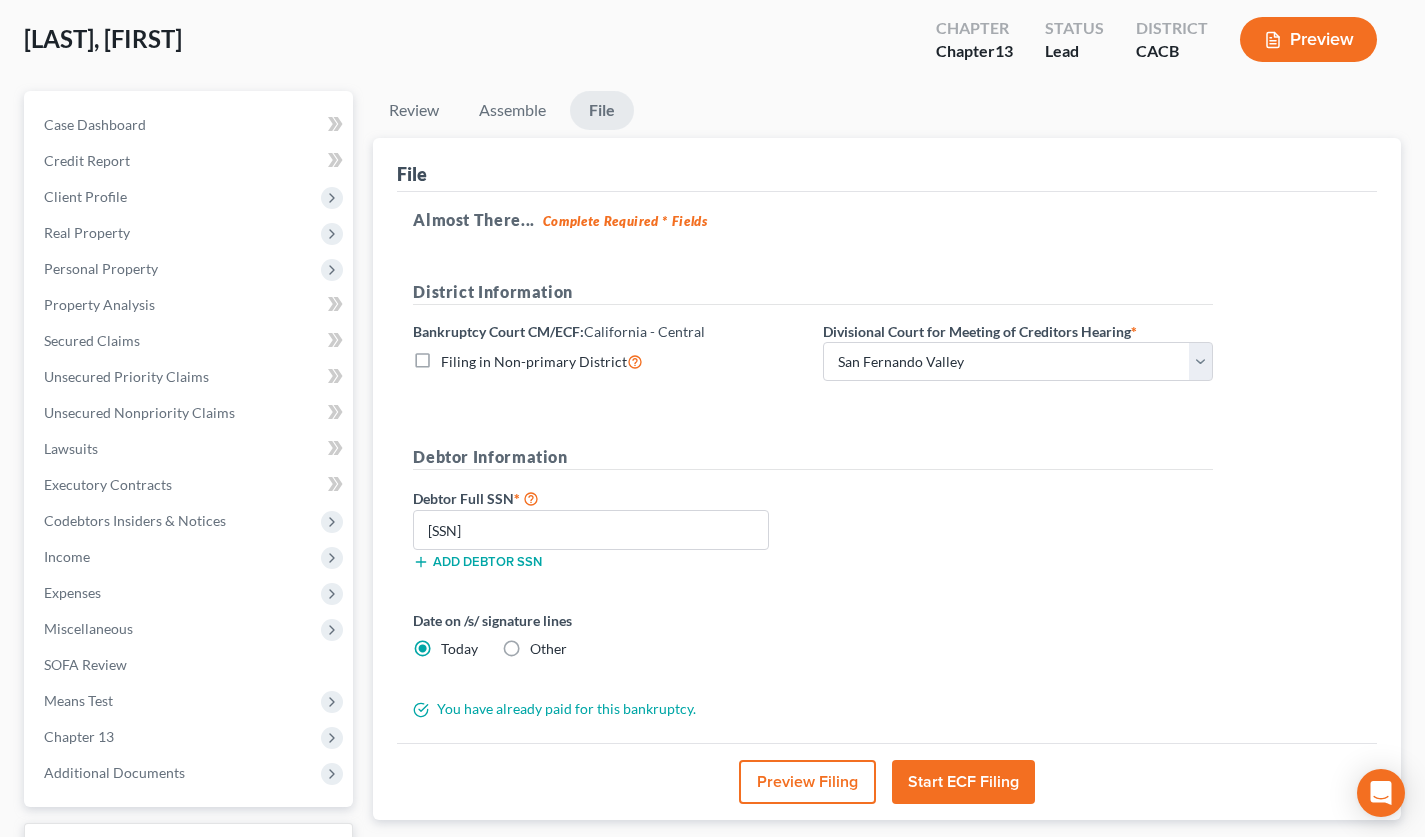 click on "Preview Filing" at bounding box center (807, 782) 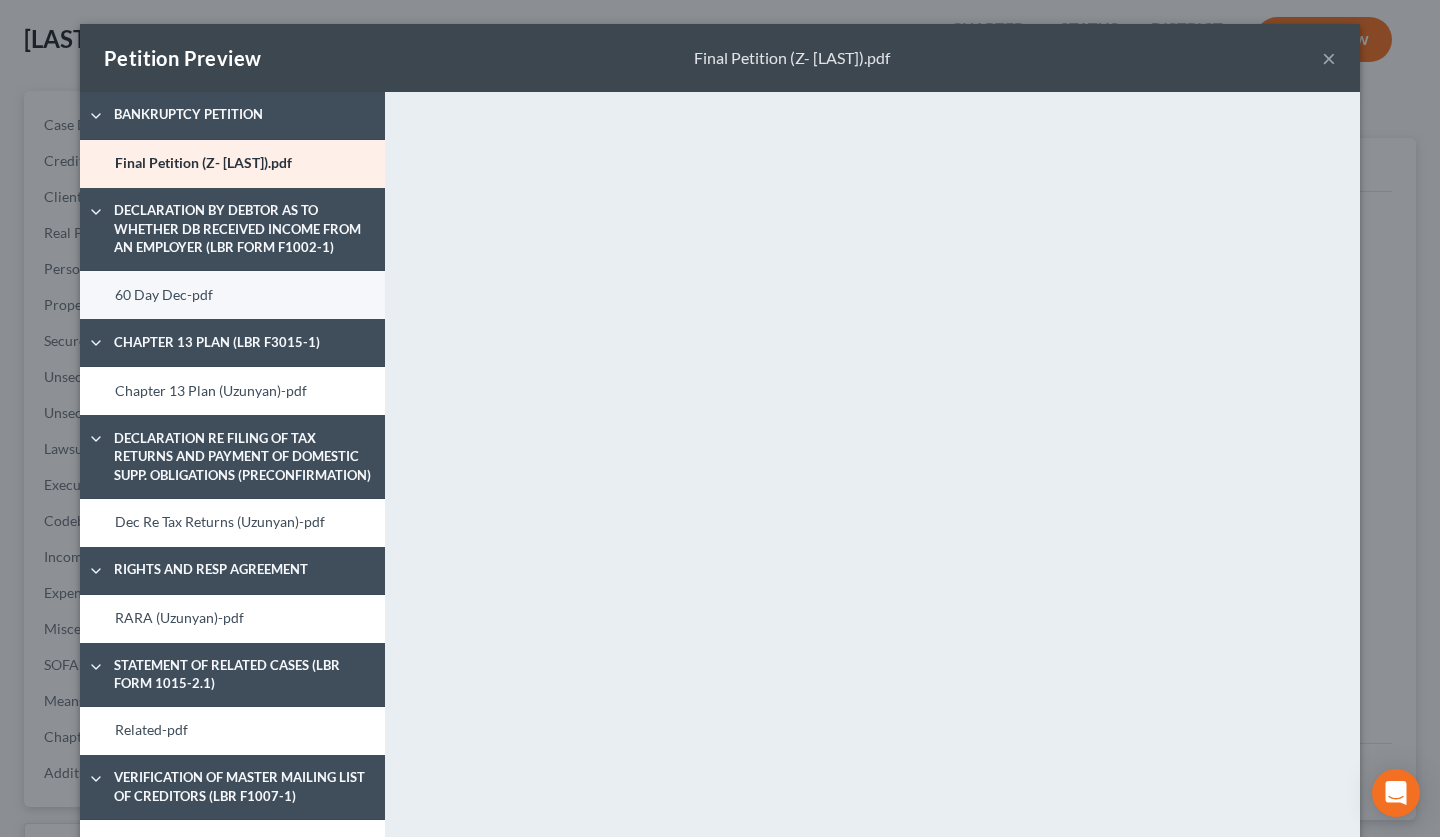 click on "60 Day Dec-pdf" at bounding box center (232, 295) 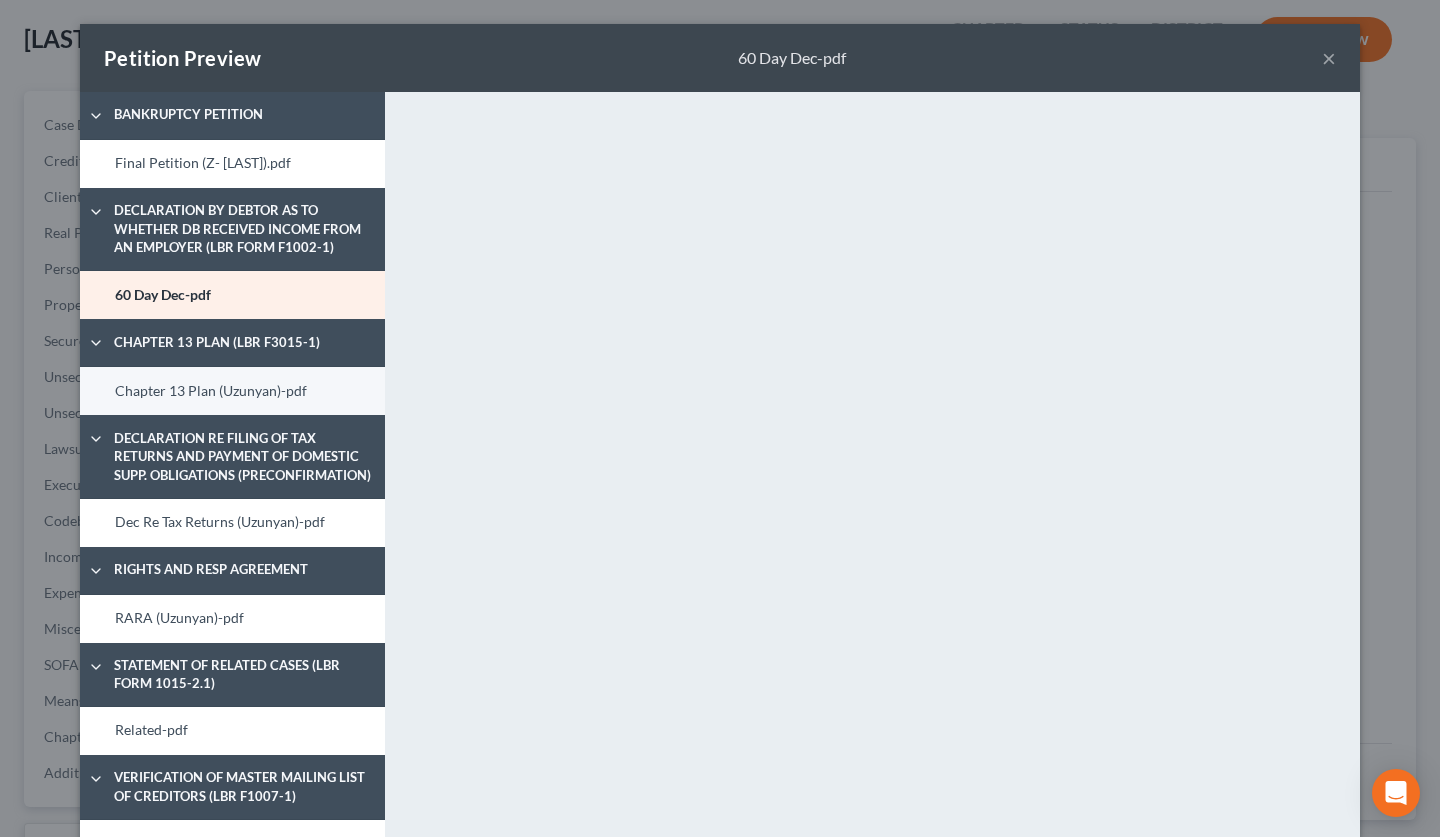 click on "Chapter 13 Plan (Uzunyan)-pdf" at bounding box center (232, 391) 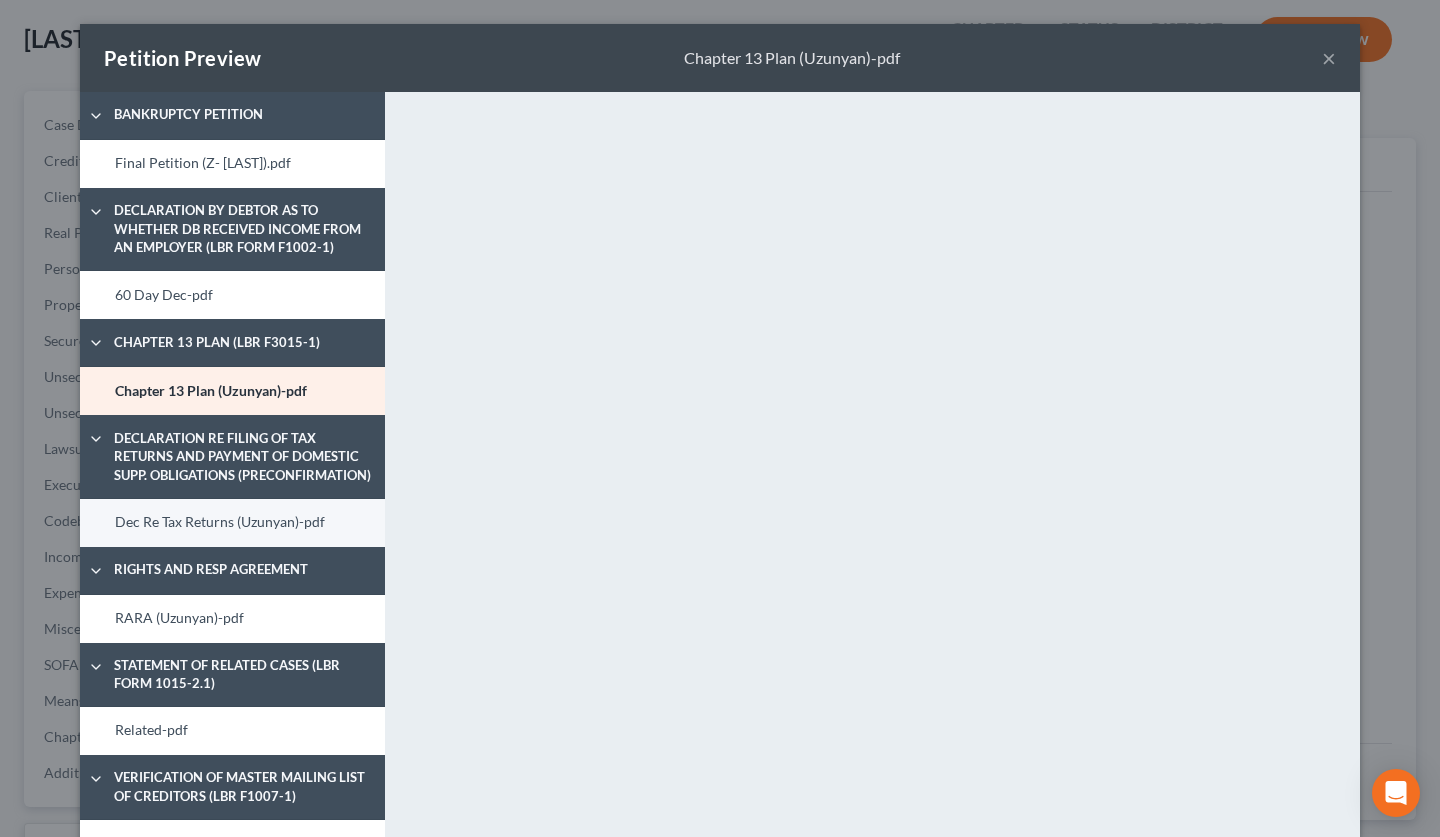 click on "Dec Re Tax Returns (Uzunyan)-pdf" at bounding box center [232, 523] 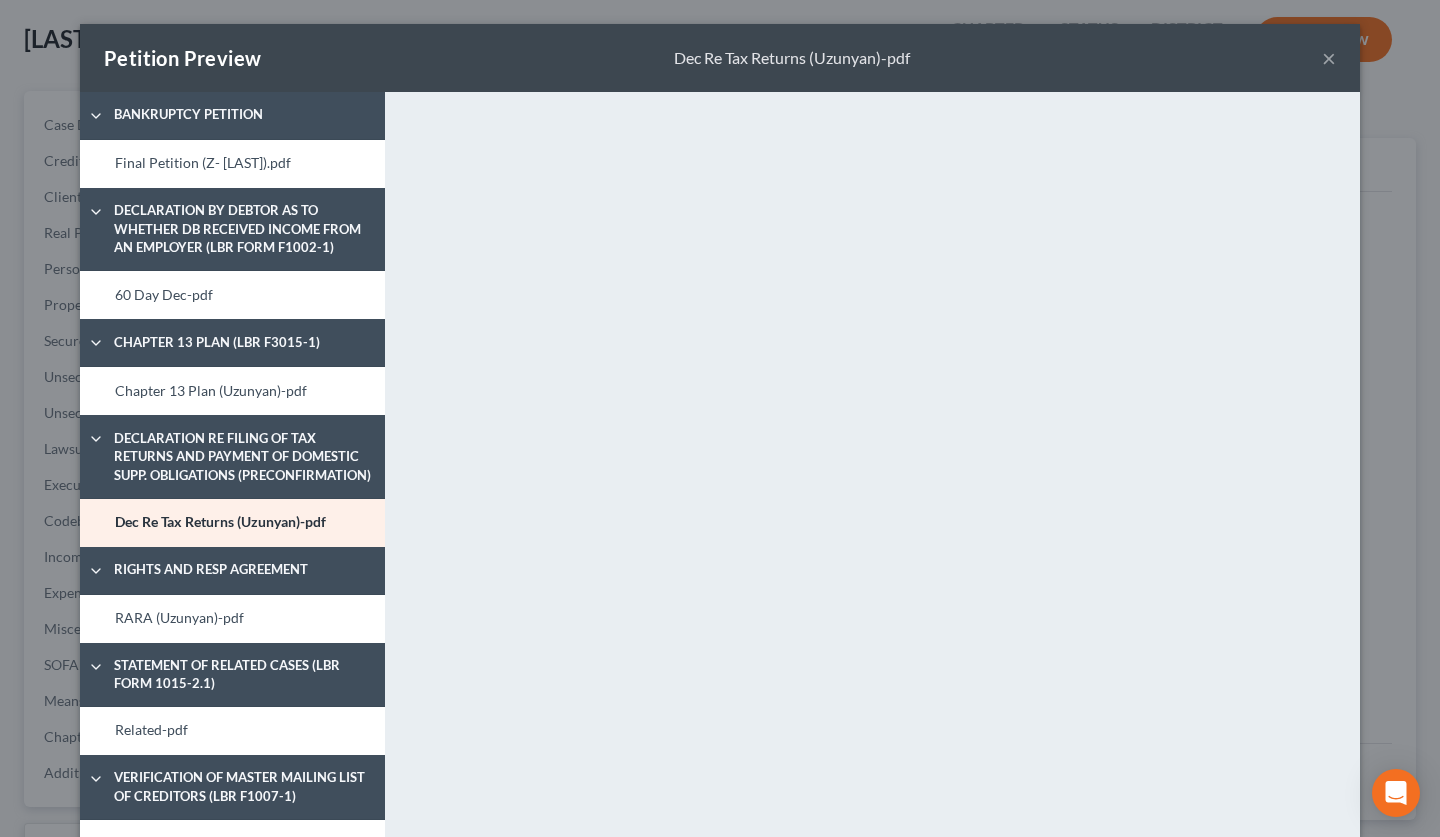 scroll, scrollTop: 39, scrollLeft: 0, axis: vertical 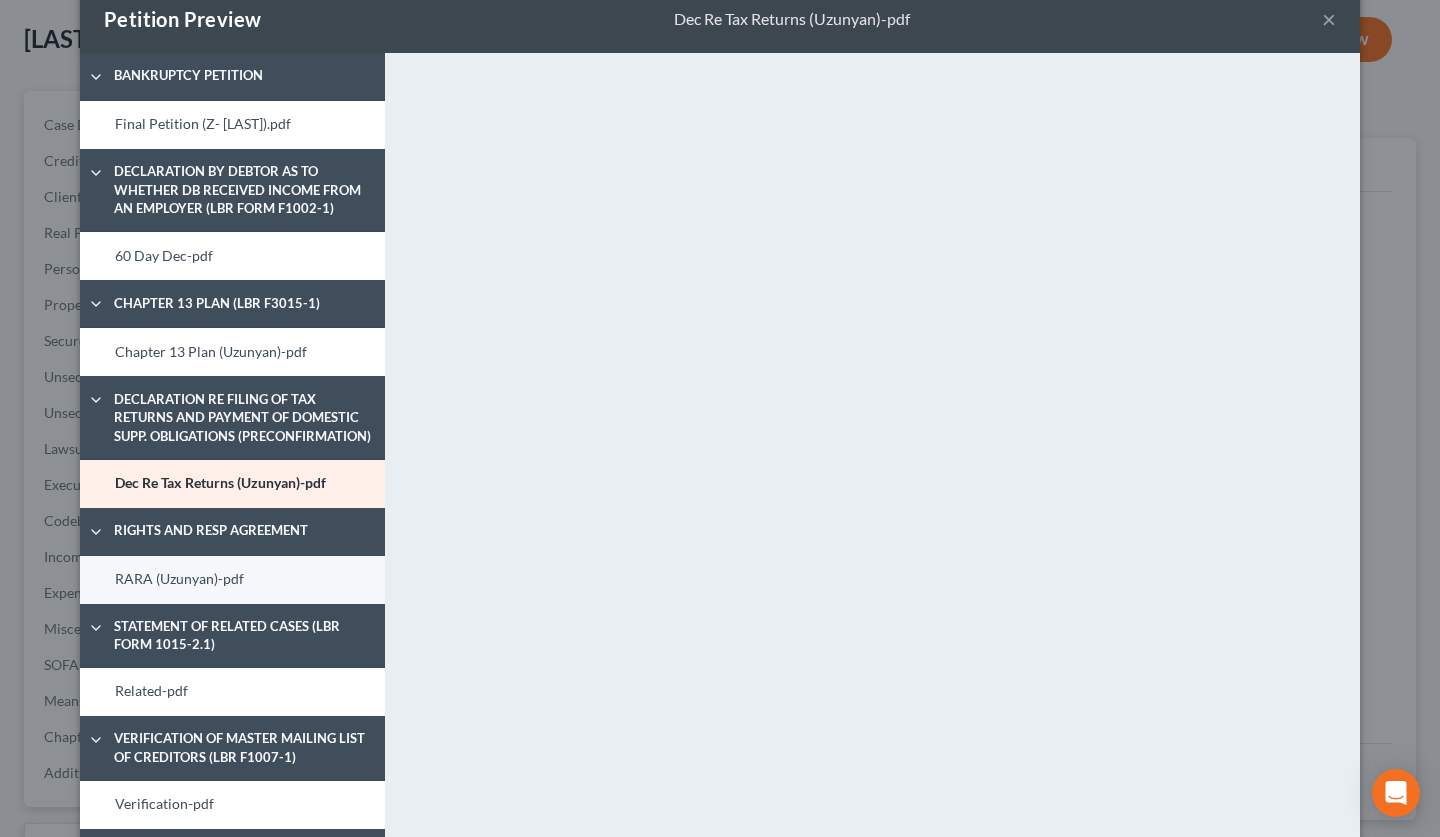click on "RARA (Uzunyan)-pdf" at bounding box center (232, 580) 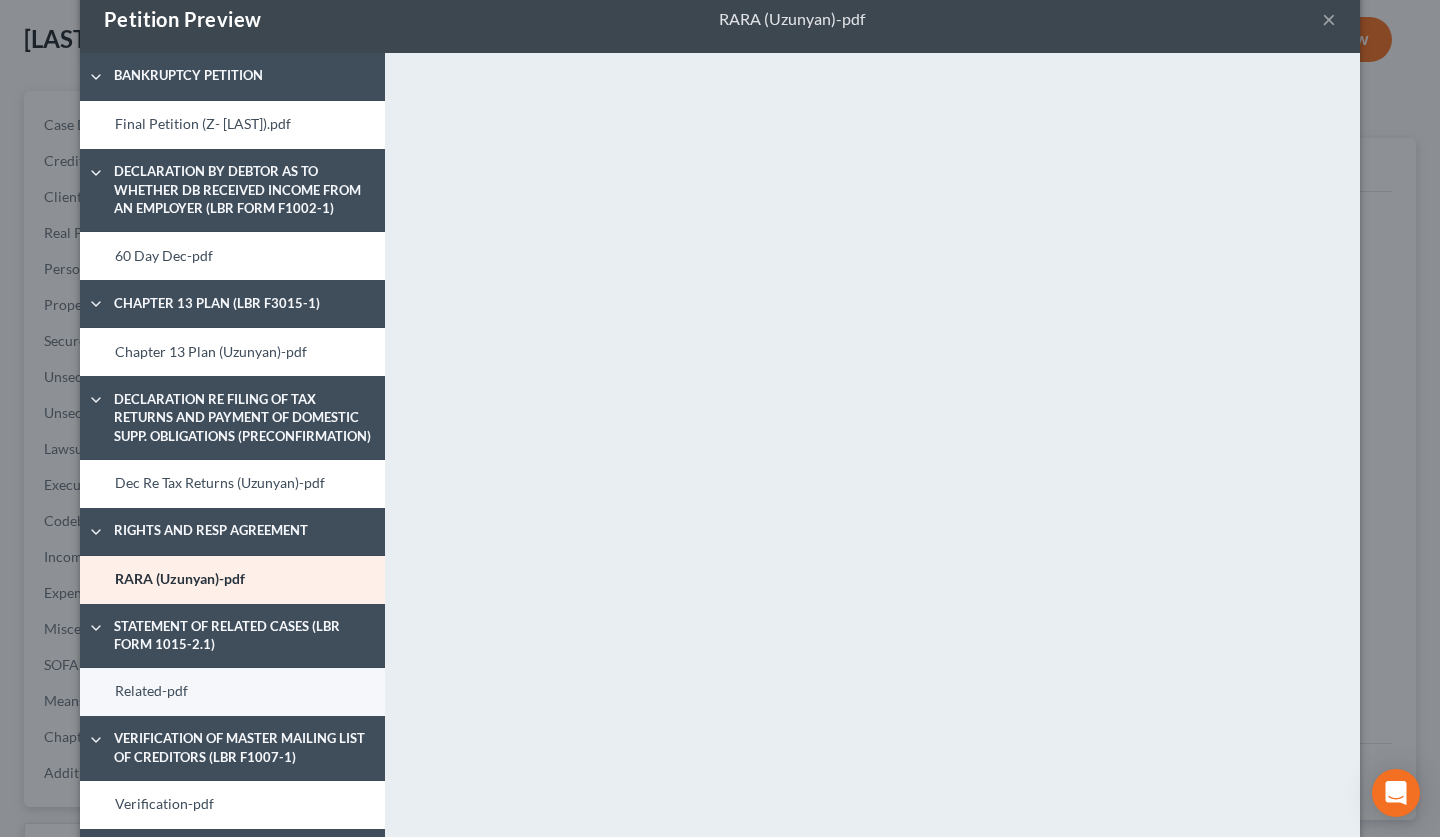 click on "Related-pdf" at bounding box center [232, 692] 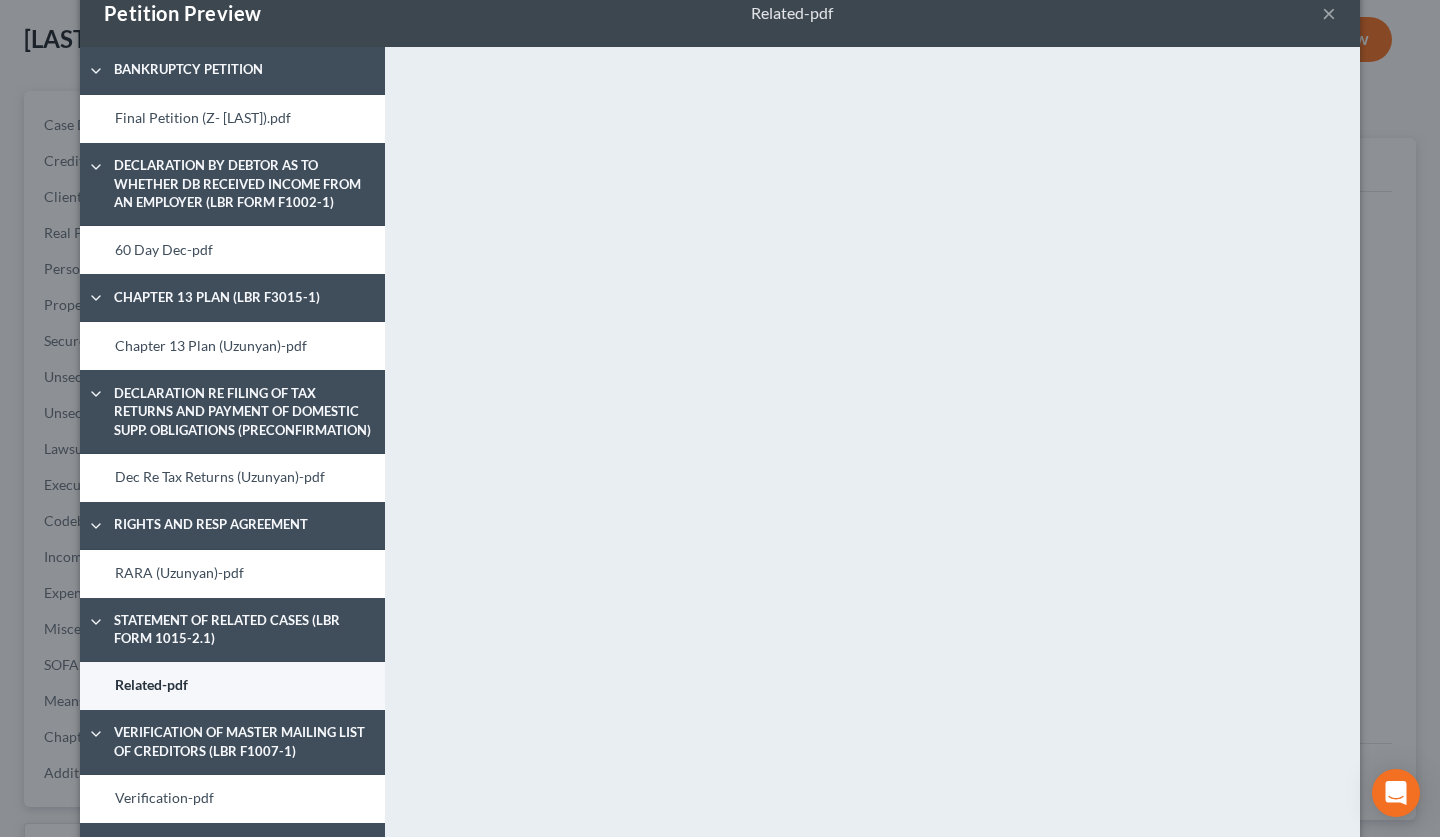scroll, scrollTop: 47, scrollLeft: 0, axis: vertical 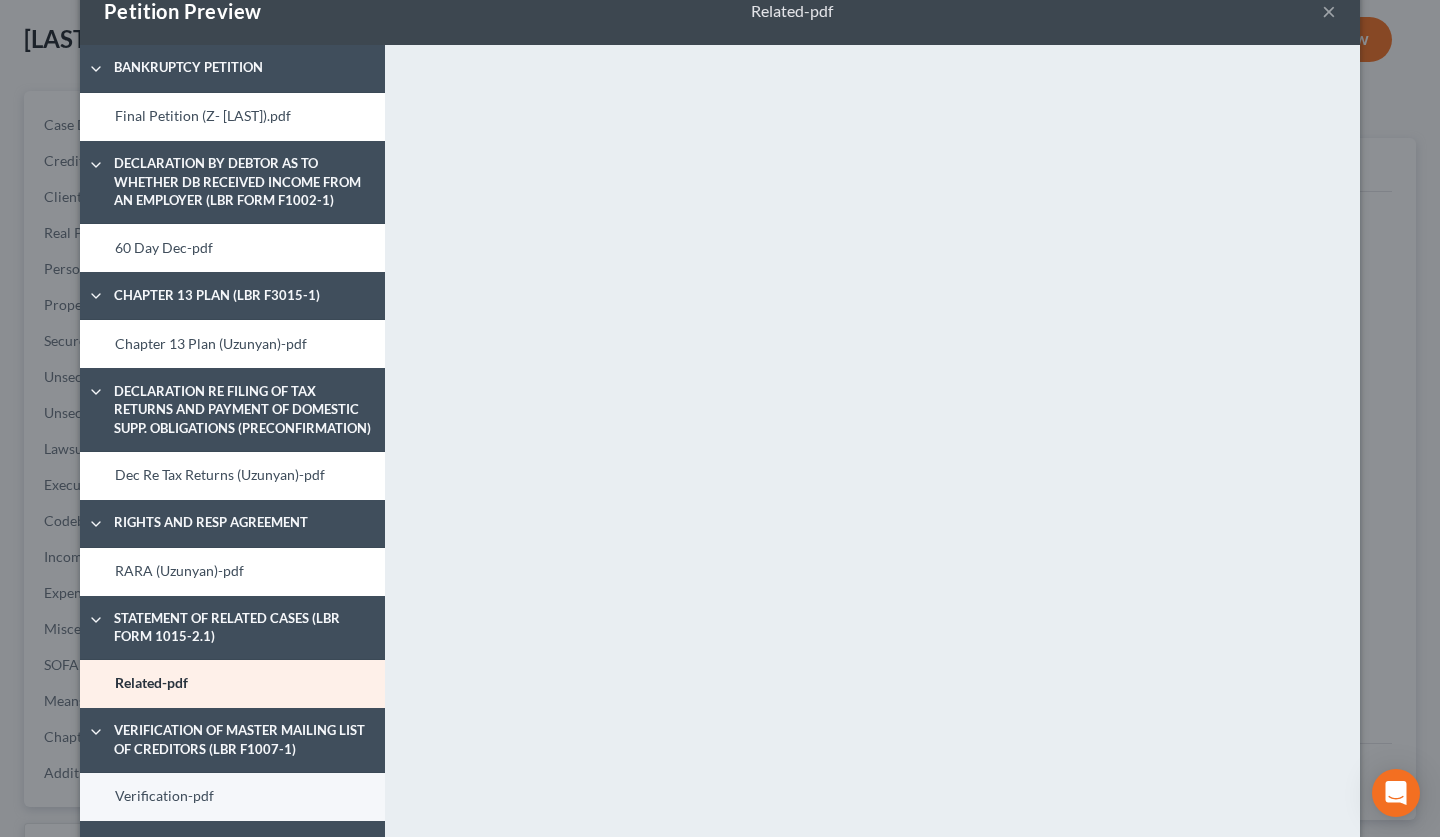 click on "Verification-pdf" at bounding box center (232, 797) 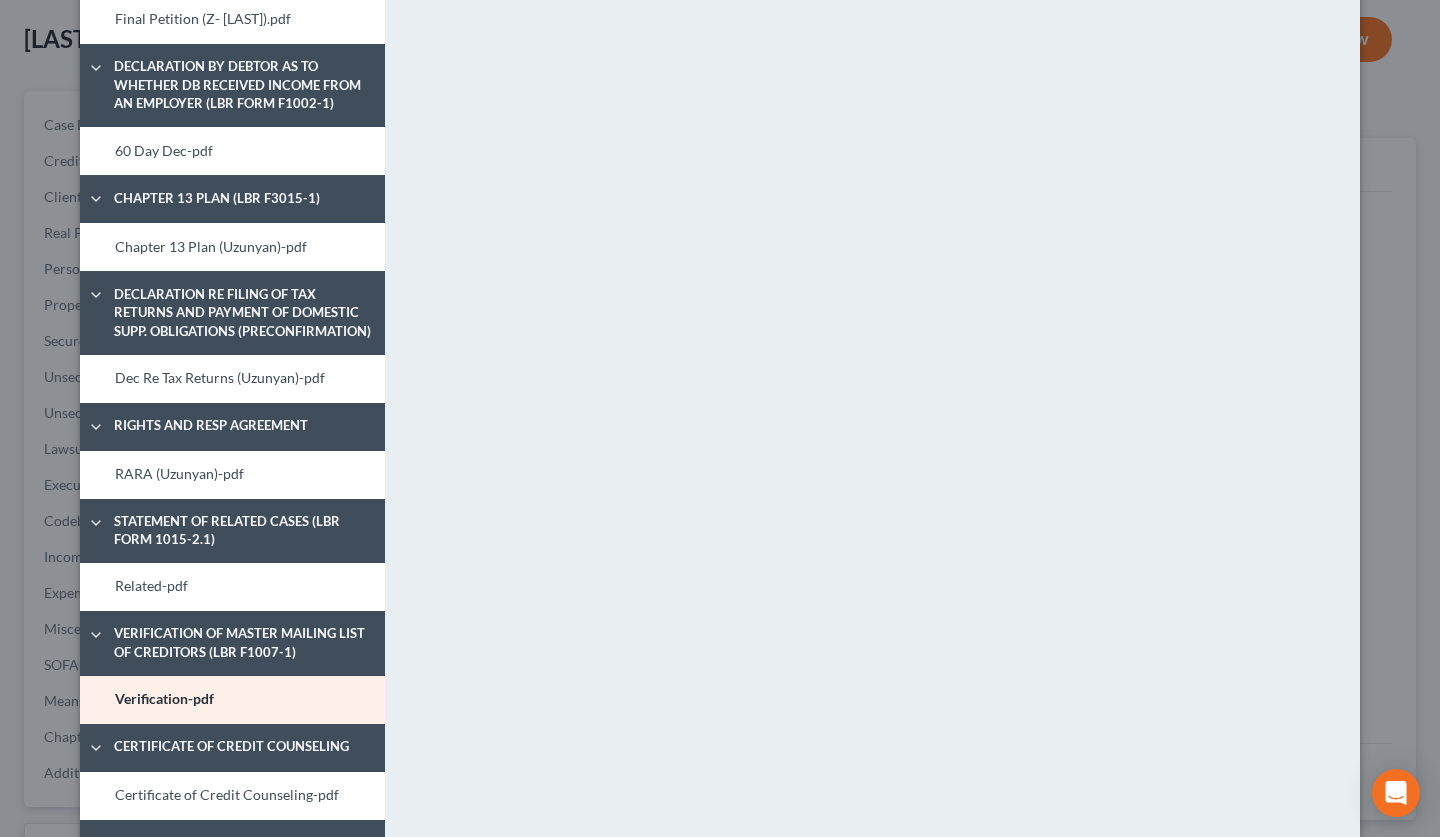 scroll, scrollTop: 187, scrollLeft: 0, axis: vertical 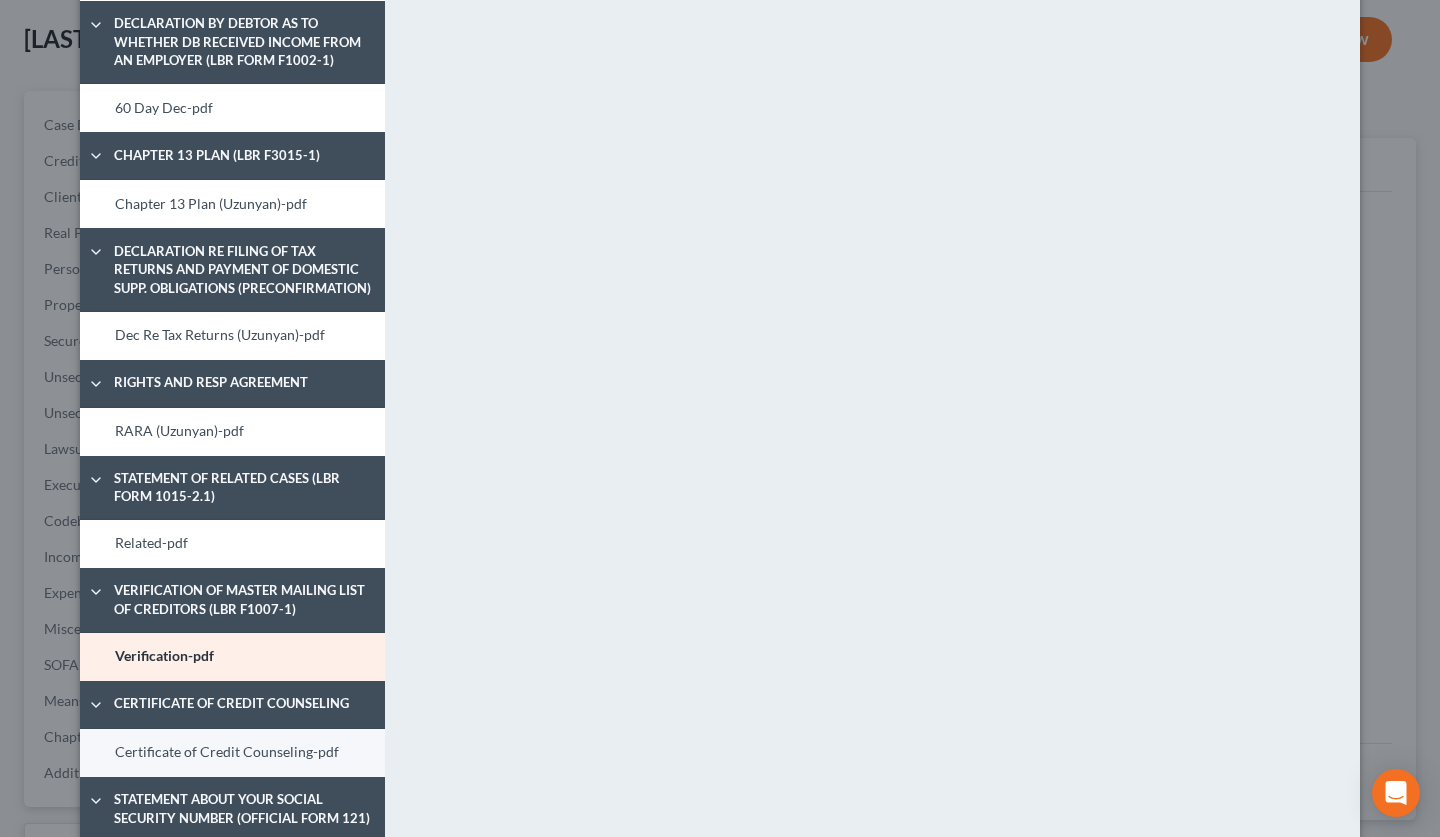click on "Certificate of Credit Counseling-pdf" at bounding box center [232, 753] 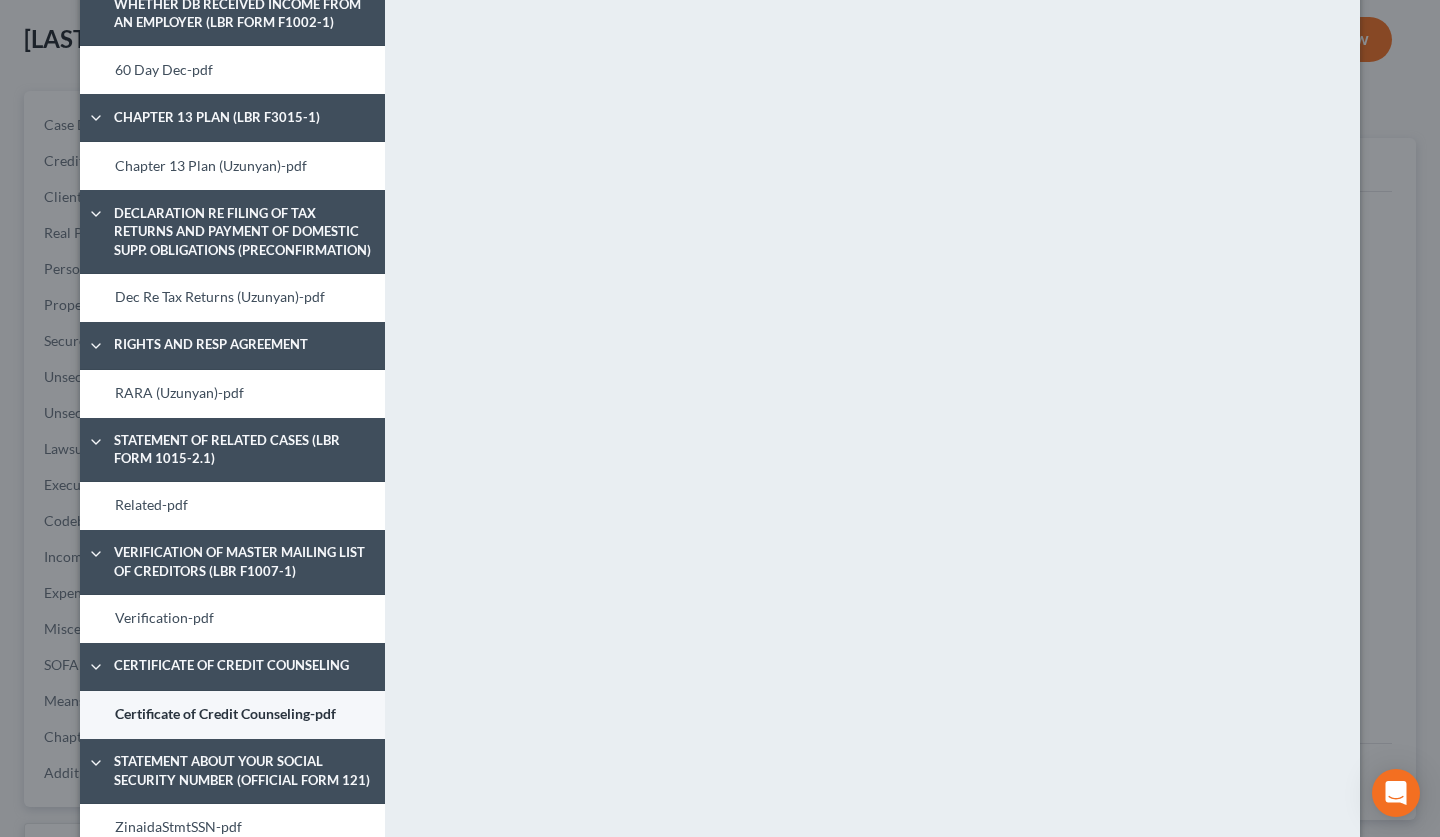 scroll, scrollTop: 307, scrollLeft: 0, axis: vertical 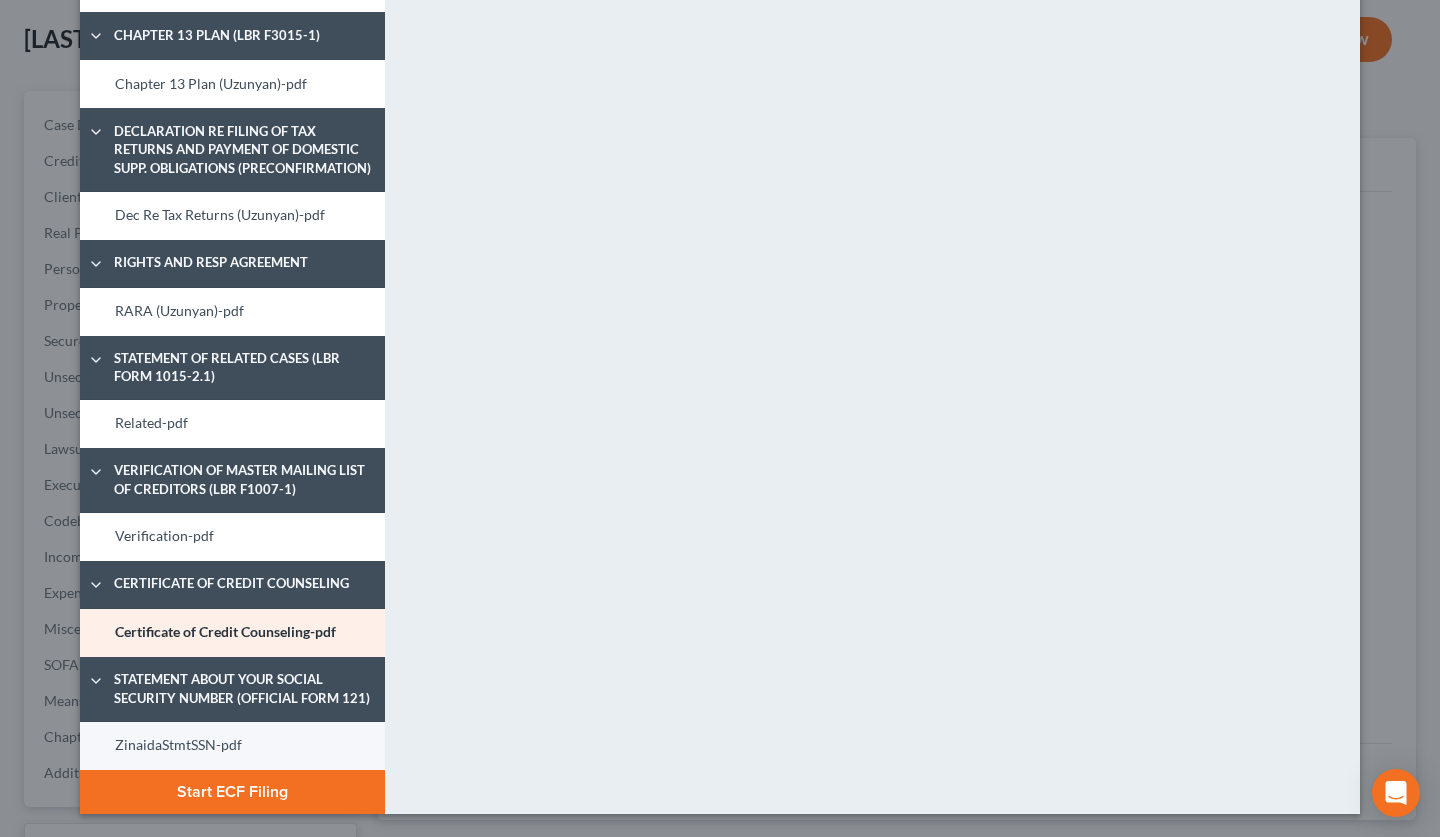 click on "ZinaidaStmtSSN-pdf" at bounding box center (232, 746) 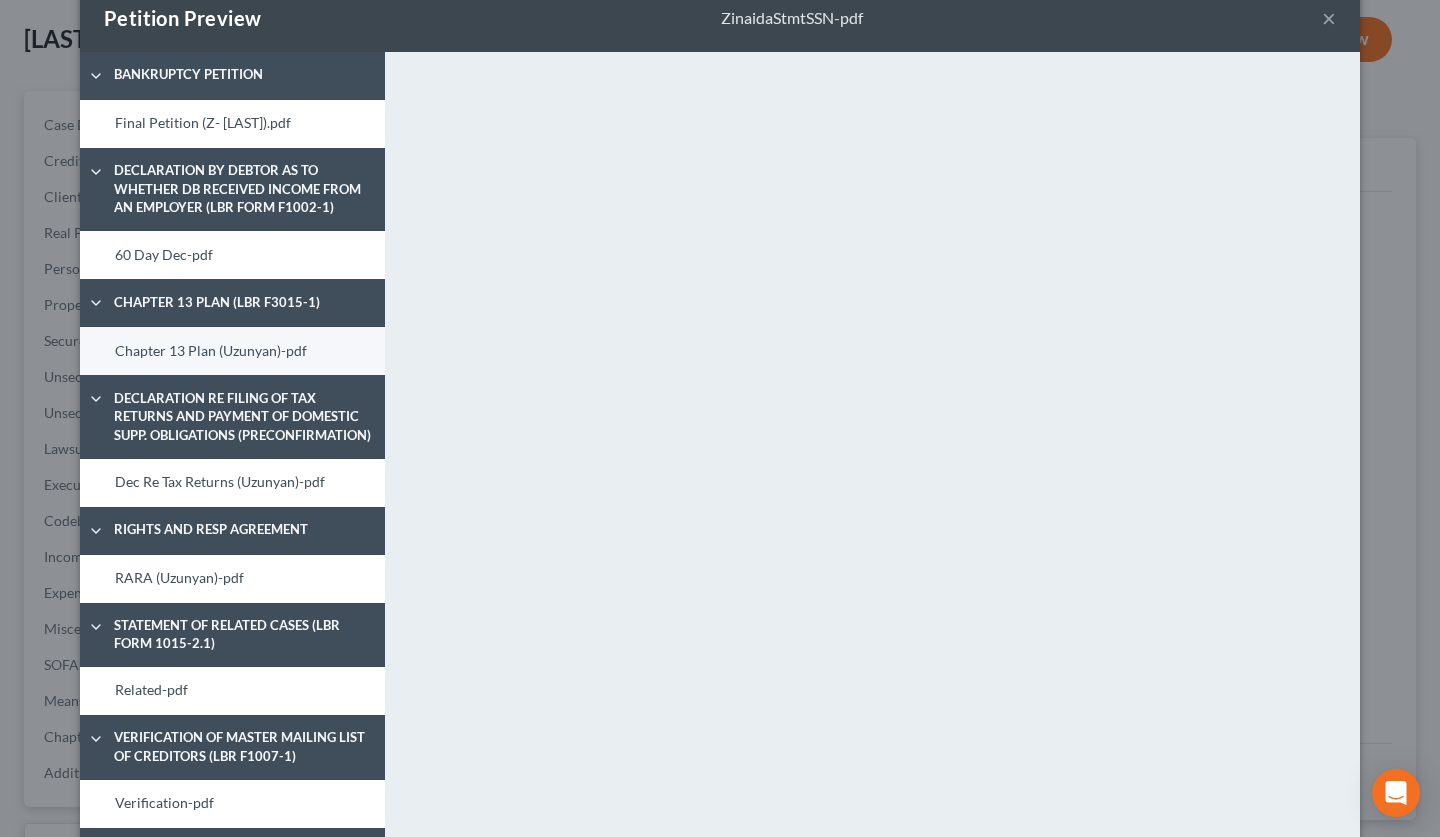 scroll, scrollTop: 0, scrollLeft: 0, axis: both 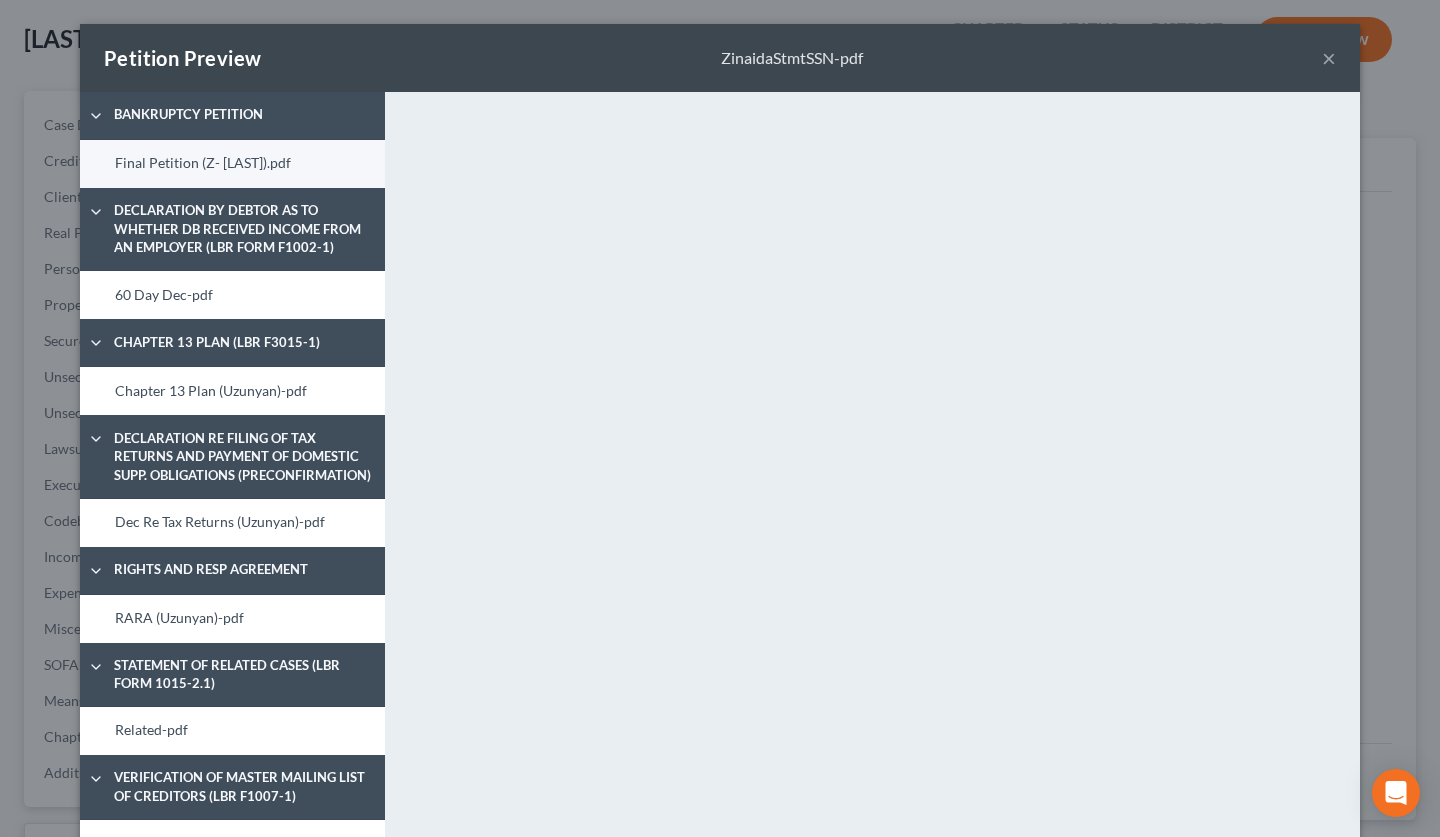 click on "Final Petition (Z- [LAST]).pdf" at bounding box center [232, 164] 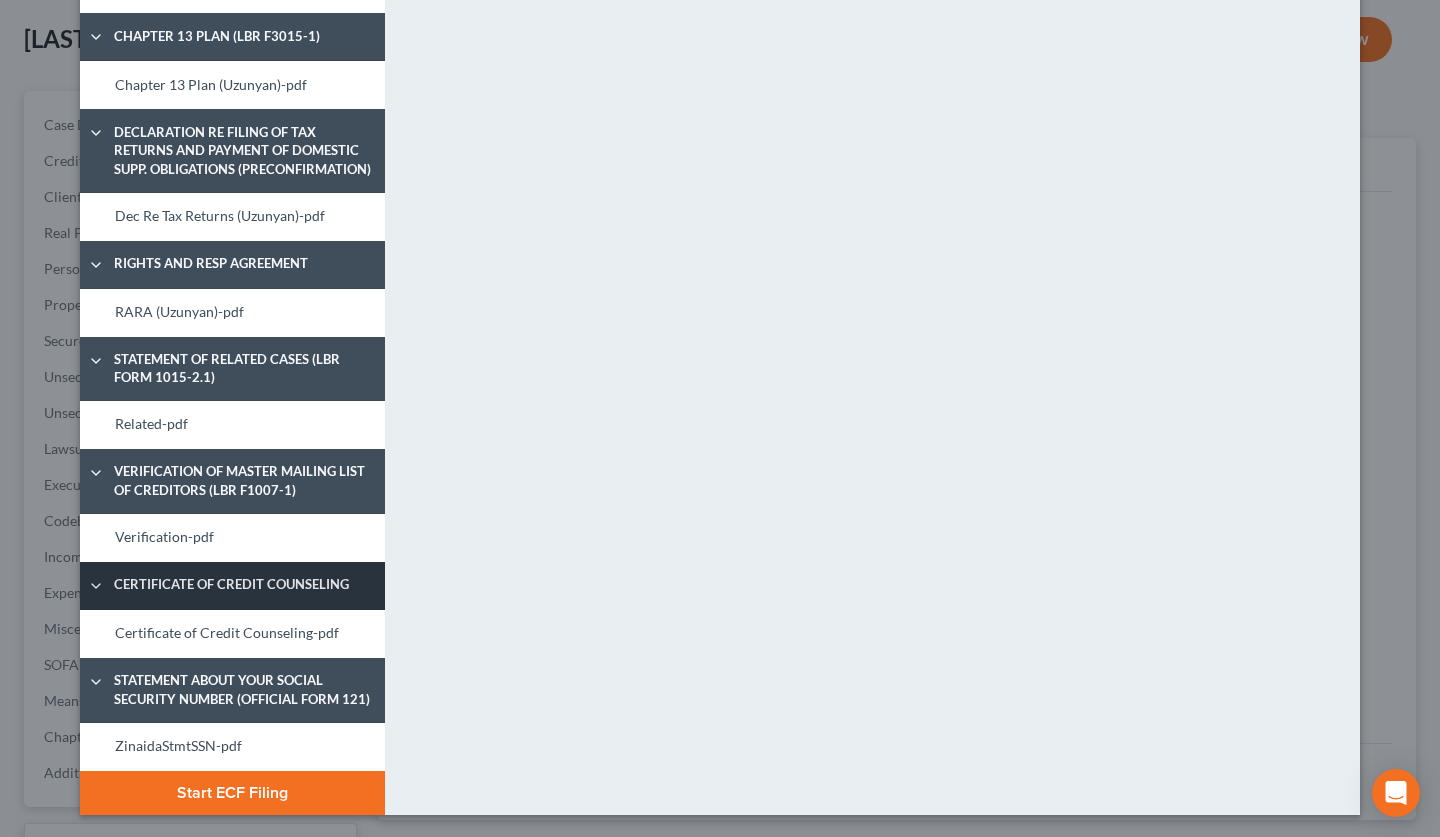 scroll, scrollTop: 307, scrollLeft: 0, axis: vertical 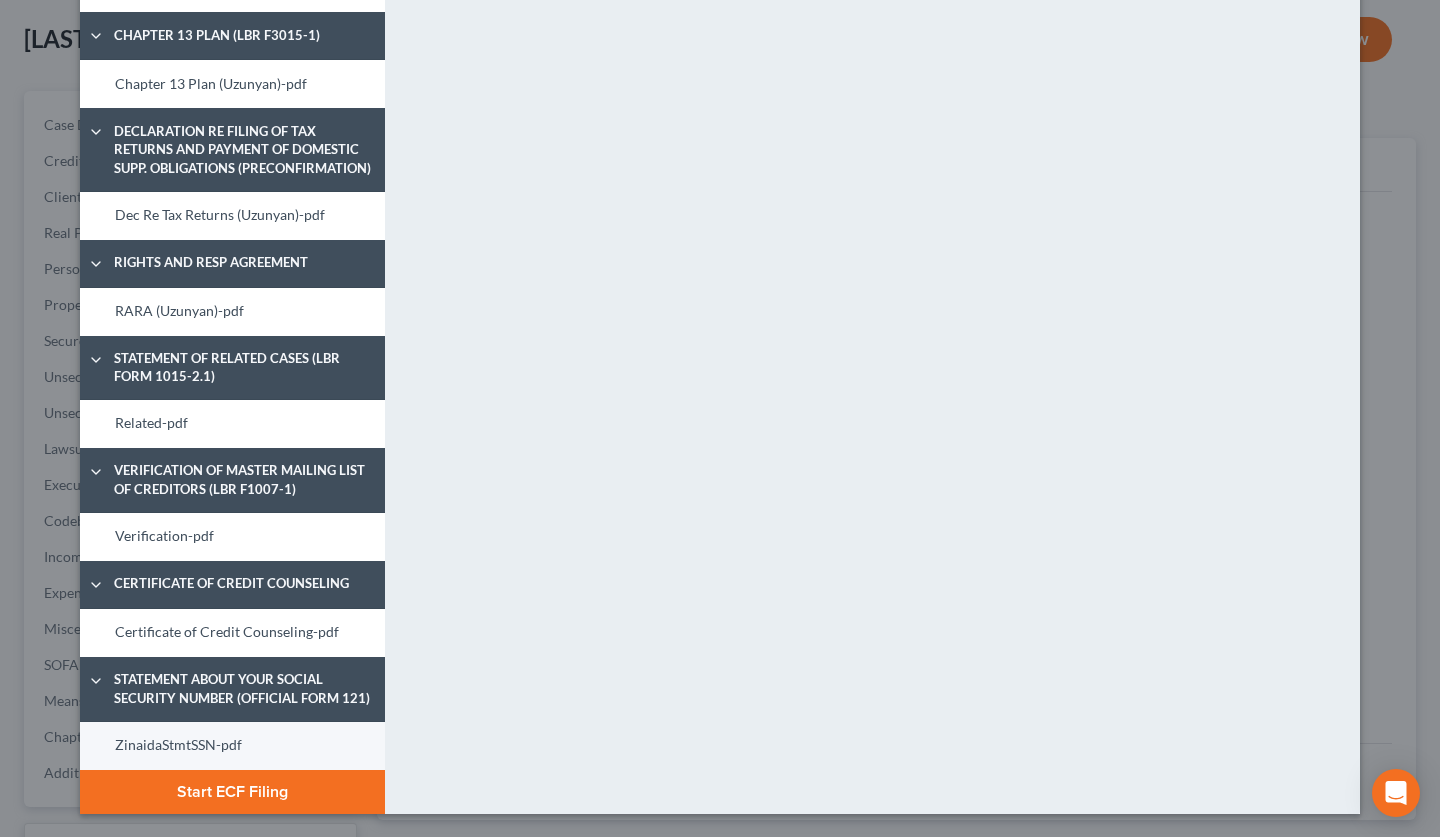 click on "ZinaidaStmtSSN-pdf" at bounding box center [232, 746] 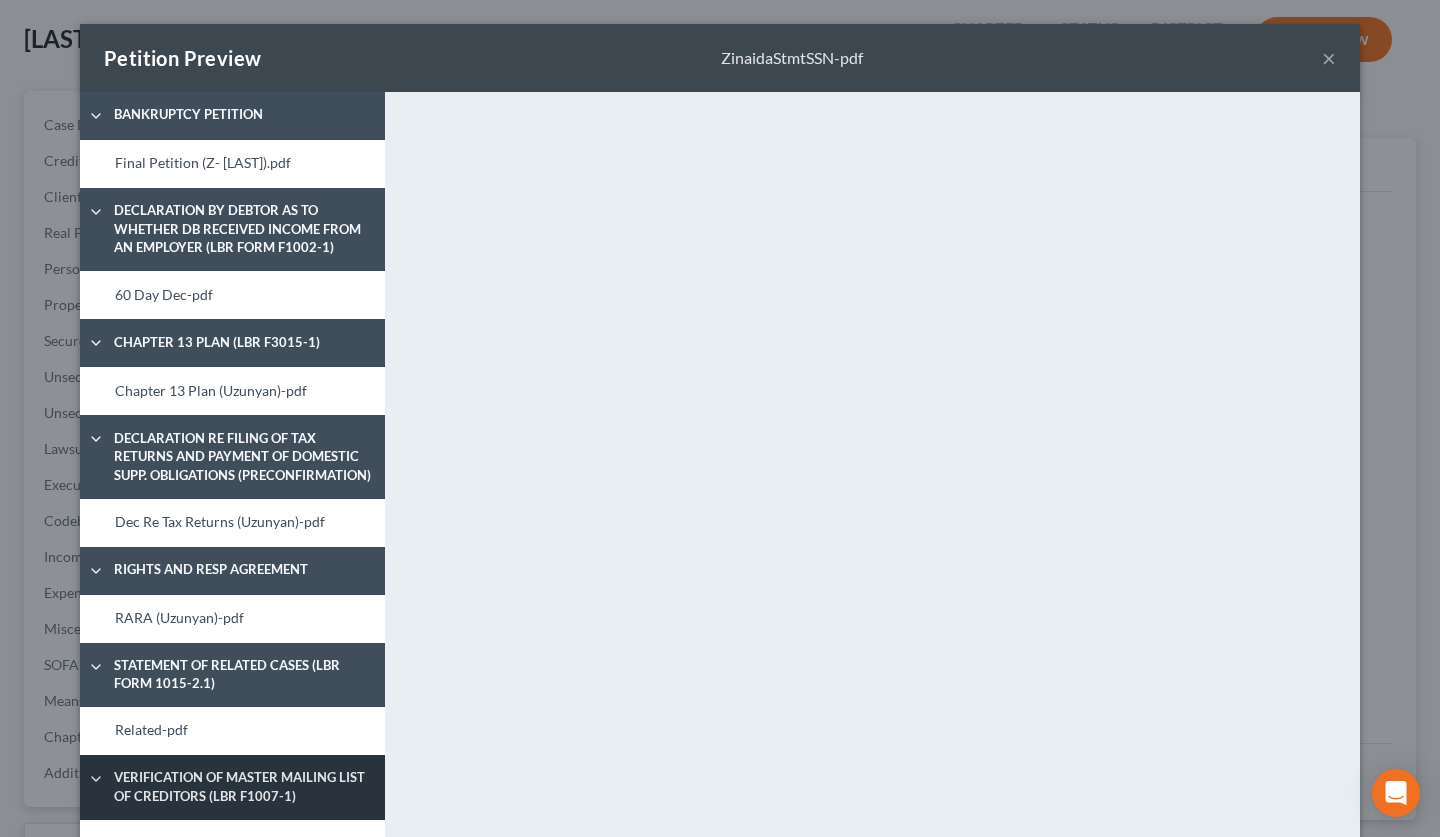 scroll, scrollTop: 0, scrollLeft: 0, axis: both 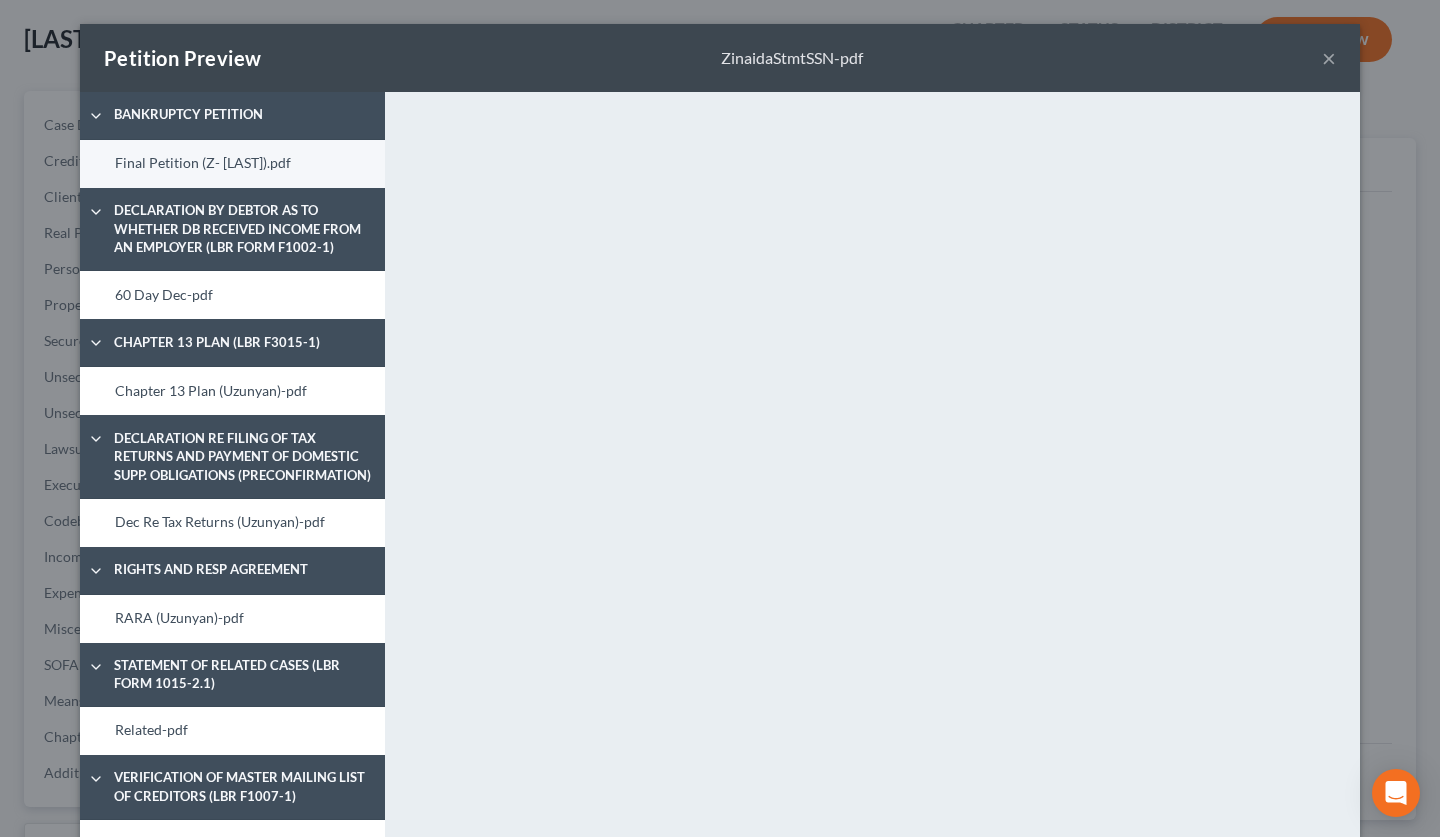 click on "Final Petition (Z- [LAST]).pdf" at bounding box center (232, 164) 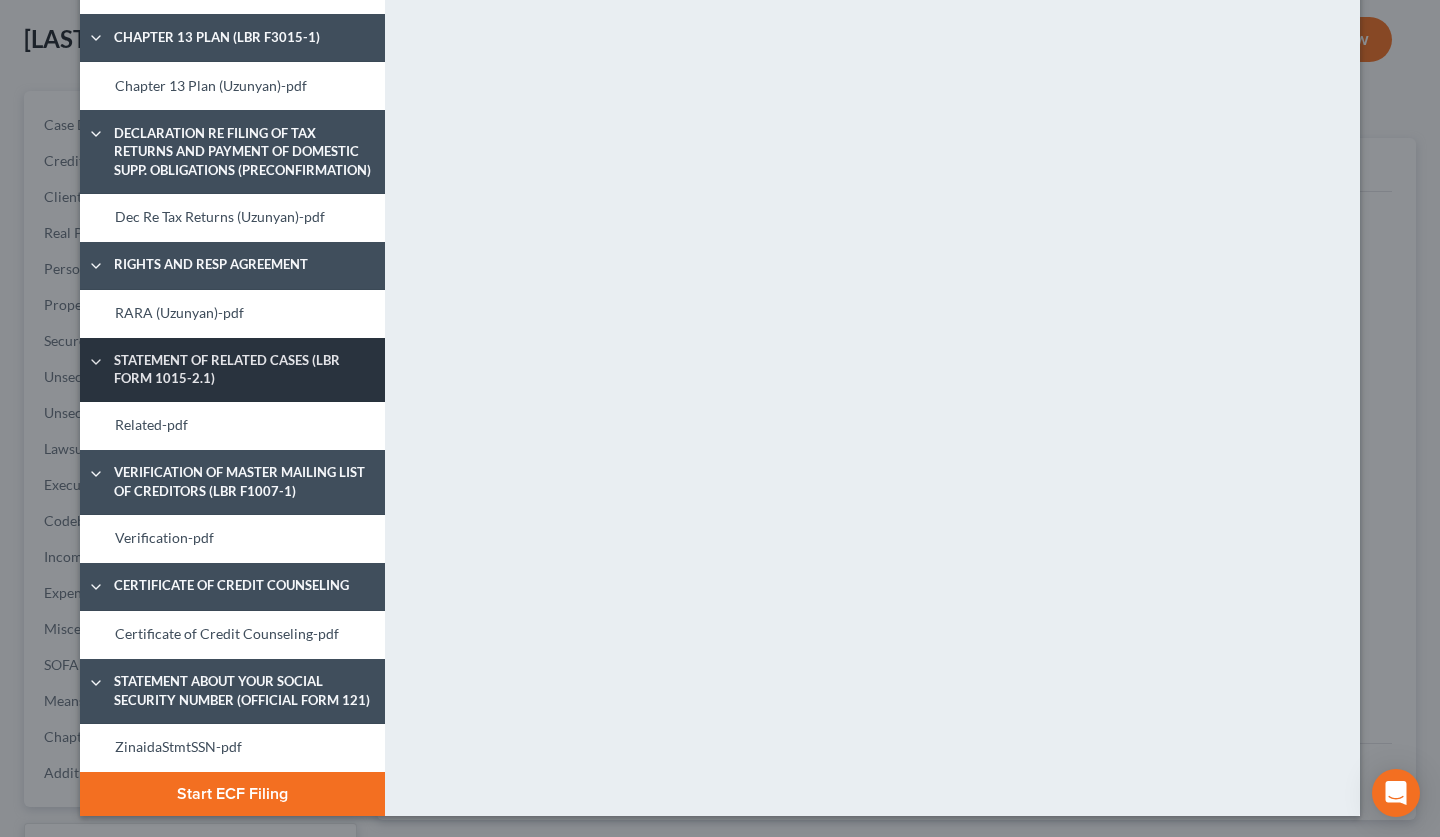 scroll, scrollTop: 307, scrollLeft: 0, axis: vertical 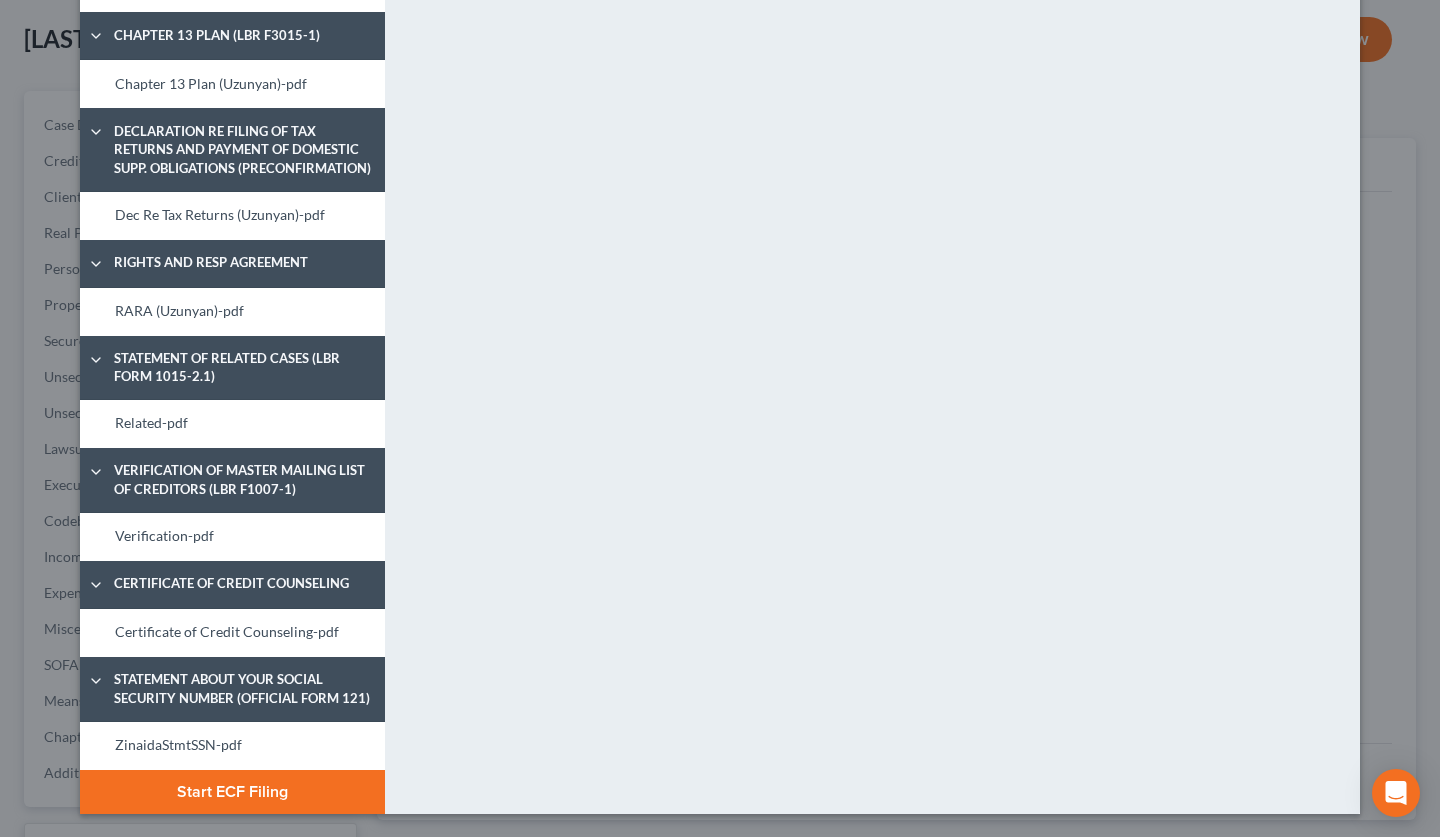 click on "Start ECF Filing" at bounding box center [232, 792] 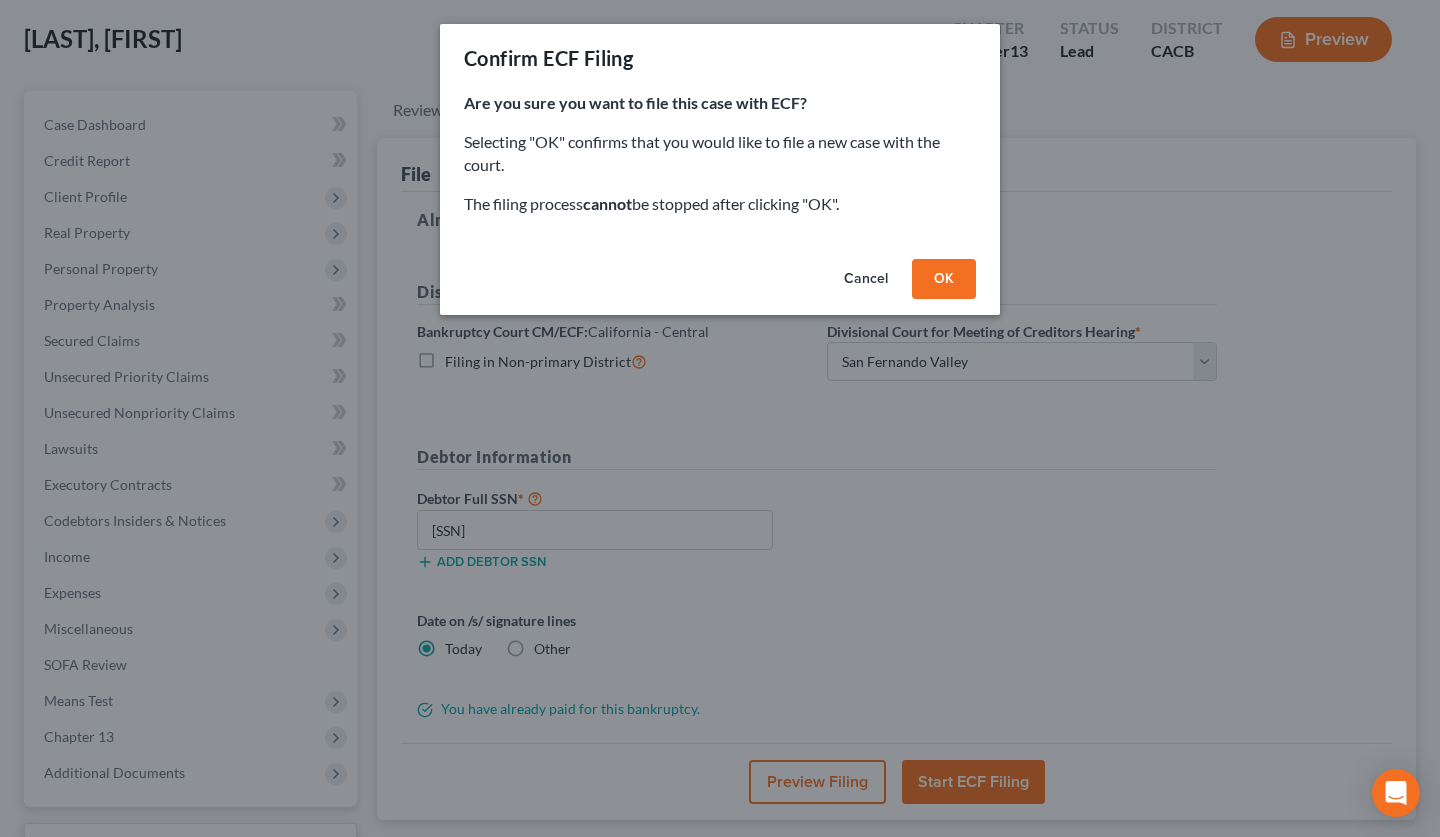 click on "OK" at bounding box center (944, 279) 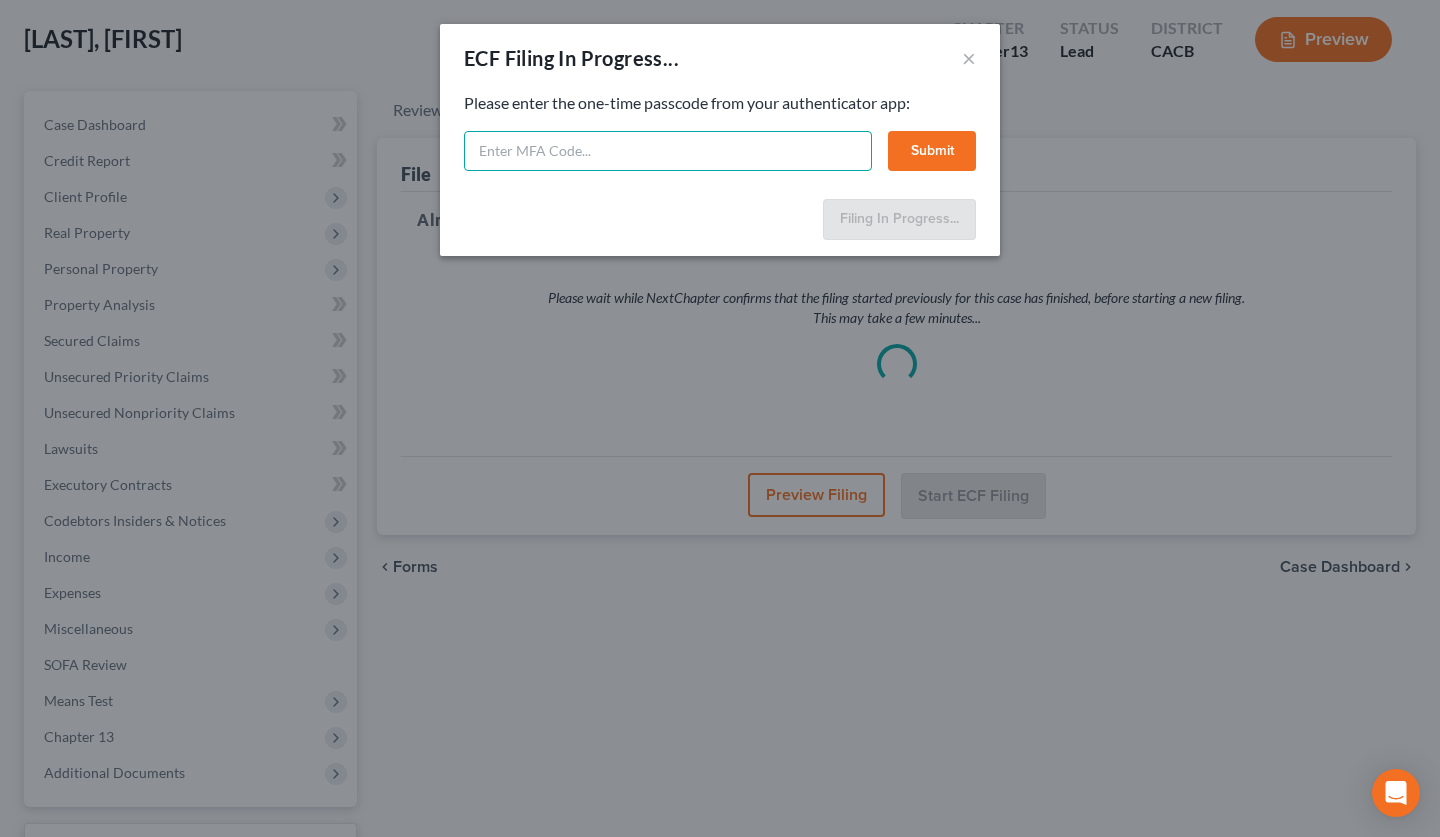 click at bounding box center (668, 151) 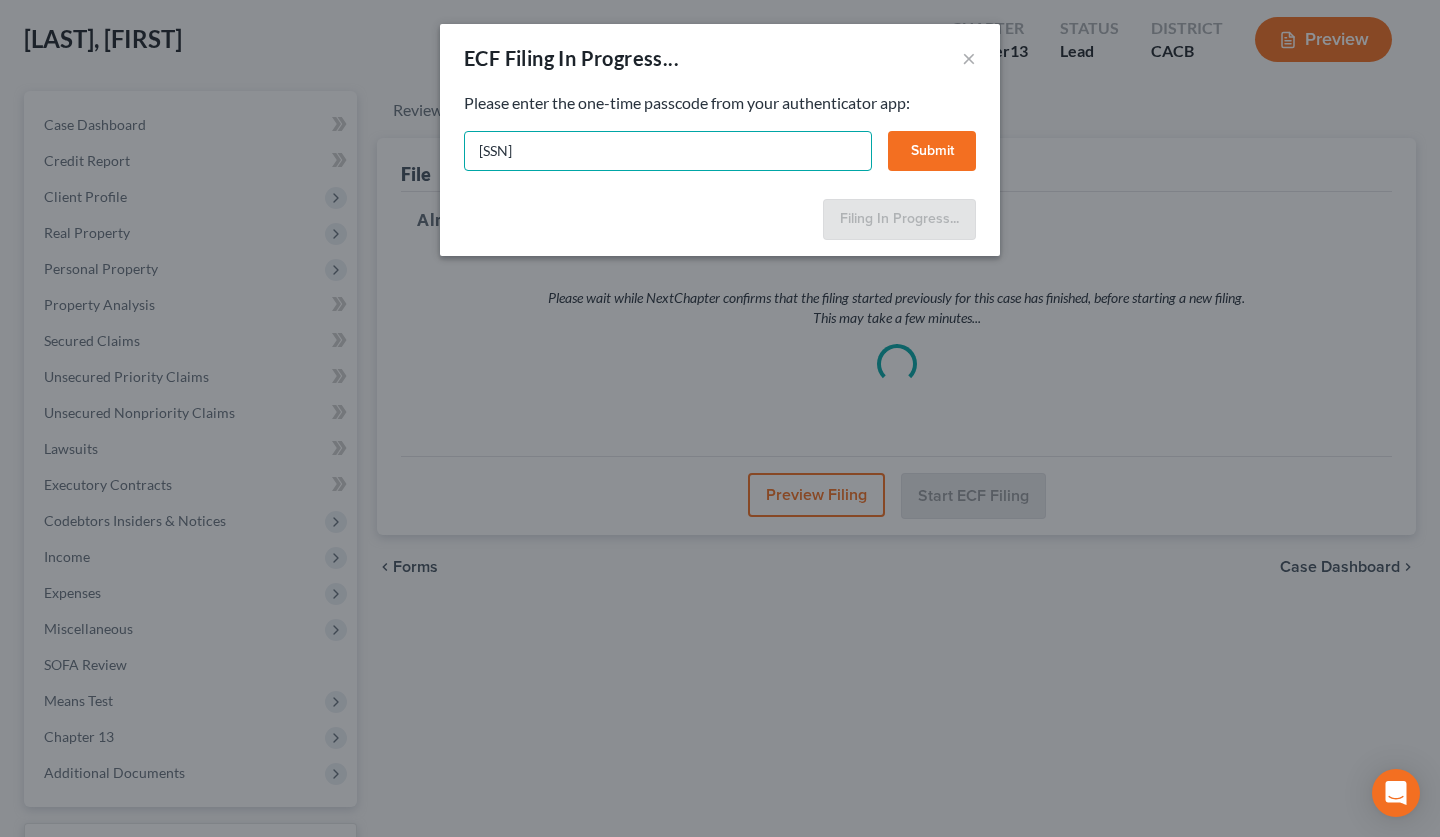 type on "033699" 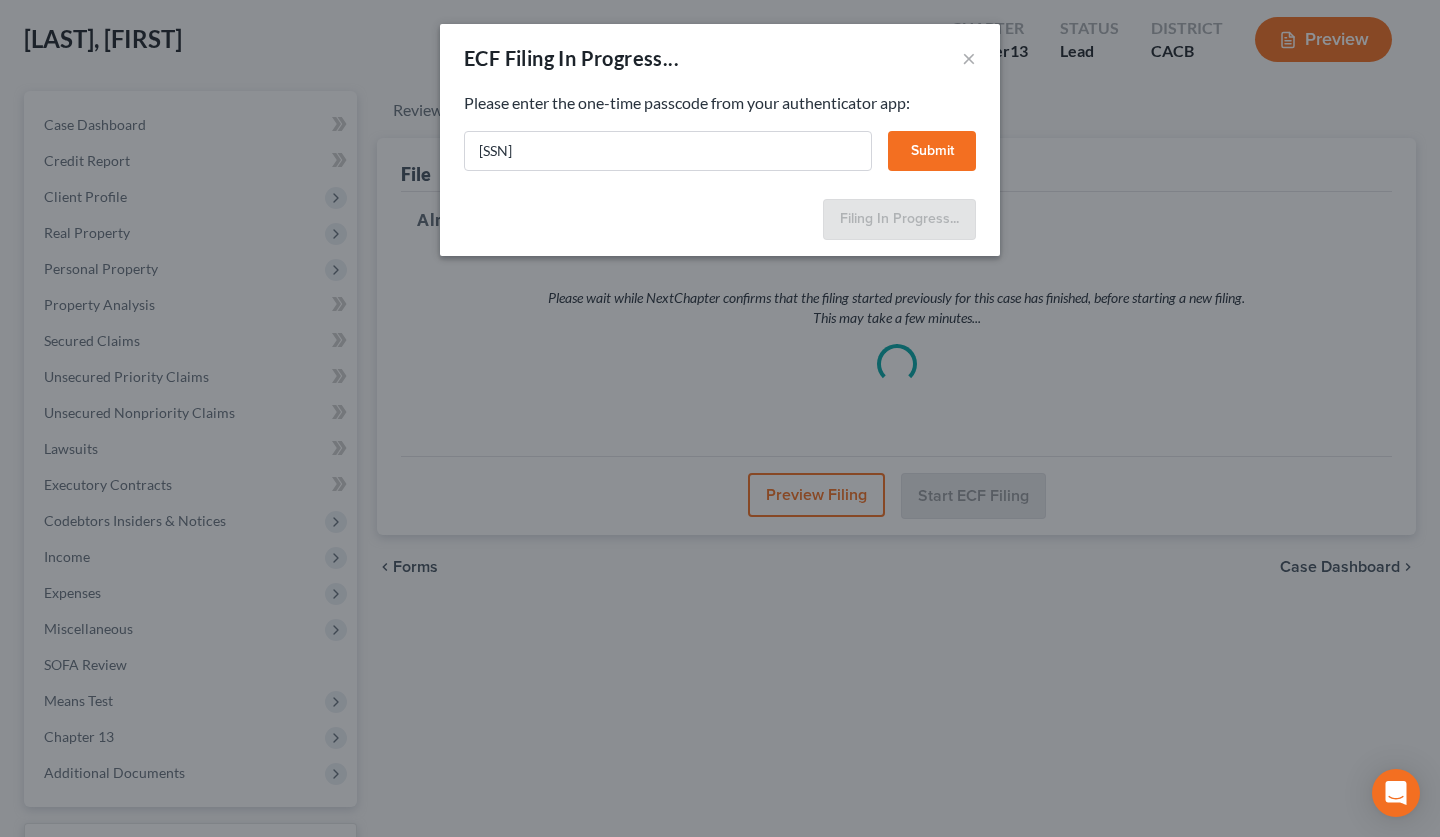 click on "Submit" at bounding box center [932, 151] 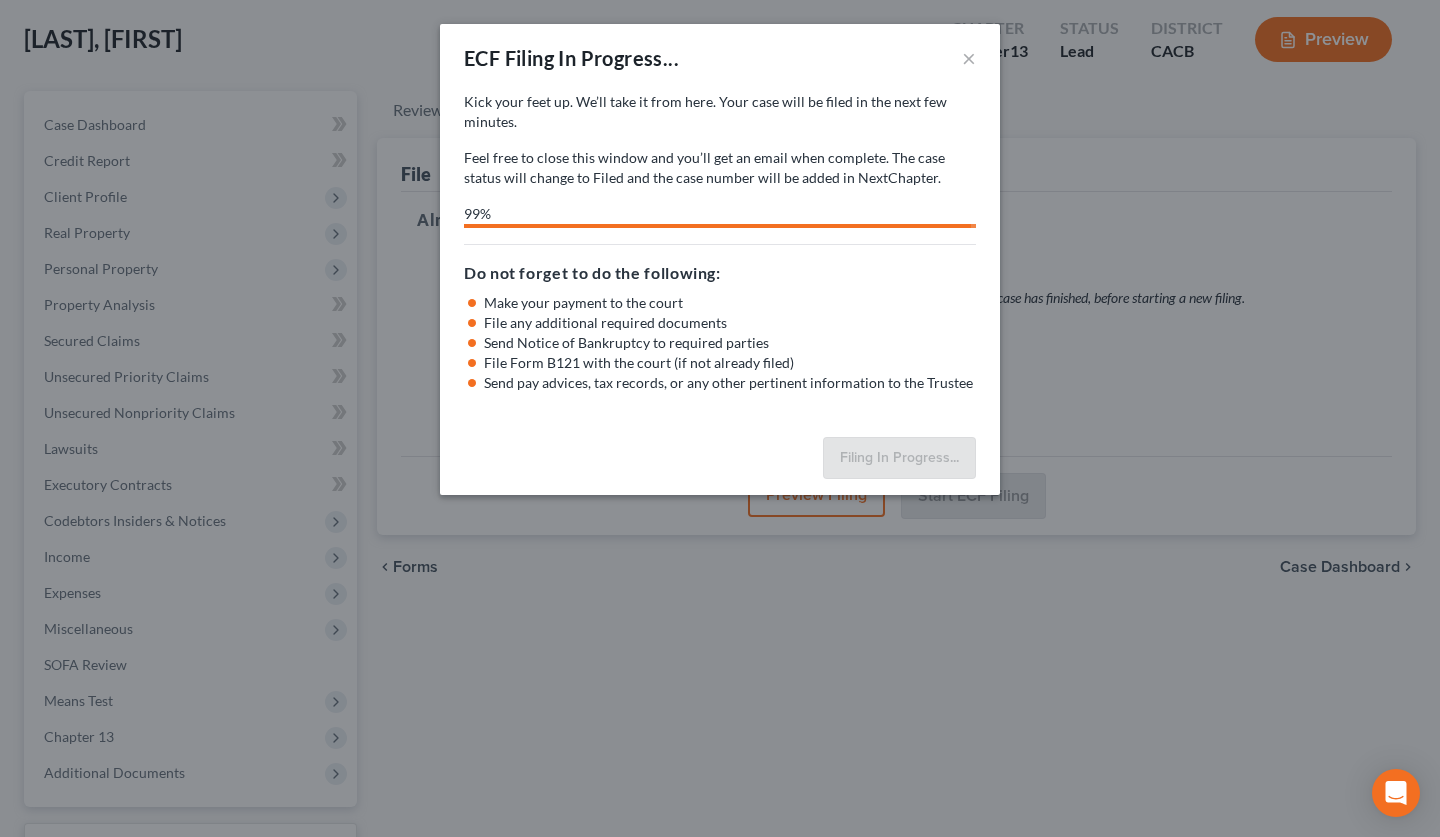 select on "0" 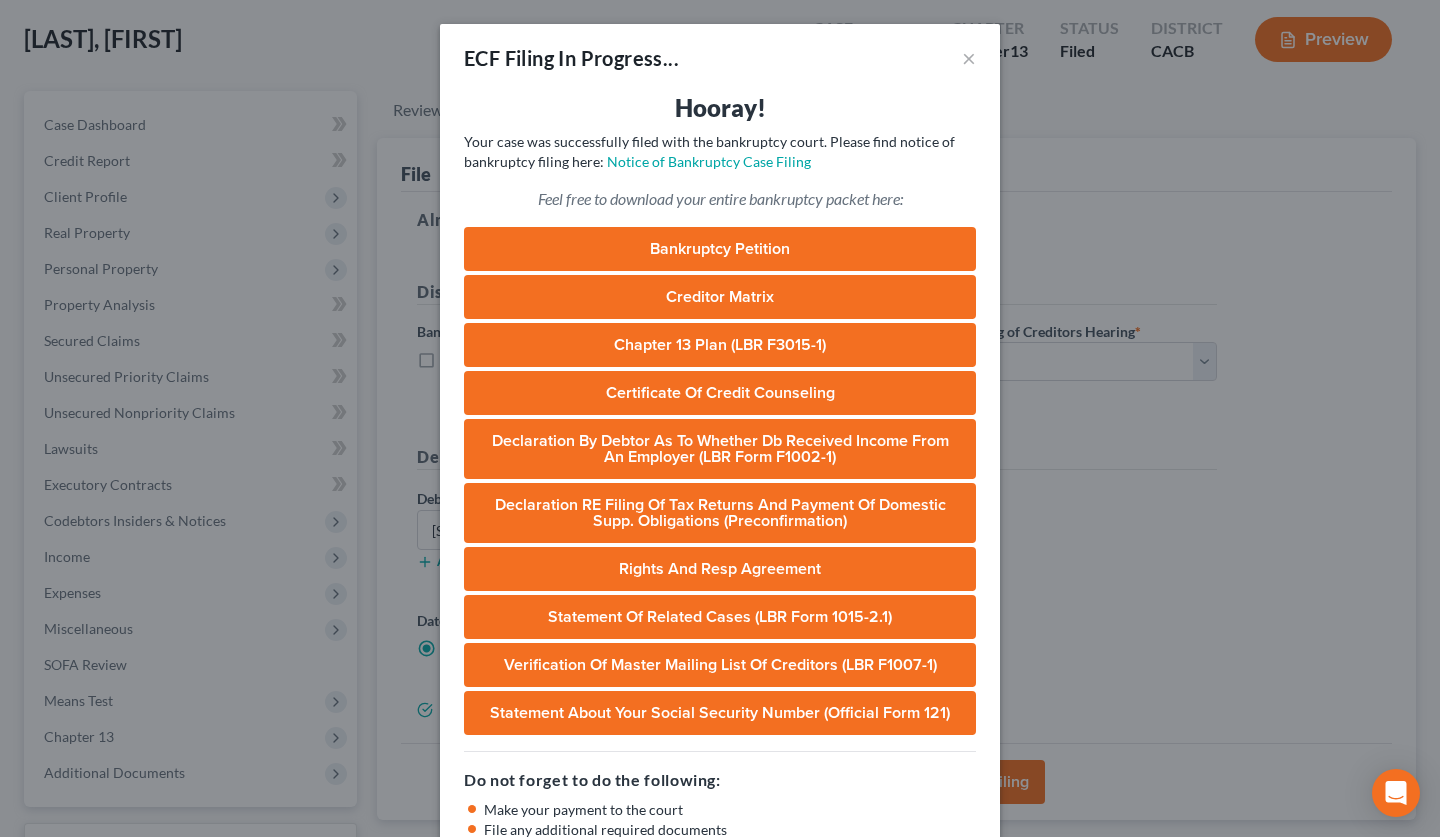 scroll, scrollTop: 186, scrollLeft: 0, axis: vertical 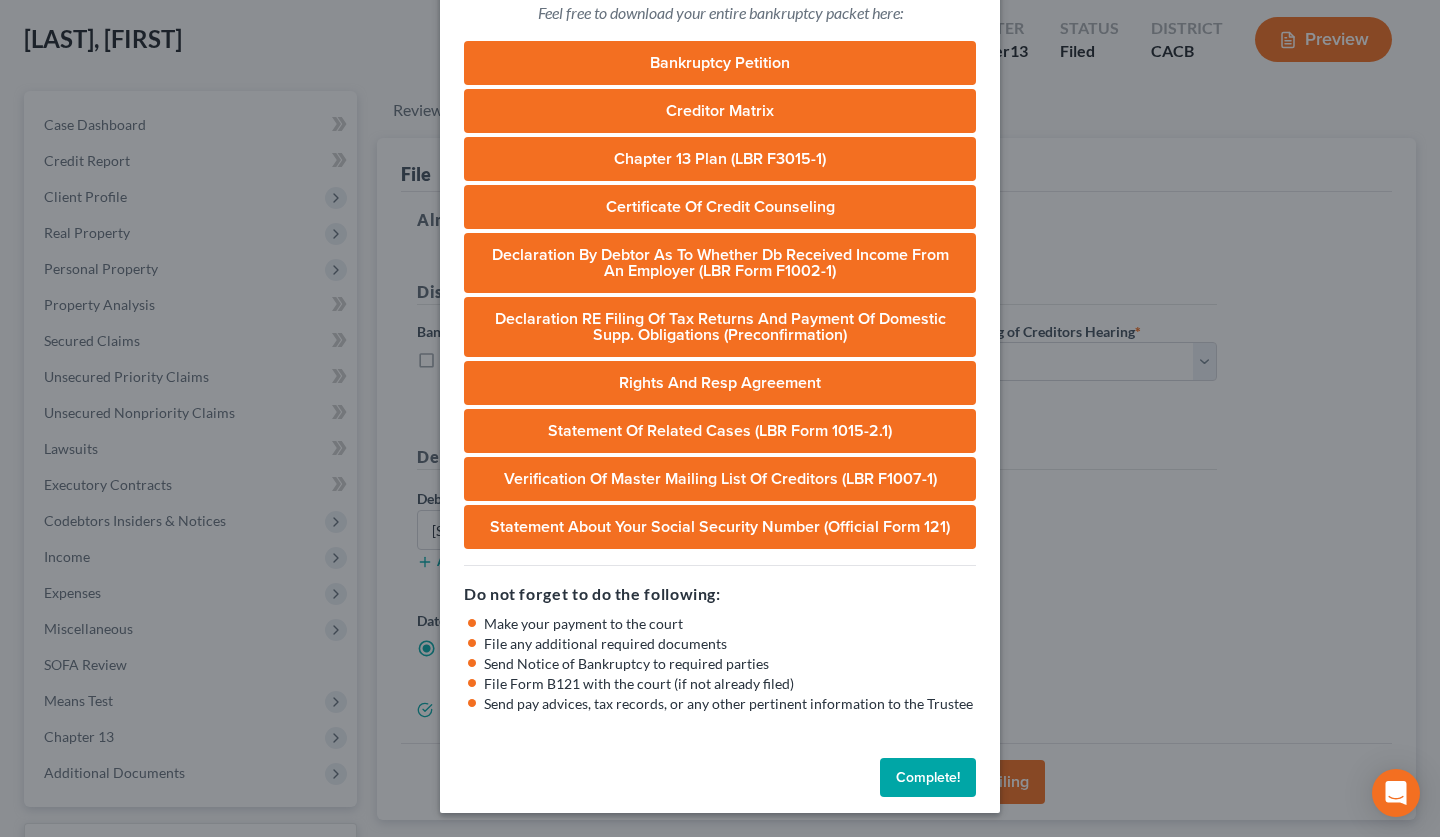 click on "Complete!" at bounding box center [928, 778] 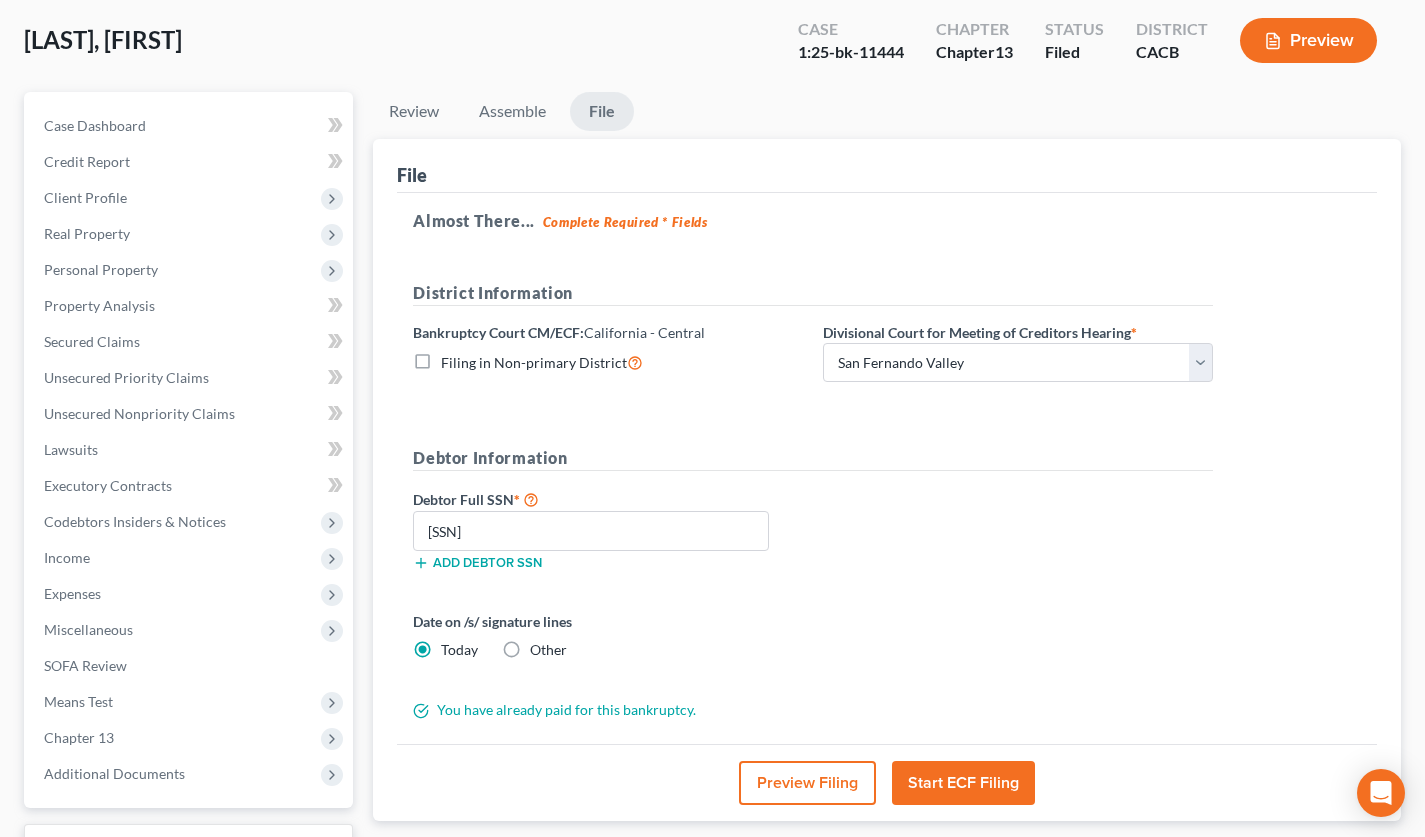 scroll, scrollTop: 0, scrollLeft: 0, axis: both 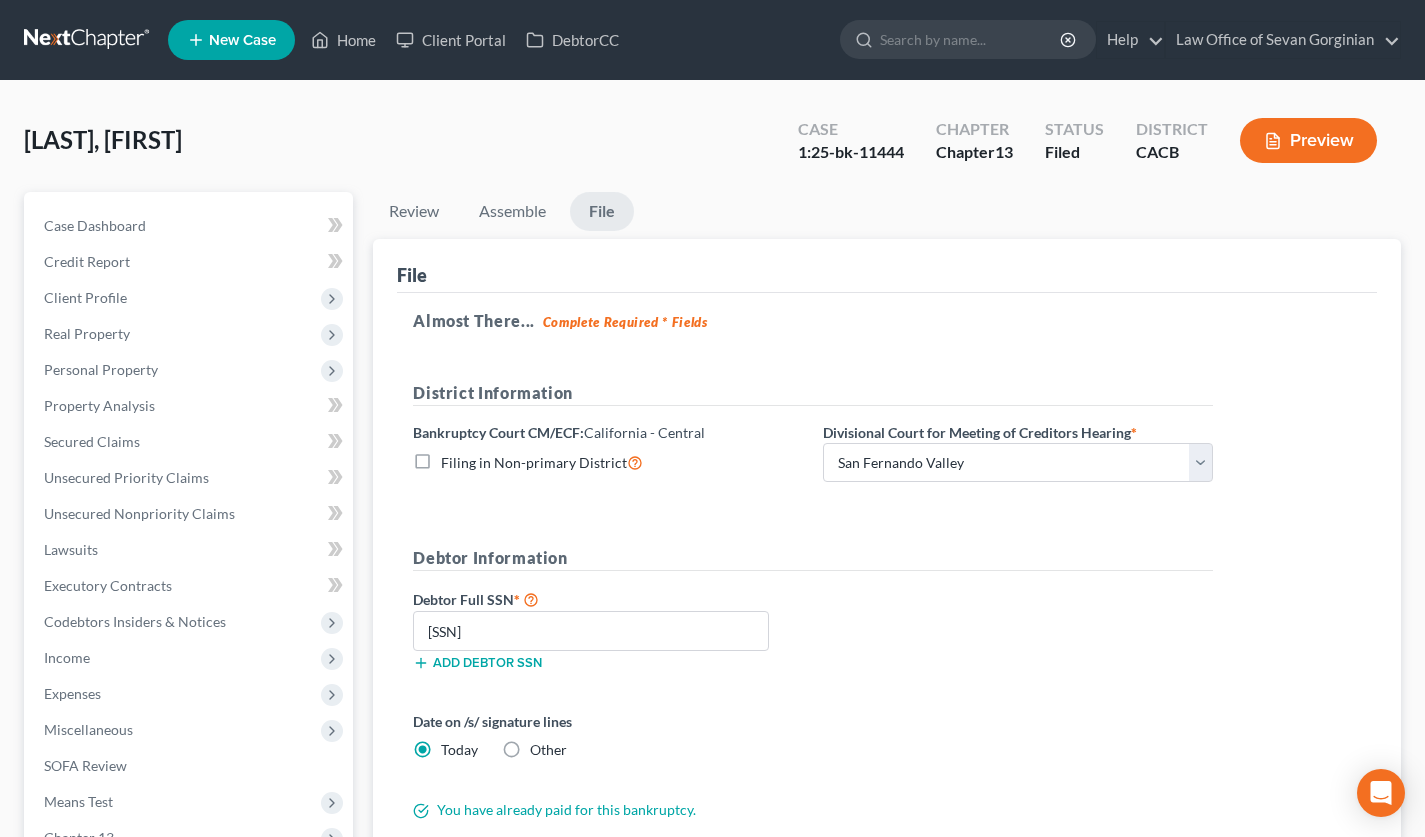 click at bounding box center [88, 40] 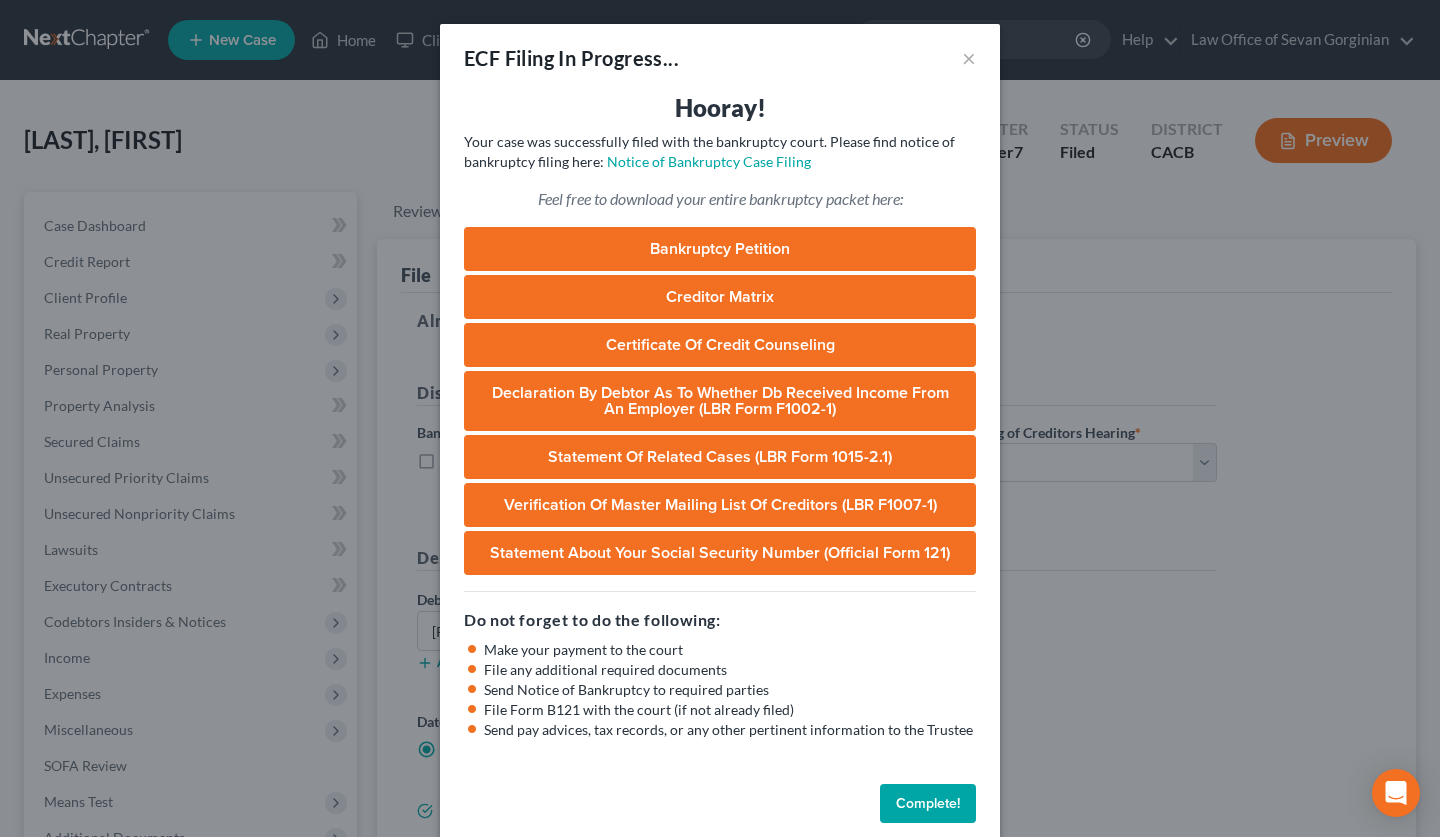 select on "3" 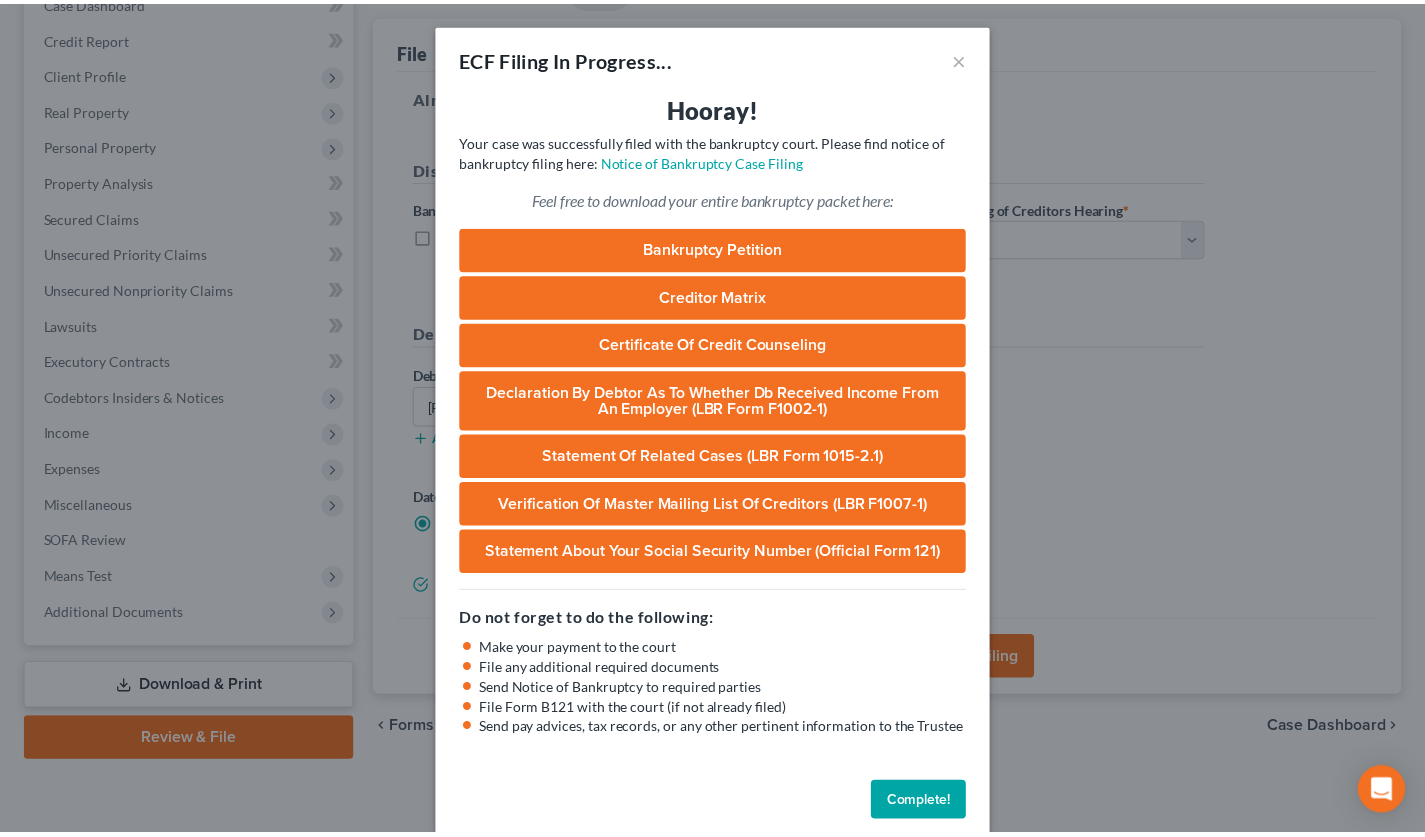 scroll, scrollTop: 26, scrollLeft: 0, axis: vertical 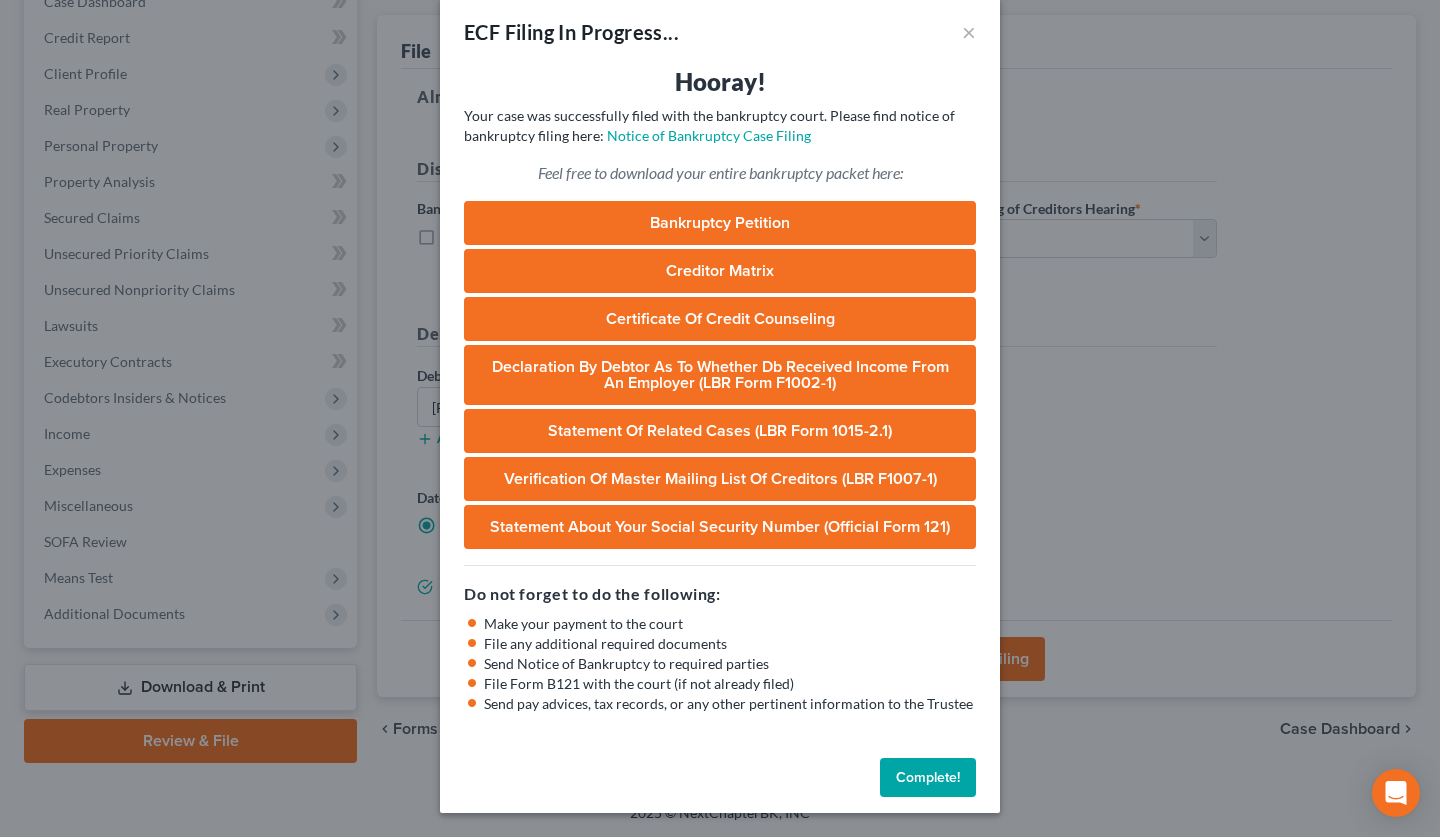 click on "Complete!" at bounding box center [928, 778] 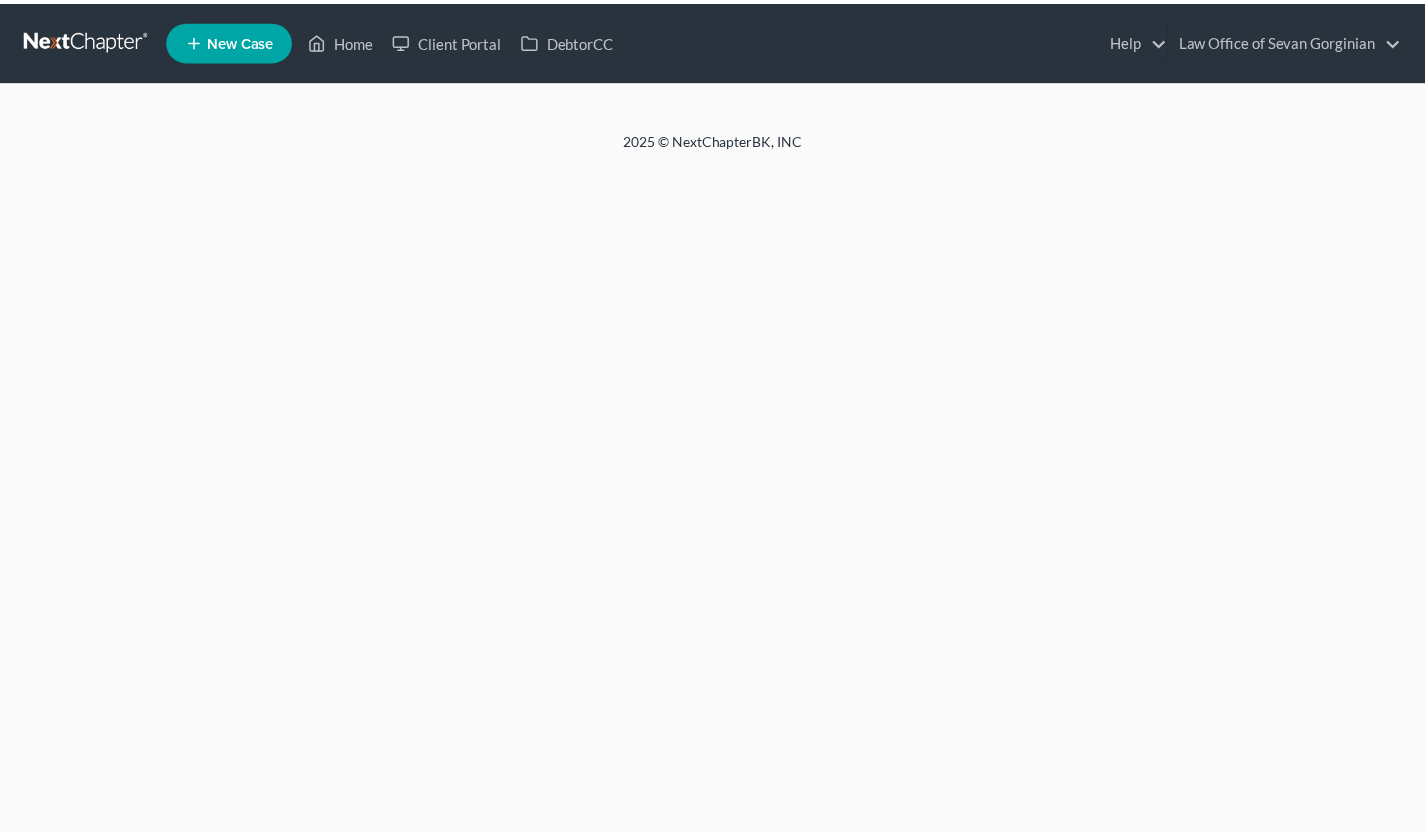 scroll, scrollTop: 0, scrollLeft: 0, axis: both 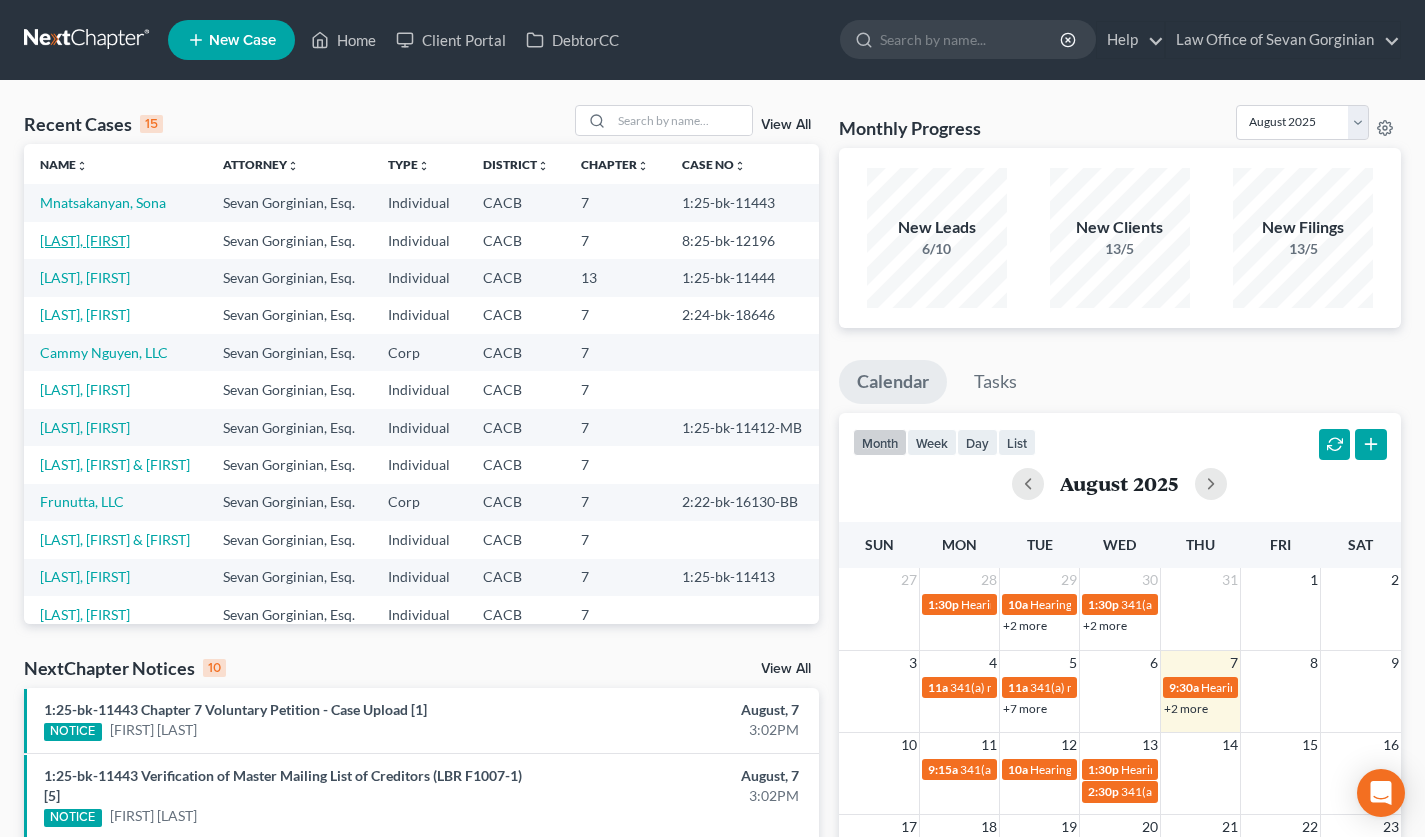 click on "[LAST], [FIRST]" at bounding box center (85, 240) 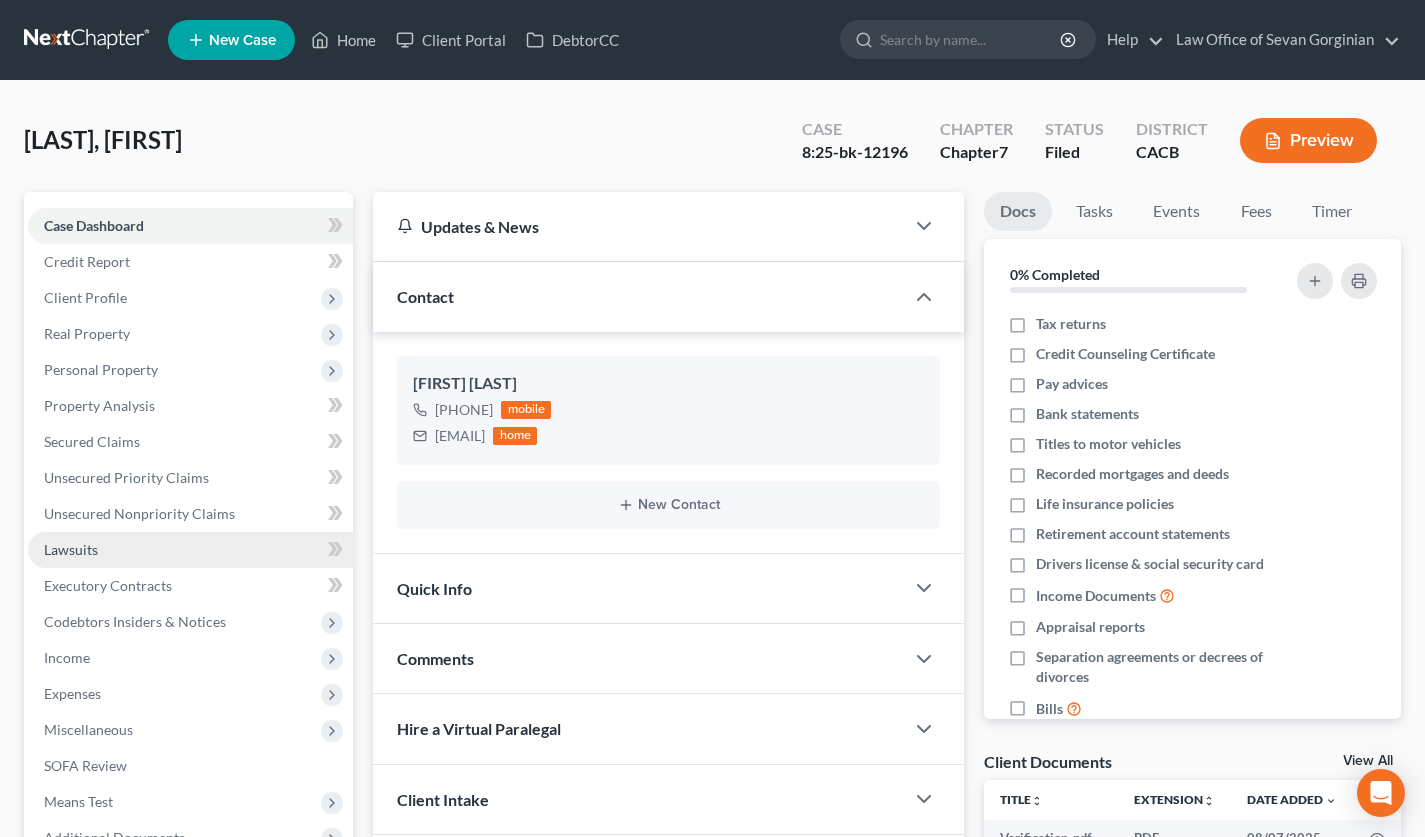 click on "Lawsuits" at bounding box center (190, 550) 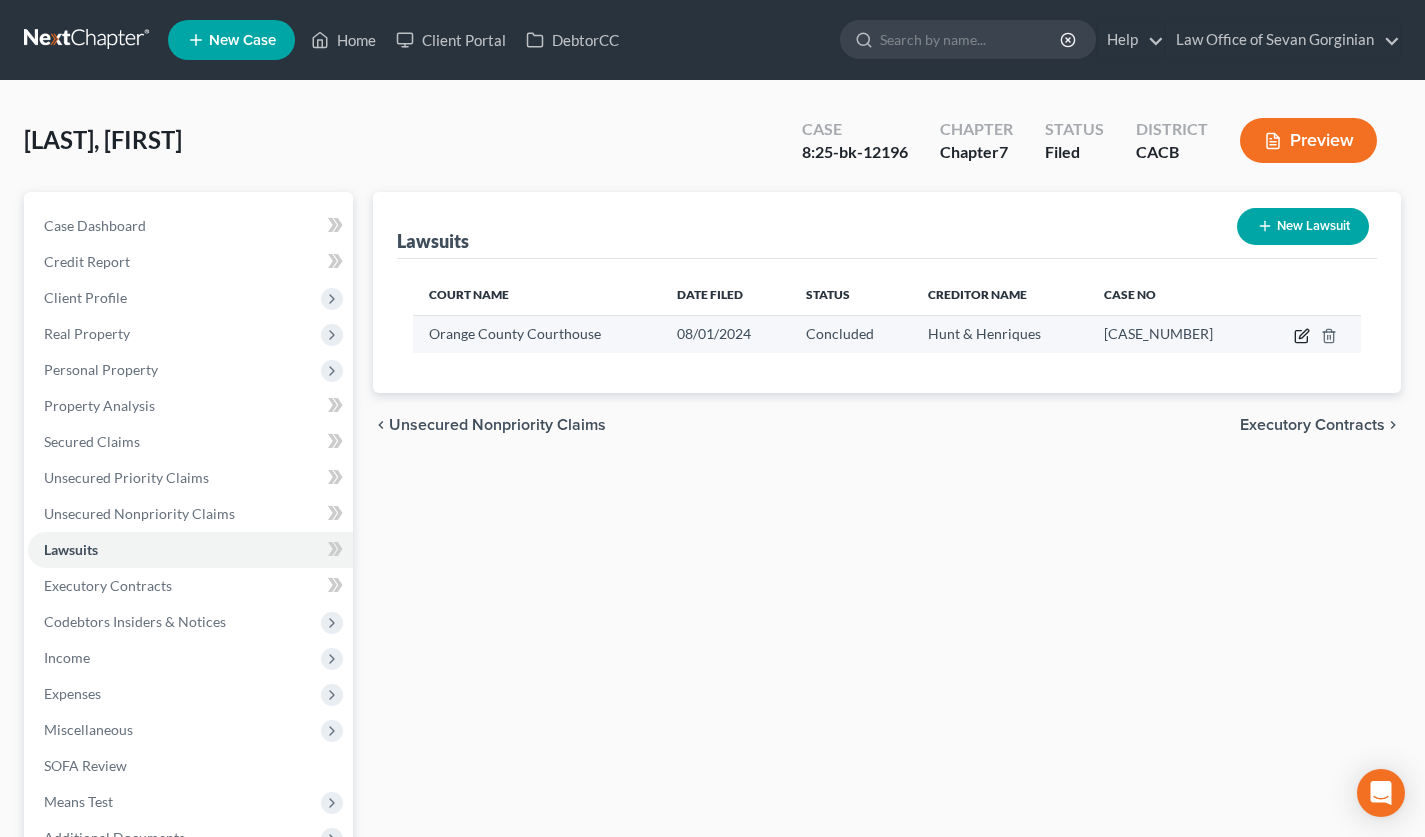 click 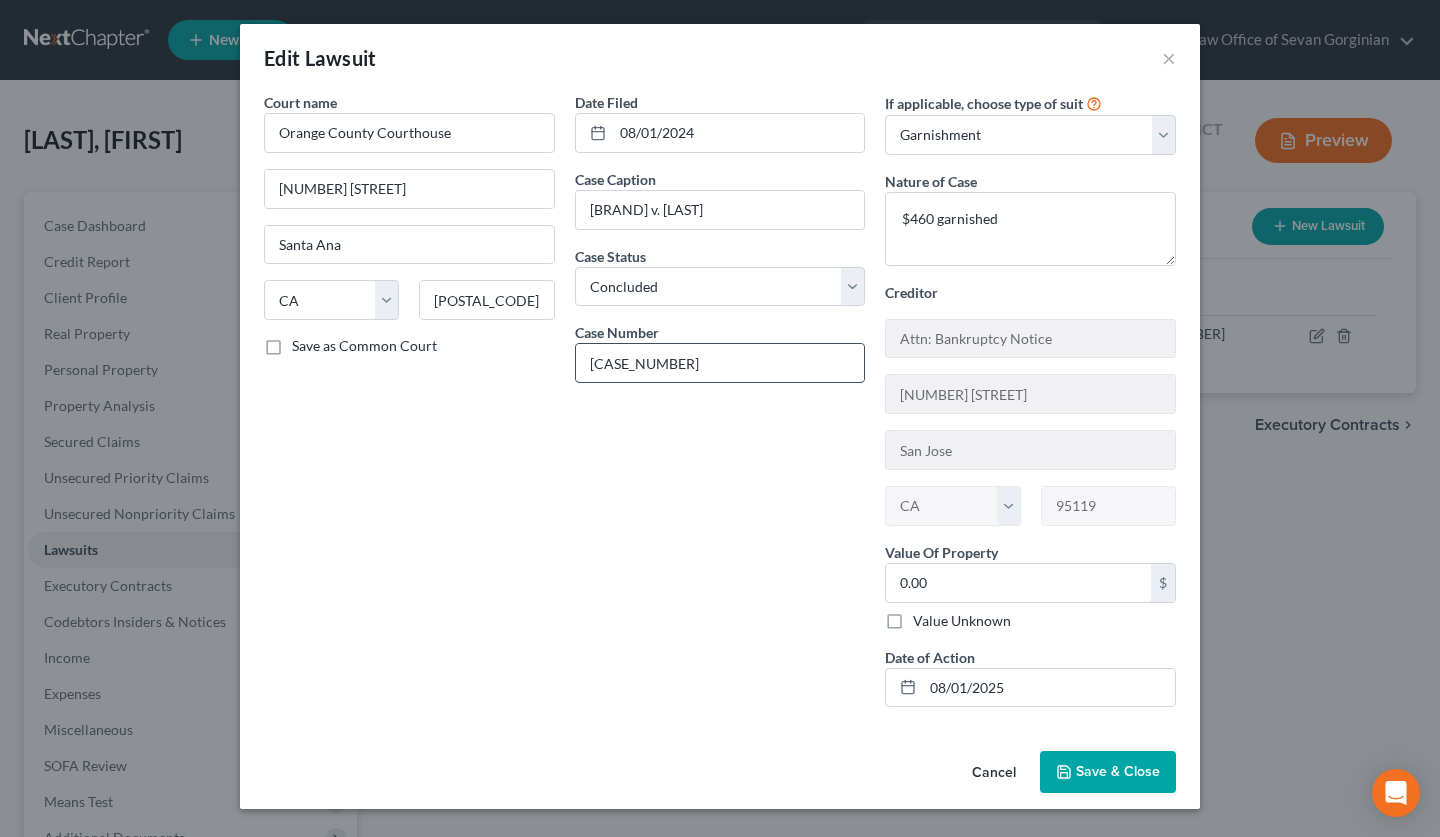 click on "[CASE_NUMBER]" at bounding box center [720, 363] 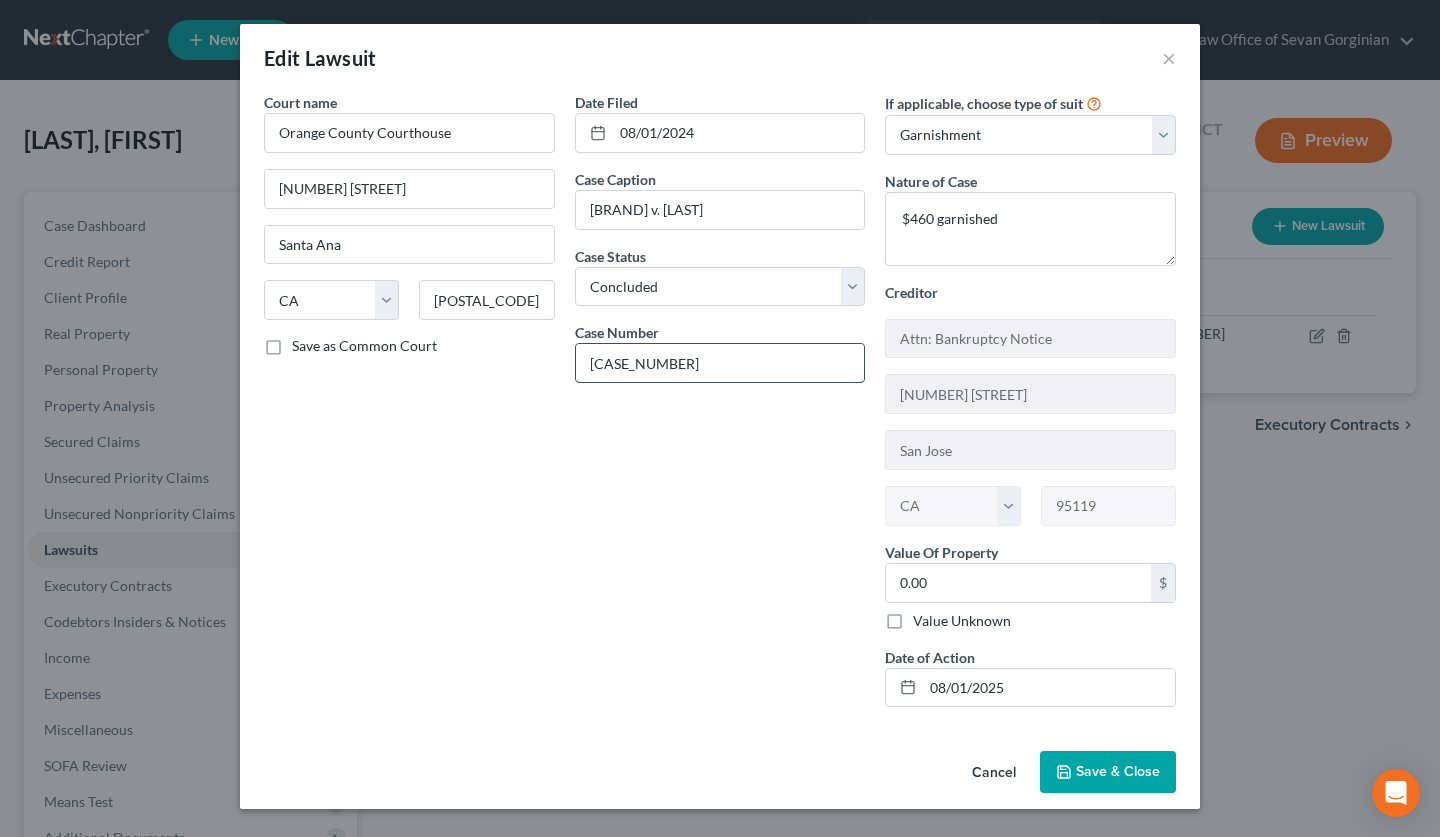 click on "[CASE_NUMBER]" at bounding box center [720, 363] 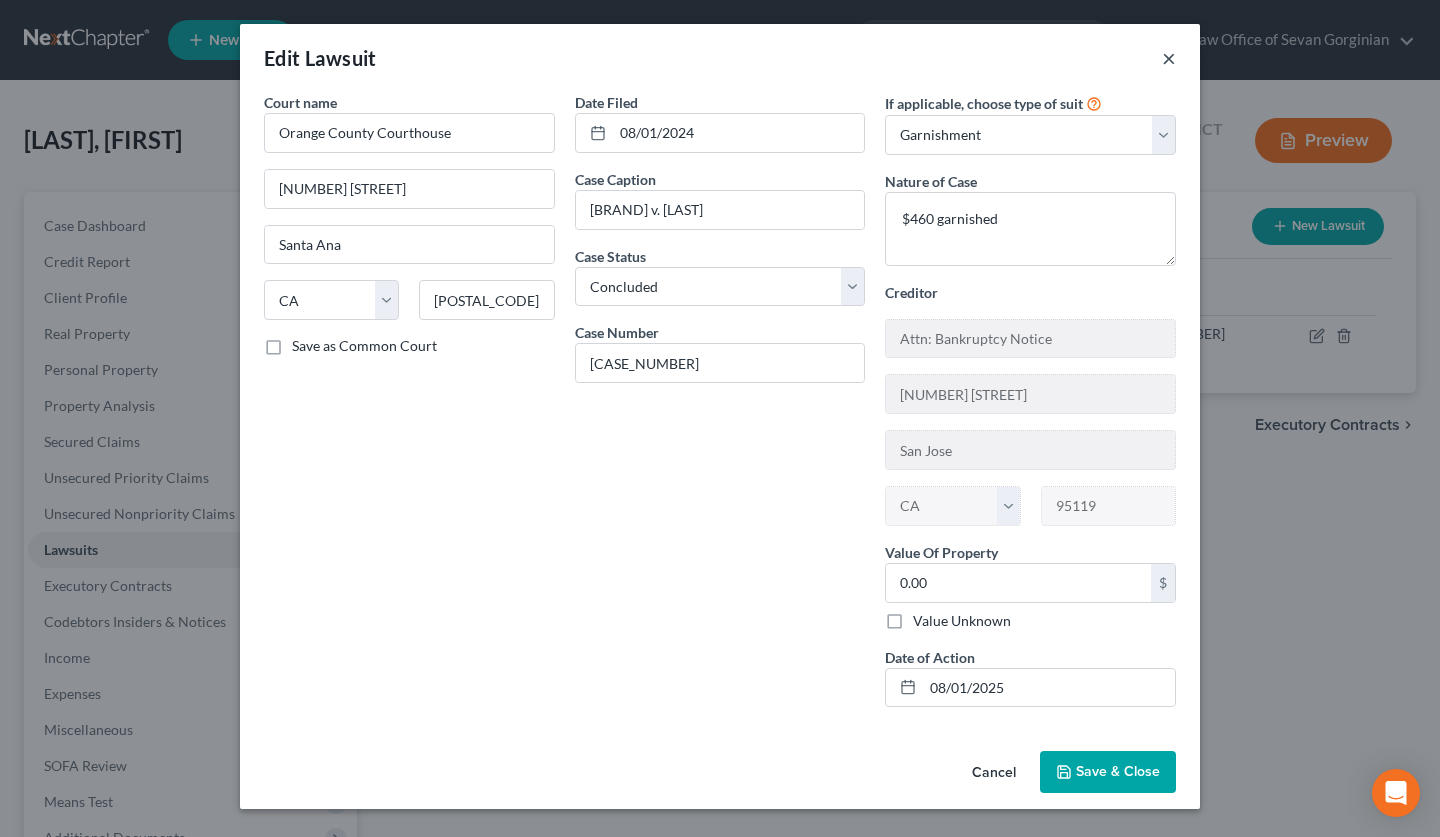 click on "×" at bounding box center [1169, 58] 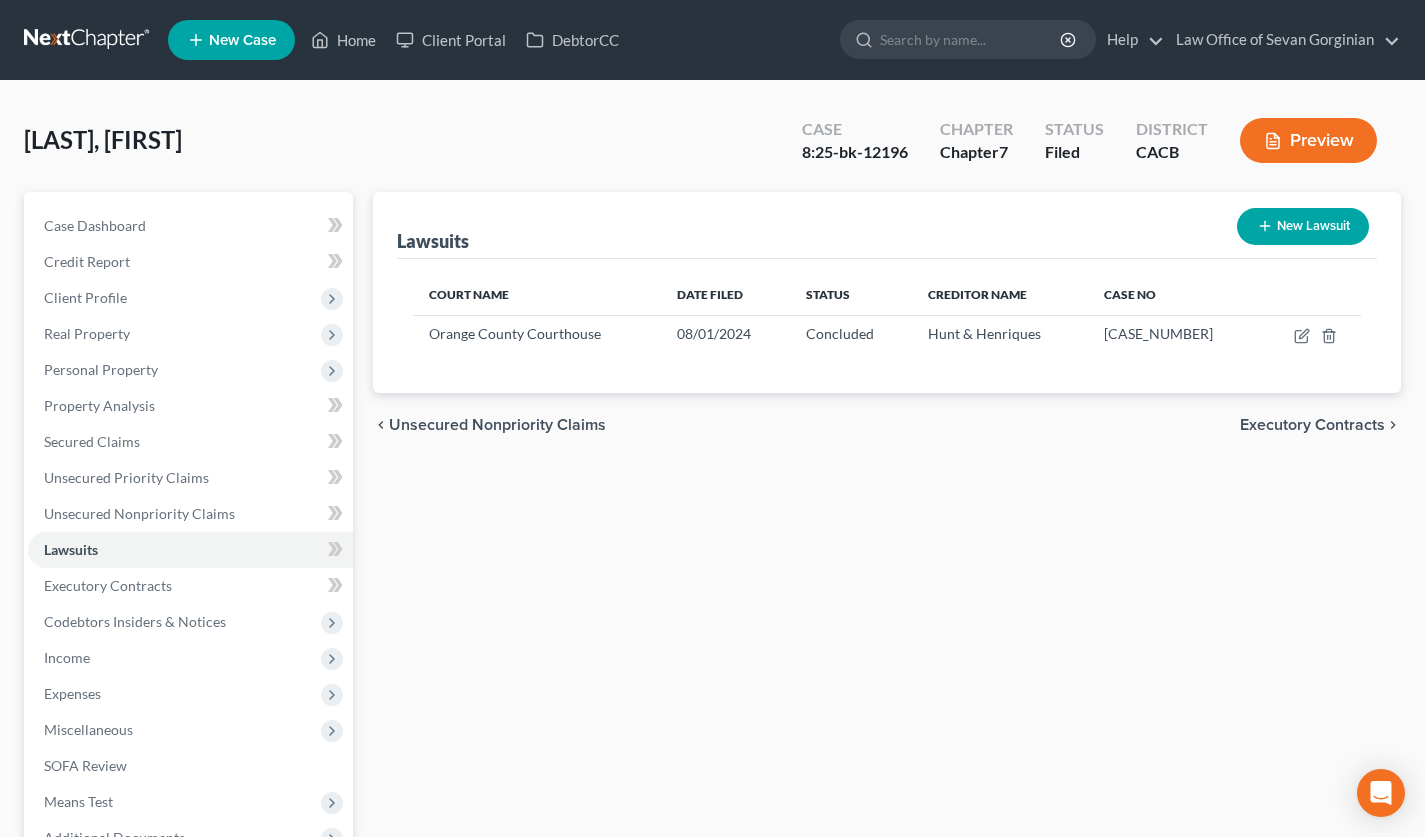 click at bounding box center (88, 40) 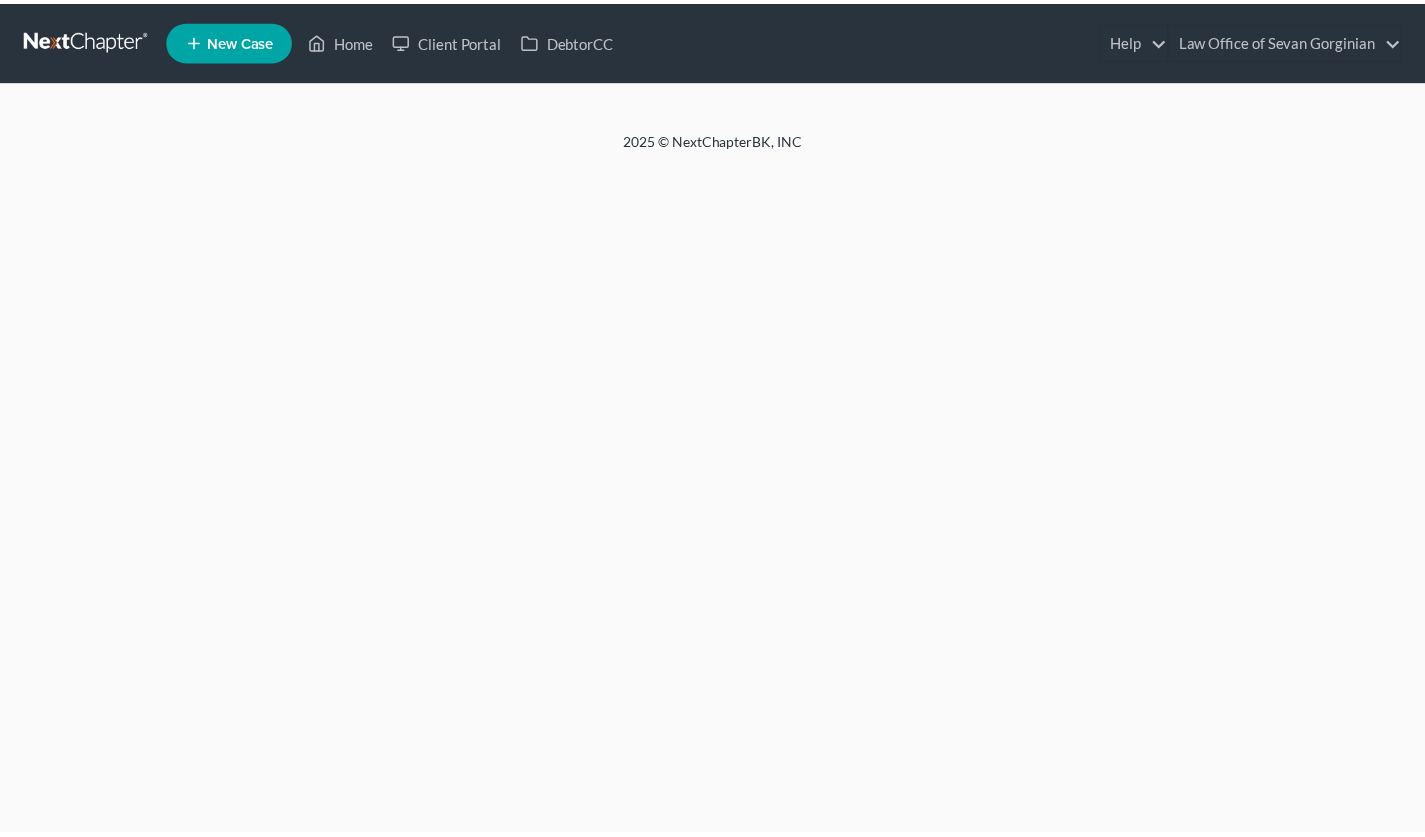 scroll, scrollTop: 0, scrollLeft: 0, axis: both 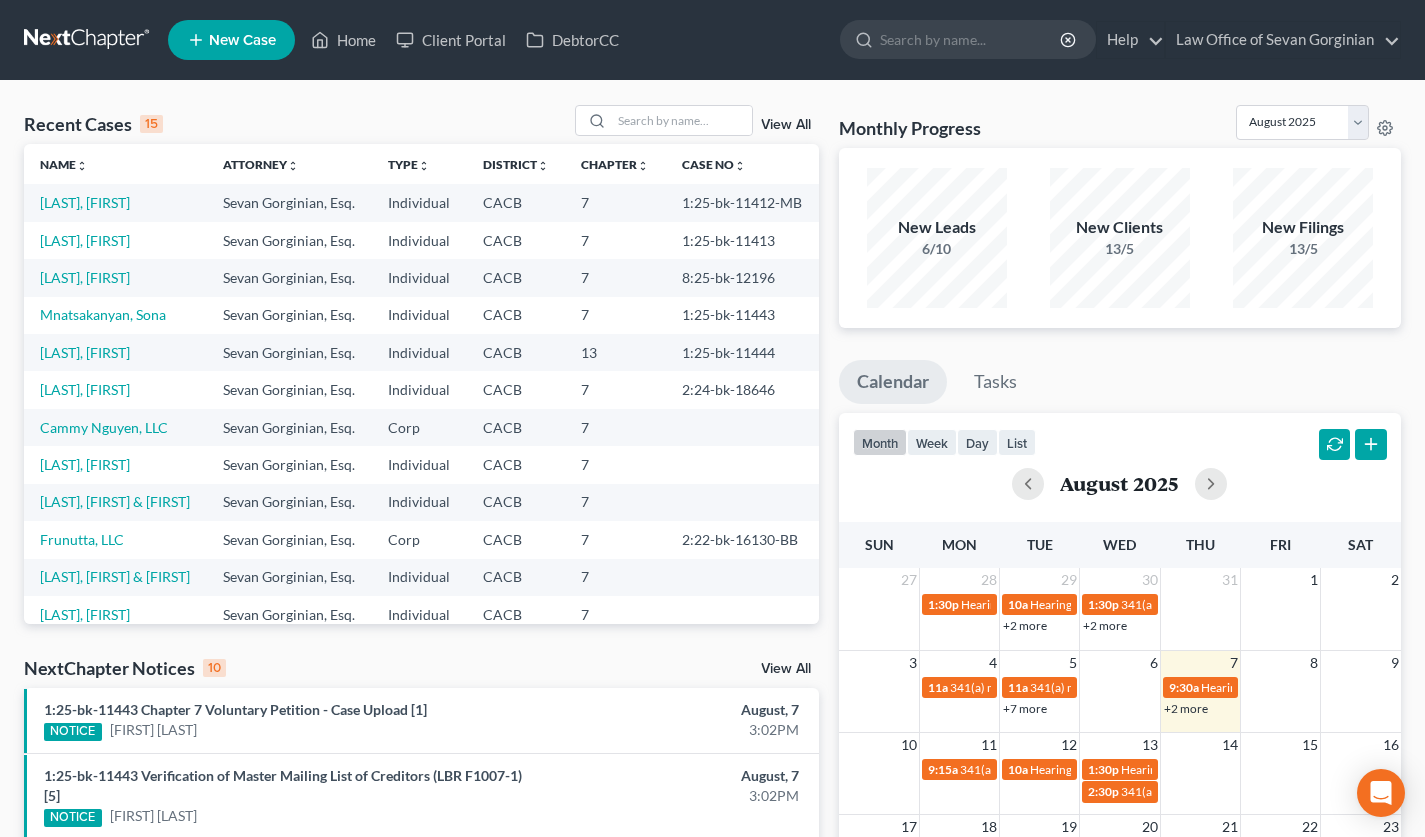click on "[LAST], [FIRST]" at bounding box center [115, 352] 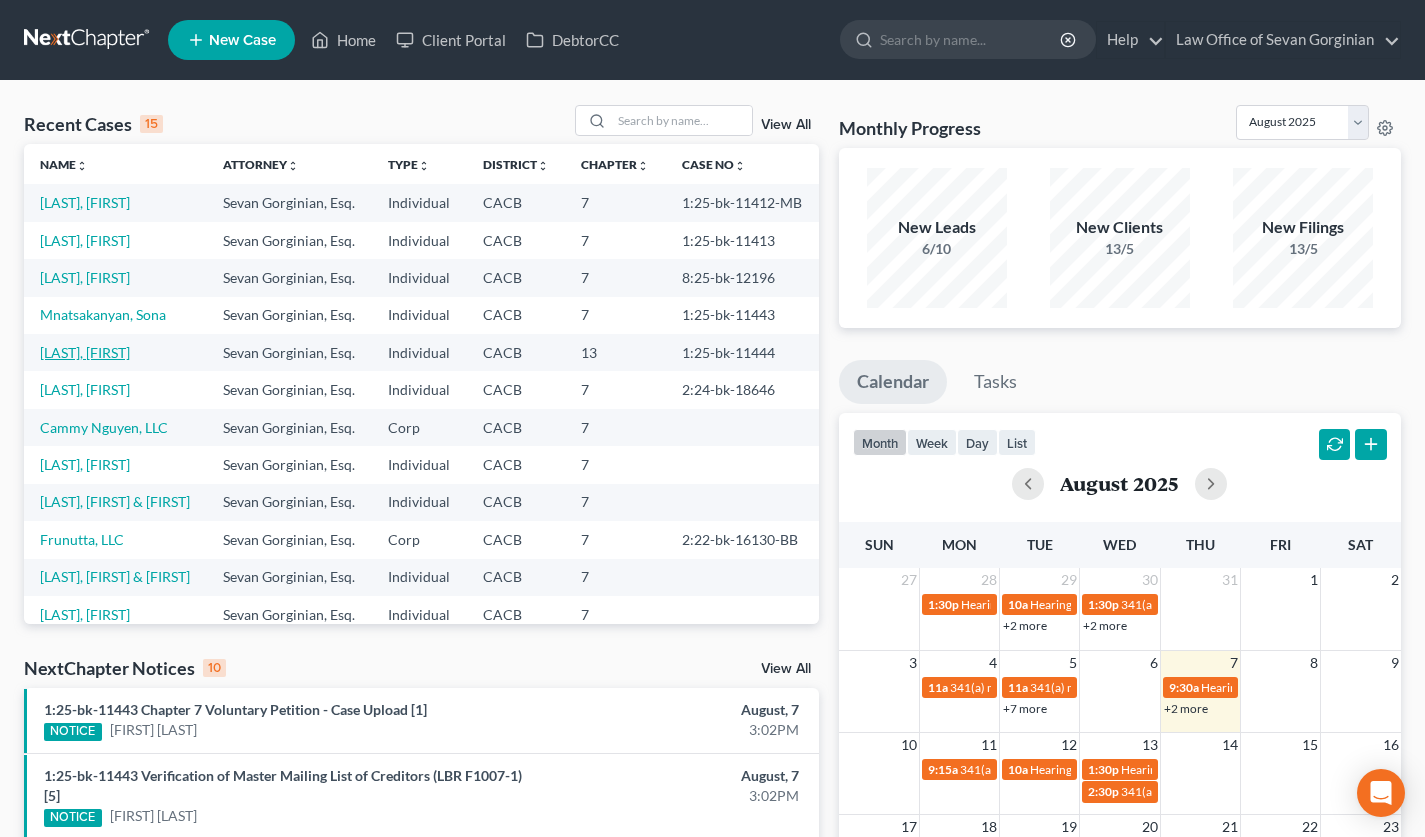 click on "[LAST], [FIRST]" at bounding box center (85, 352) 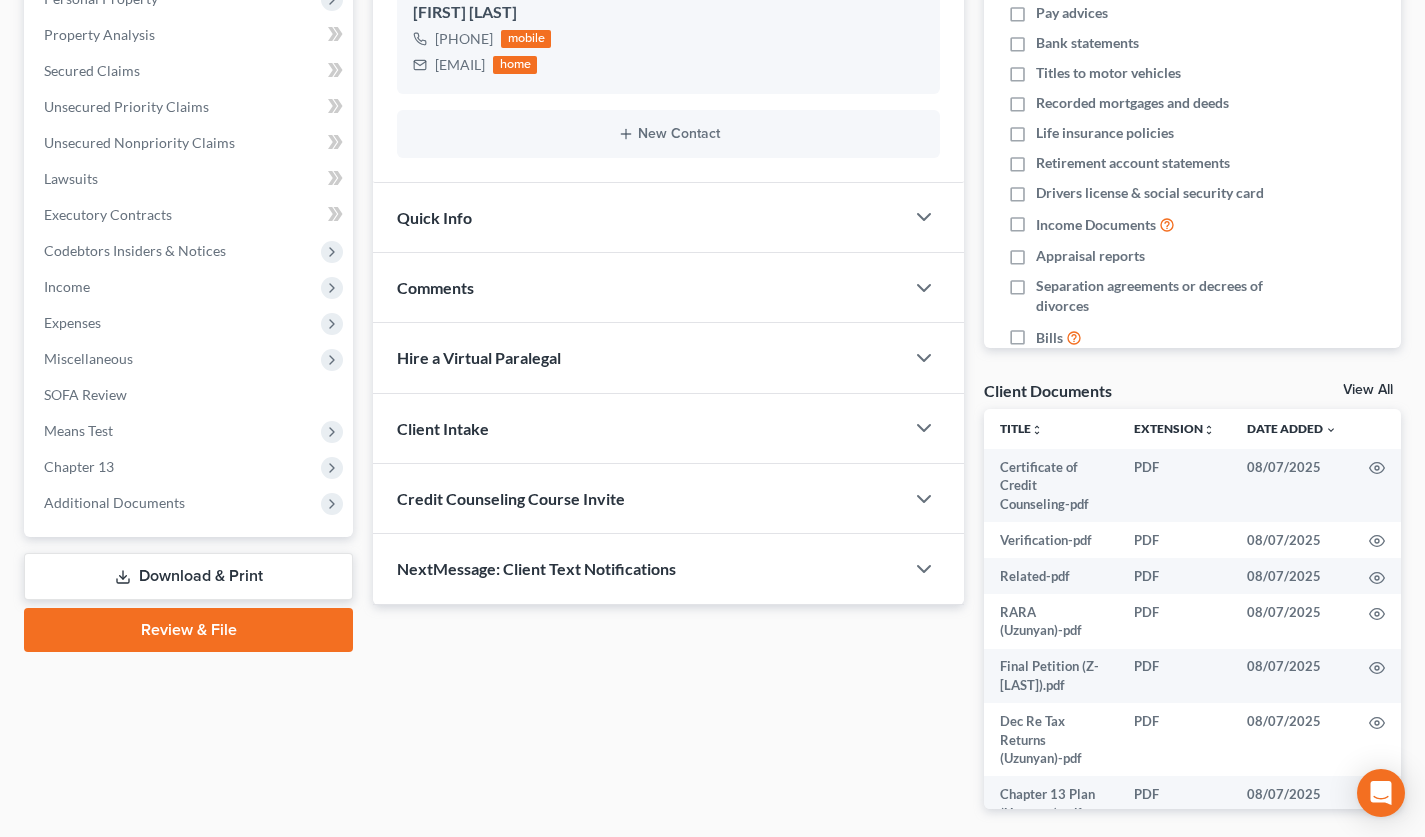 scroll, scrollTop: 450, scrollLeft: 0, axis: vertical 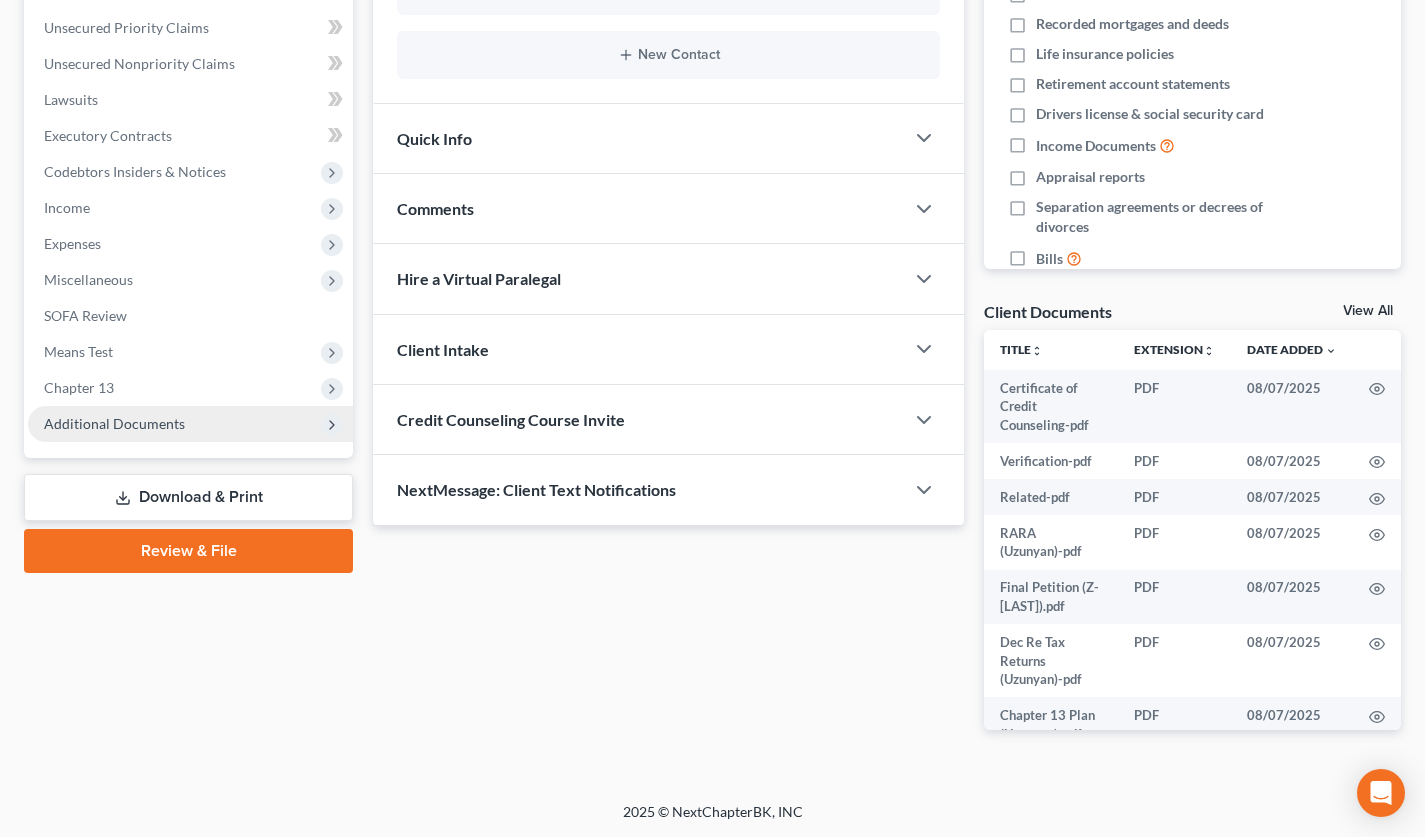 click on "Additional Documents" at bounding box center [190, 424] 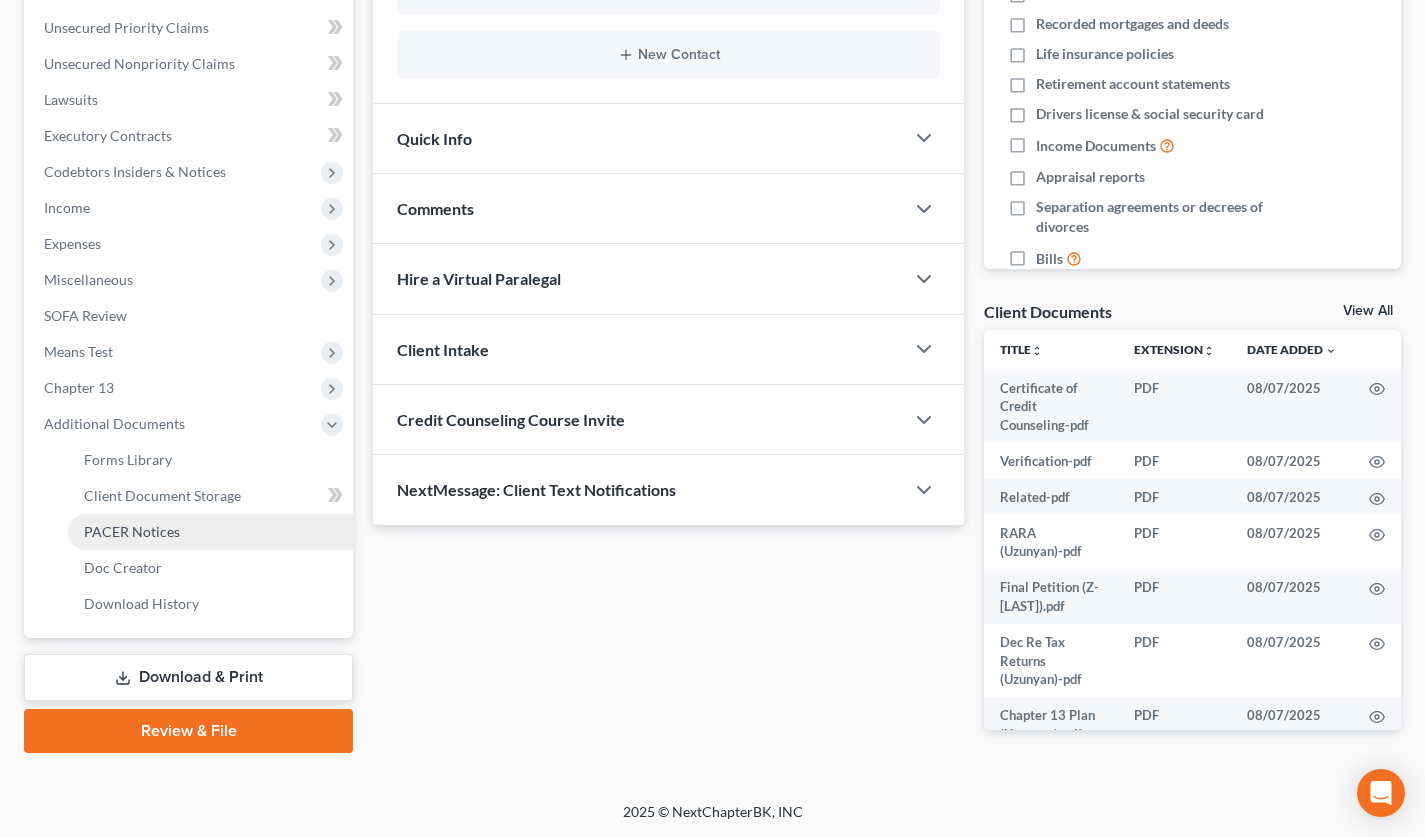 click on "PACER Notices" at bounding box center [210, 532] 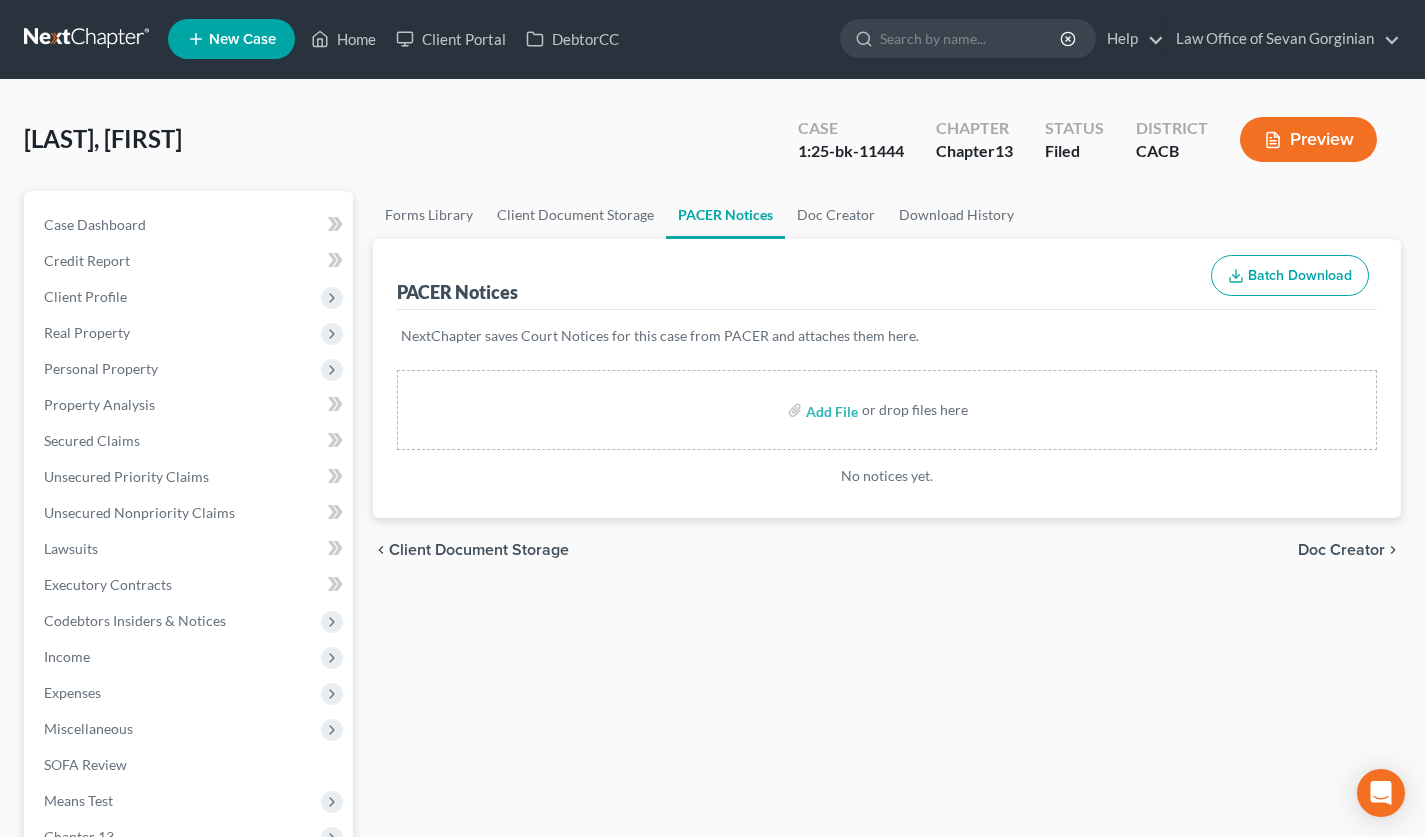 scroll, scrollTop: 0, scrollLeft: 0, axis: both 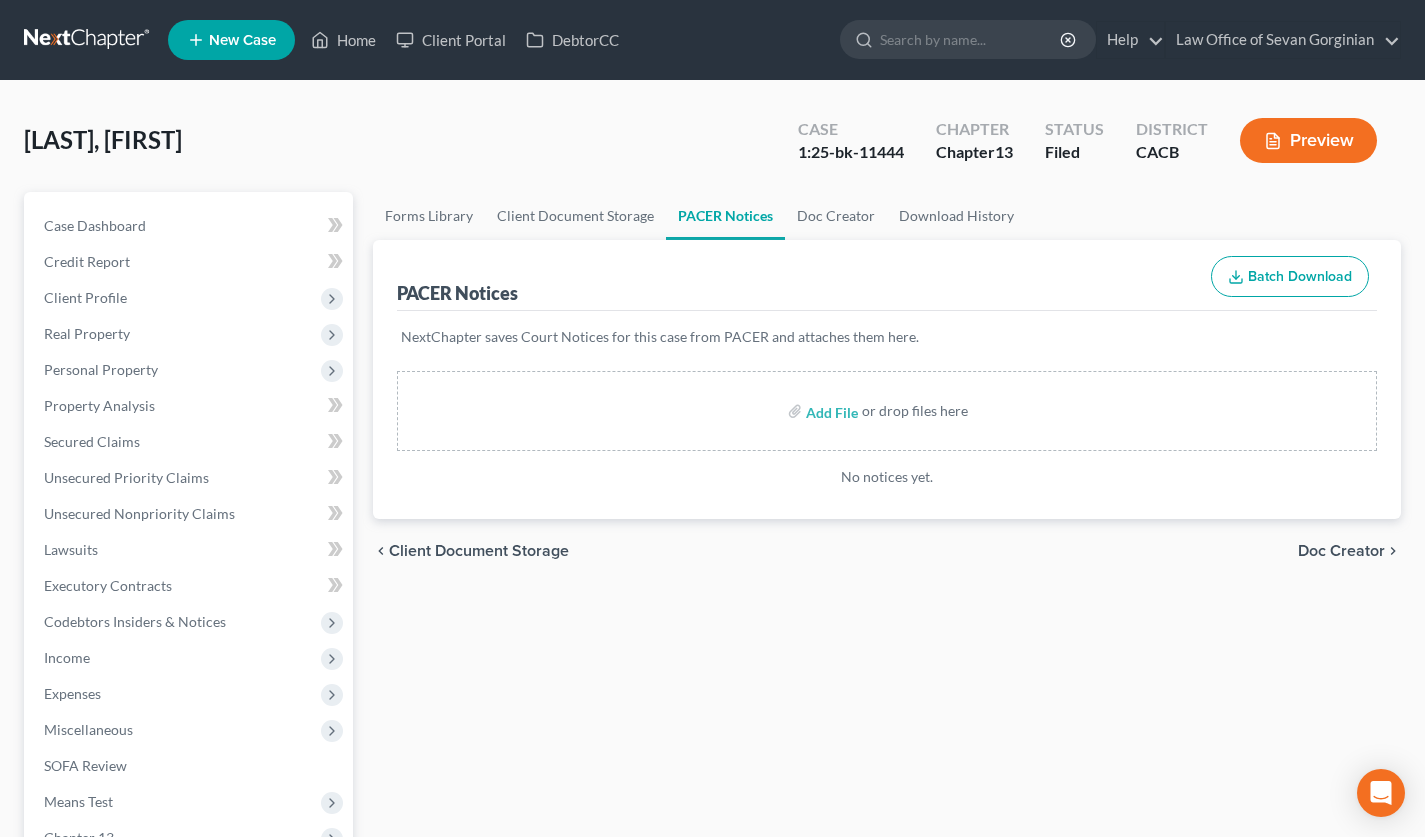 click at bounding box center (88, 40) 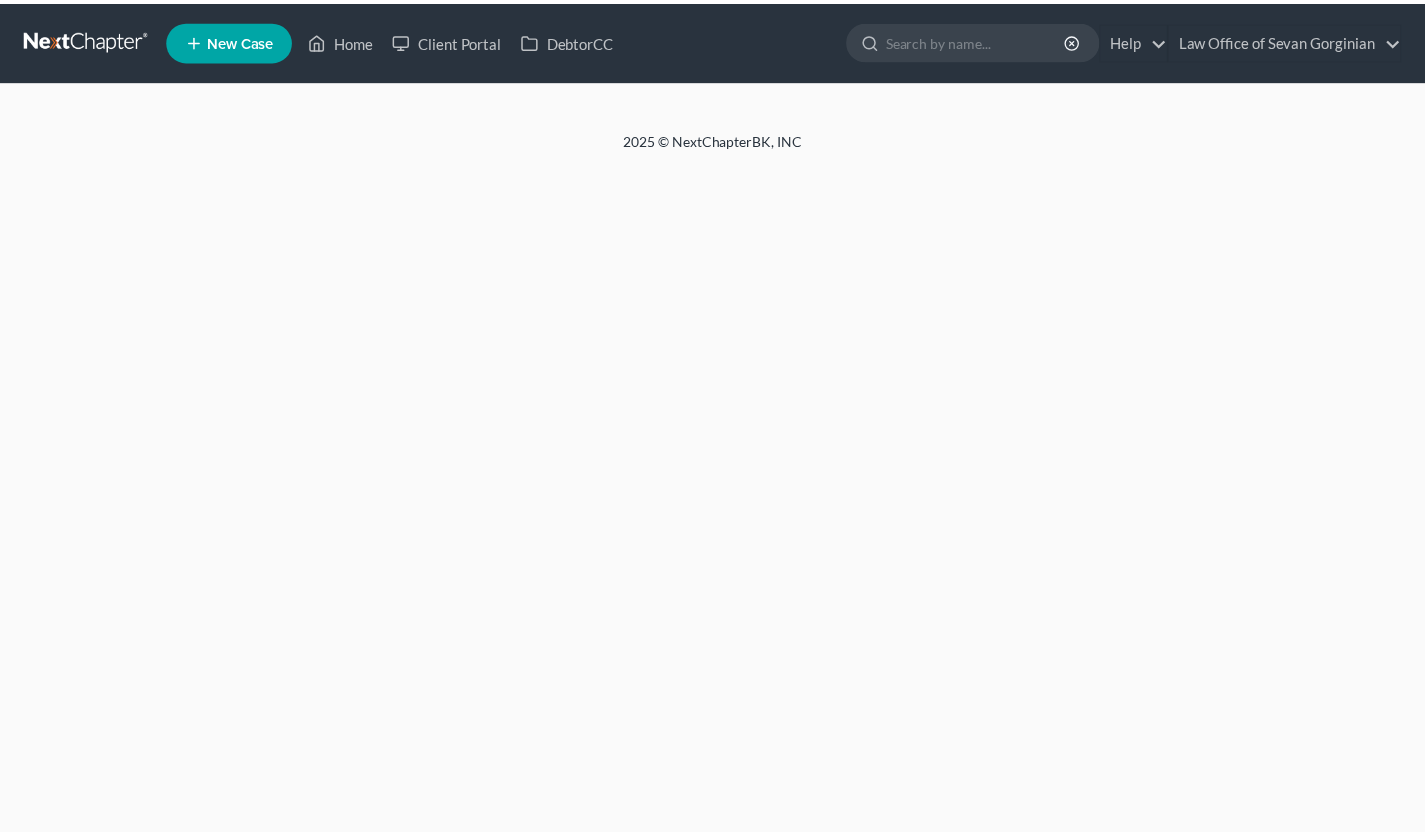 scroll, scrollTop: 0, scrollLeft: 0, axis: both 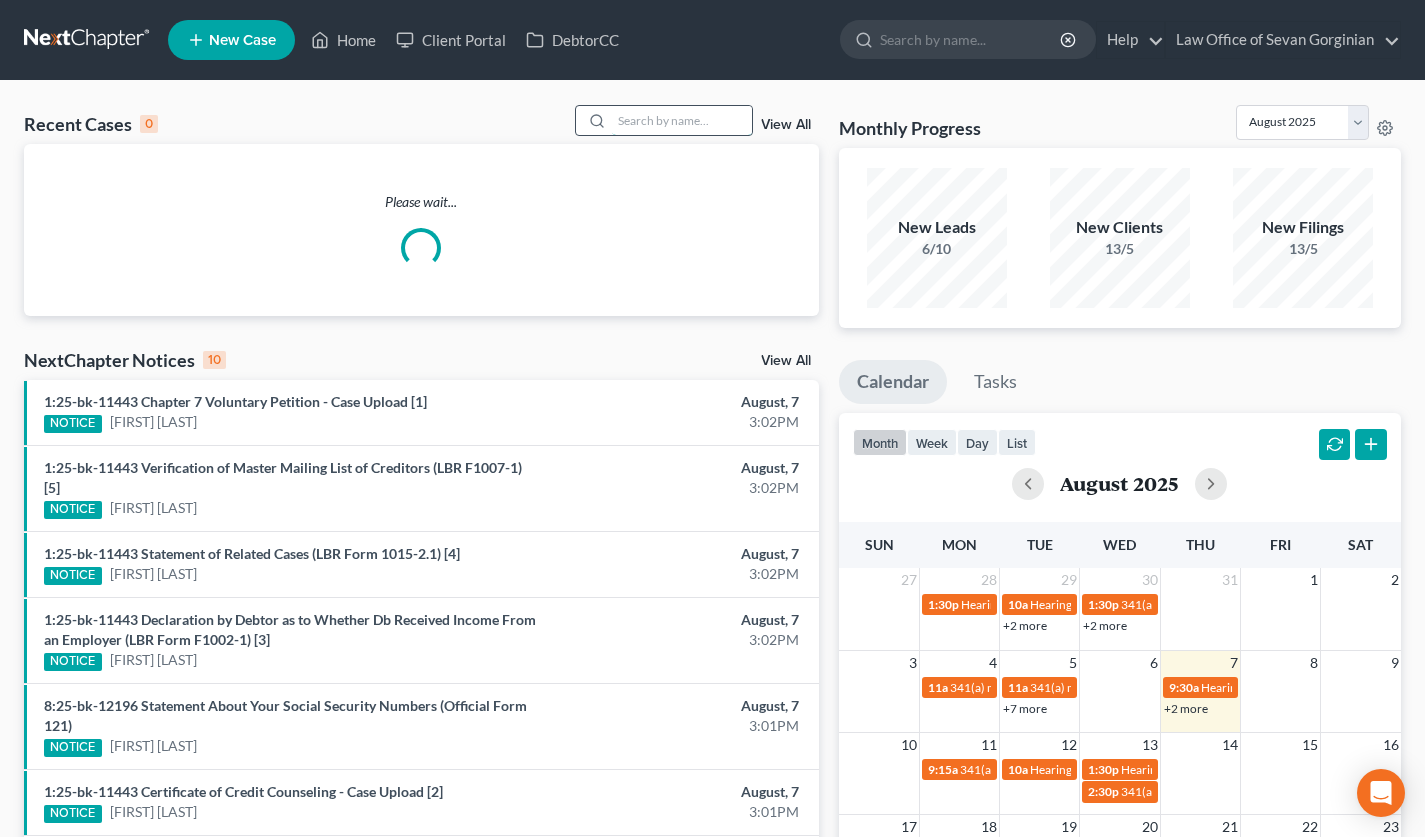 click at bounding box center [682, 120] 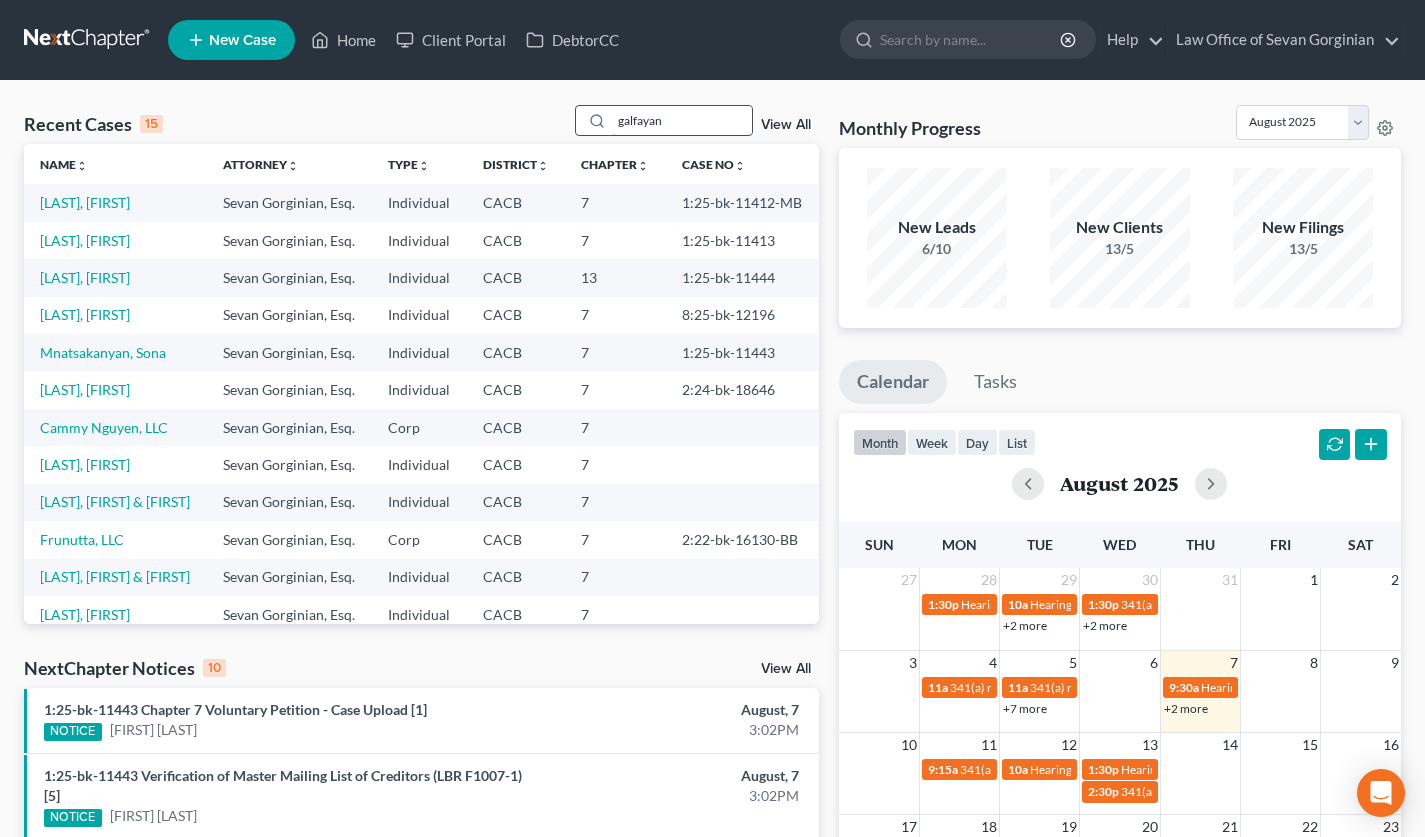type on "galfayan" 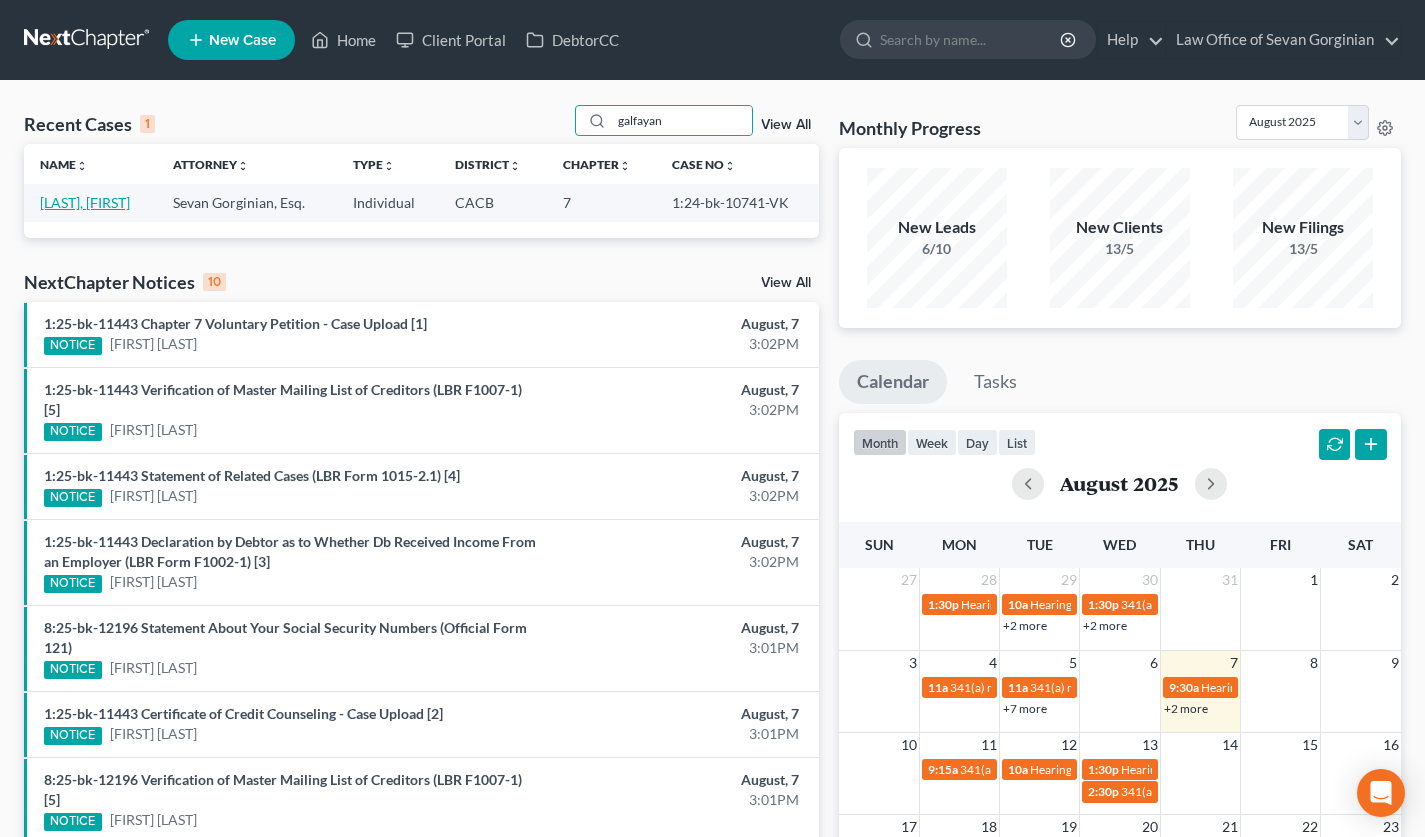 click on "[LAST], [FIRST]" at bounding box center (85, 202) 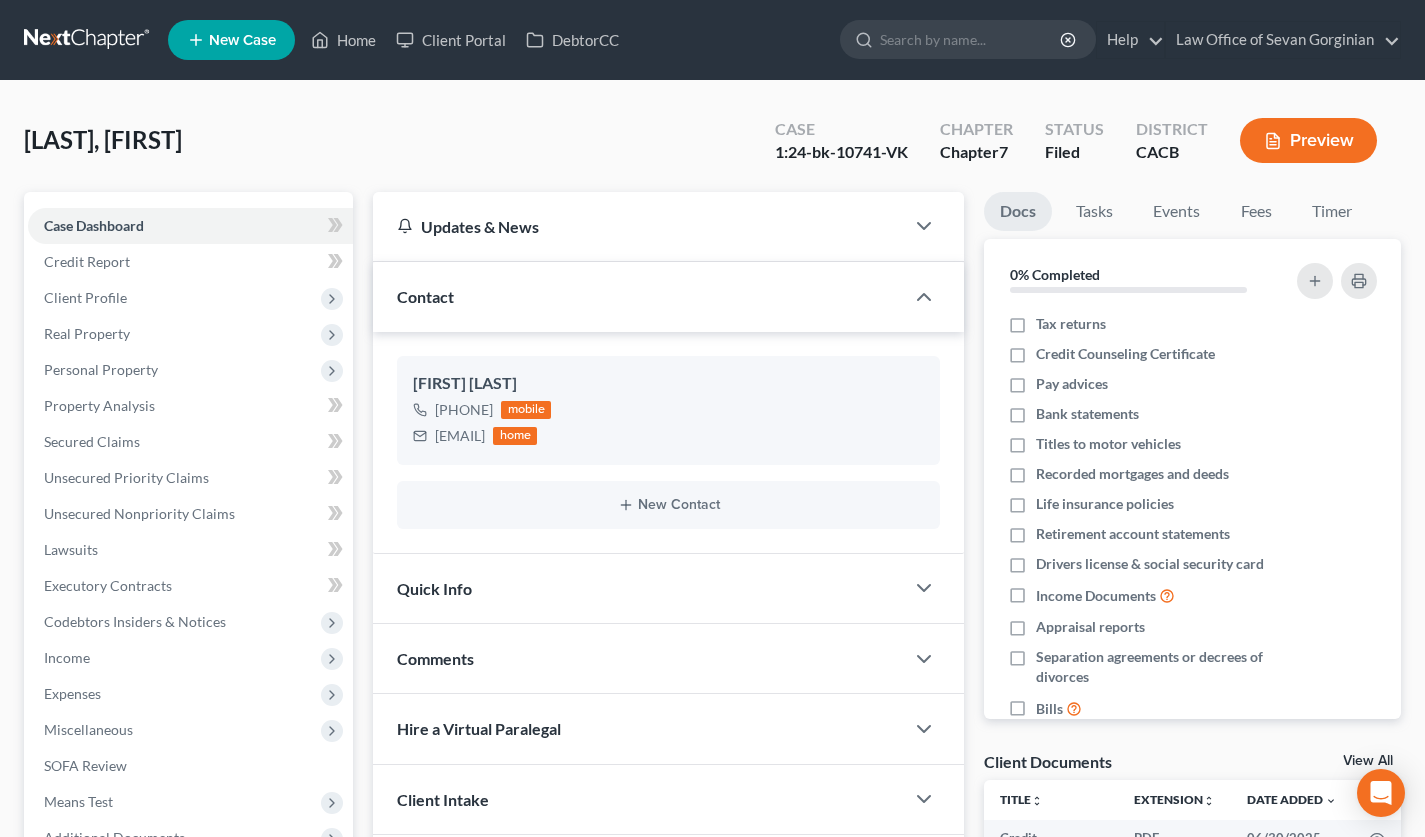 click at bounding box center (88, 40) 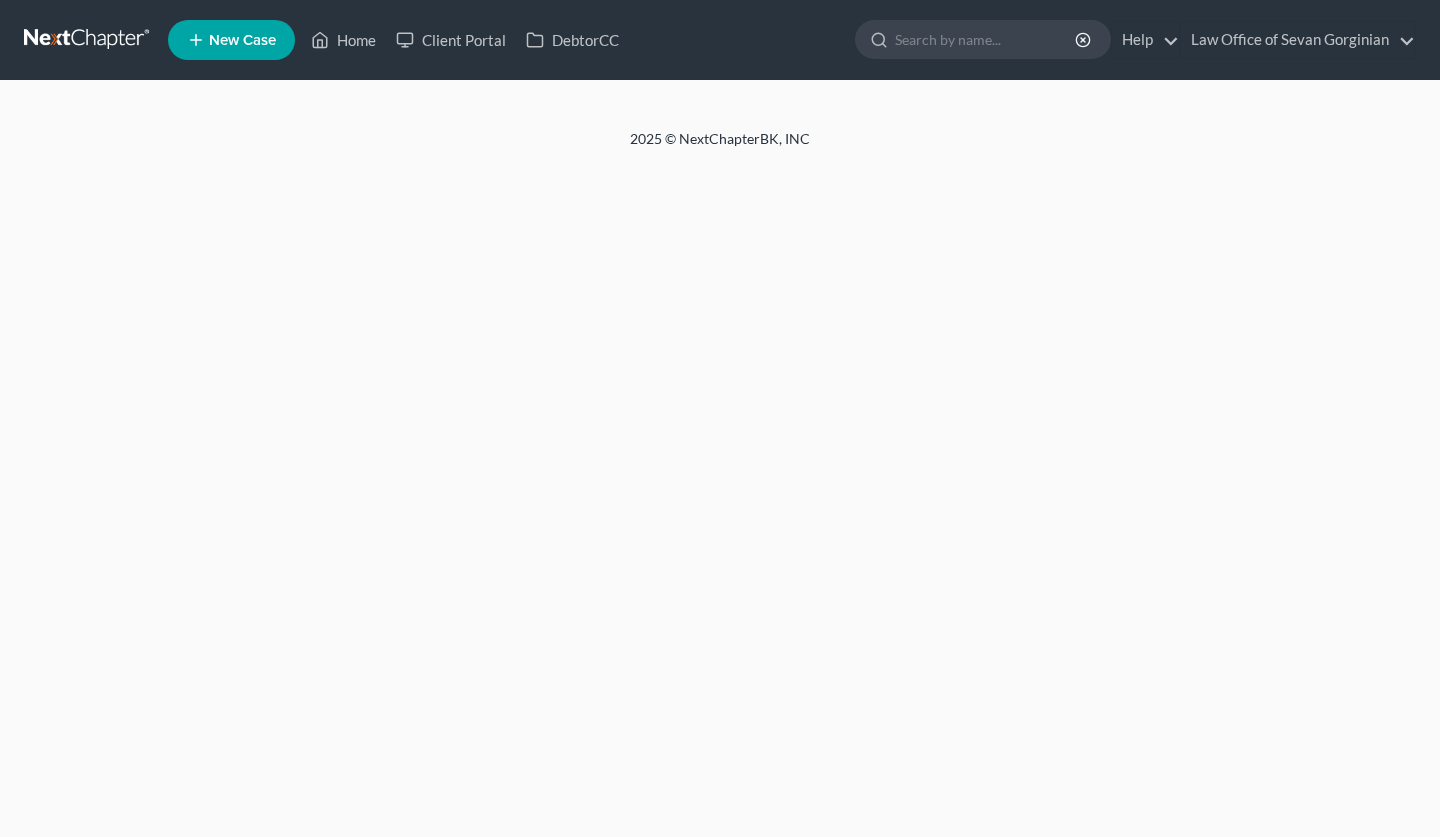 scroll, scrollTop: 0, scrollLeft: 0, axis: both 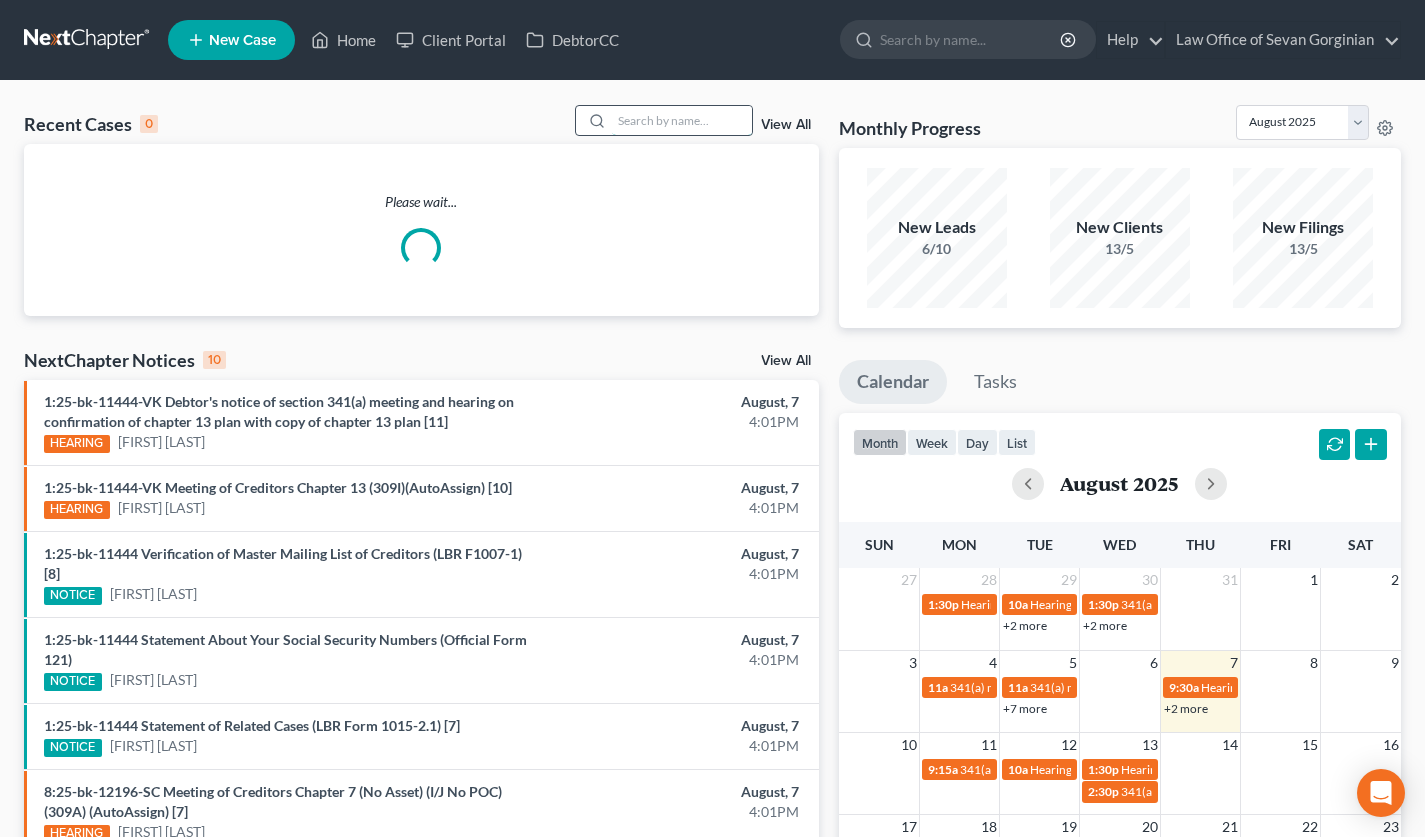 click at bounding box center (682, 120) 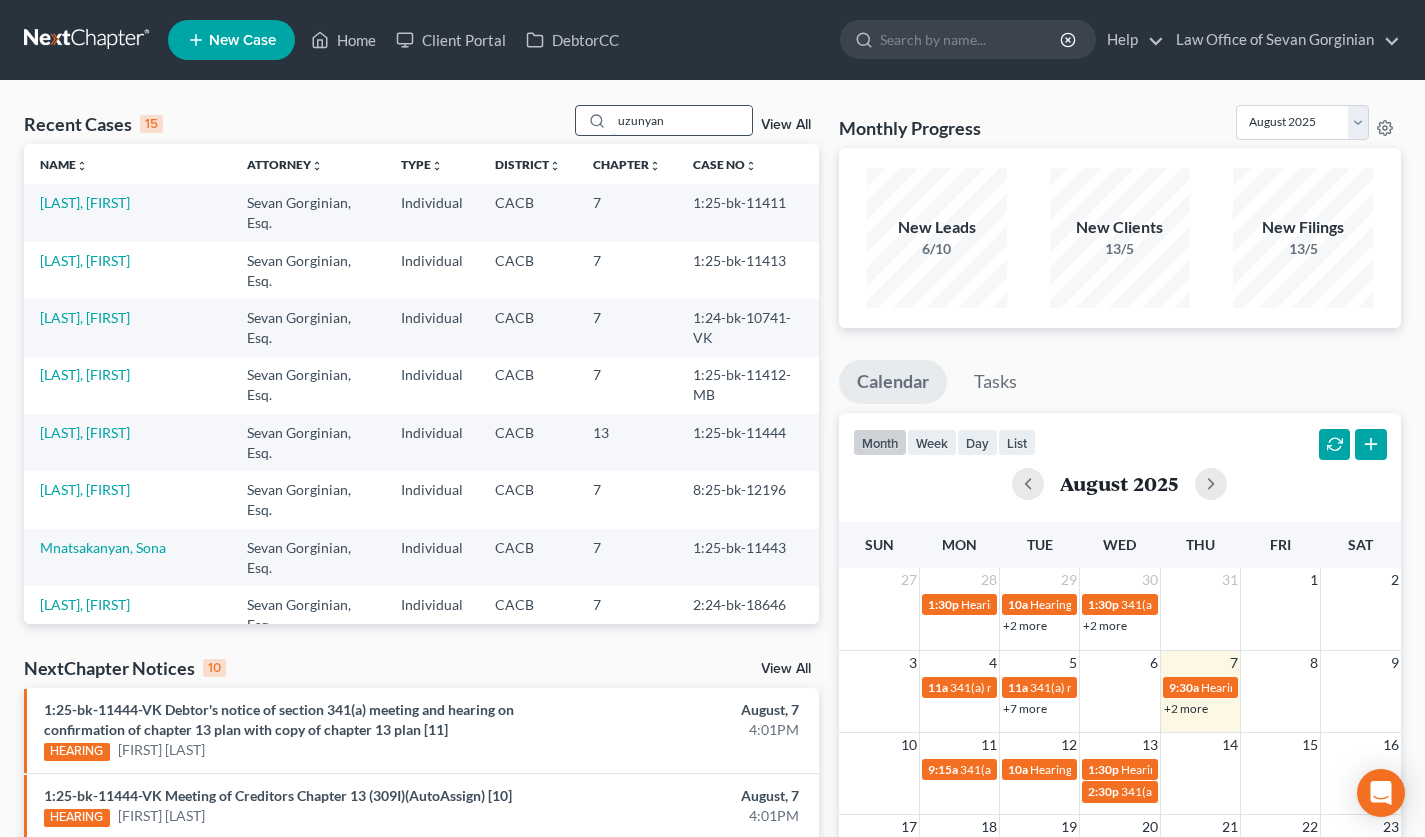 type on "uzunyan" 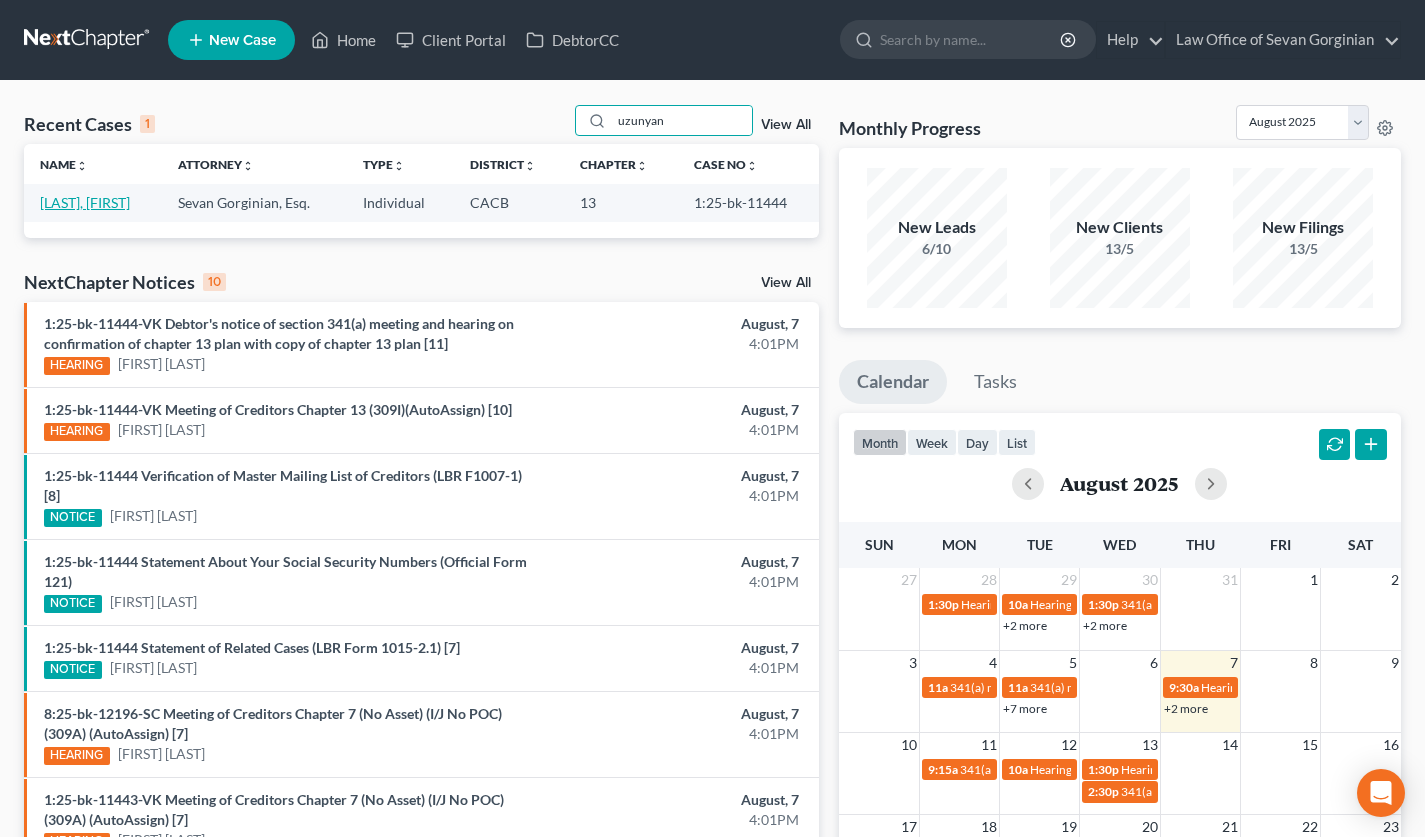 click on "[LAST], [FIRST]" at bounding box center [85, 202] 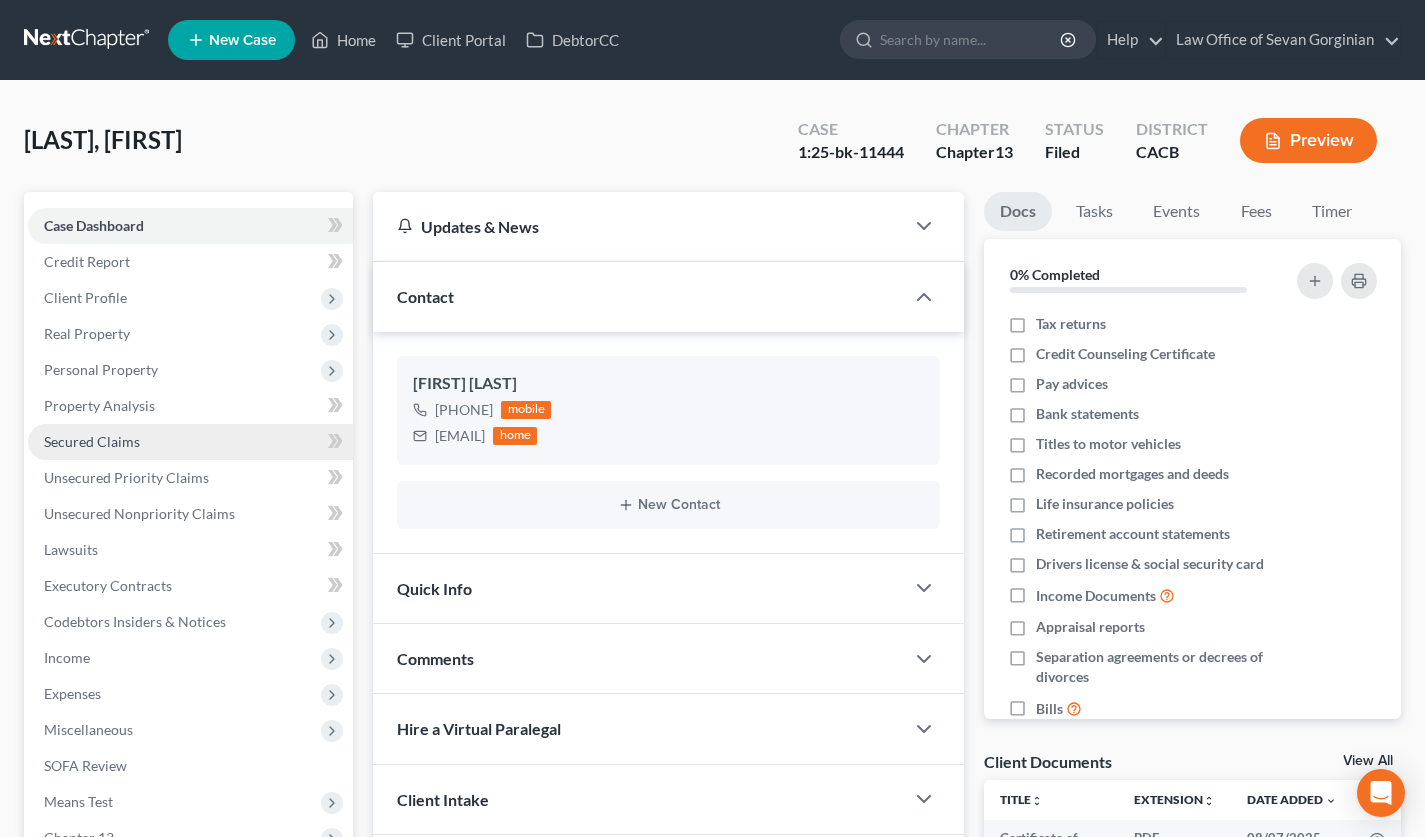 click on "Secured Claims" at bounding box center (190, 442) 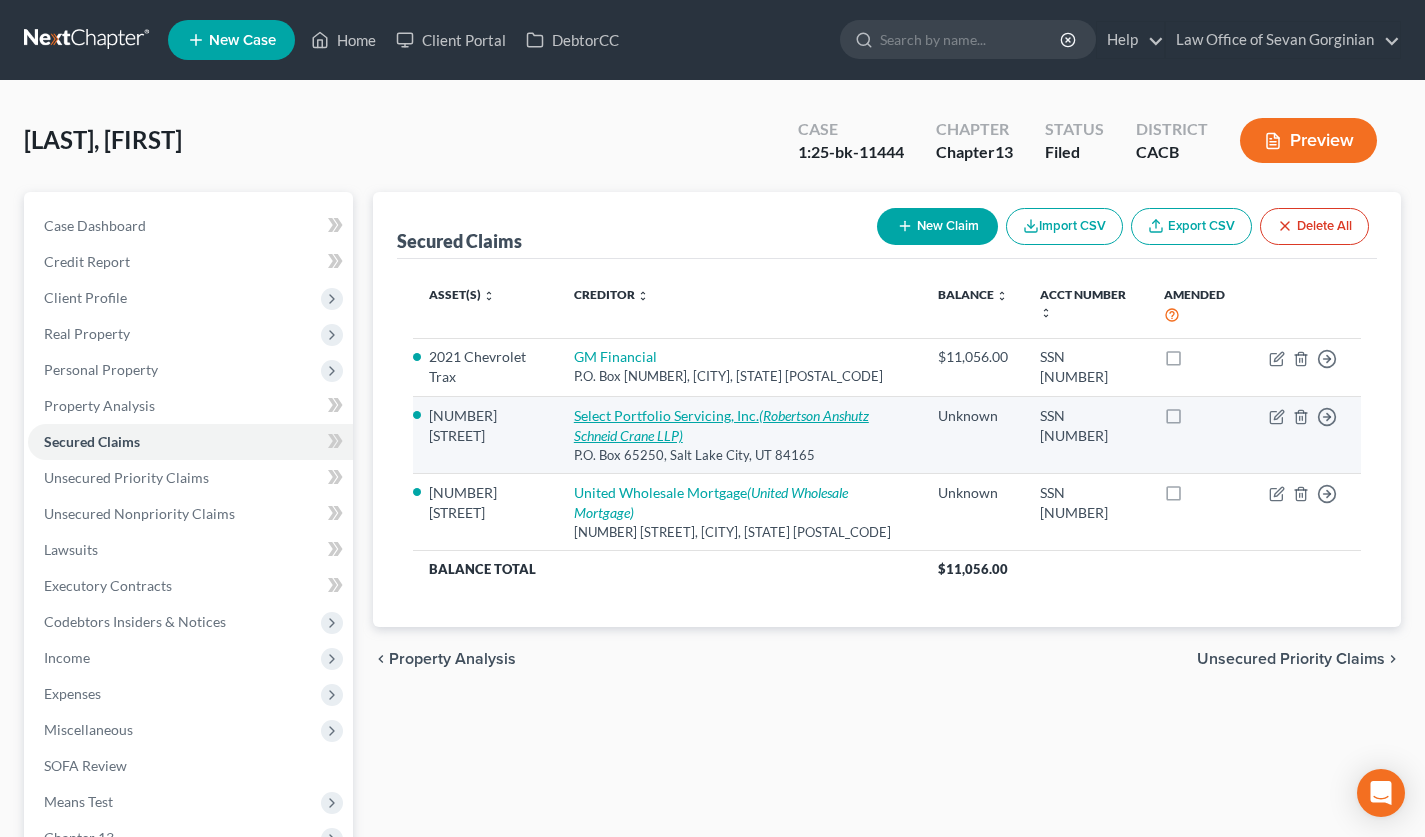 click on "(Robertson Anshutz Schneid Crane LLP)" at bounding box center (721, 425) 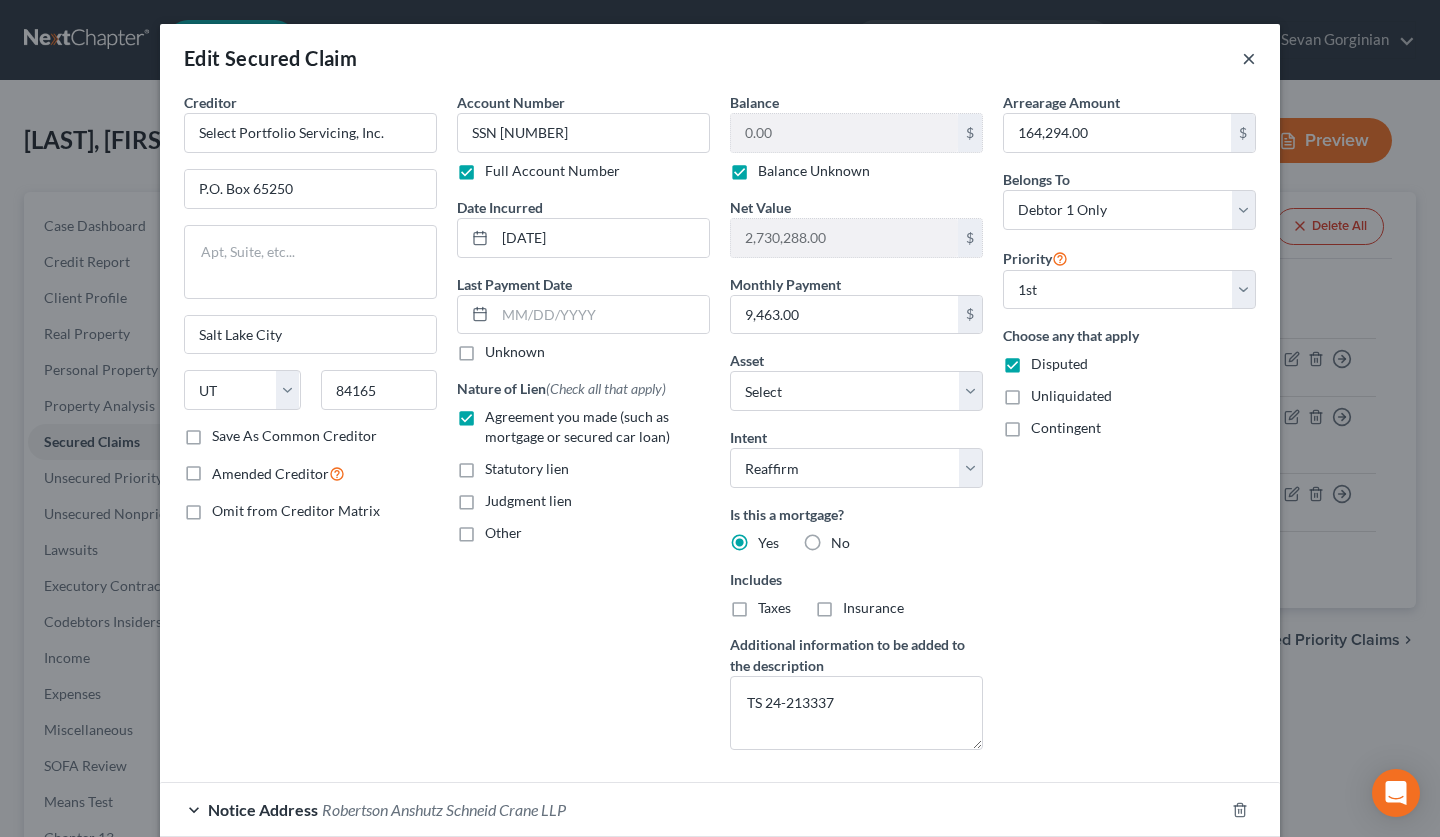 click on "×" at bounding box center (1249, 58) 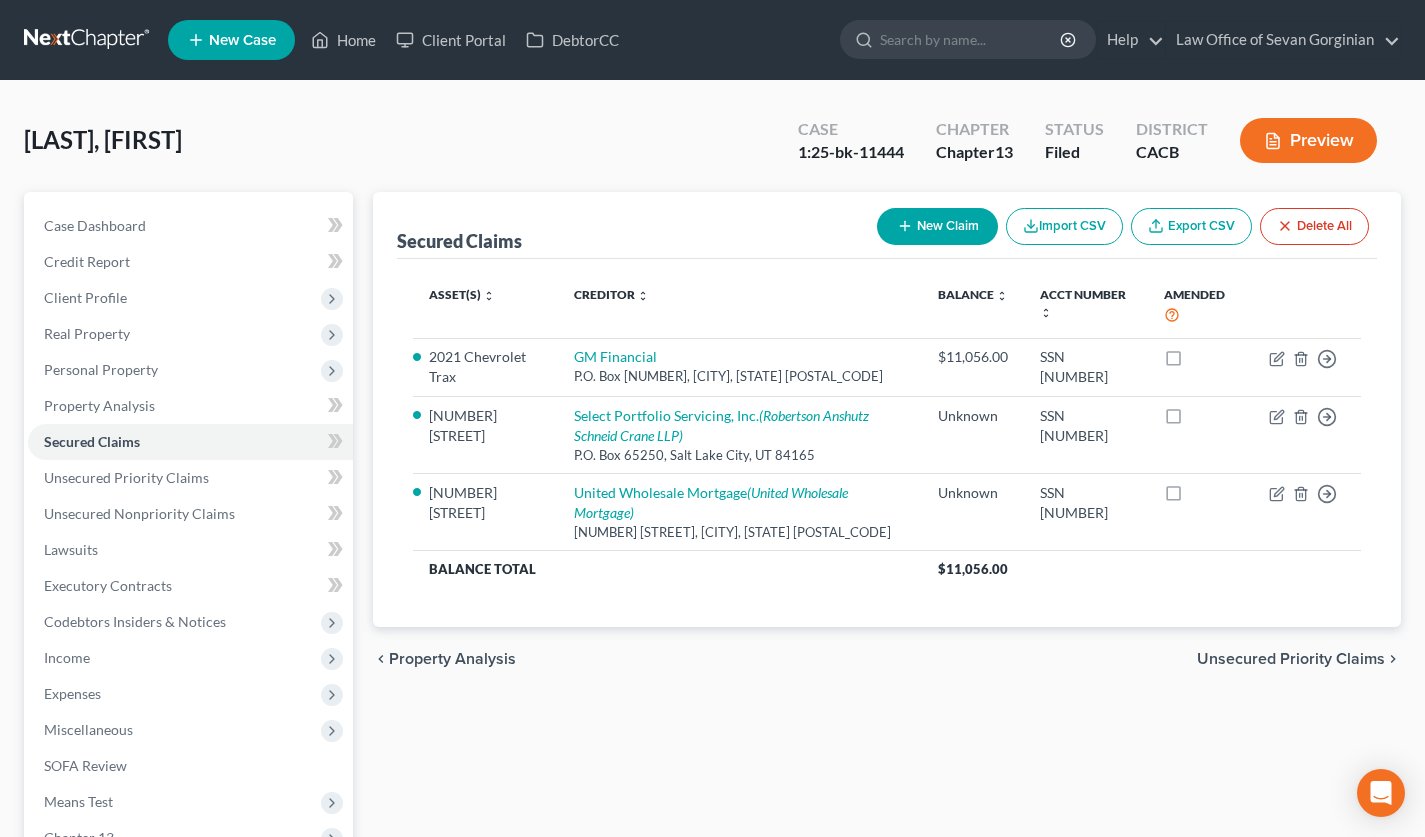 click on "[LAST], [FIRST] Upgraded Case [CASE_NUMBER] Chapter Chapter 13 Status Filed District CACB Preview" at bounding box center [712, 148] 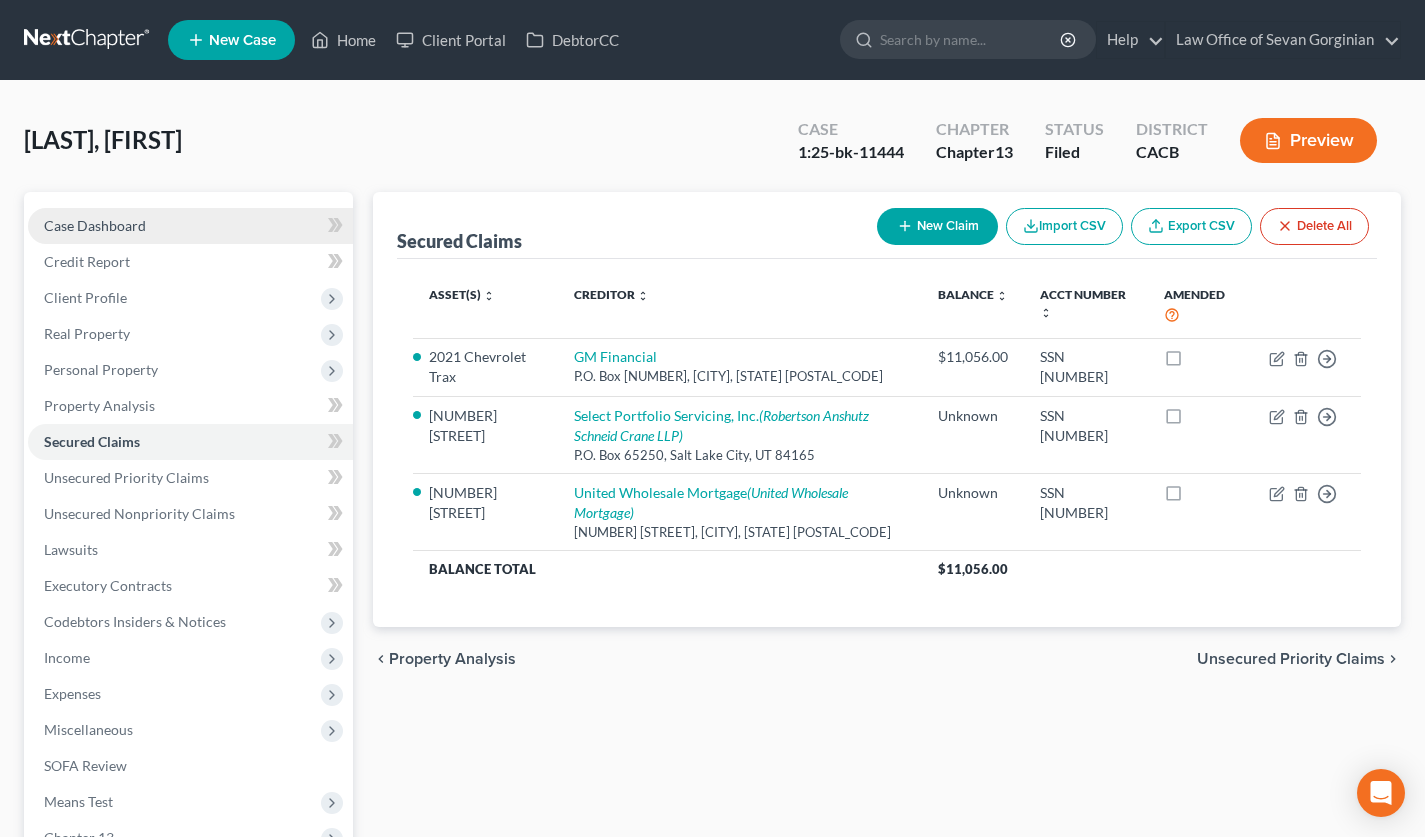 click on "Case Dashboard" at bounding box center [95, 225] 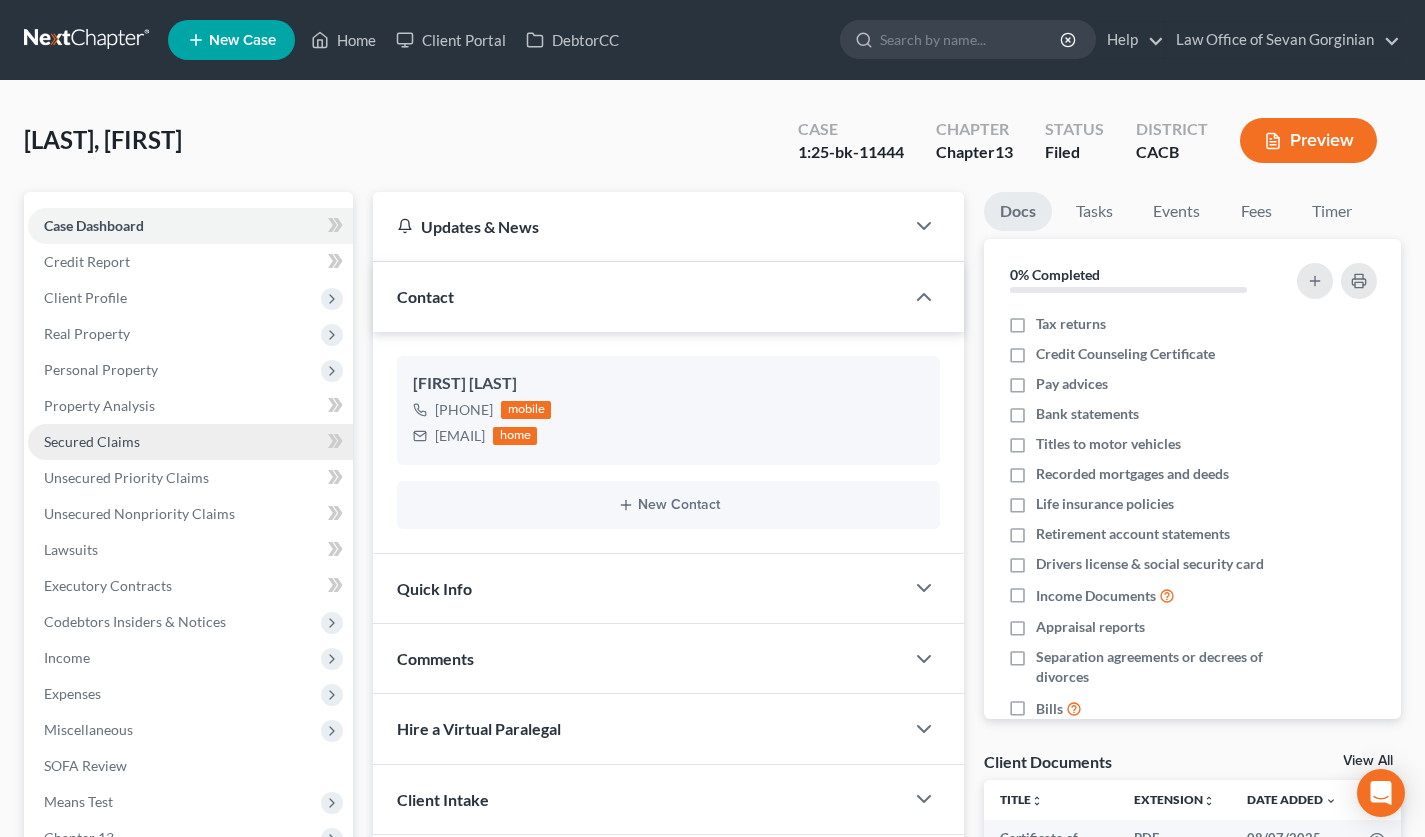 click on "Secured Claims" at bounding box center [92, 441] 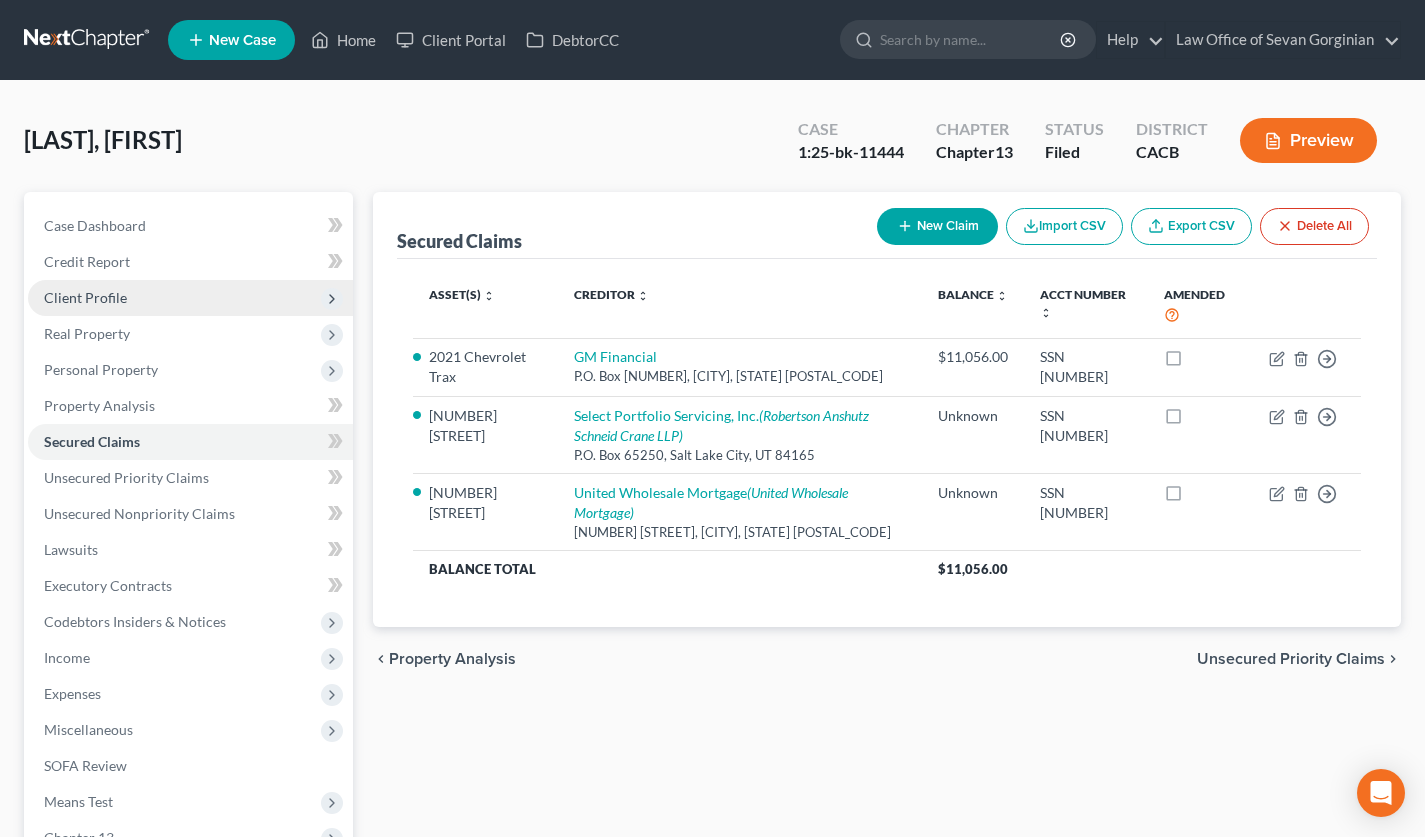 click on "Client Profile" at bounding box center [190, 298] 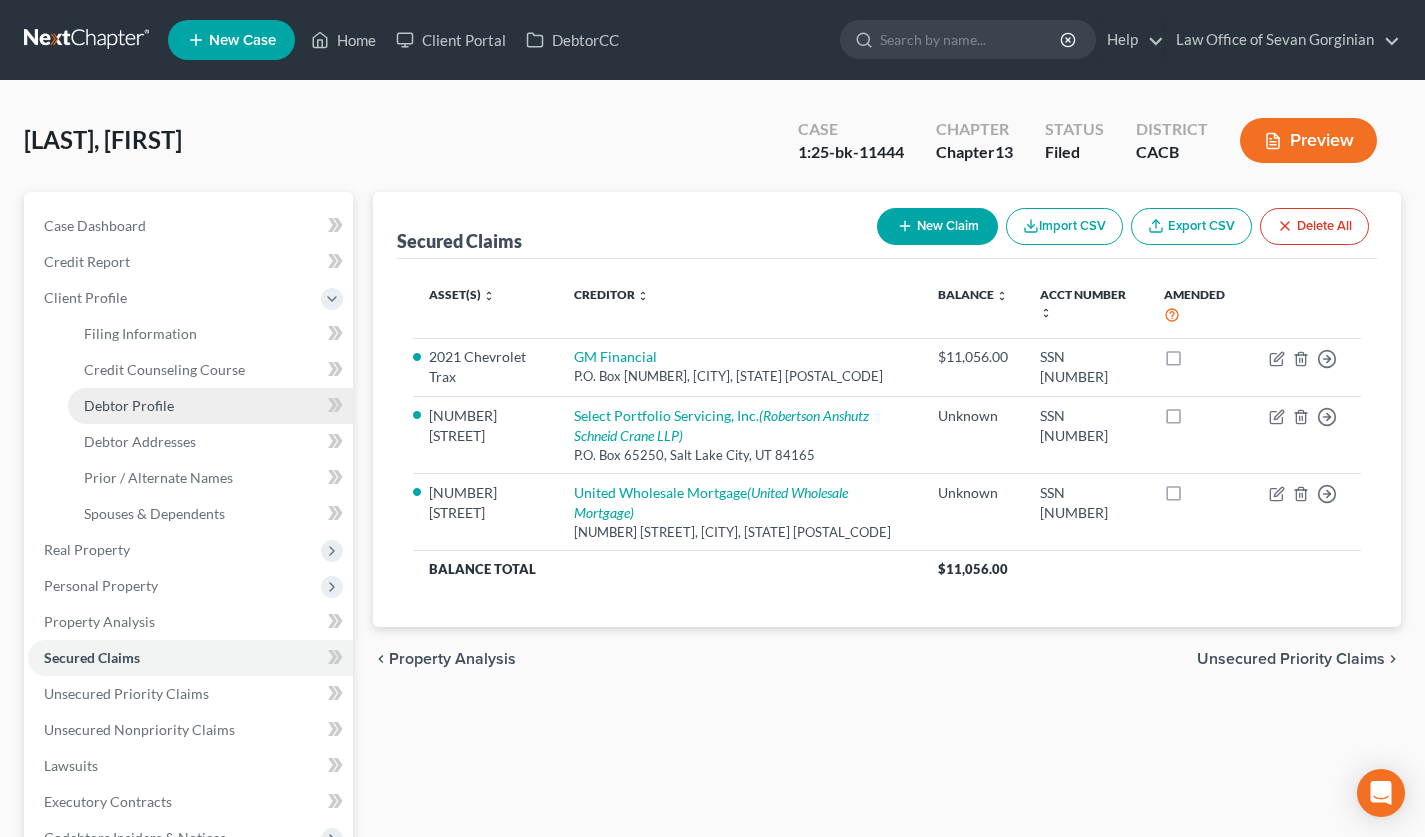 click on "Debtor Profile" at bounding box center (210, 406) 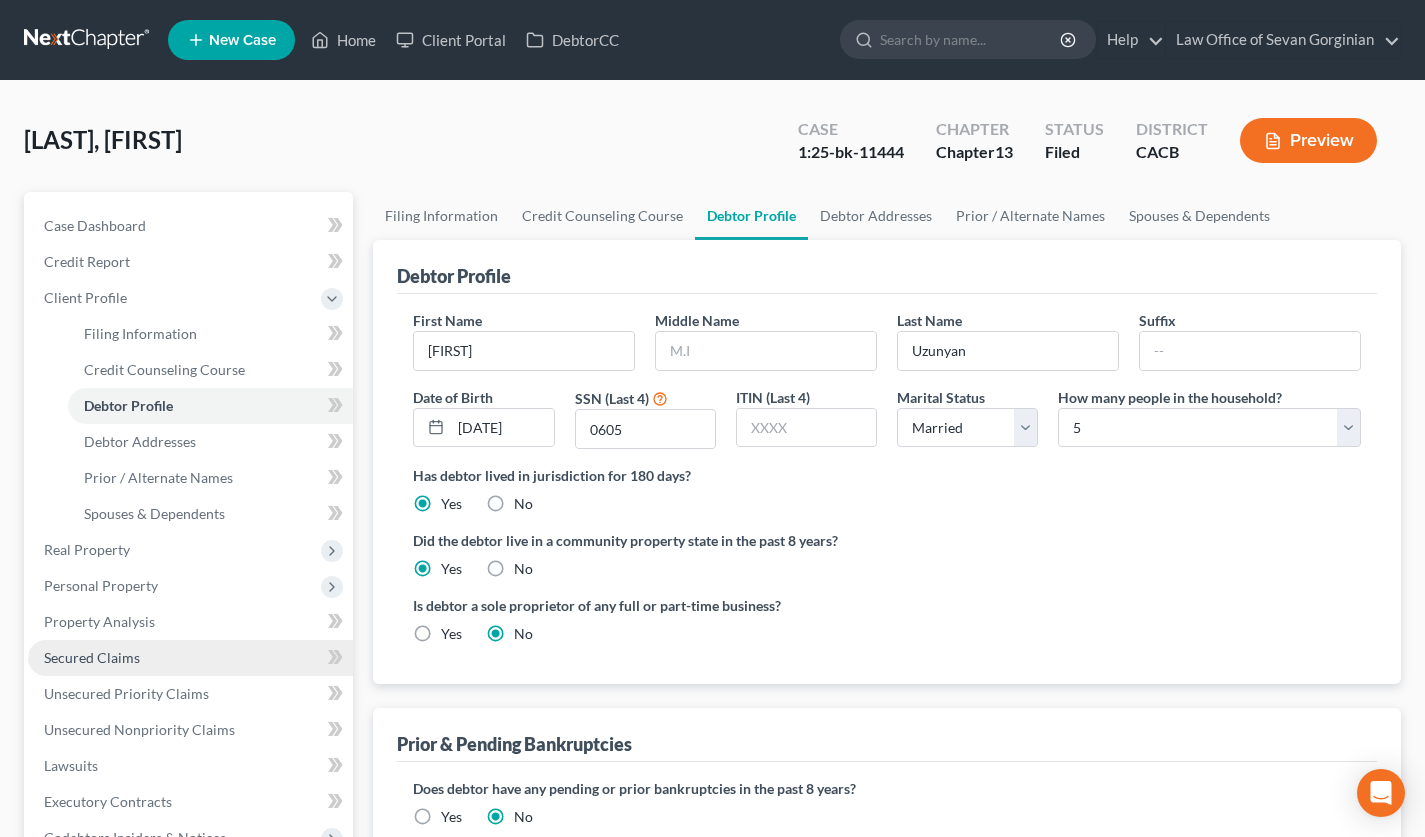 click on "Secured Claims" at bounding box center [190, 658] 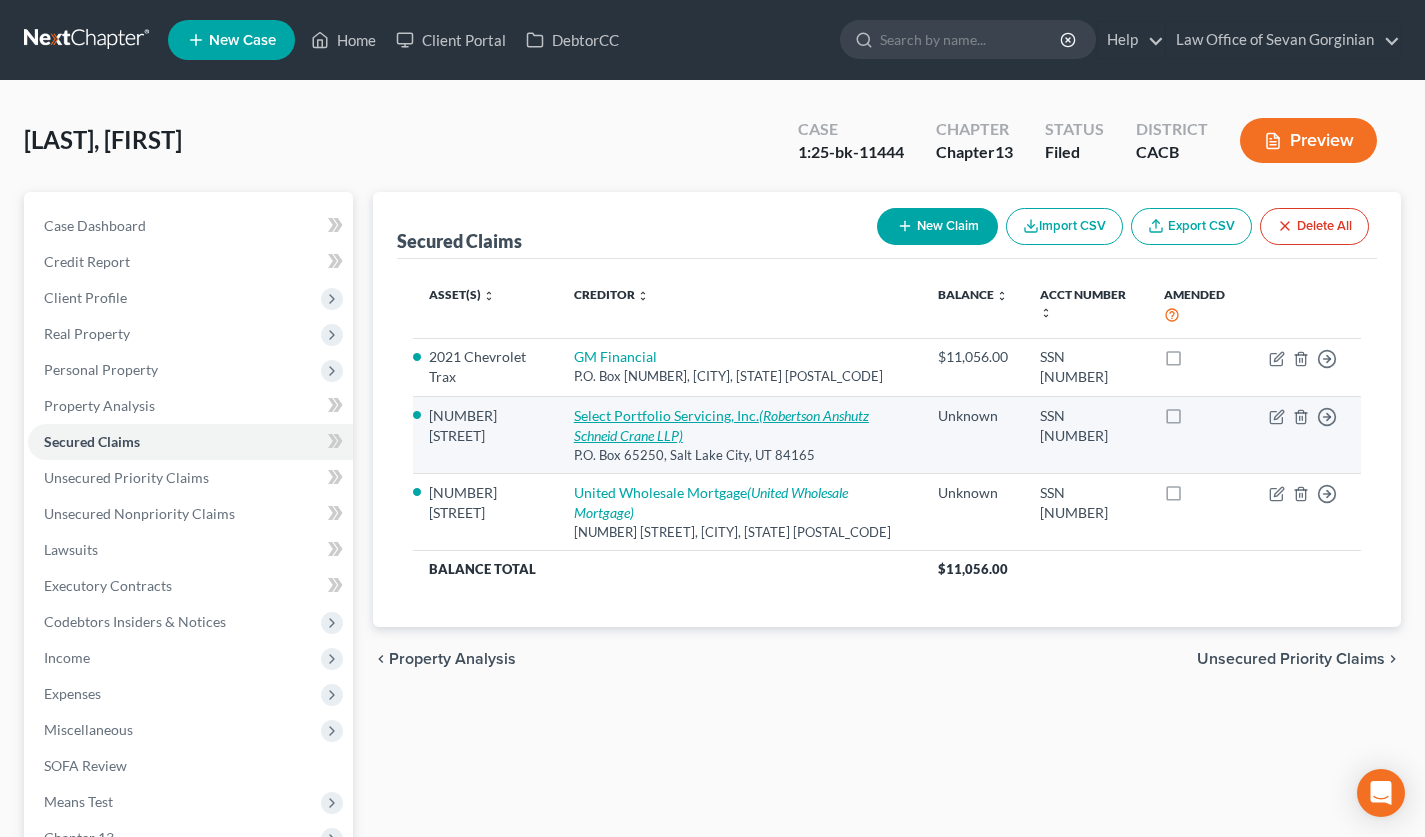 click on "(Robertson Anshutz Schneid Crane LLP)" at bounding box center (721, 425) 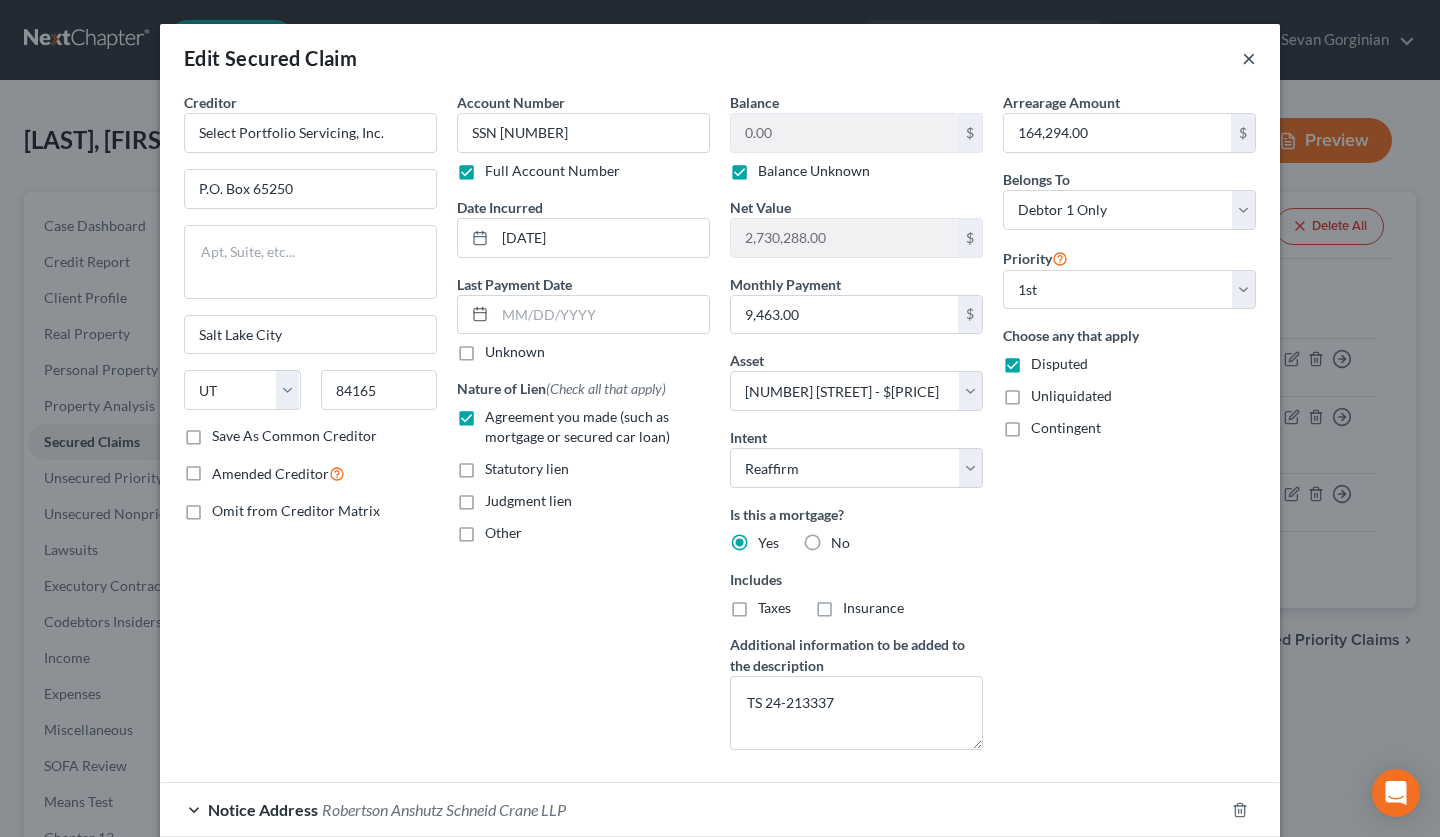 click on "×" at bounding box center (1249, 58) 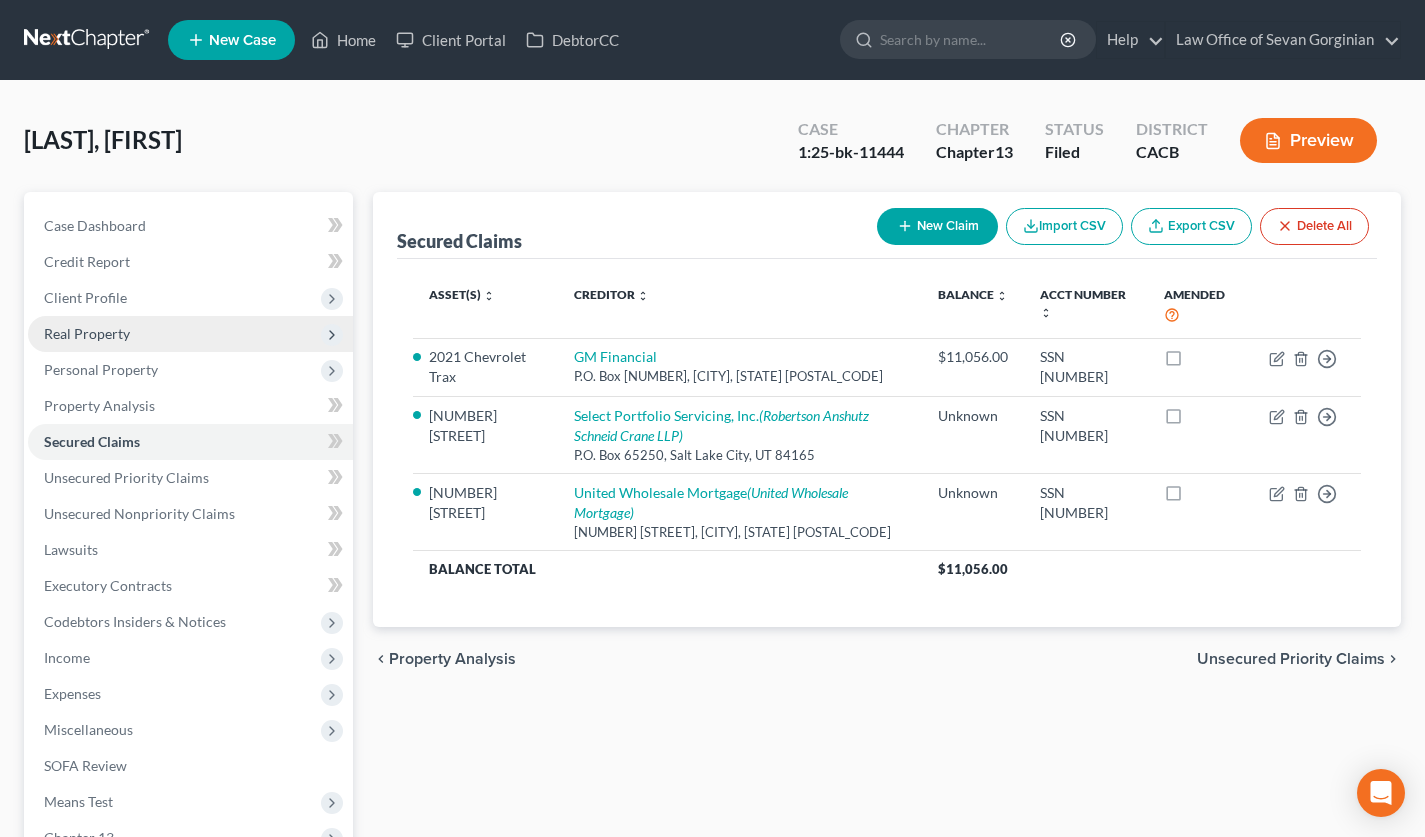 click on "Real Property" at bounding box center [190, 334] 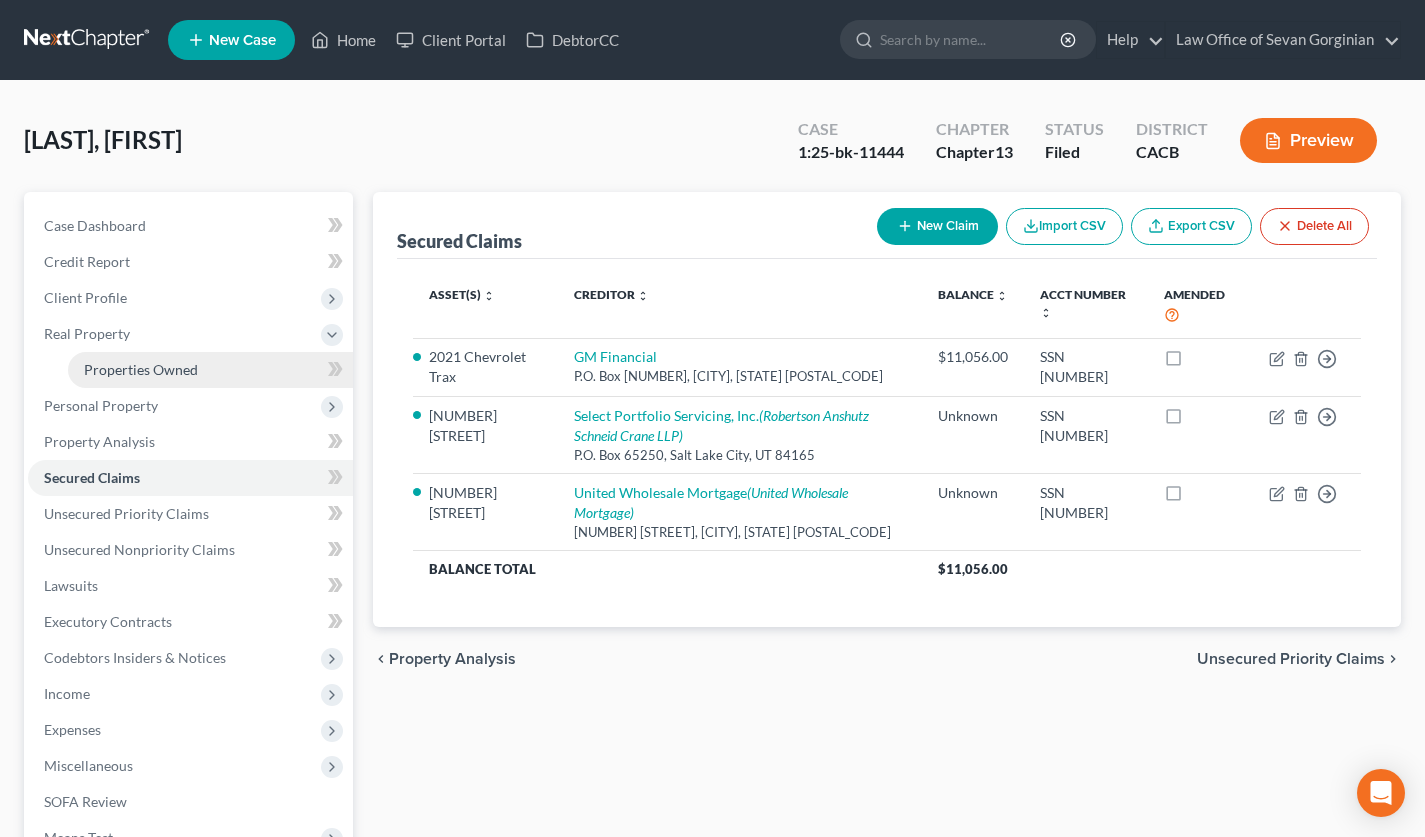click on "Properties Owned" at bounding box center [210, 370] 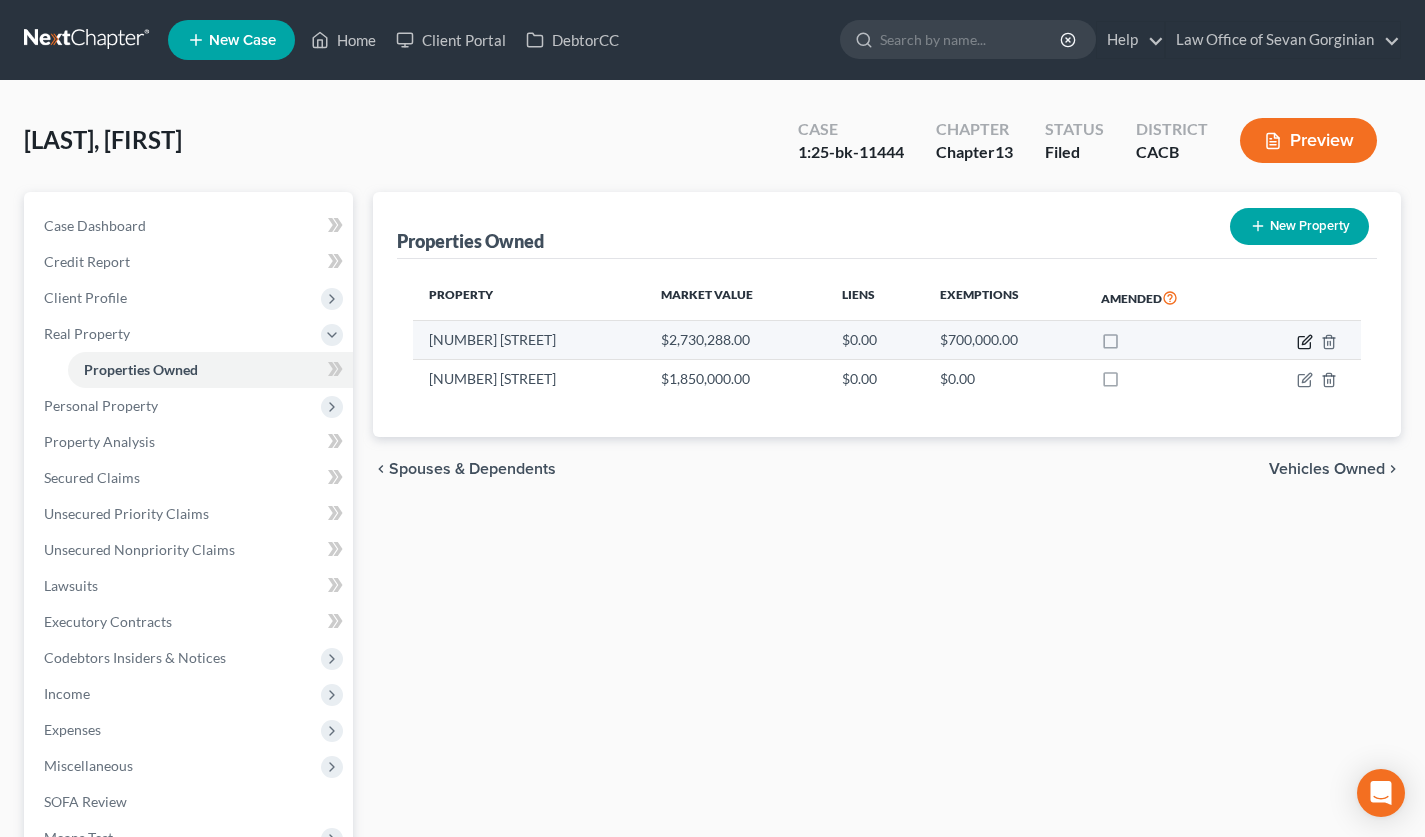 click 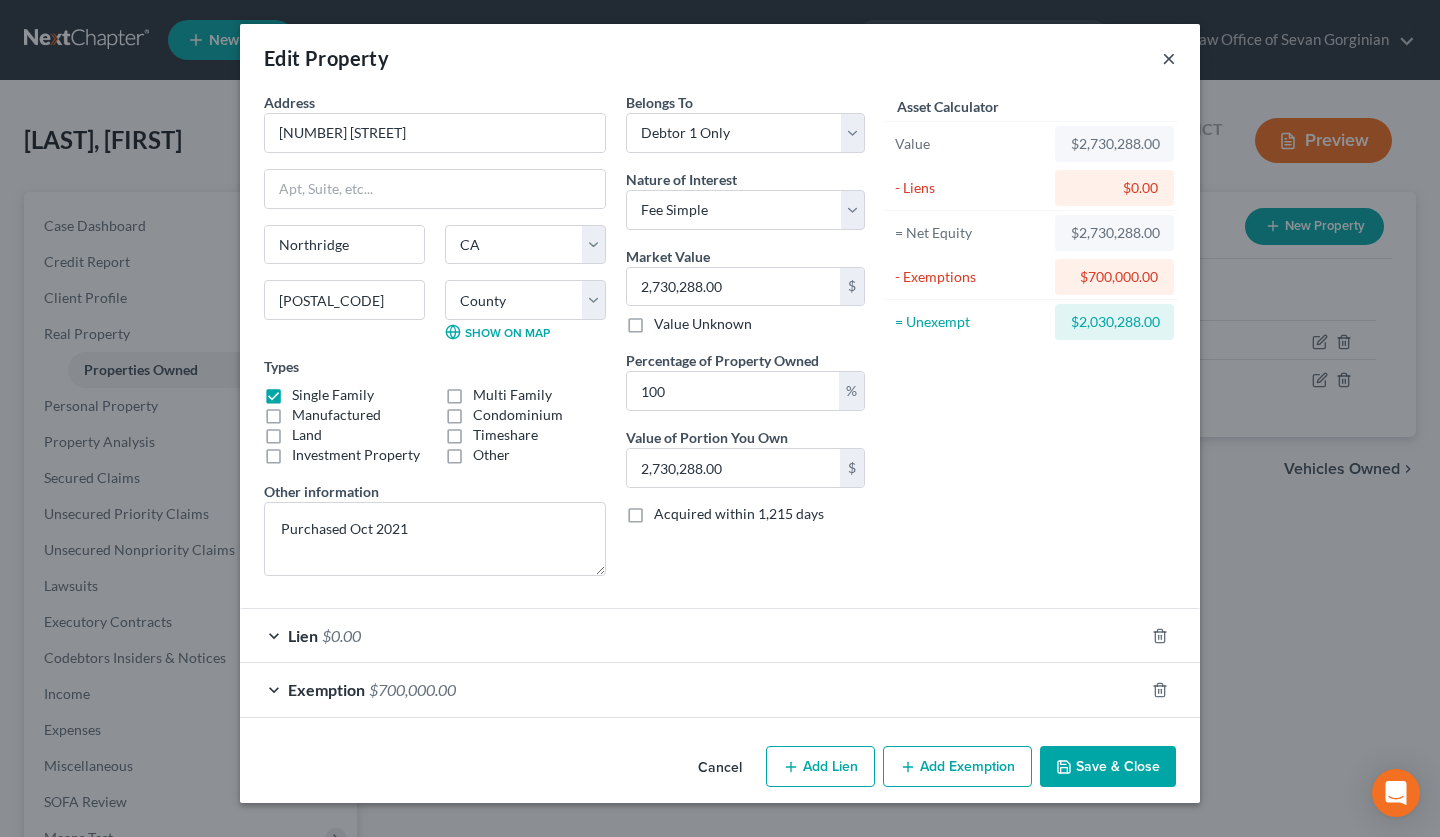 click on "×" at bounding box center (1169, 58) 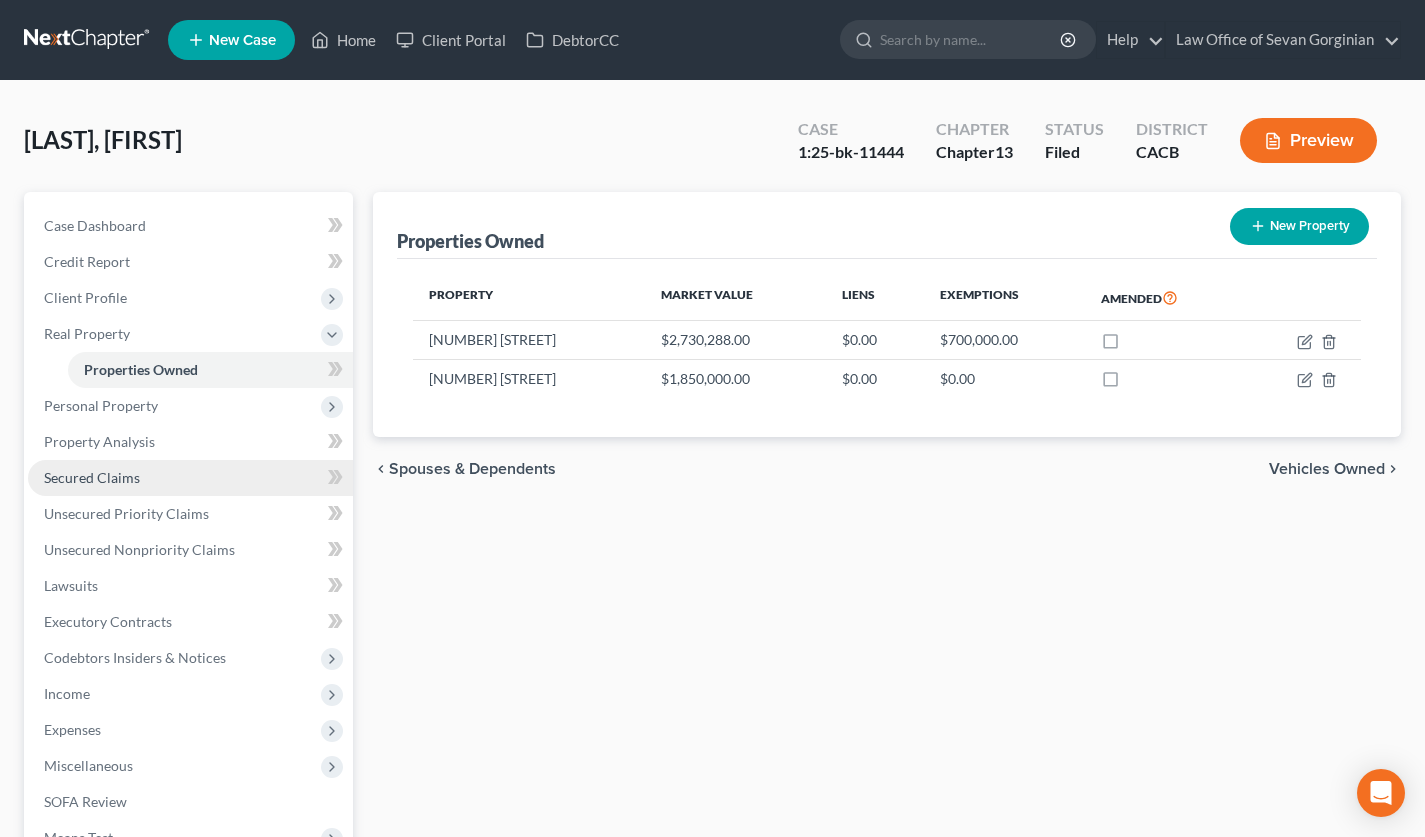 click on "Secured Claims" at bounding box center [92, 477] 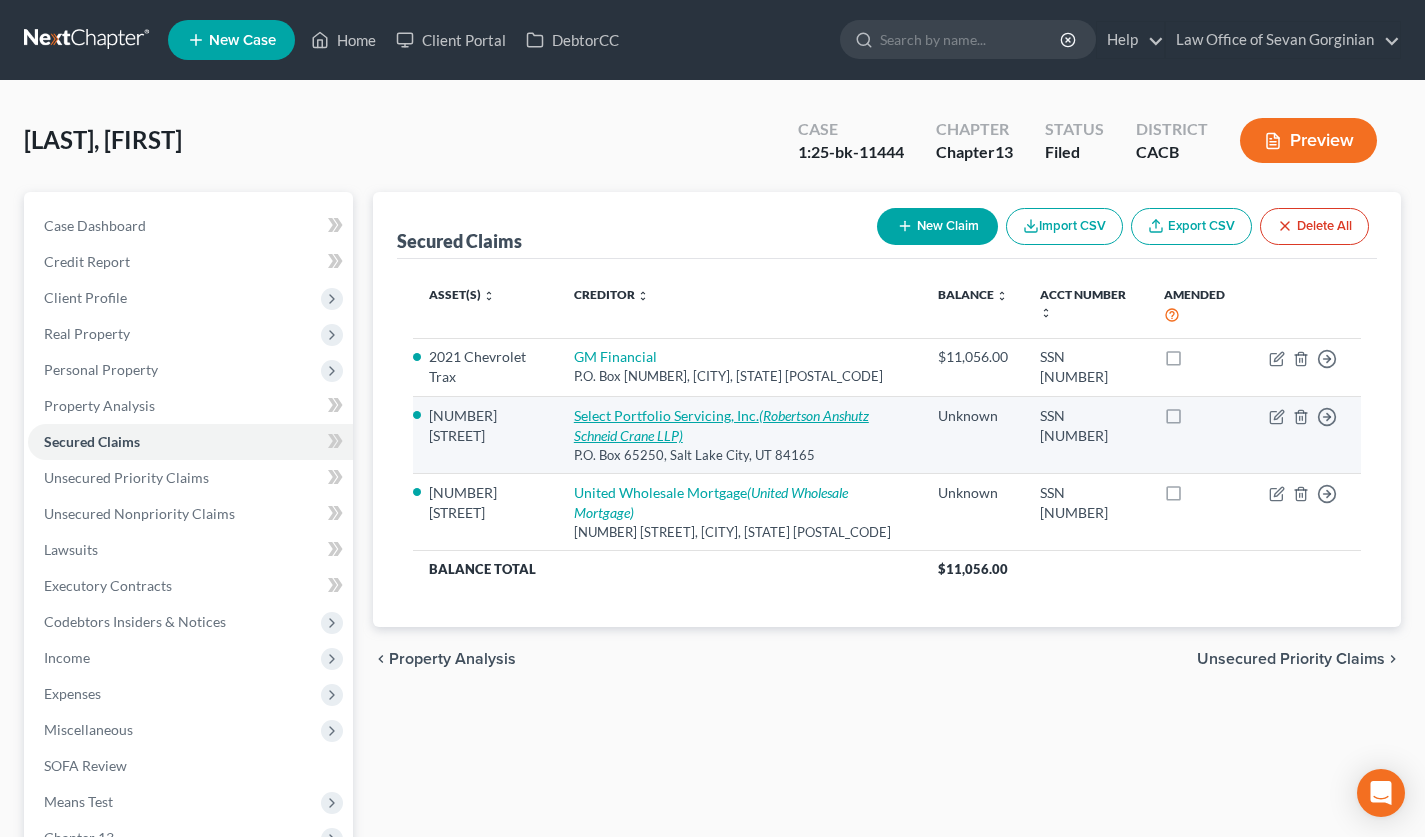 click on "Select Portfolio Servicing, Inc.  ([LAST] [LAST] [LAST] [LAST])" at bounding box center (721, 425) 